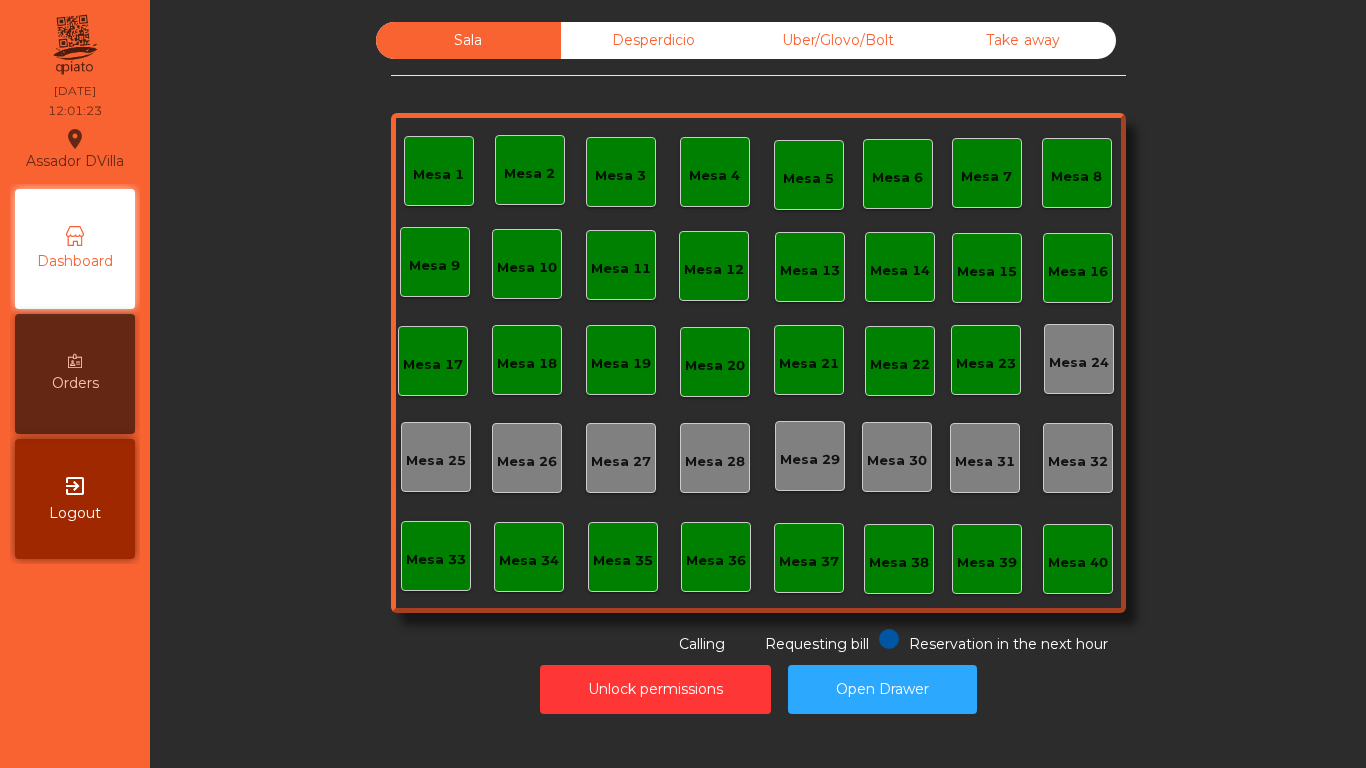 scroll, scrollTop: 0, scrollLeft: 0, axis: both 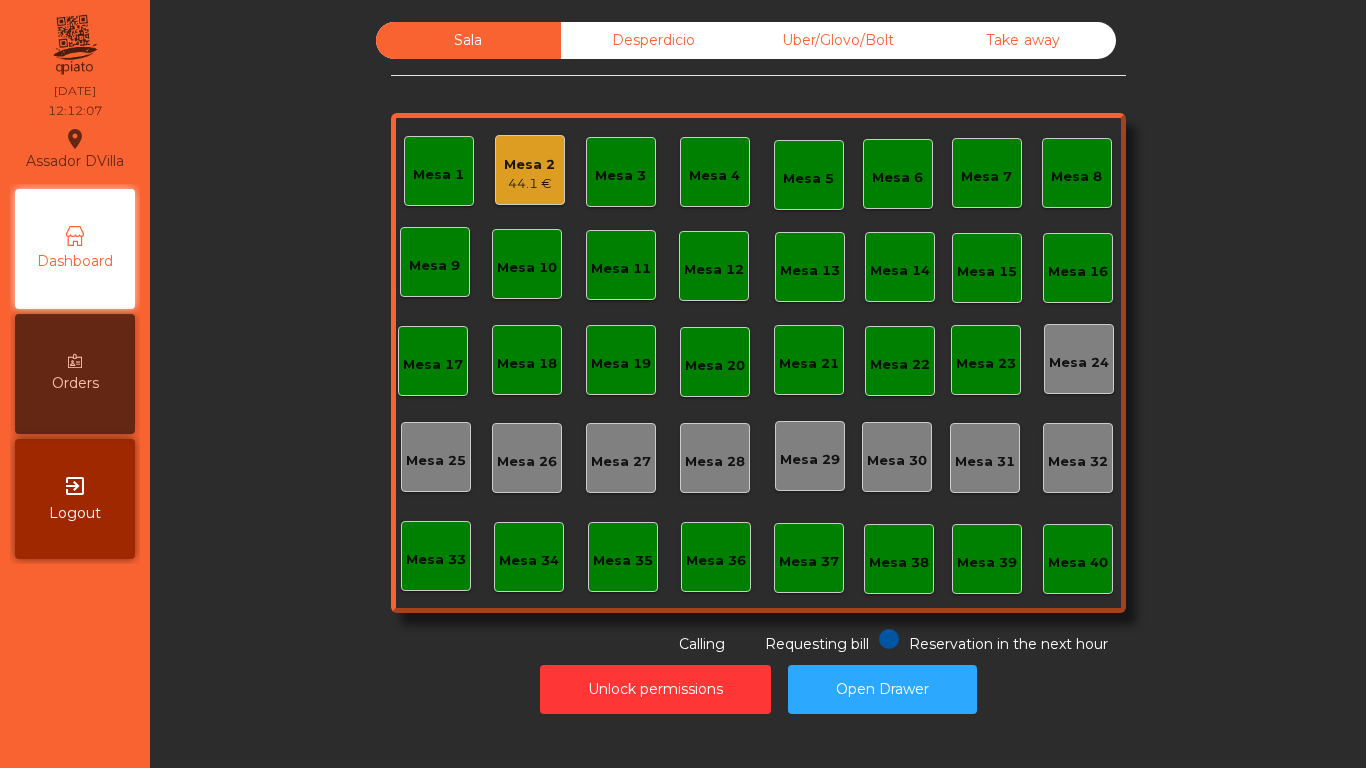 click on "Mesa 2" 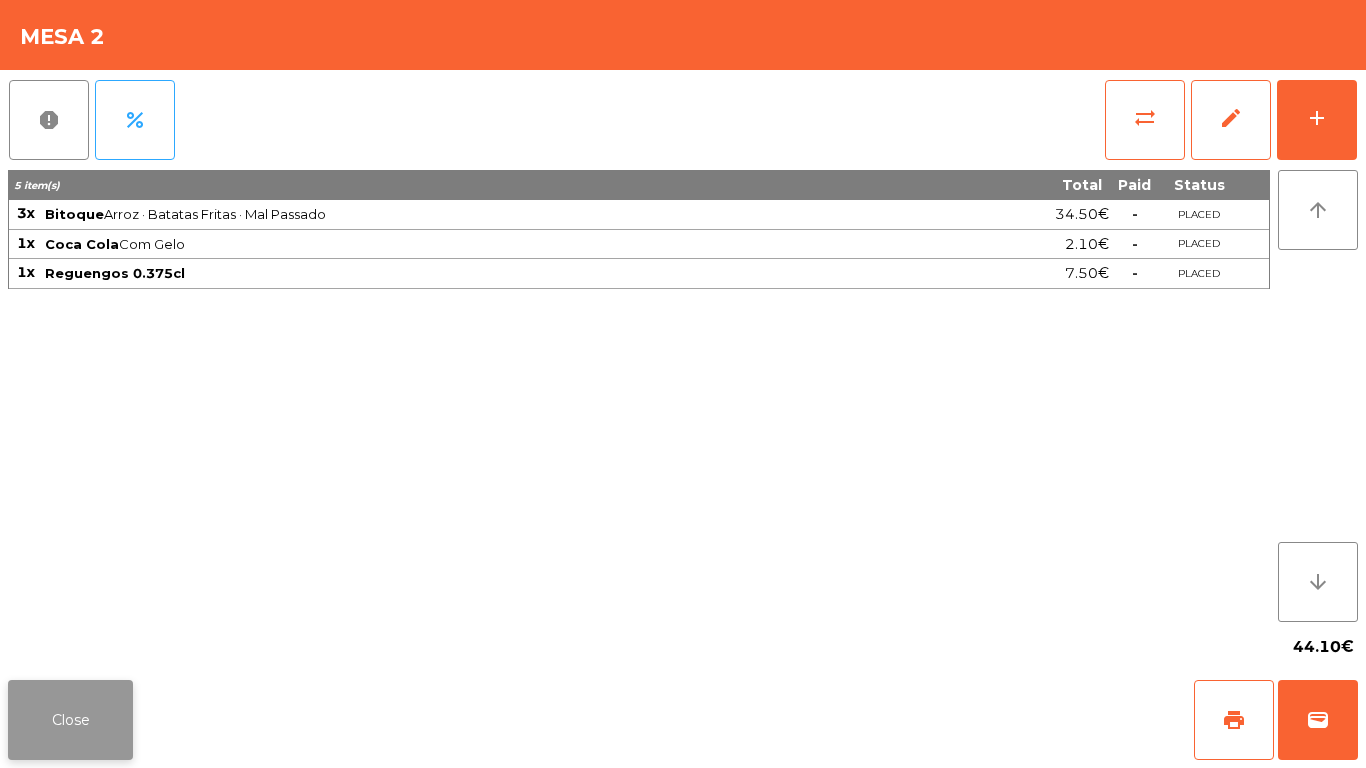 click on "Close" 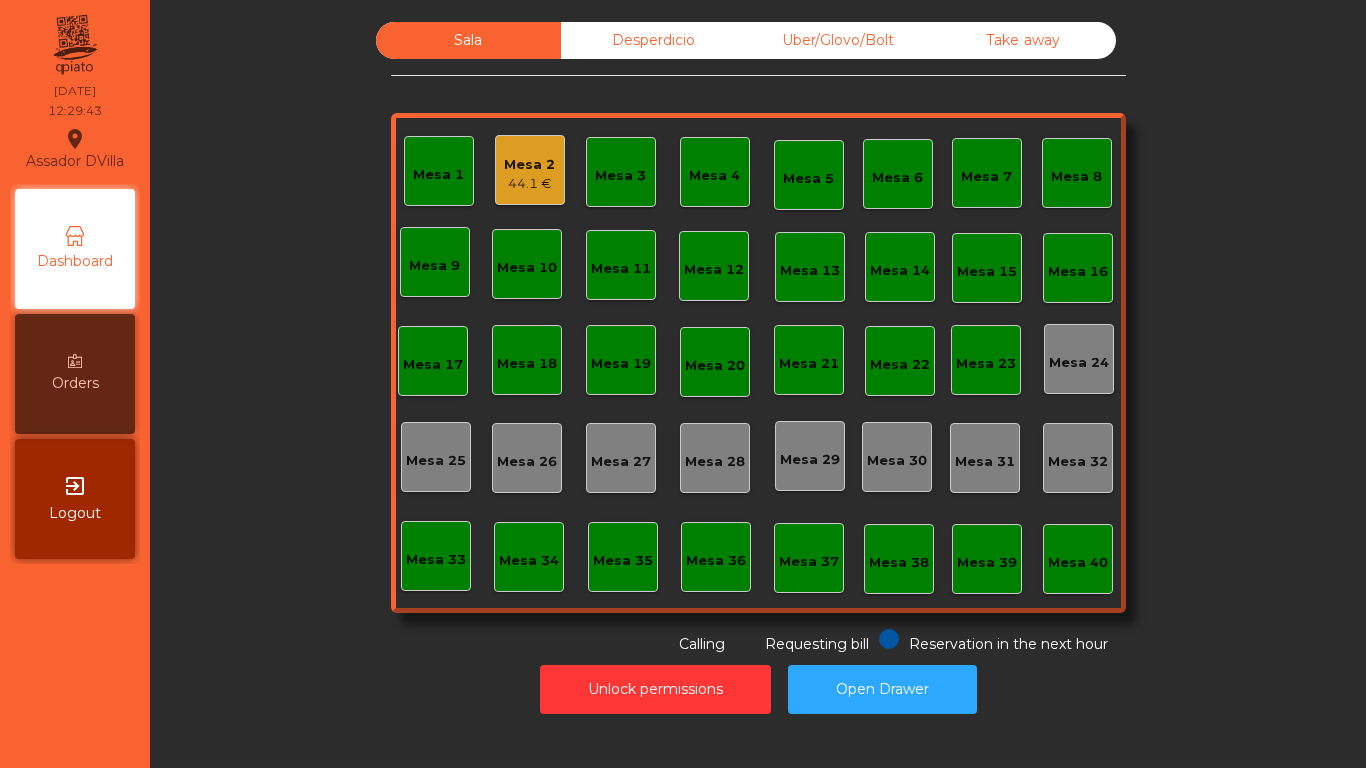click on "44.1 €" 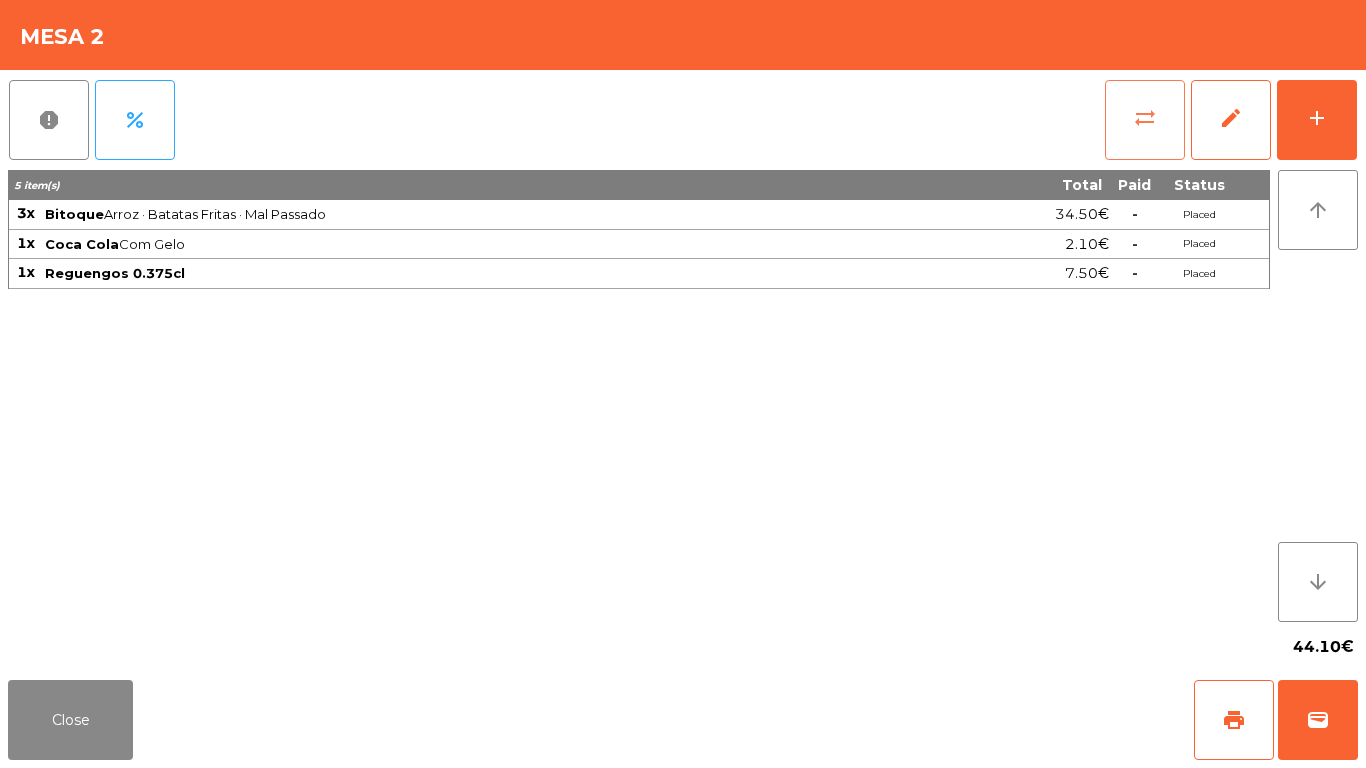 click on "sync_alt" 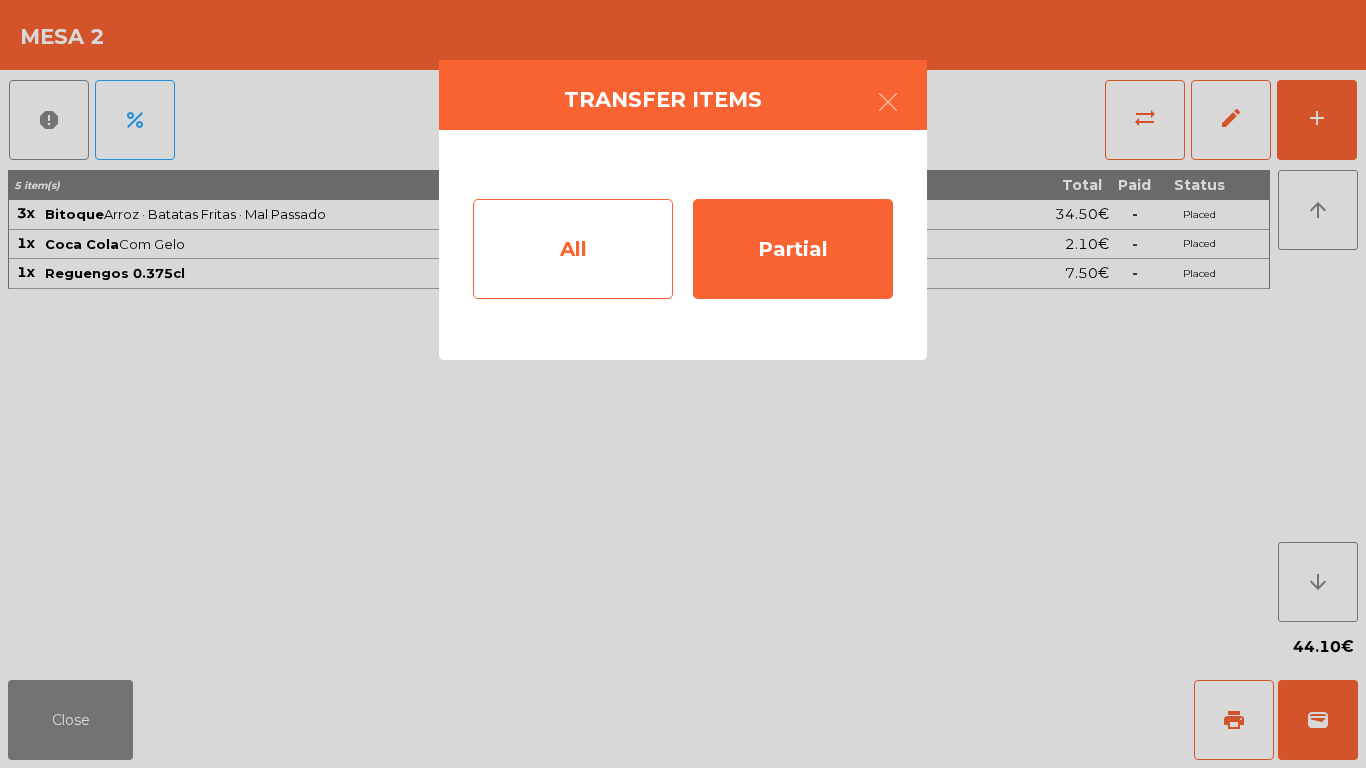click on "All" 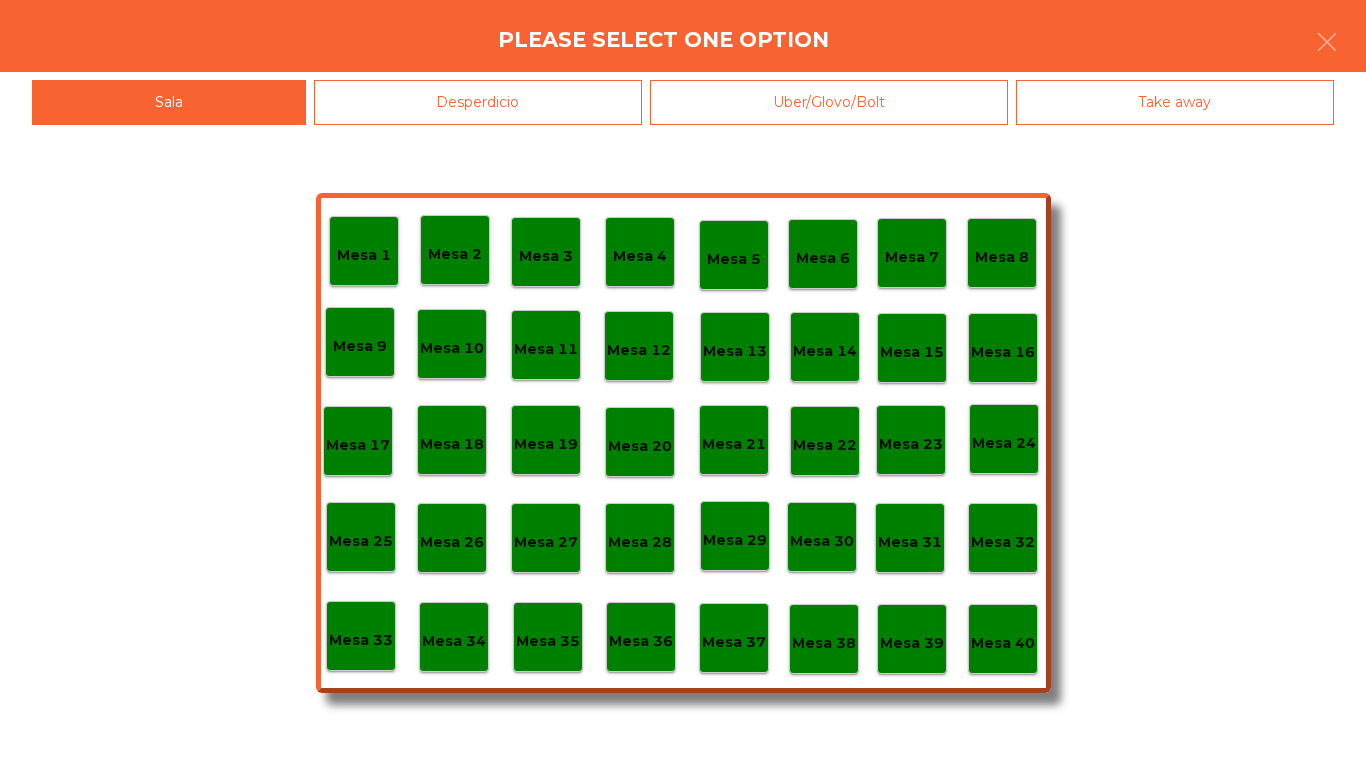 click on "Mesa 1" 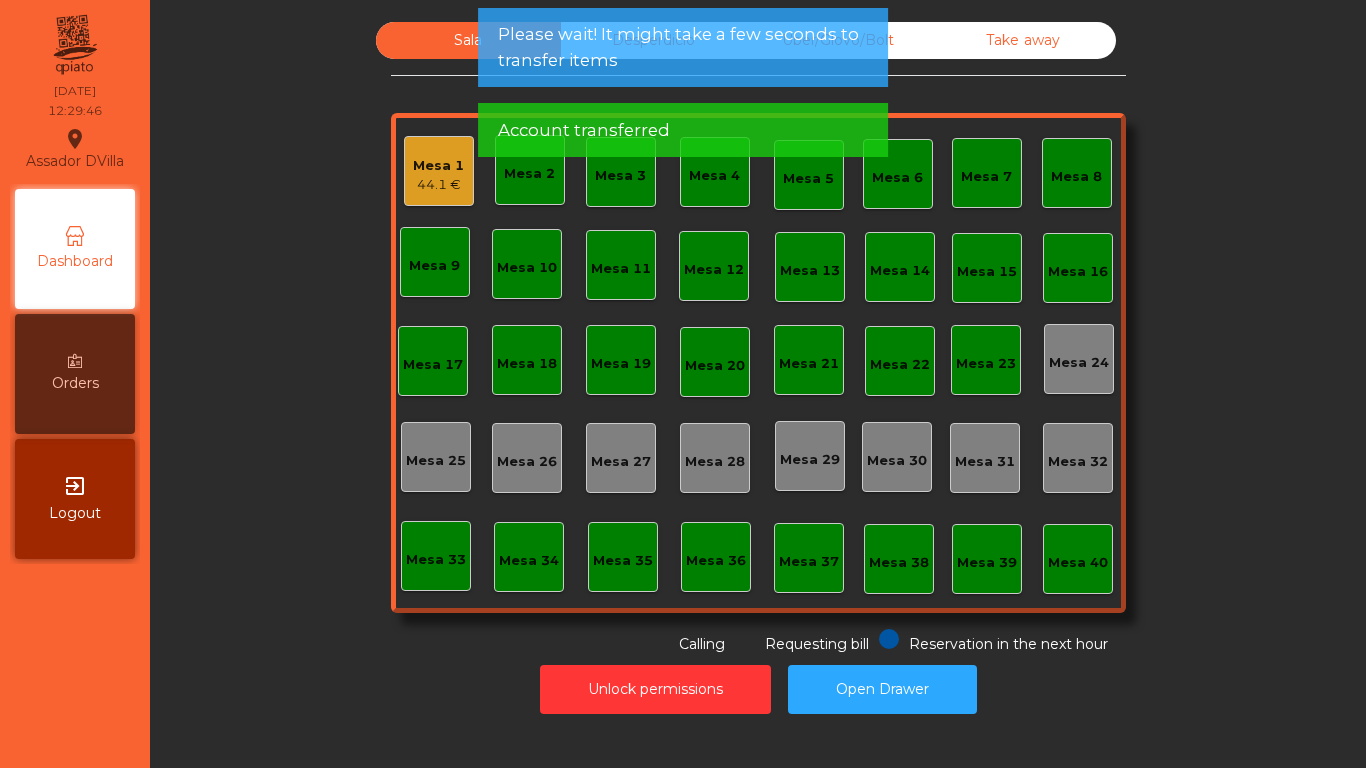 click on "Sala   Desperdicio   Uber/Glovo/Bolt   Take away   Mesa 1   44.1 €   Mesa 2   Mesa 3   Mesa 4   Mesa 5   [GEOGRAPHIC_DATA] 7   [GEOGRAPHIC_DATA] 9   Mesa 10   [GEOGRAPHIC_DATA] 12   [GEOGRAPHIC_DATA] 14   [GEOGRAPHIC_DATA] [GEOGRAPHIC_DATA] [GEOGRAPHIC_DATA] 17   [GEOGRAPHIC_DATA] 18   [GEOGRAPHIC_DATA] 19   [GEOGRAPHIC_DATA] 20   [GEOGRAPHIC_DATA] 22   [GEOGRAPHIC_DATA] 24   [GEOGRAPHIC_DATA] 25   [GEOGRAPHIC_DATA] 27   [GEOGRAPHIC_DATA] 28   [GEOGRAPHIC_DATA] 29   [GEOGRAPHIC_DATA] 30   [GEOGRAPHIC_DATA] [GEOGRAPHIC_DATA] 32   [GEOGRAPHIC_DATA] 33   [GEOGRAPHIC_DATA] 34   [GEOGRAPHIC_DATA] 35   [GEOGRAPHIC_DATA] 37   [GEOGRAPHIC_DATA] 40  Reservation in the next hour Requesting bill Calling" 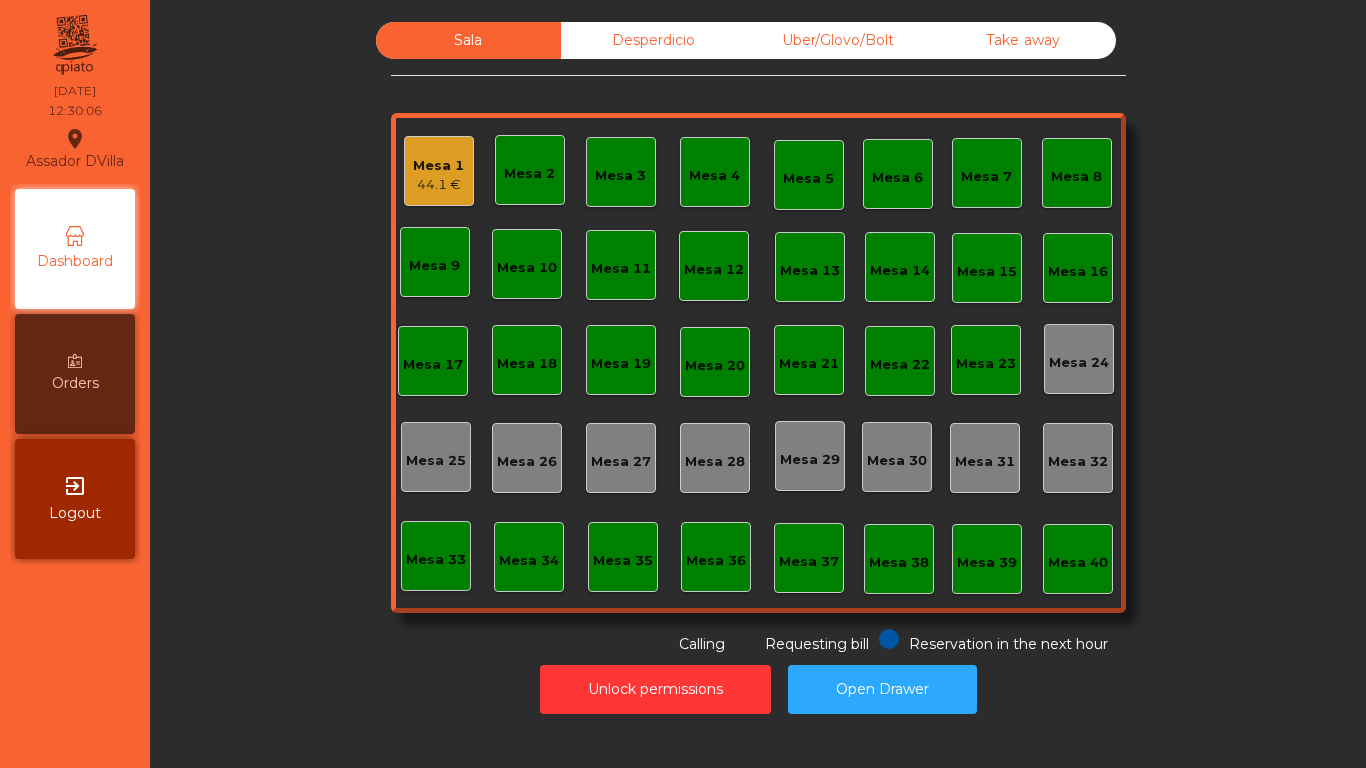 click on "Mesa 2" 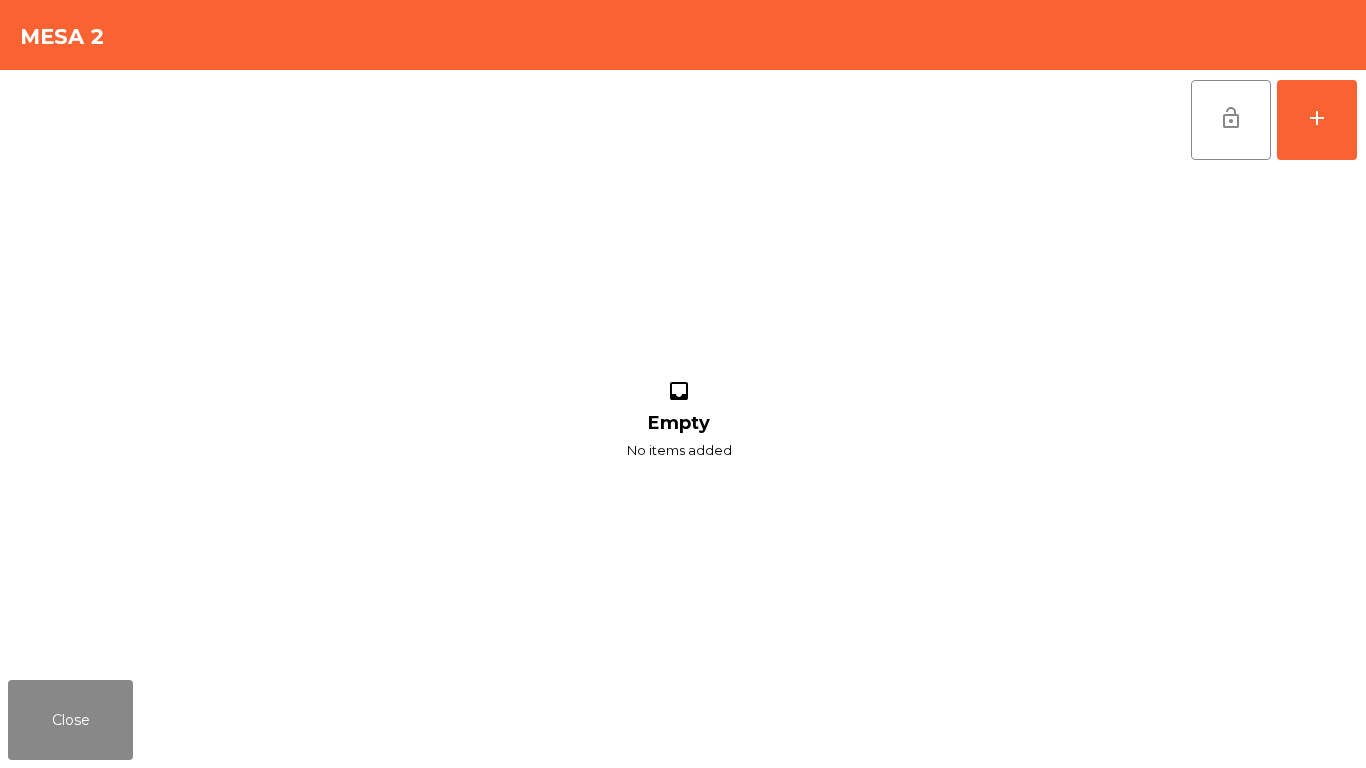 click on "lock_open   add  inbox Empty No items added" 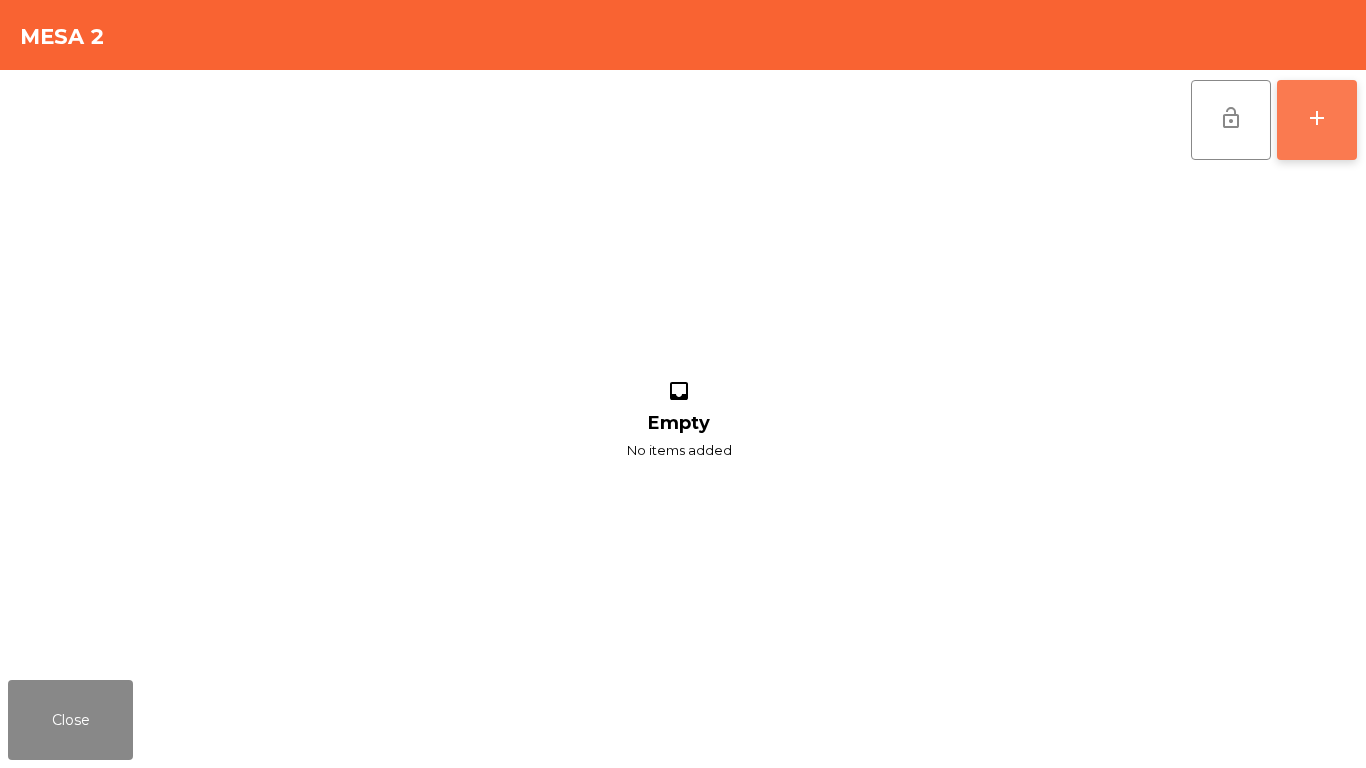click on "add" 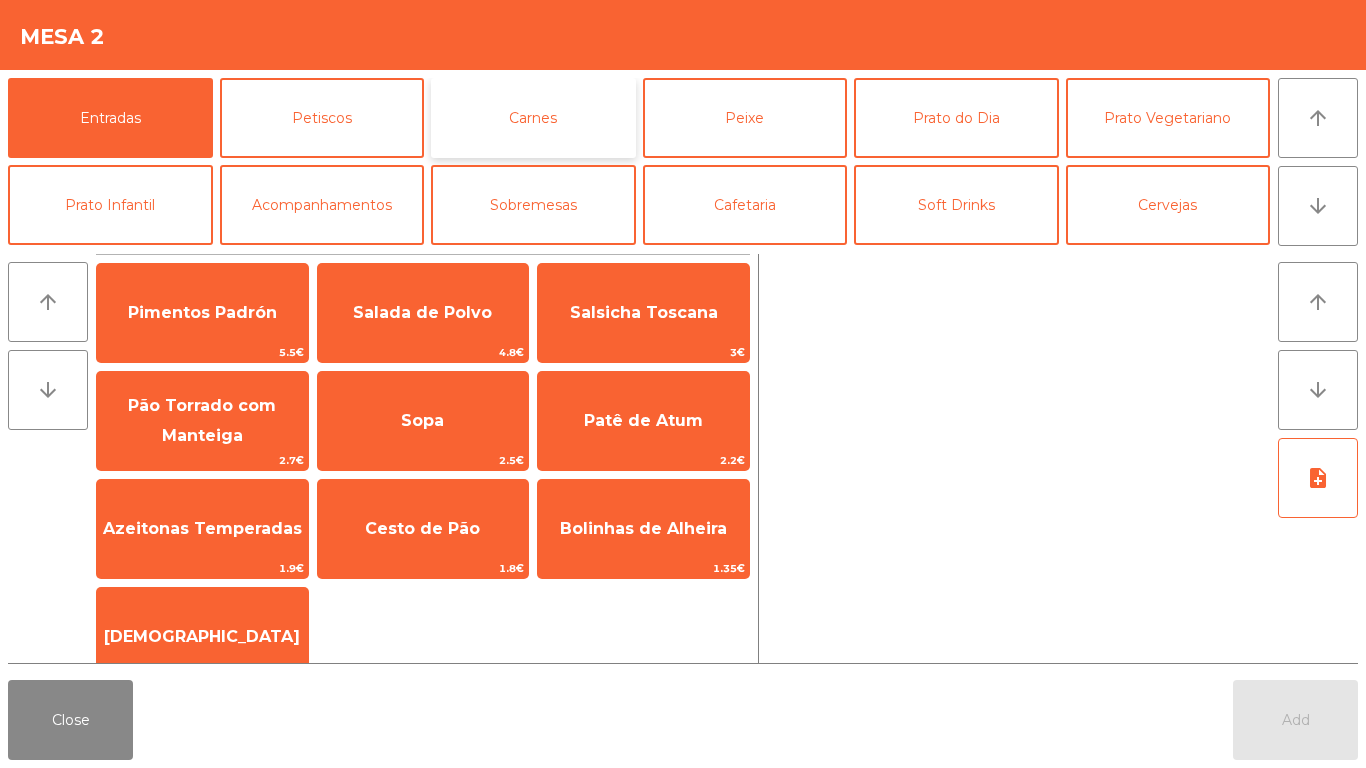 click on "Carnes" 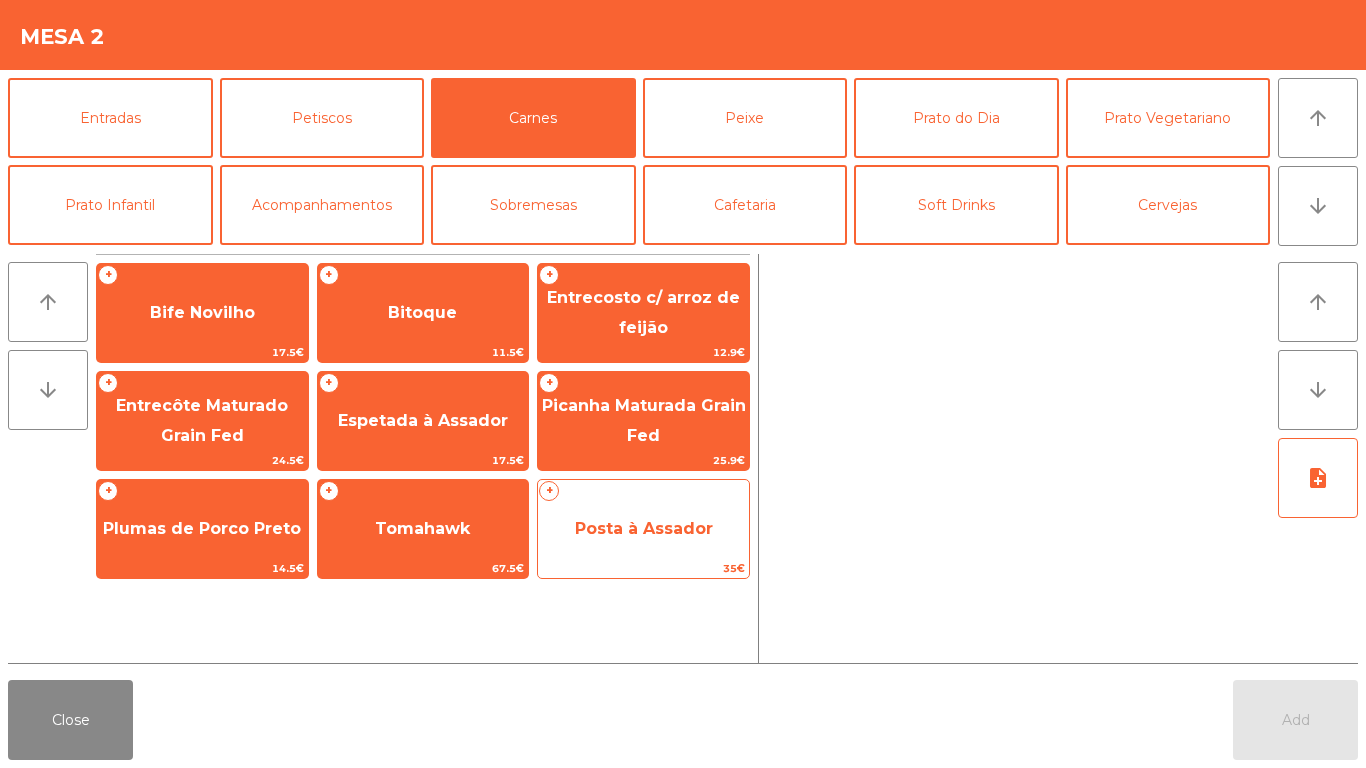 click on "Posta à Assador" 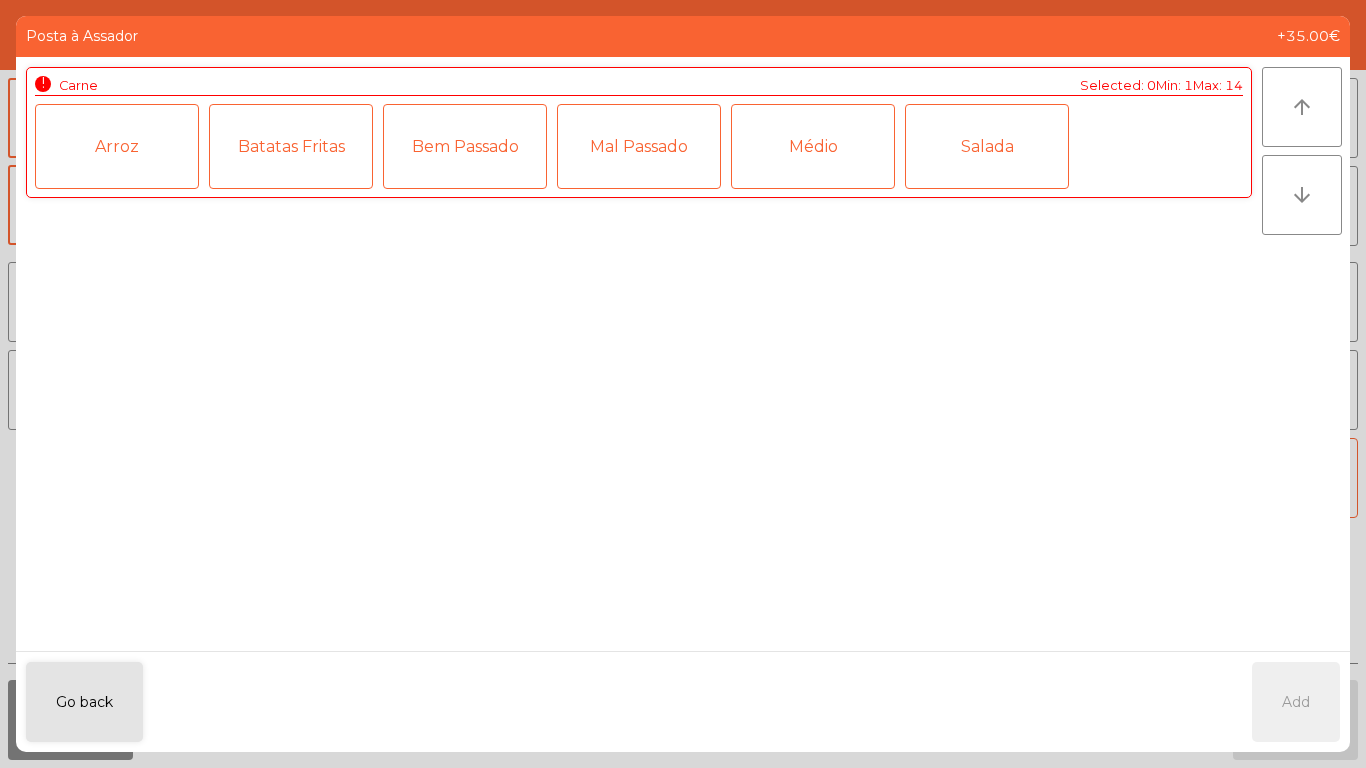 click on "Batatas Fritas" 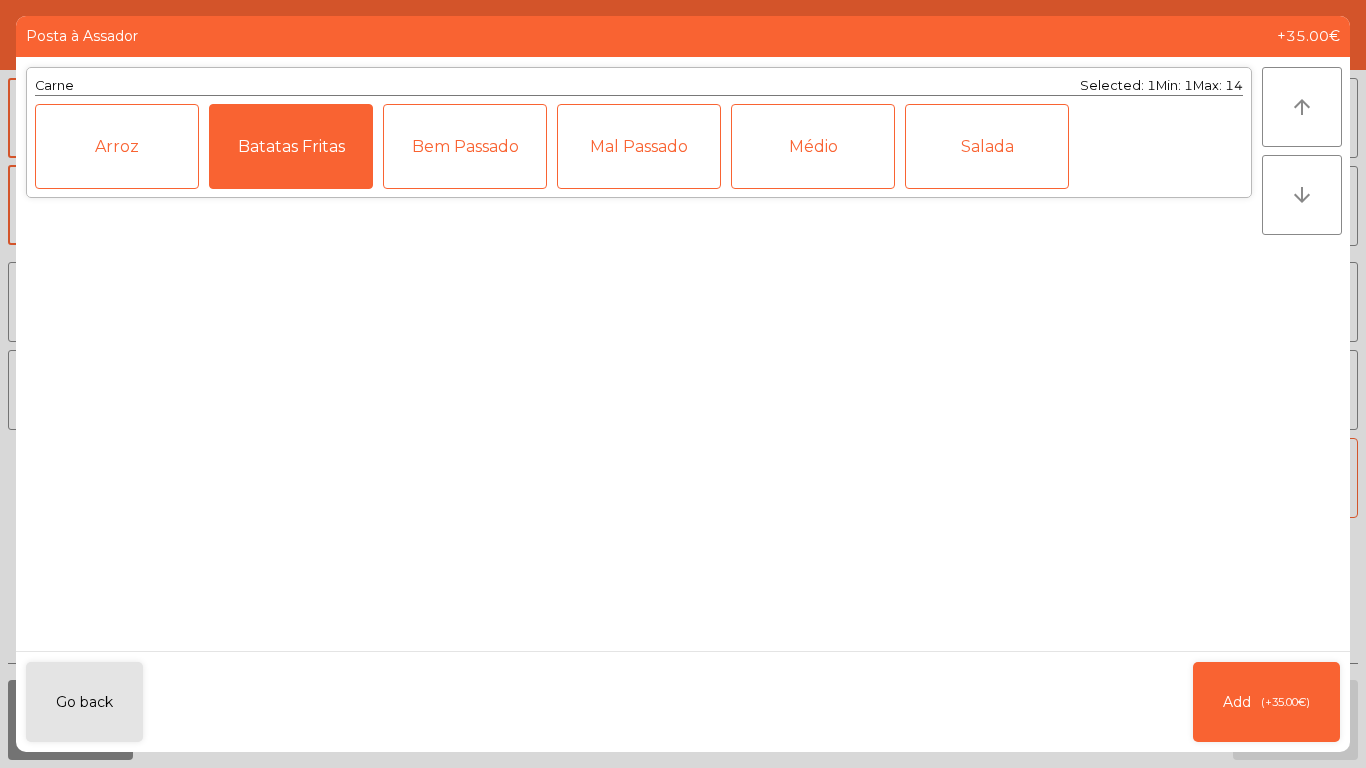 click on "Arroz" 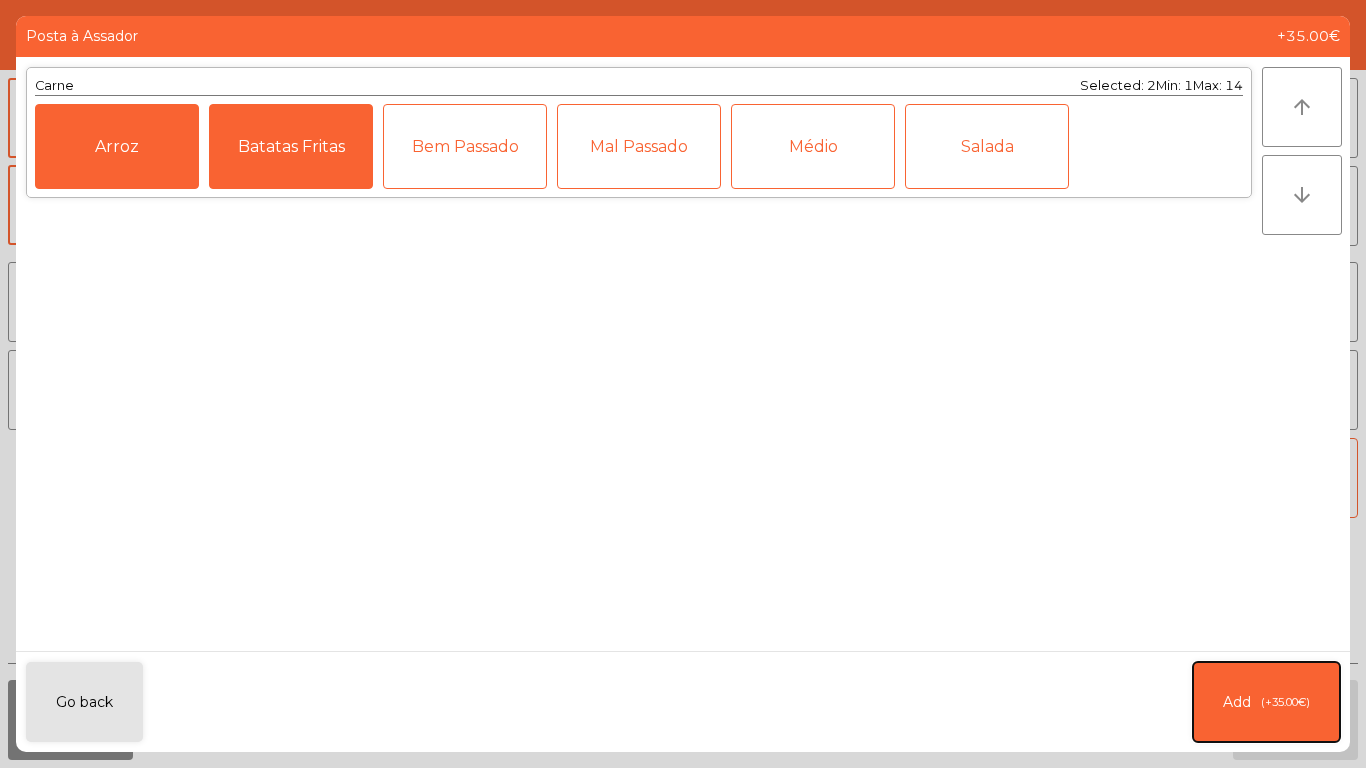 click on "Add   (+35.00€)" 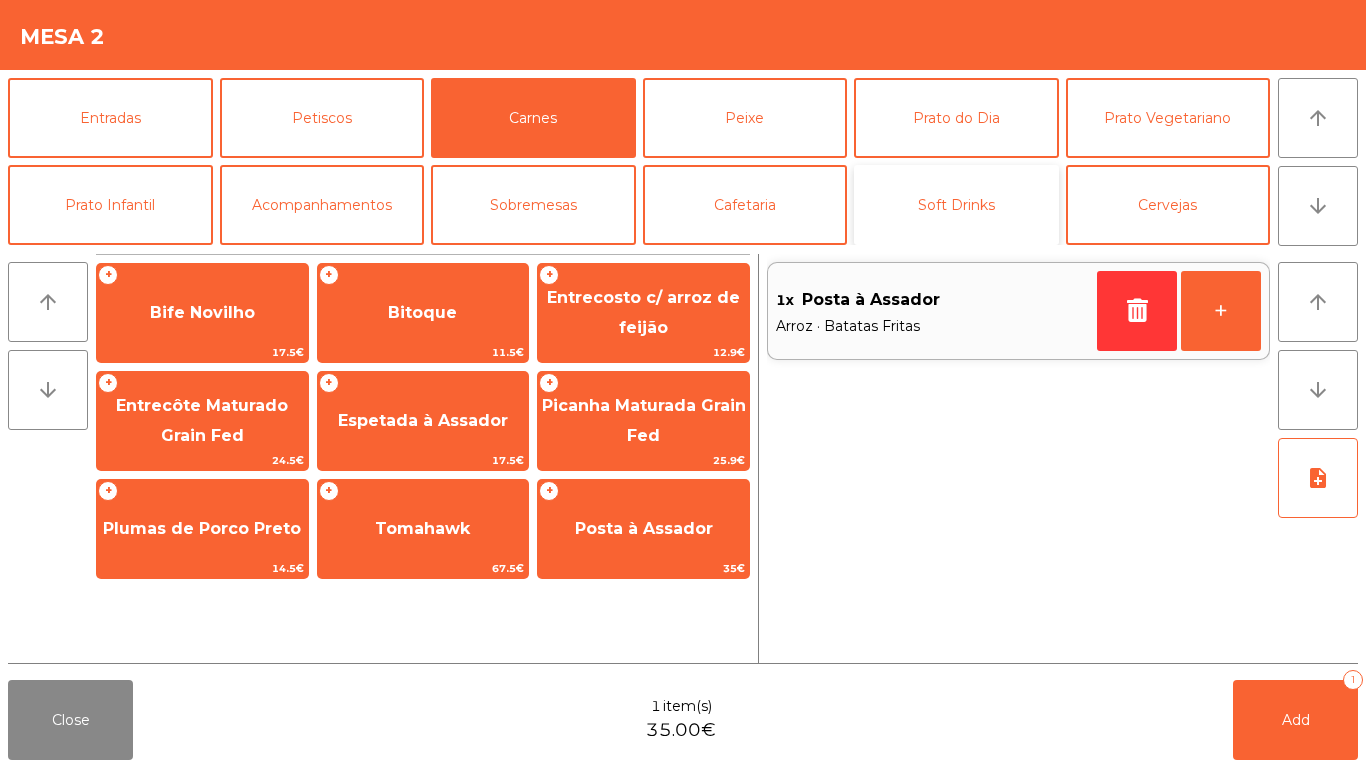 click on "Soft Drinks" 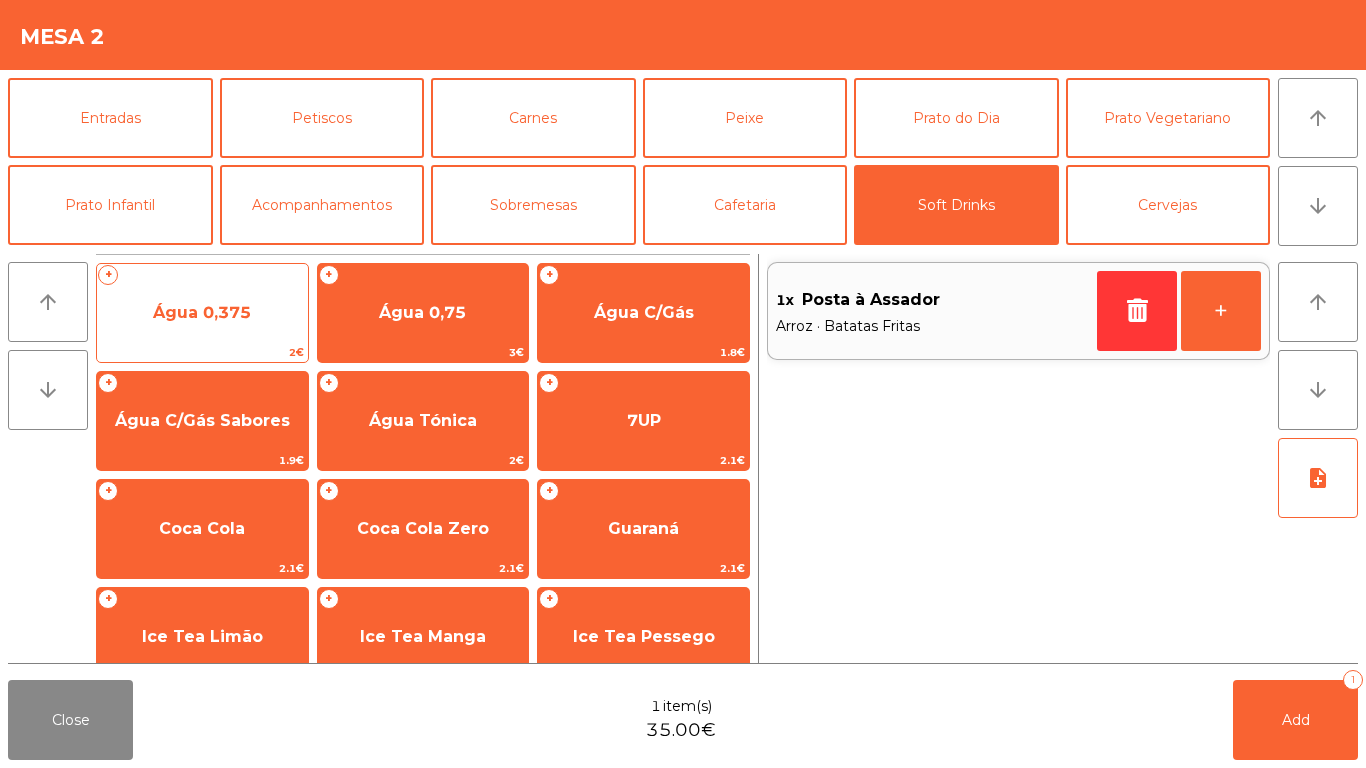 click on "Água 0,375" 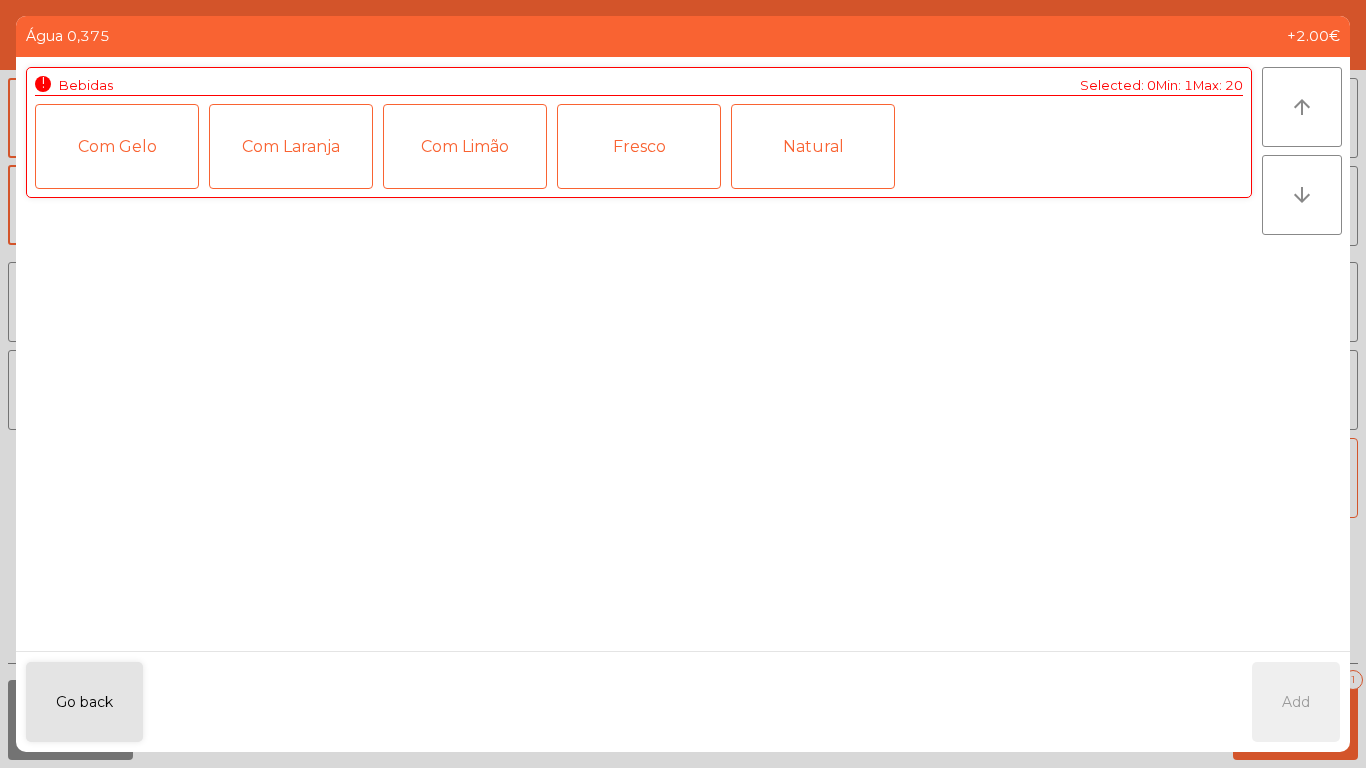 click on "Go back   Add" 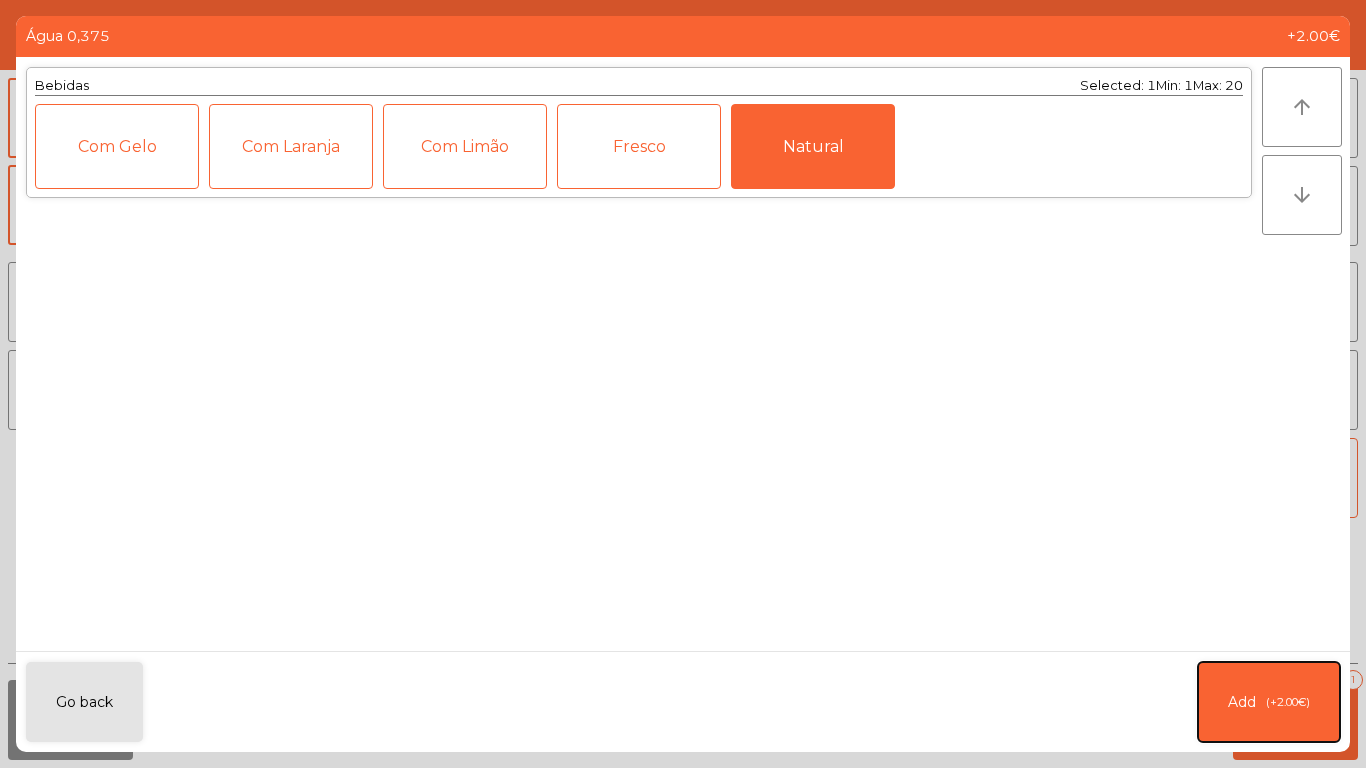 click on "Add   (+2.00€)" 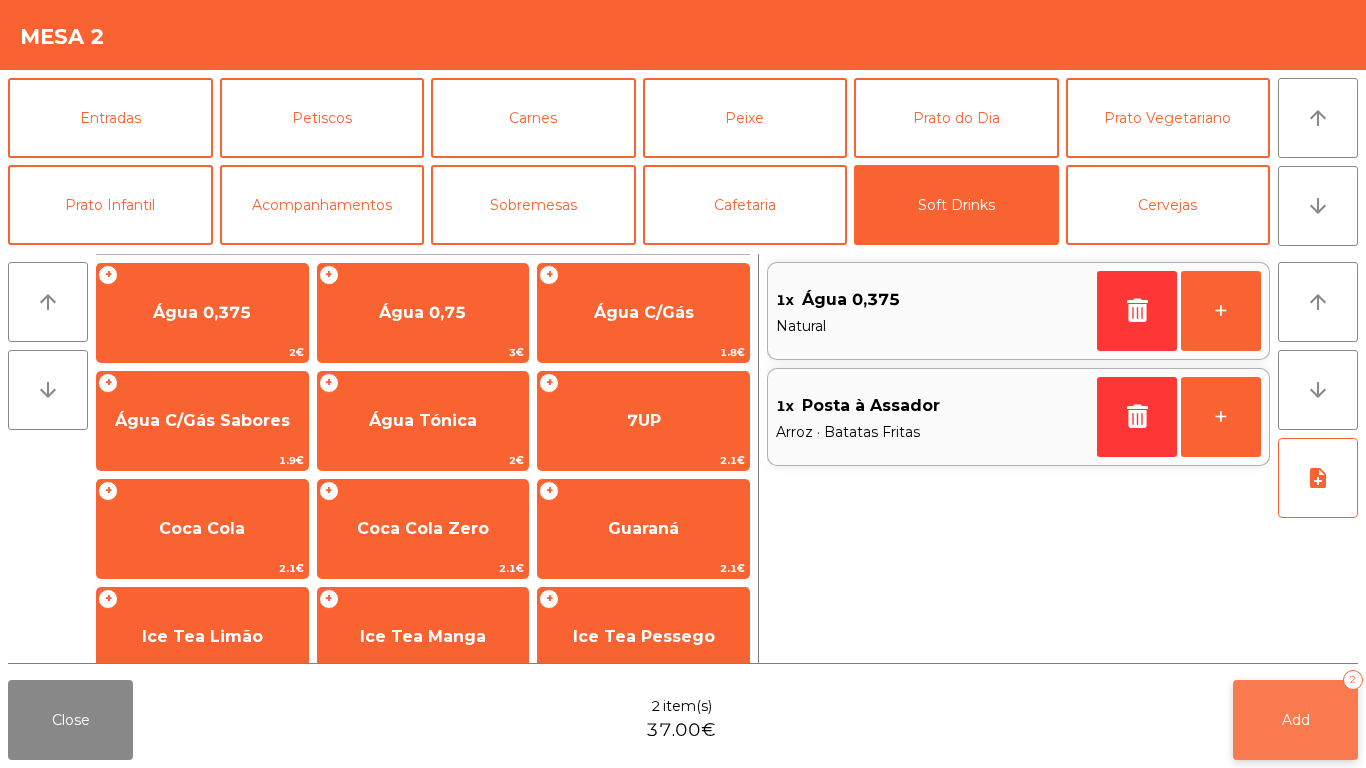 click on "Add   2" 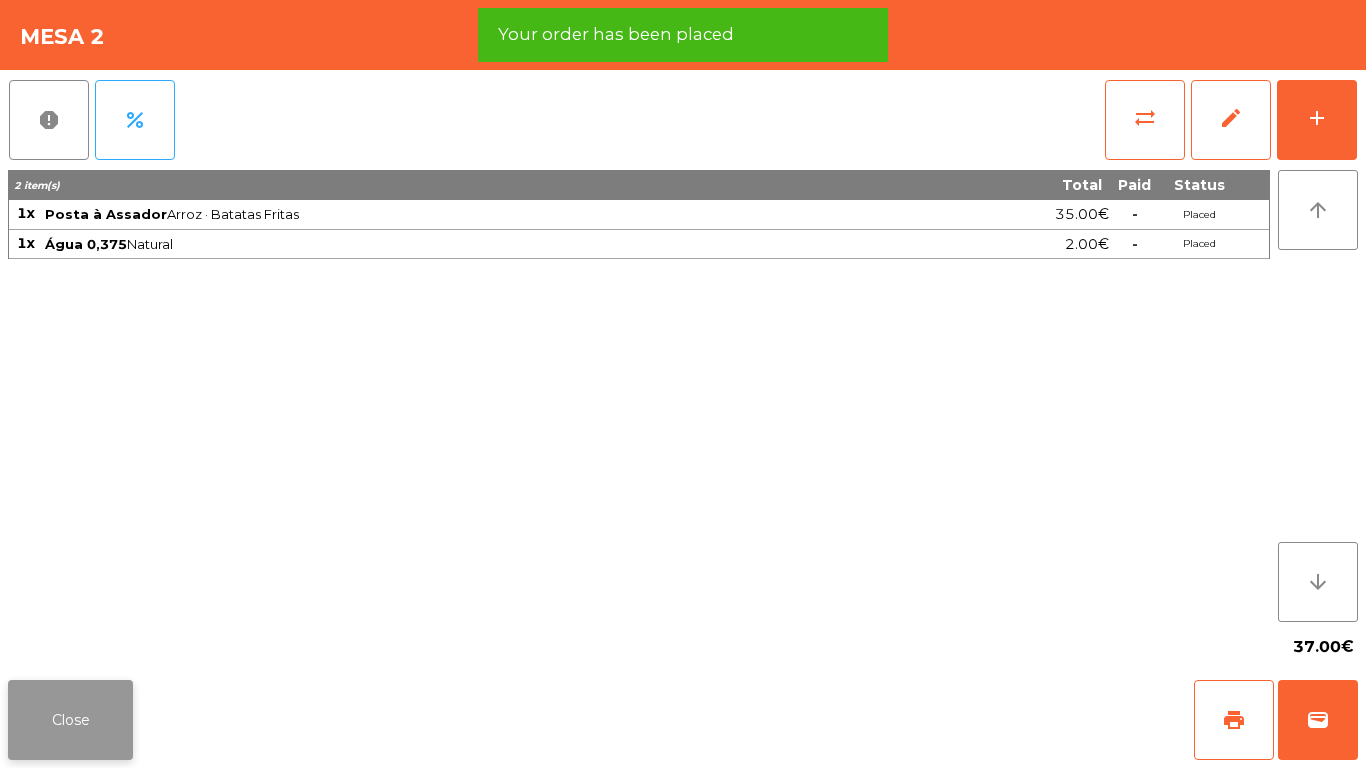 click on "Close" 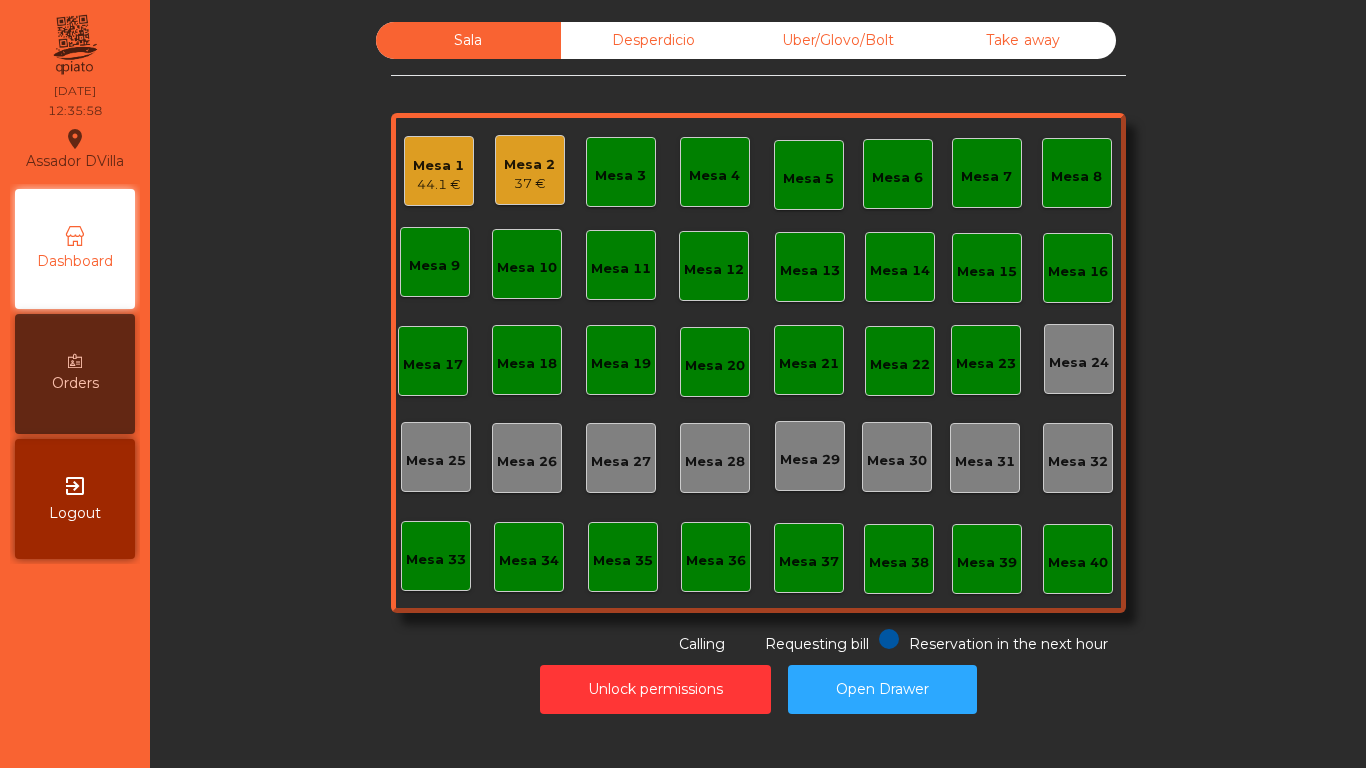 click on "Mesa 18" 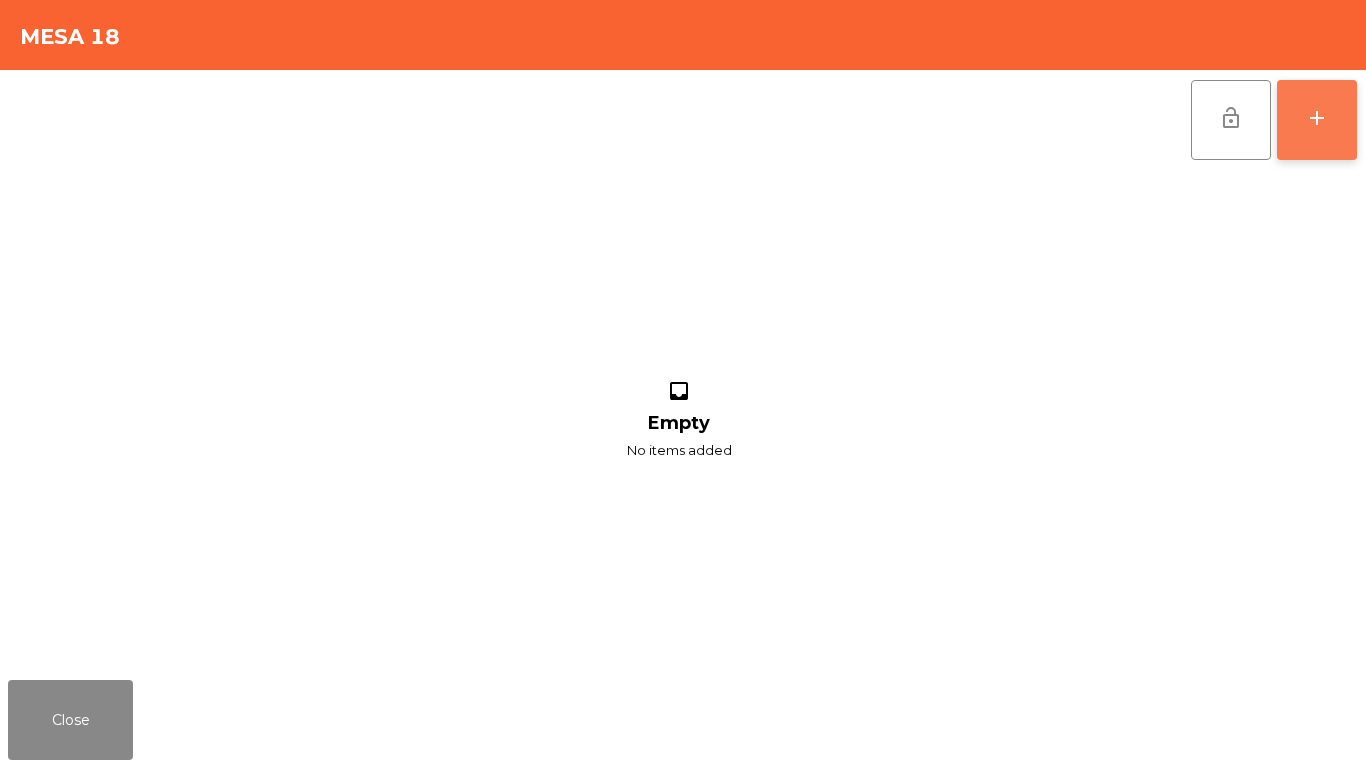 click on "add" 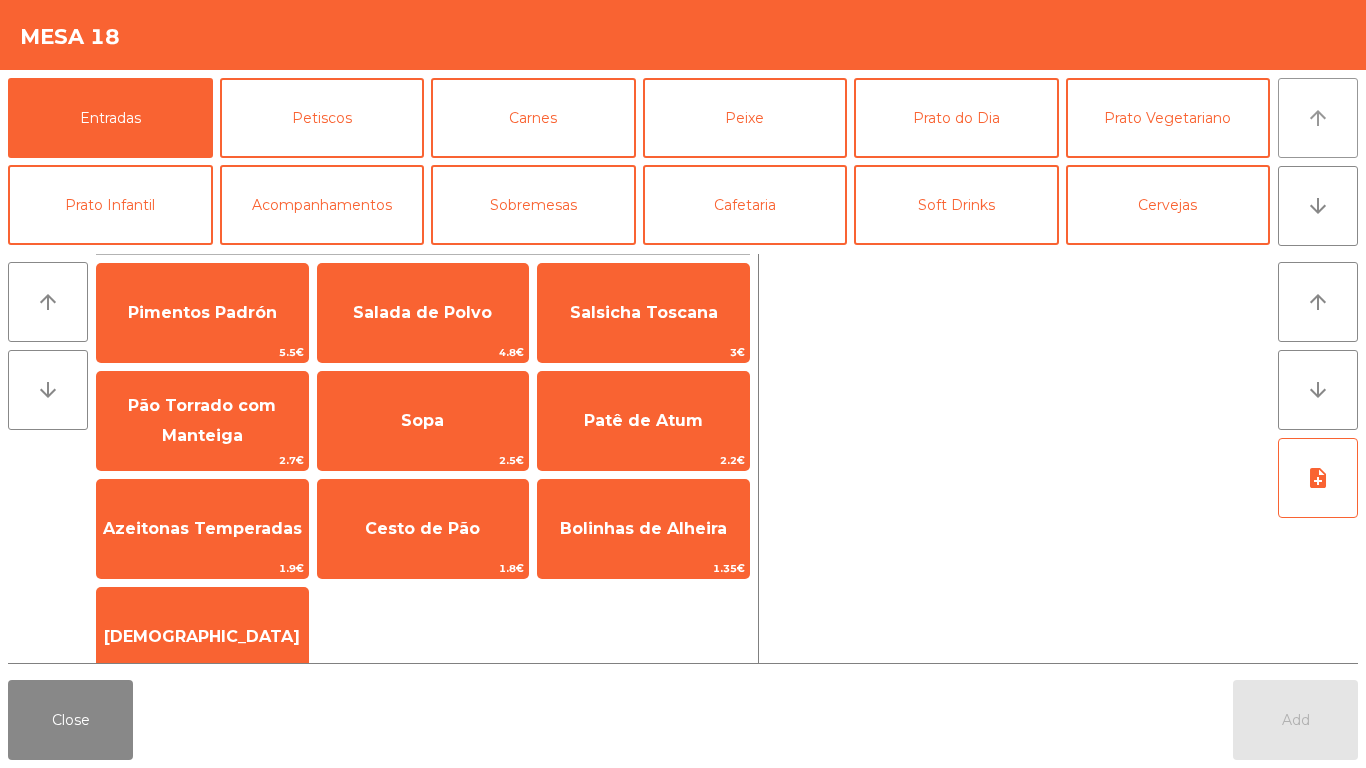 click on "arrow_upward" 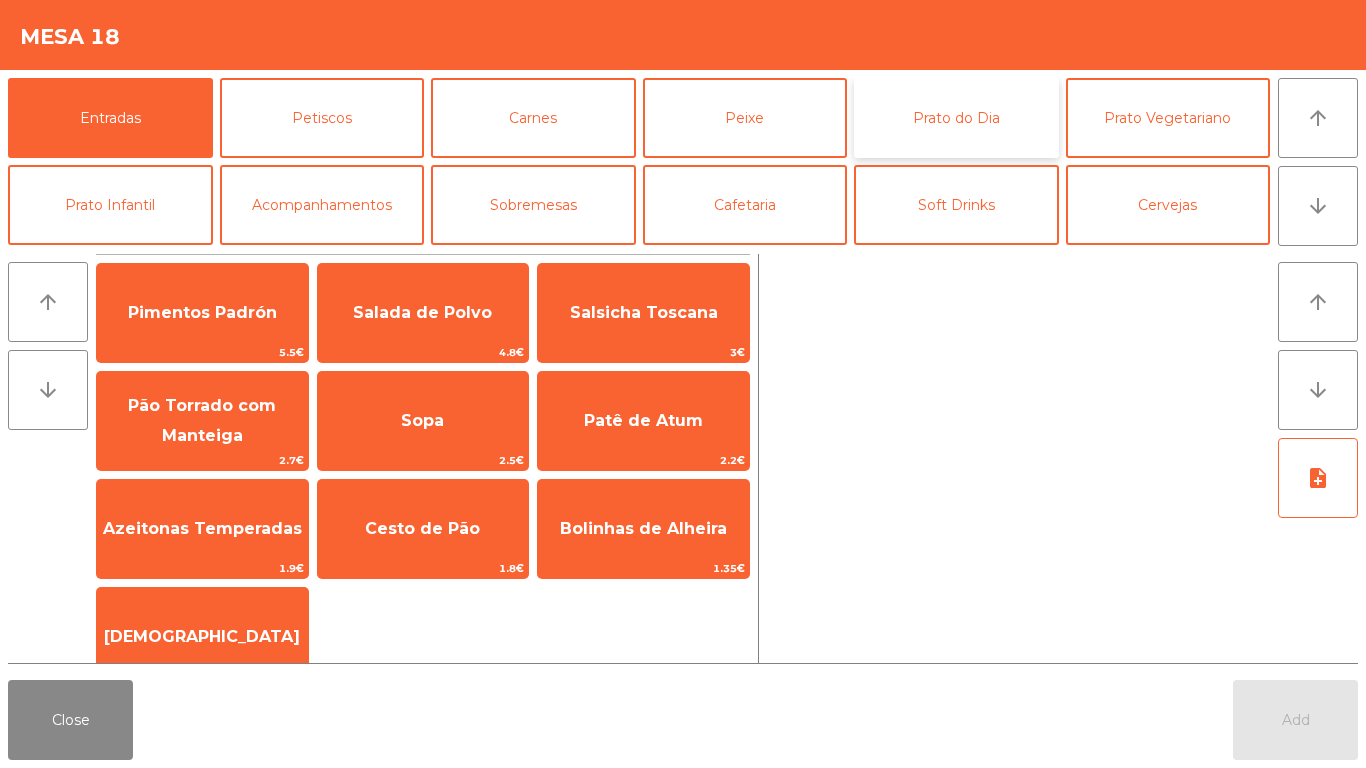 click on "Prato do Dia" 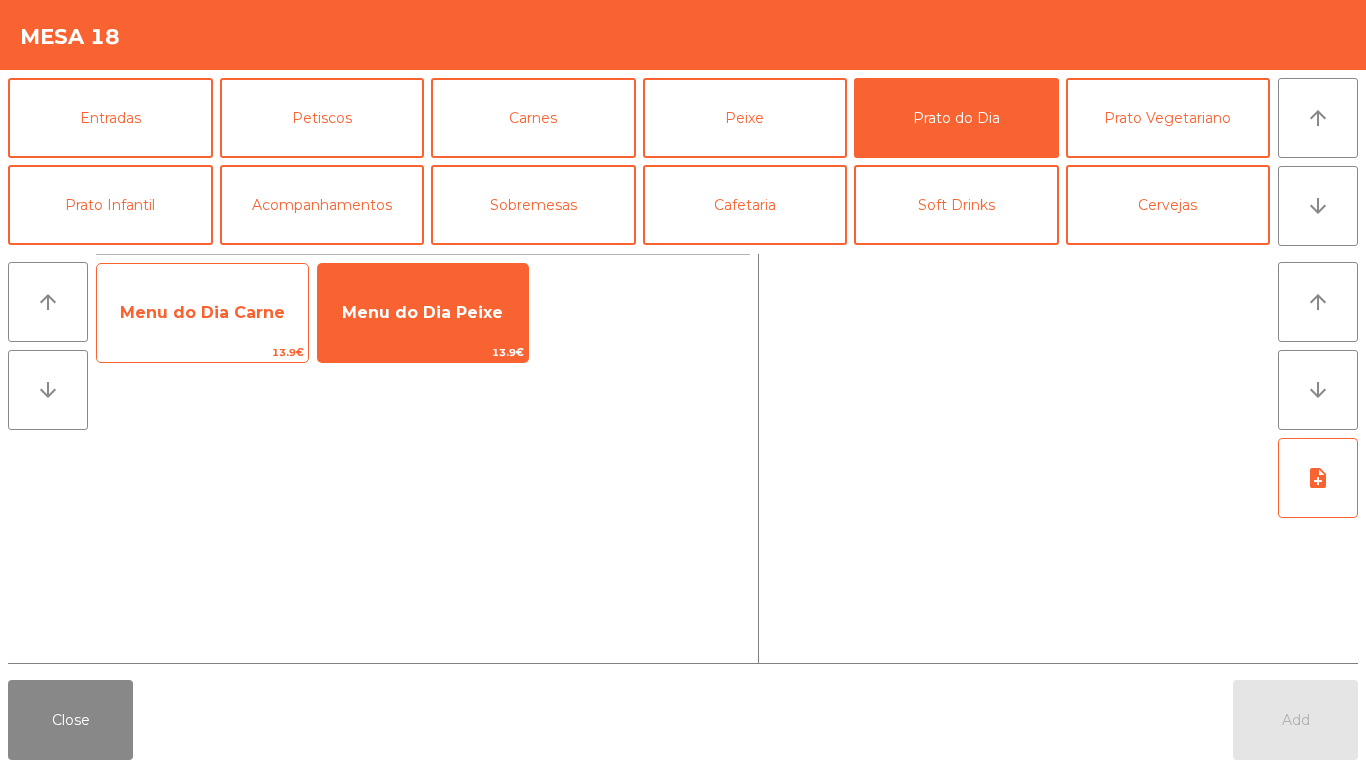 click on "Menu do Dia Carne" 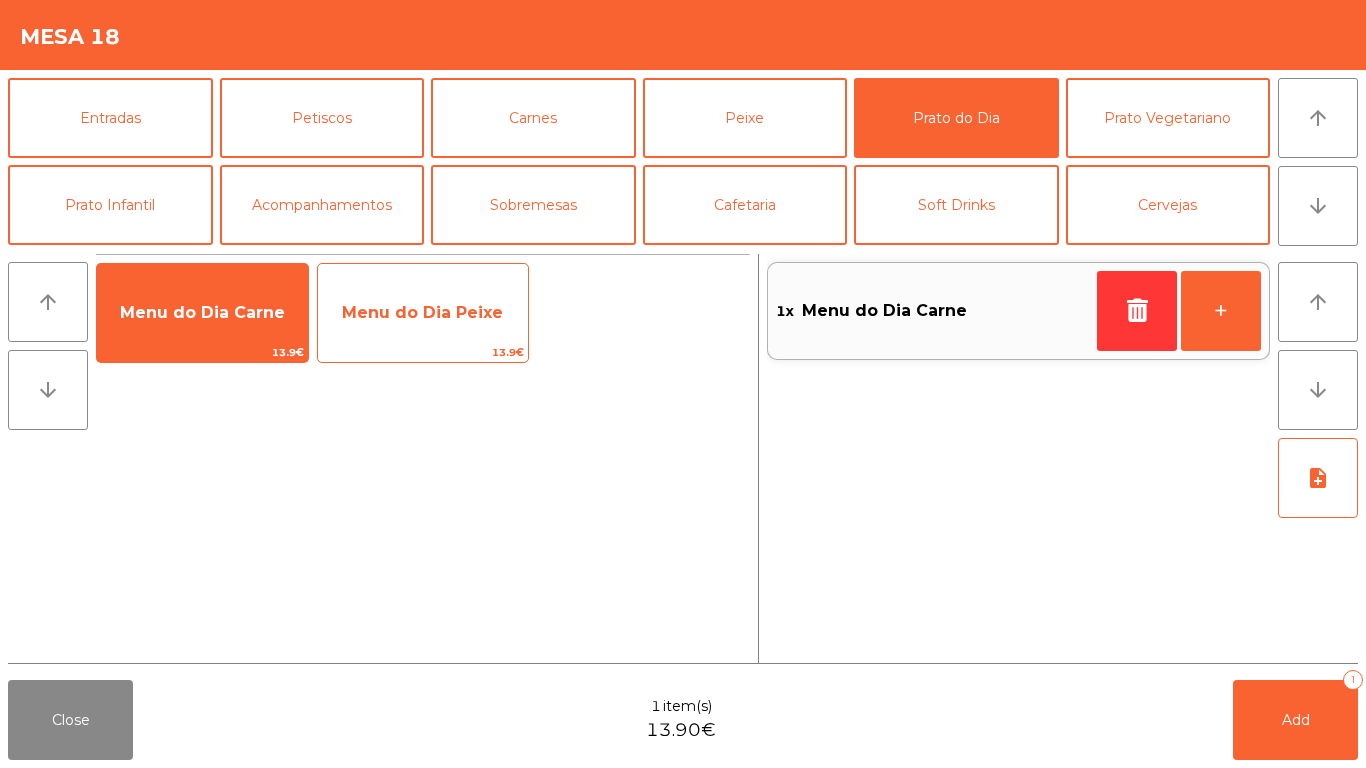 click on "Menu do Dia Peixe" 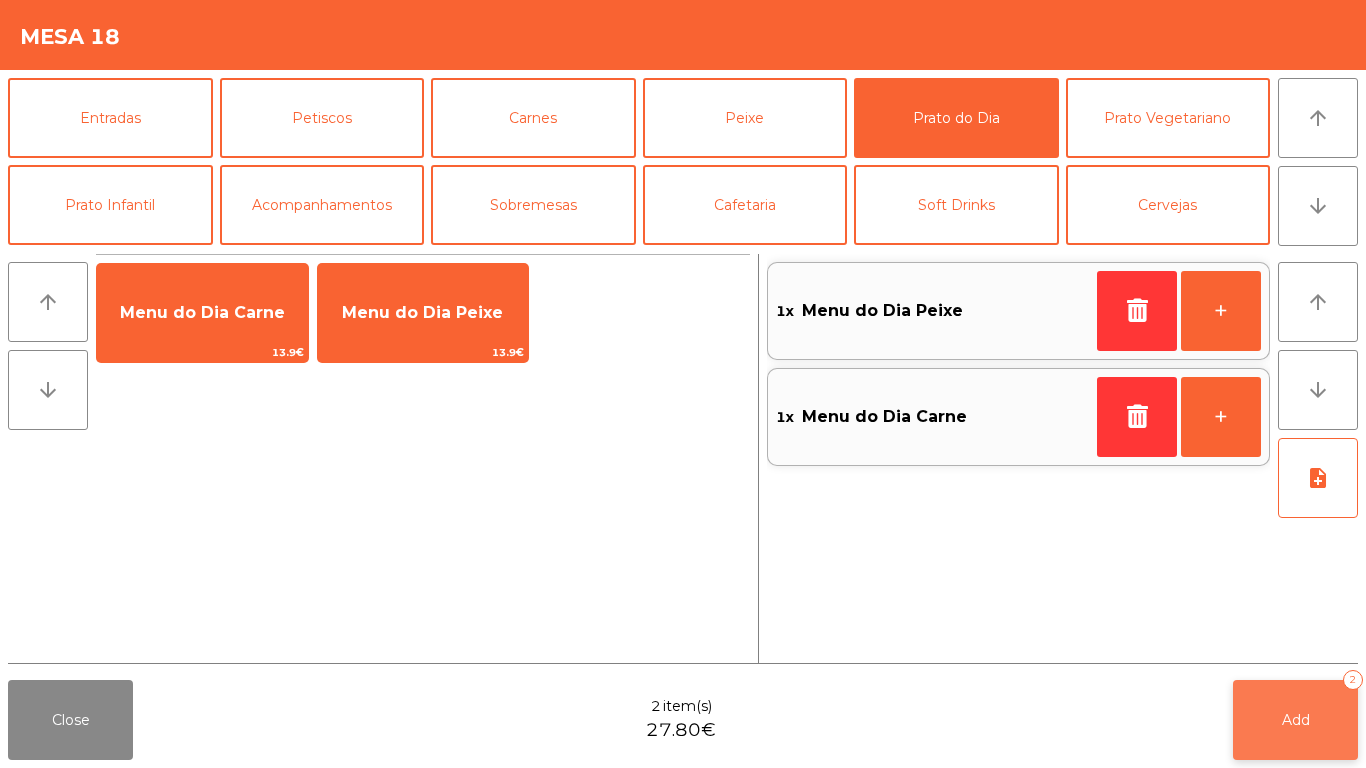 click on "Add" 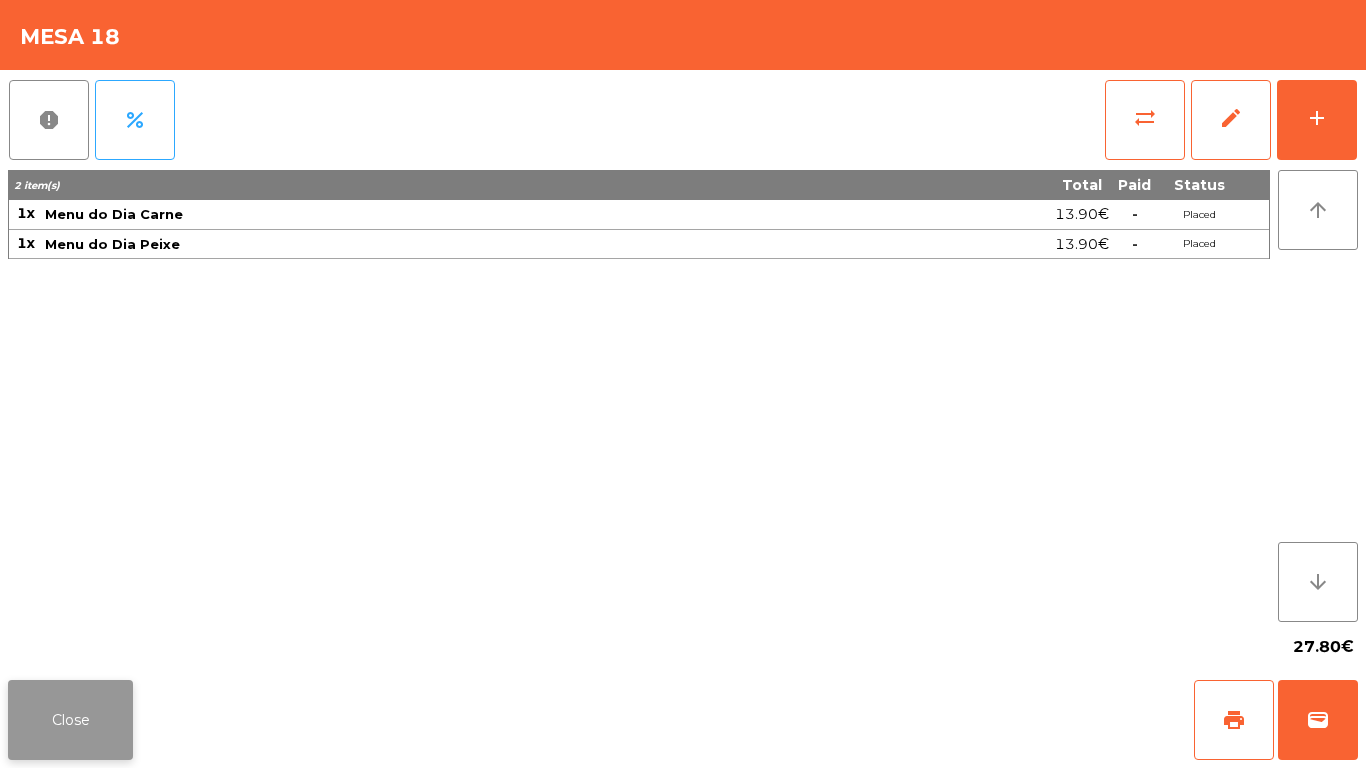 click on "Close" 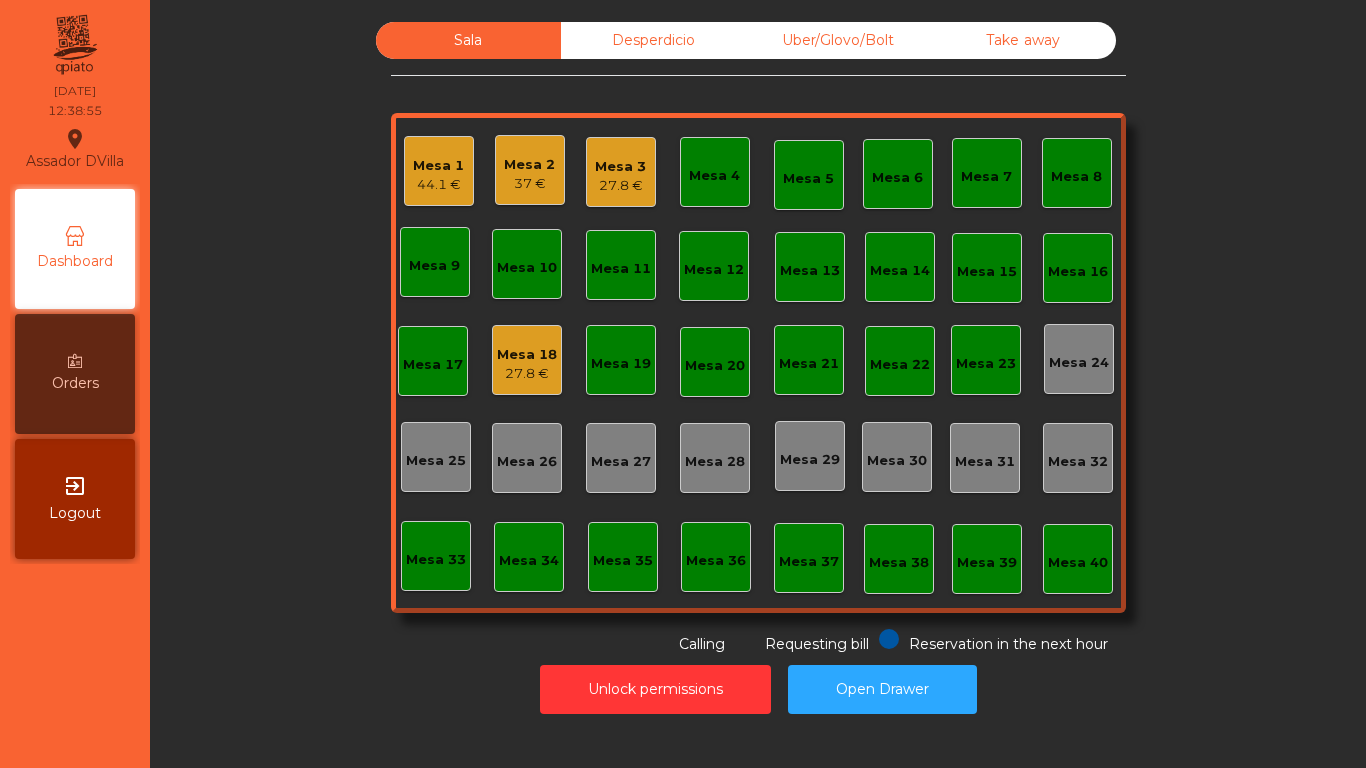 click on "Mesa 3" 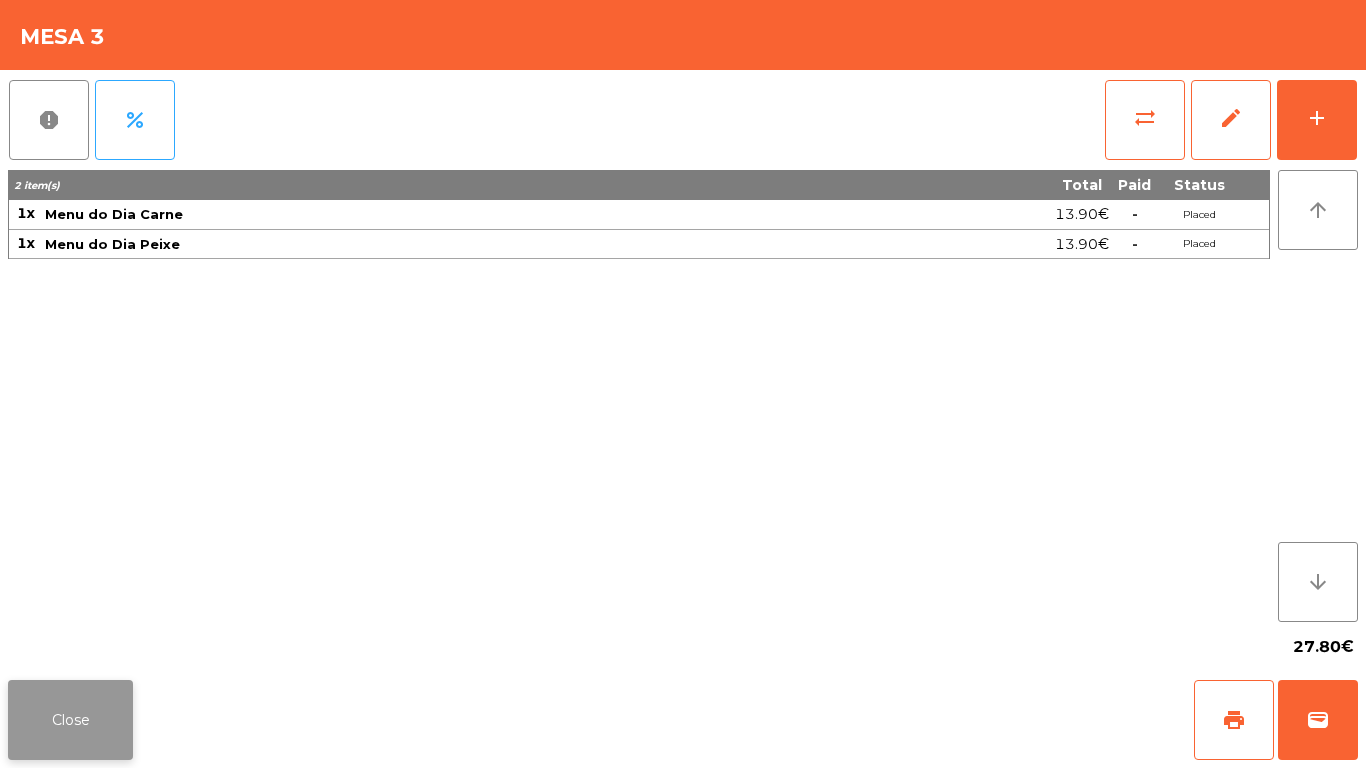 click on "Close" 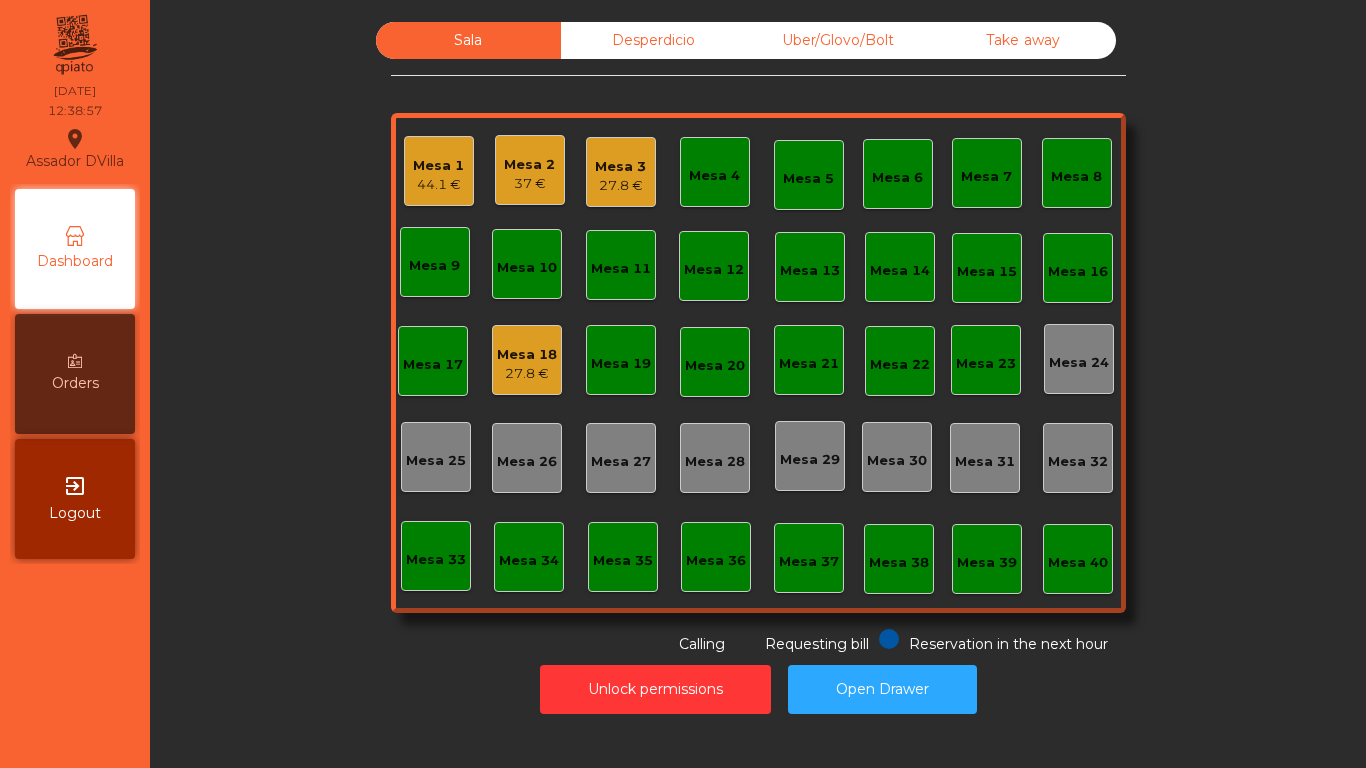 click on "Mesa 18" 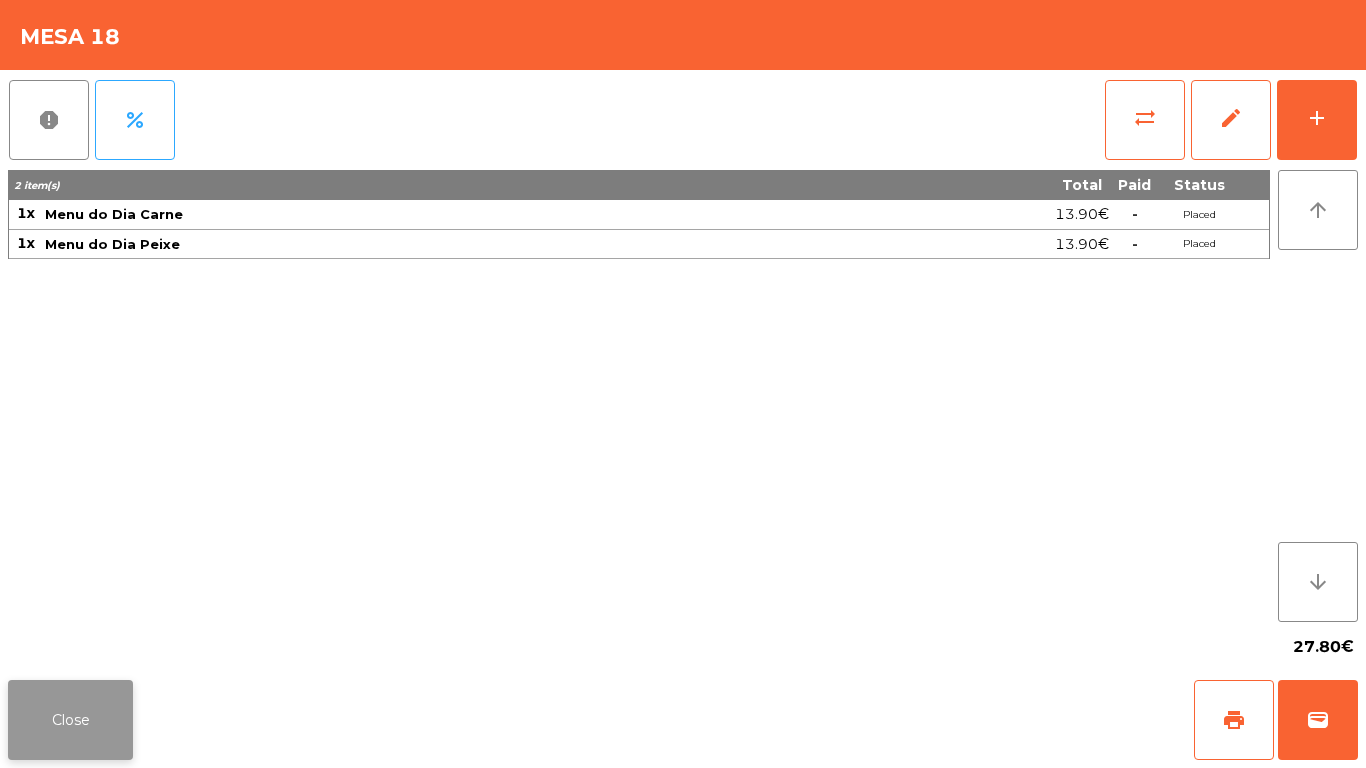 click on "Close" 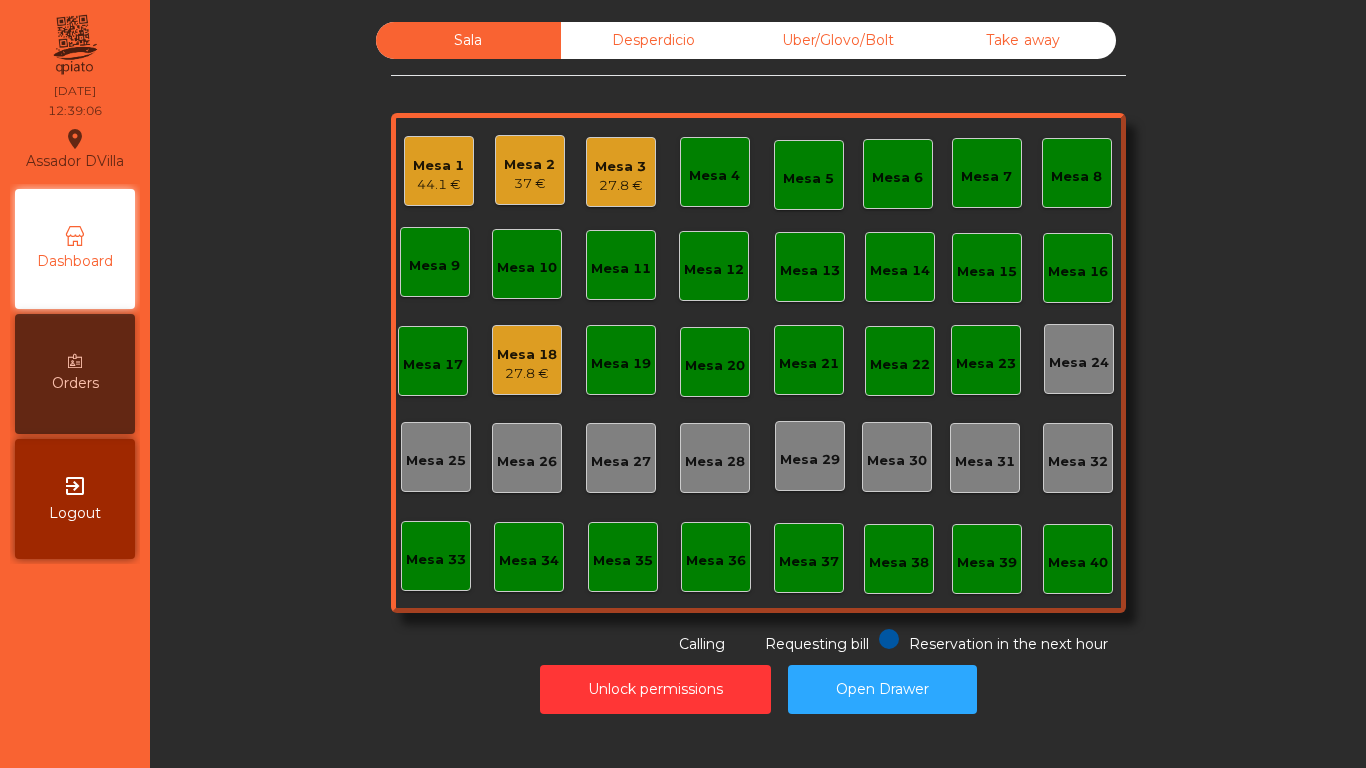 click on "Unlock permissions   Open Drawer" 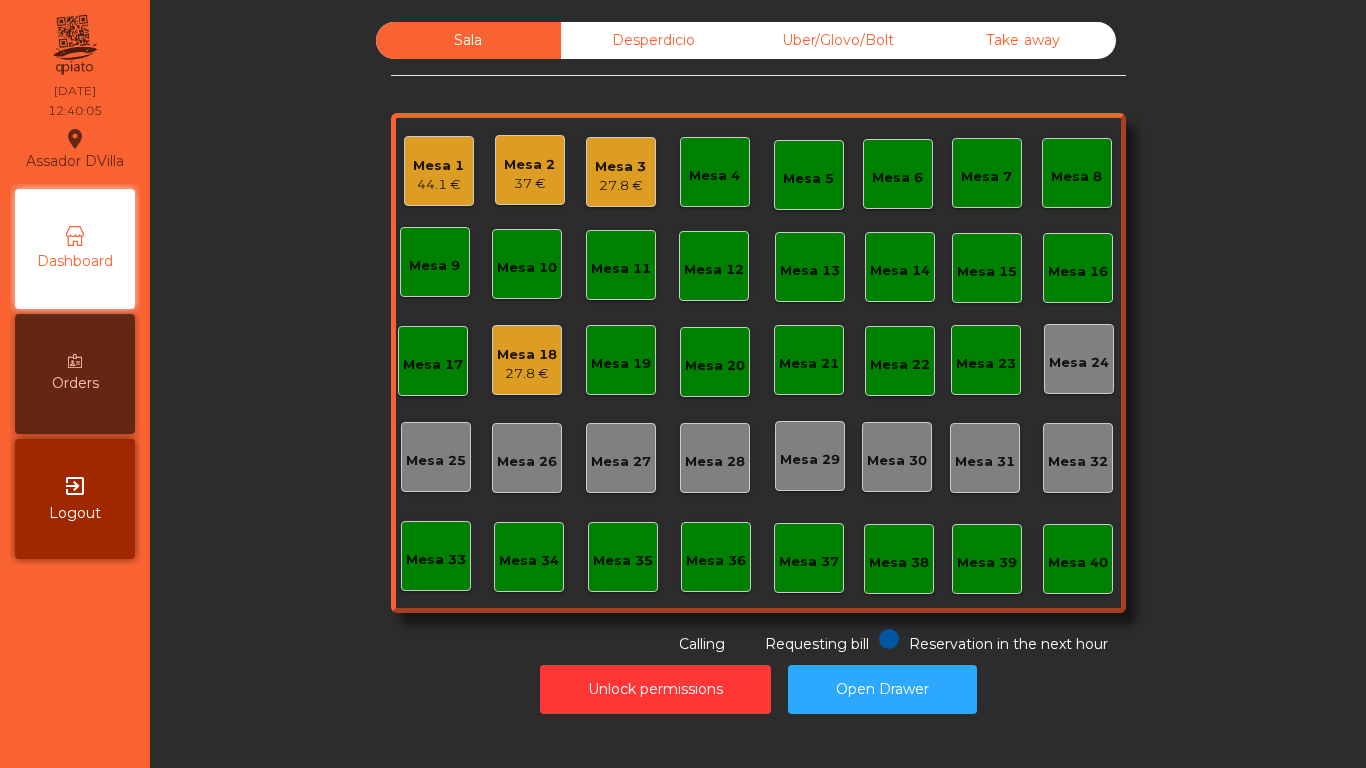 click on "Desperdicio" 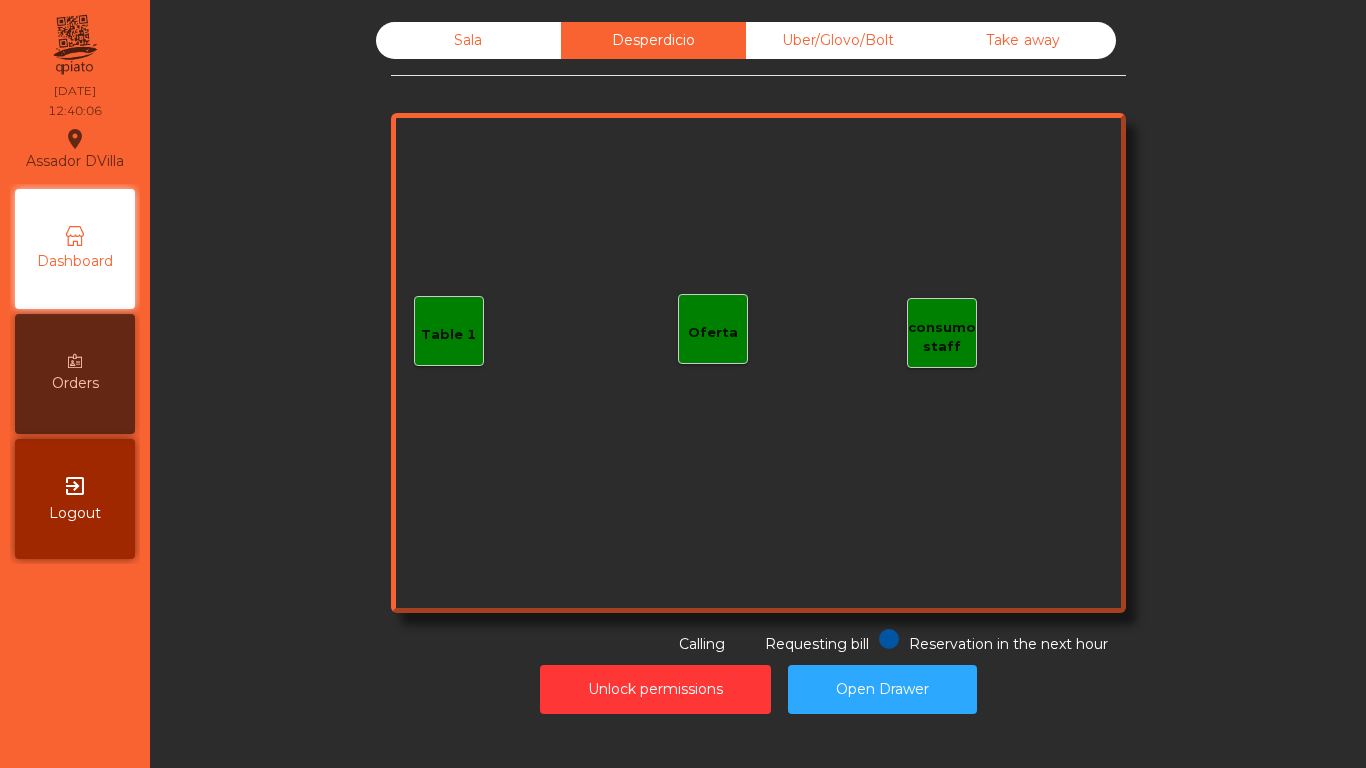 click on "Uber/Glovo/Bolt" 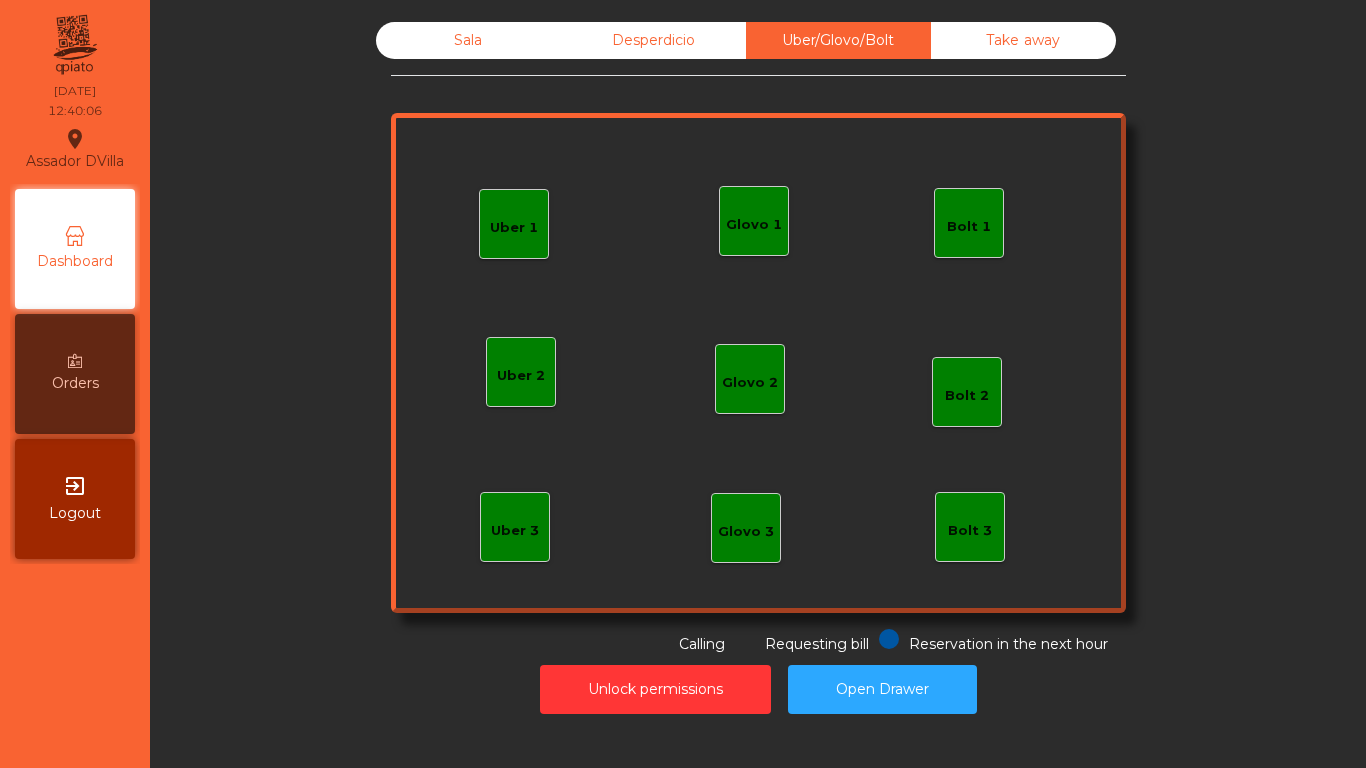 click on "Take away" 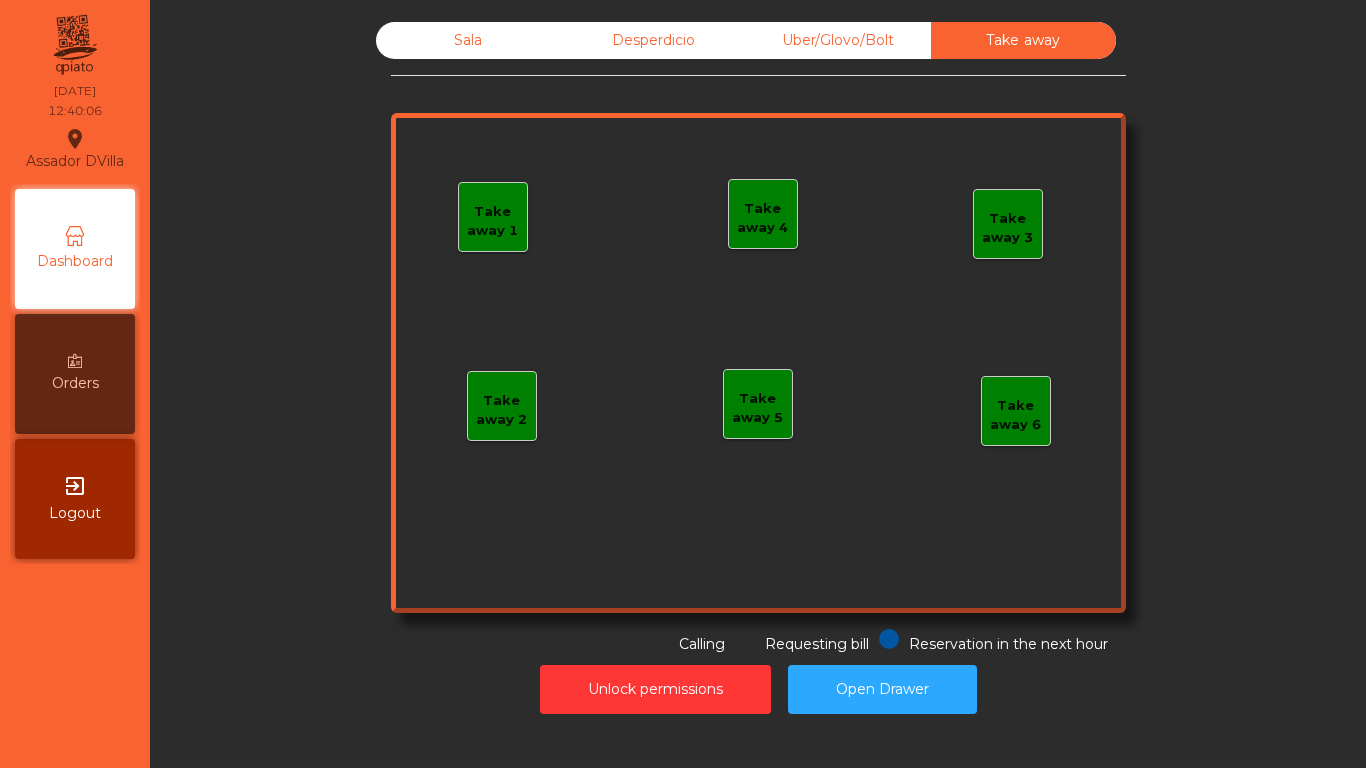 click on "Desperdicio" 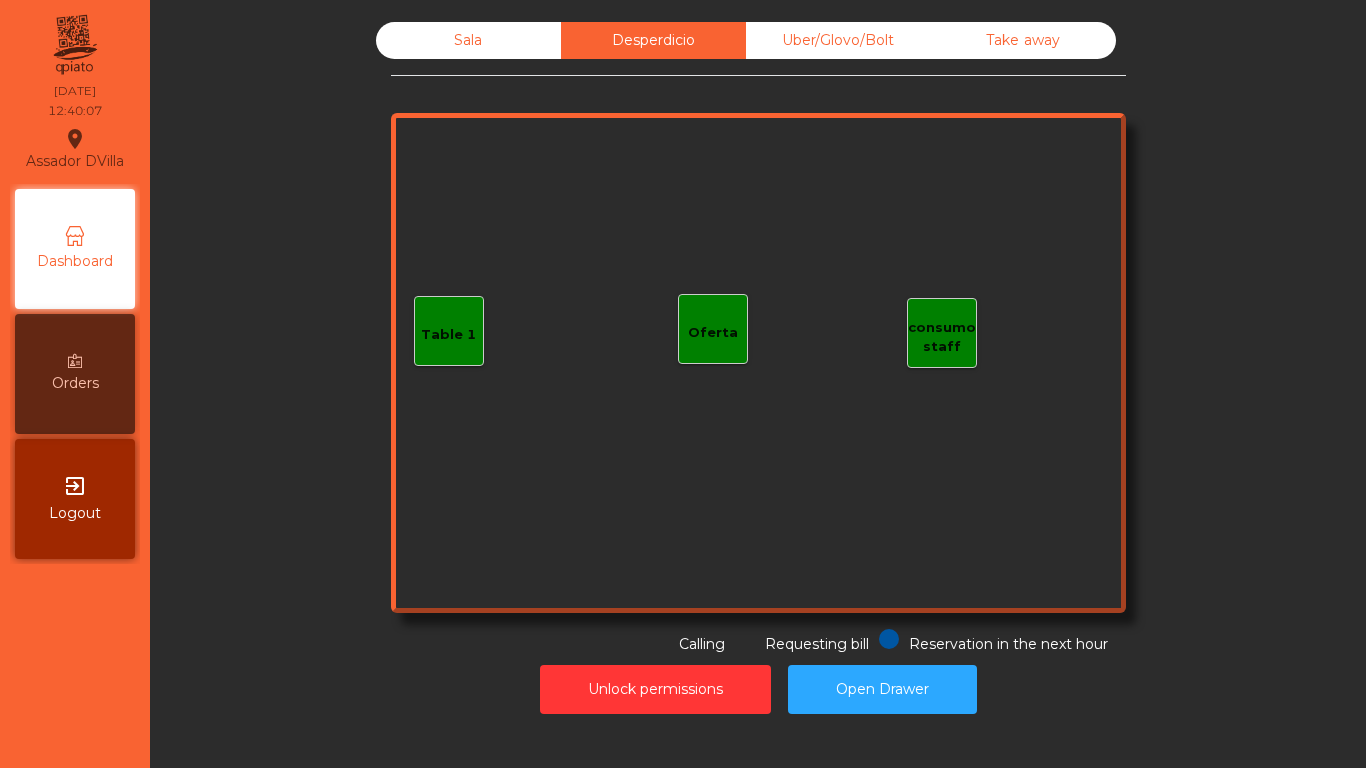 click on "Sala" 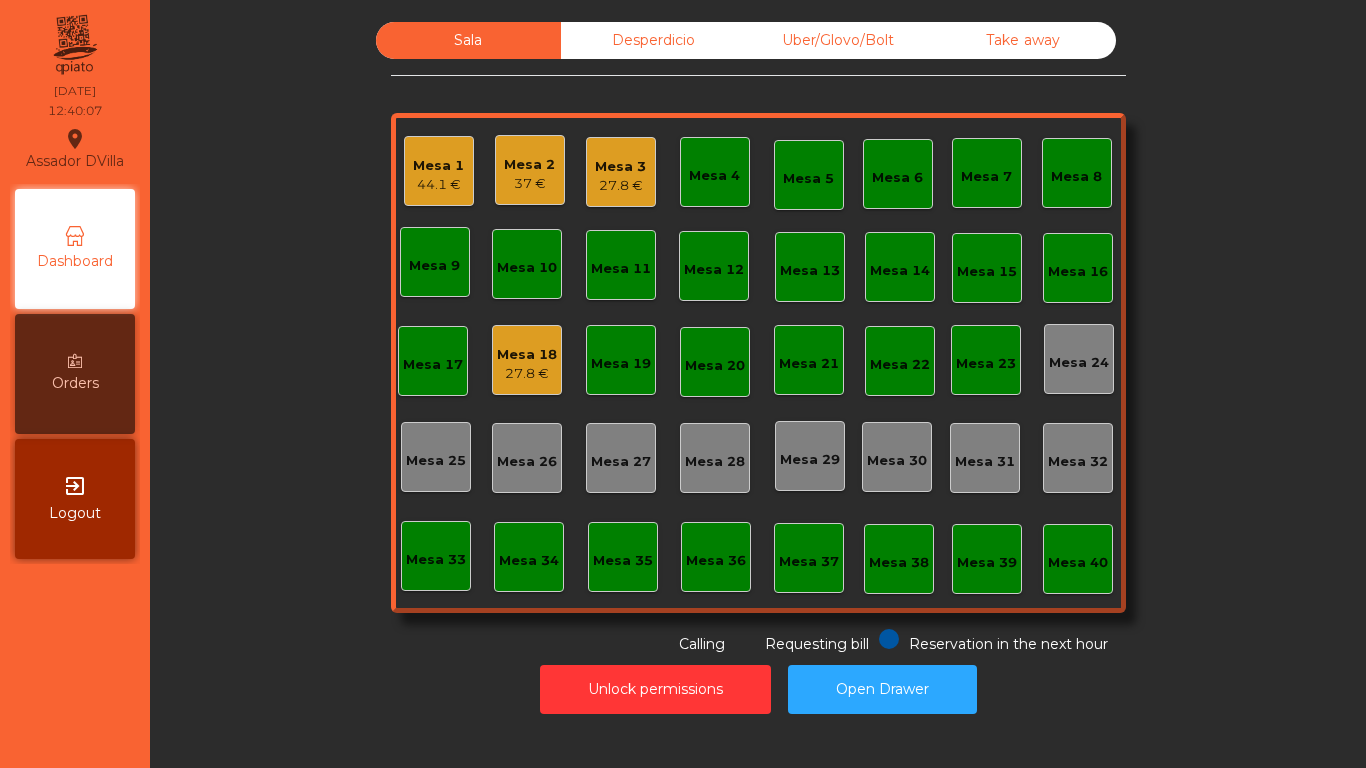 click on "Sala   Desperdicio   Uber/Glovo/Bolt   Take away   Mesa 1   44.1 €   Mesa 2   37 €   Mesa 3   27.8 €   Mesa 4   [GEOGRAPHIC_DATA] 6   [GEOGRAPHIC_DATA] 8   [GEOGRAPHIC_DATA] 10   [GEOGRAPHIC_DATA] 12   [GEOGRAPHIC_DATA] 13   [GEOGRAPHIC_DATA] 14   [GEOGRAPHIC_DATA] 15   [GEOGRAPHIC_DATA] 16   [GEOGRAPHIC_DATA] 18   27.8 €   [GEOGRAPHIC_DATA] 19   [GEOGRAPHIC_DATA] 20   [GEOGRAPHIC_DATA] 21   [GEOGRAPHIC_DATA] 22   [GEOGRAPHIC_DATA] 23   [GEOGRAPHIC_DATA] 24   [GEOGRAPHIC_DATA] 25   [GEOGRAPHIC_DATA] 26   [GEOGRAPHIC_DATA] 27   [GEOGRAPHIC_DATA] 28   [GEOGRAPHIC_DATA] 29   [GEOGRAPHIC_DATA] 30   [GEOGRAPHIC_DATA] [GEOGRAPHIC_DATA] 32   [GEOGRAPHIC_DATA] 34   [GEOGRAPHIC_DATA] 35   [GEOGRAPHIC_DATA] 37   [GEOGRAPHIC_DATA] 38   [GEOGRAPHIC_DATA] 40  Reservation in the next hour Requesting bill Calling" 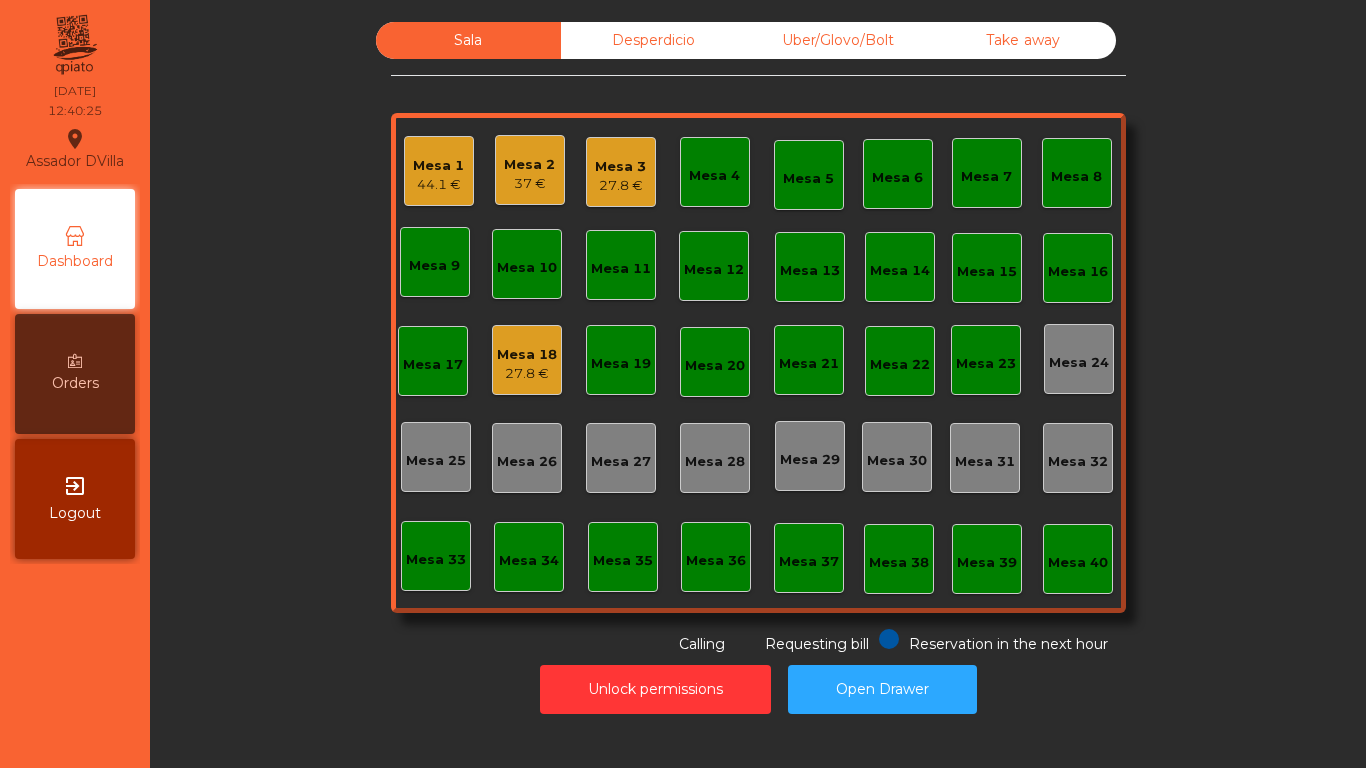 click on "Mesa 18" 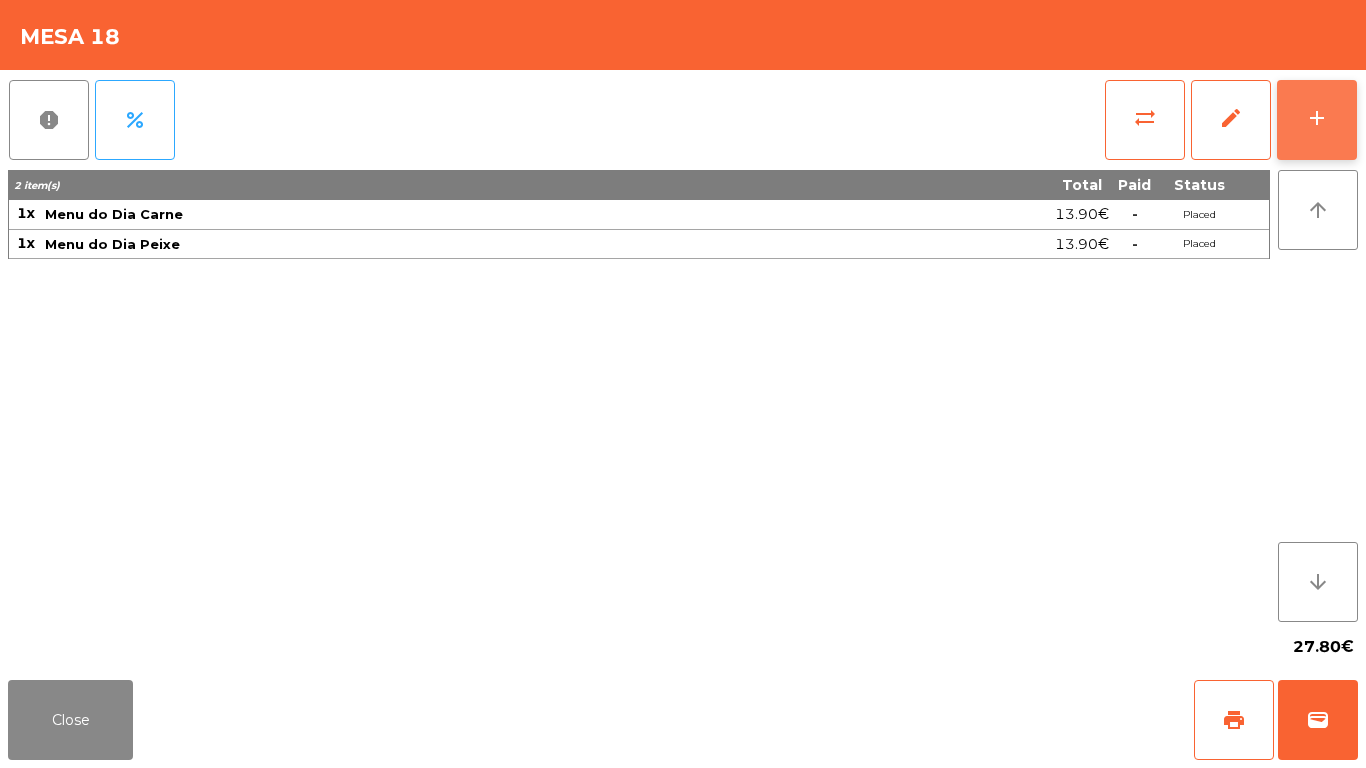 click on "add" 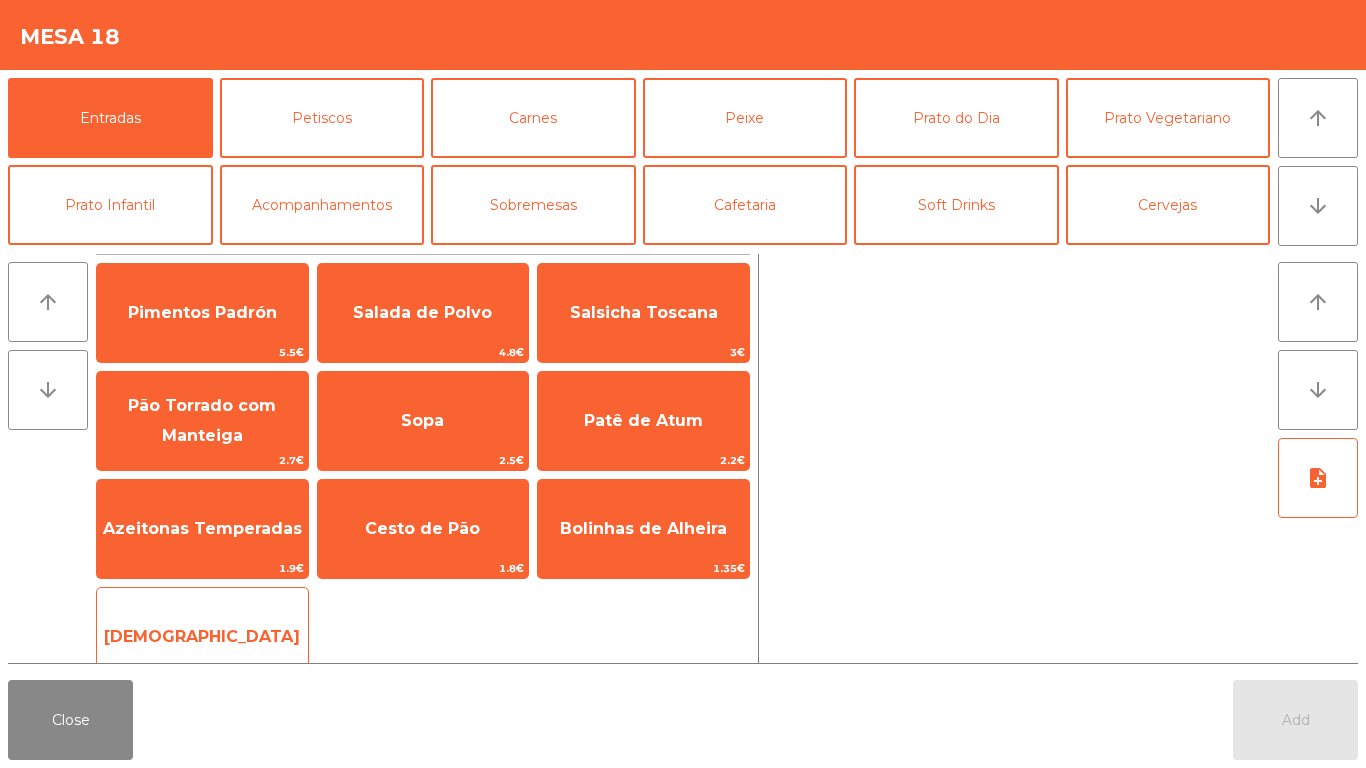 click on "[DEMOGRAPHIC_DATA]" 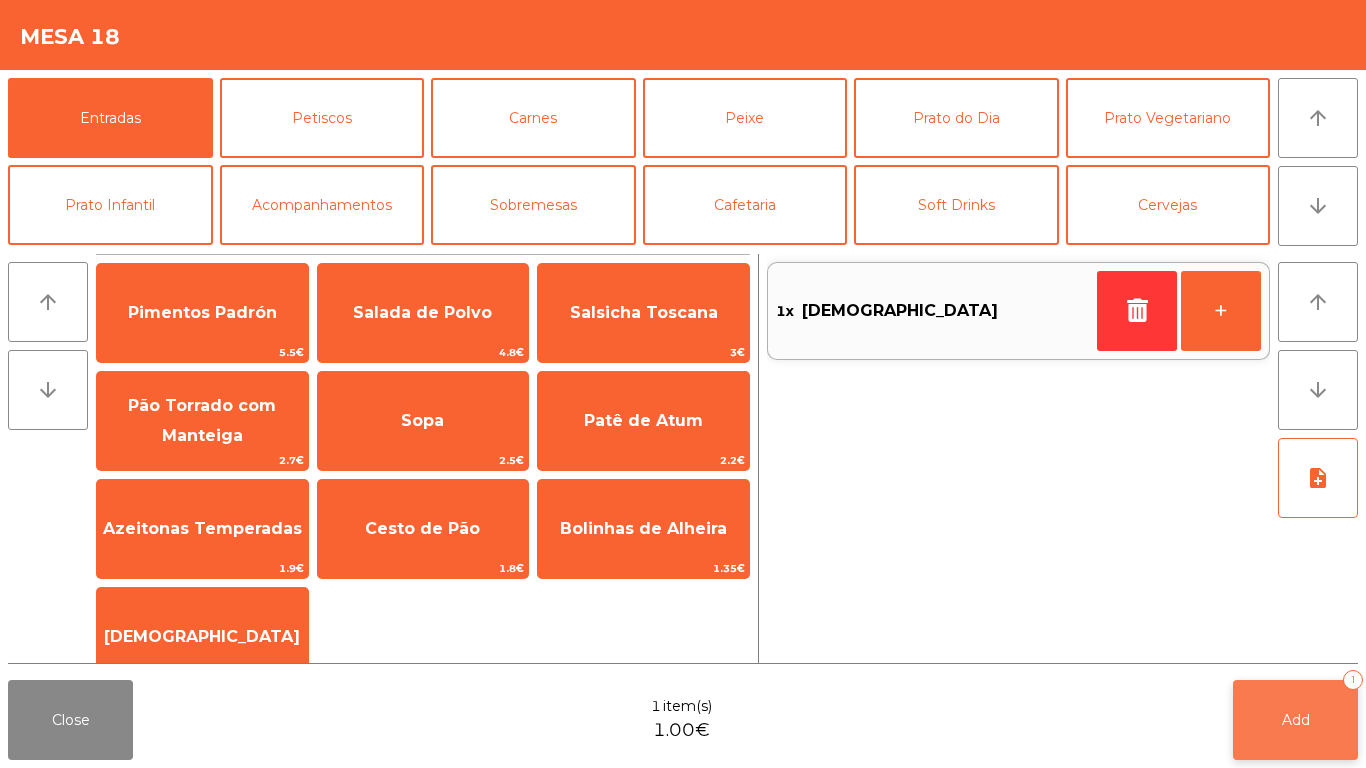 click on "Add   1" 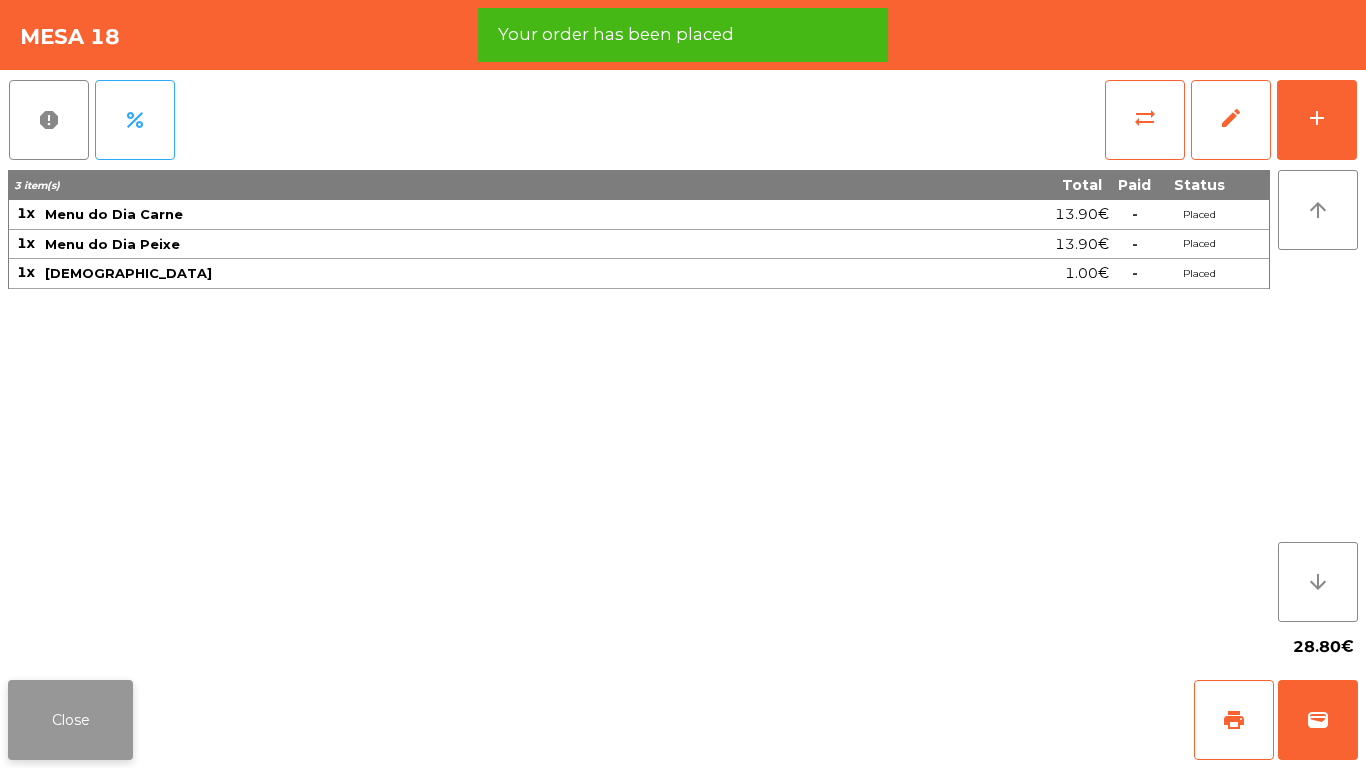 click on "Close" 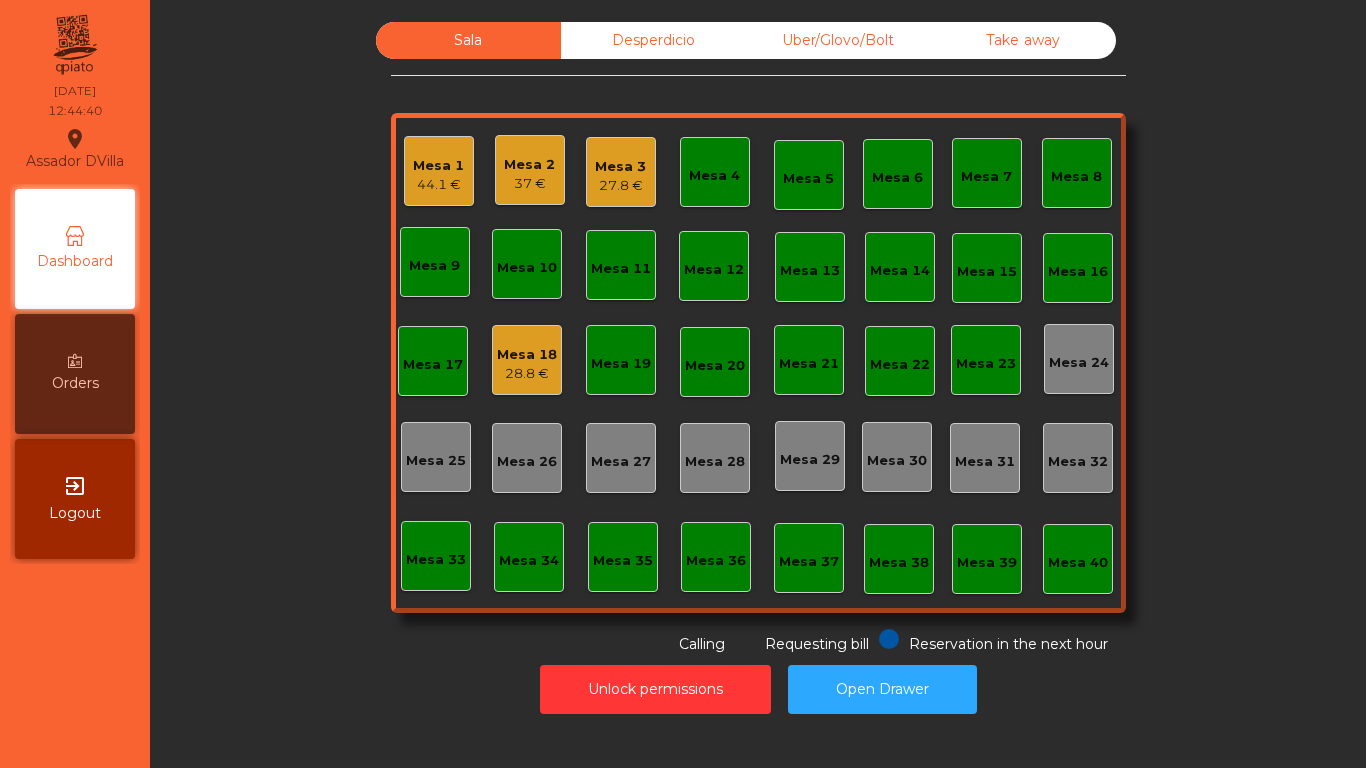click on "Orders" at bounding box center (75, 374) 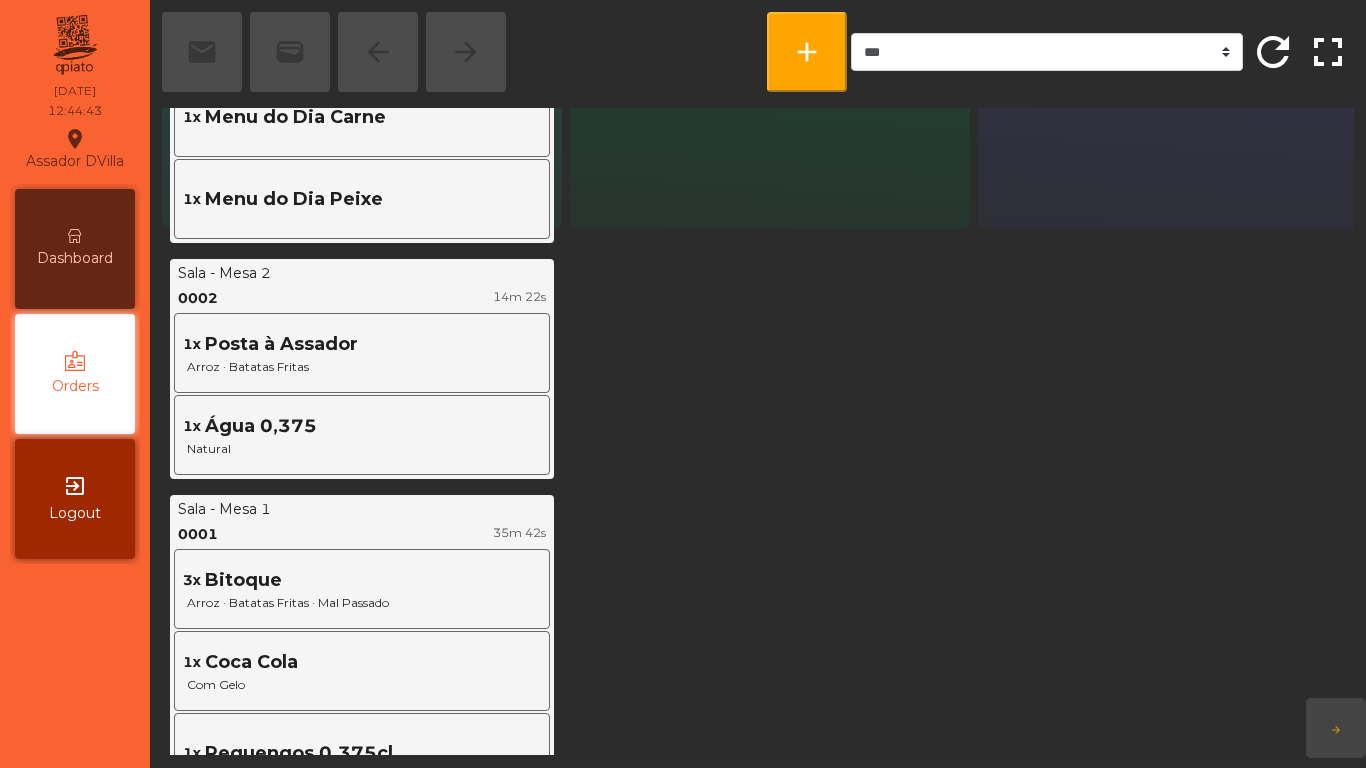 scroll, scrollTop: 529, scrollLeft: 0, axis: vertical 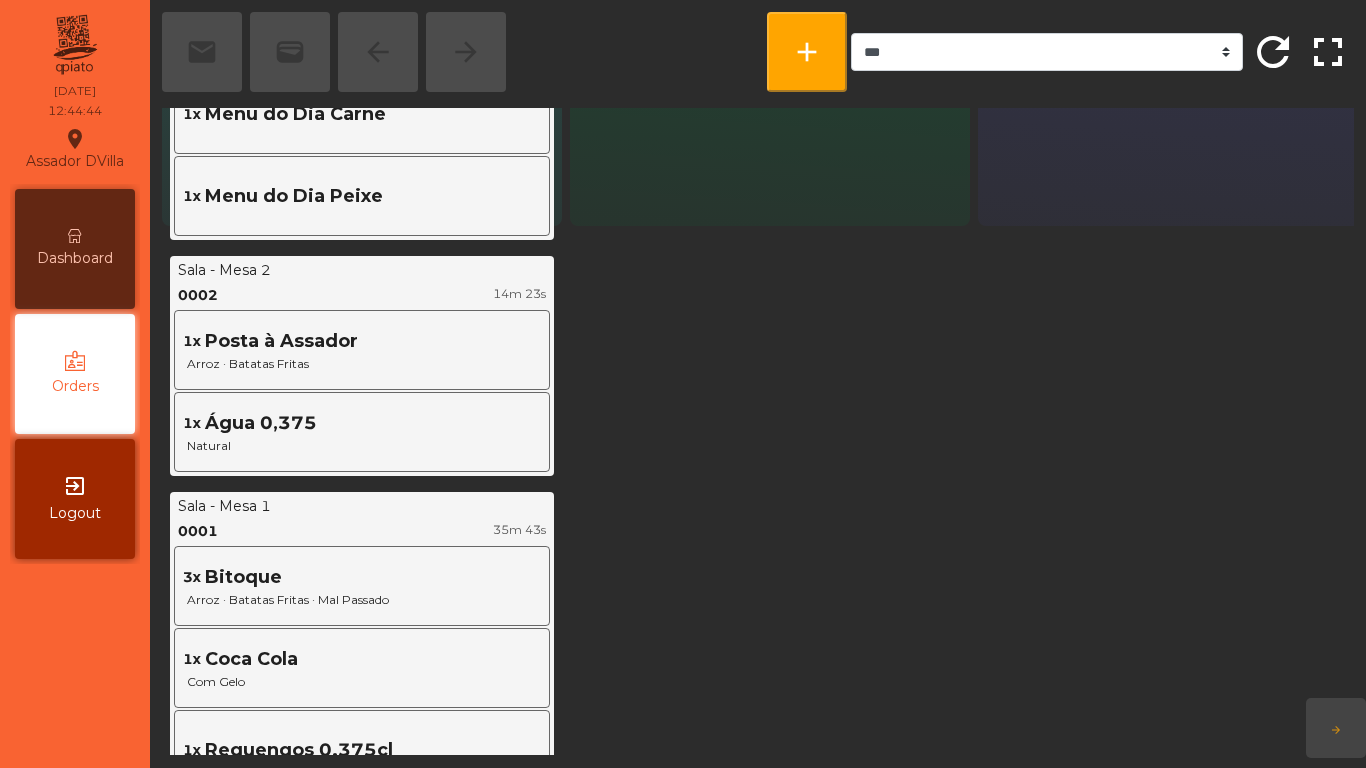 click on "Dashboard" at bounding box center (75, 258) 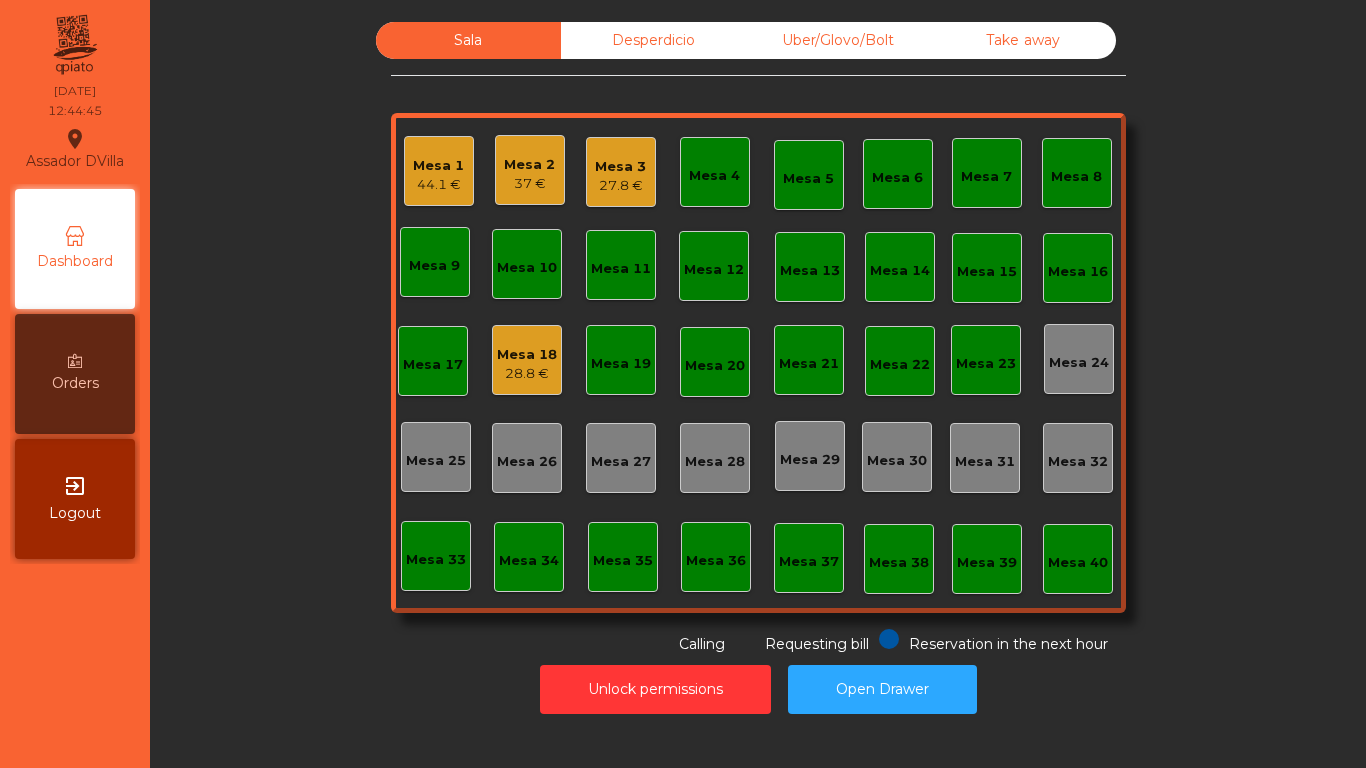 click on "Sala   Desperdicio   Uber/Glovo/Bolt   Take away   Mesa 1   44.1 €   Mesa 2   37 €   Mesa 3   27.8 €   Mesa 4   Mesa 5   Mesa 6   [GEOGRAPHIC_DATA] 8   [GEOGRAPHIC_DATA] 10   [GEOGRAPHIC_DATA] 11   [GEOGRAPHIC_DATA] 12   [GEOGRAPHIC_DATA] 13   [GEOGRAPHIC_DATA] 14   [GEOGRAPHIC_DATA] [GEOGRAPHIC_DATA] 16   [GEOGRAPHIC_DATA] 18   28.8 €   [GEOGRAPHIC_DATA] 19   [GEOGRAPHIC_DATA] 20   [GEOGRAPHIC_DATA] 21   [GEOGRAPHIC_DATA] 22   [GEOGRAPHIC_DATA] 23   [GEOGRAPHIC_DATA] 24   [GEOGRAPHIC_DATA] 25   [GEOGRAPHIC_DATA] 26   [GEOGRAPHIC_DATA] 27   [GEOGRAPHIC_DATA] 28   [GEOGRAPHIC_DATA] 29   [GEOGRAPHIC_DATA] 30   [GEOGRAPHIC_DATA] [GEOGRAPHIC_DATA] 32   [GEOGRAPHIC_DATA] 34   [GEOGRAPHIC_DATA] [GEOGRAPHIC_DATA] 37   [GEOGRAPHIC_DATA] 38   [GEOGRAPHIC_DATA] 40  Reservation in the next hour Requesting bill Calling" 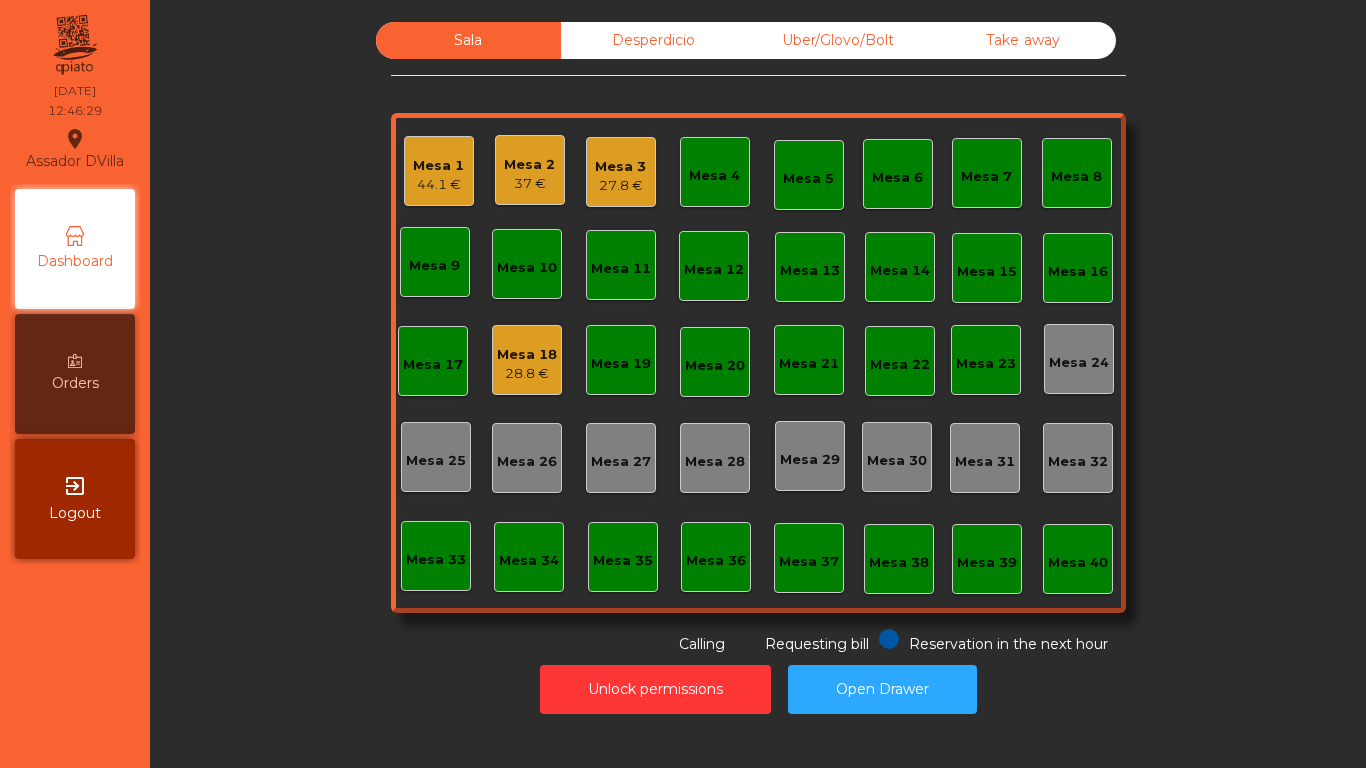click on "27.8 €" 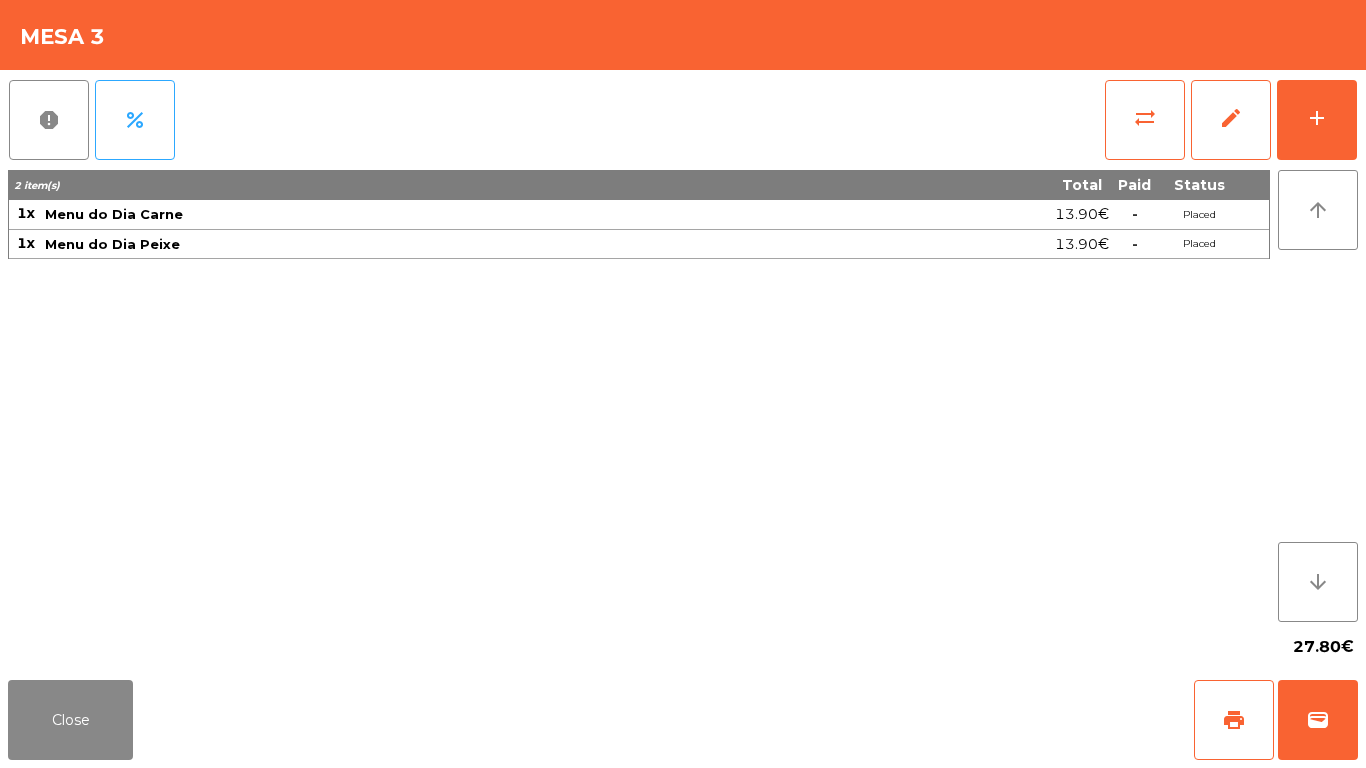 click on "2 item(s) Total Paid Status 1x Menu do Dia Carne 13.90€  -  Placed 1x Menu do Dia Peixe 13.90€  -  Placed" 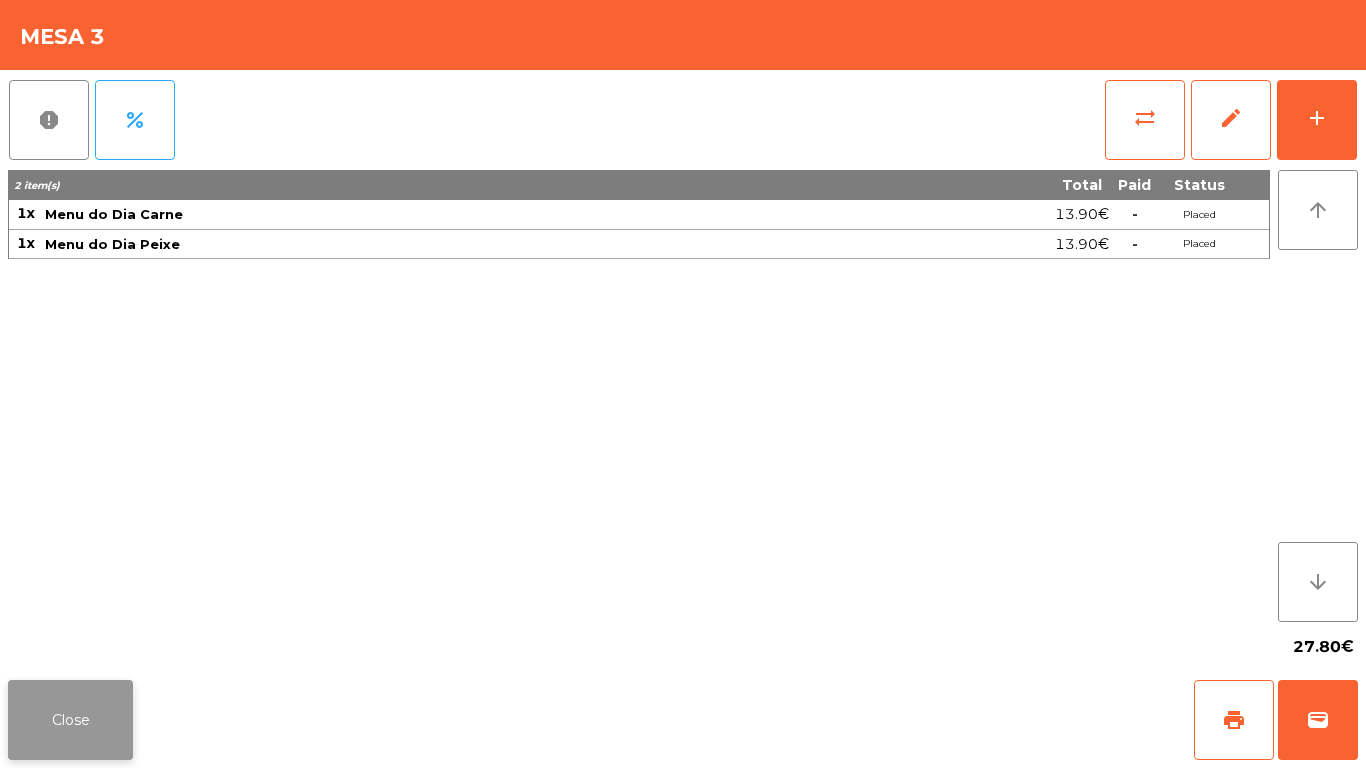 click on "Close" 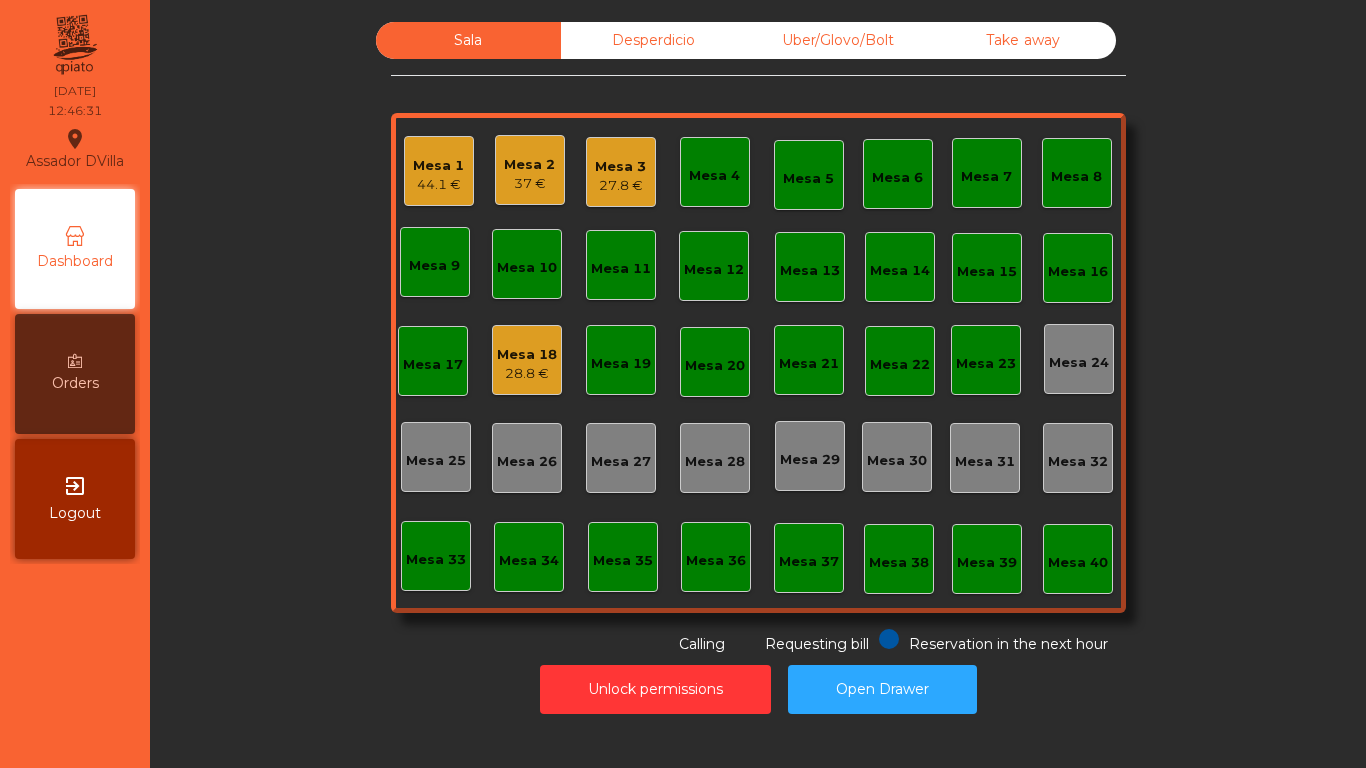 click on "27.8 €" 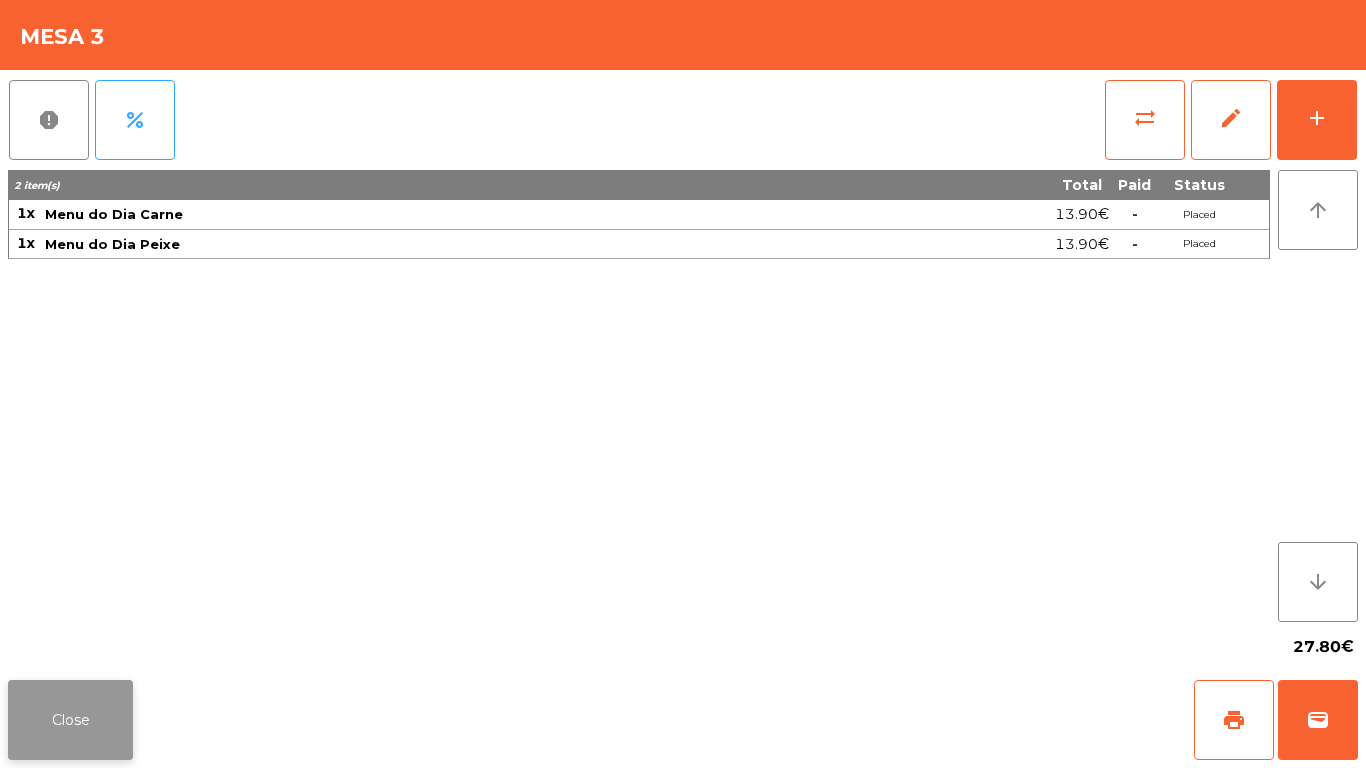 click on "Close" 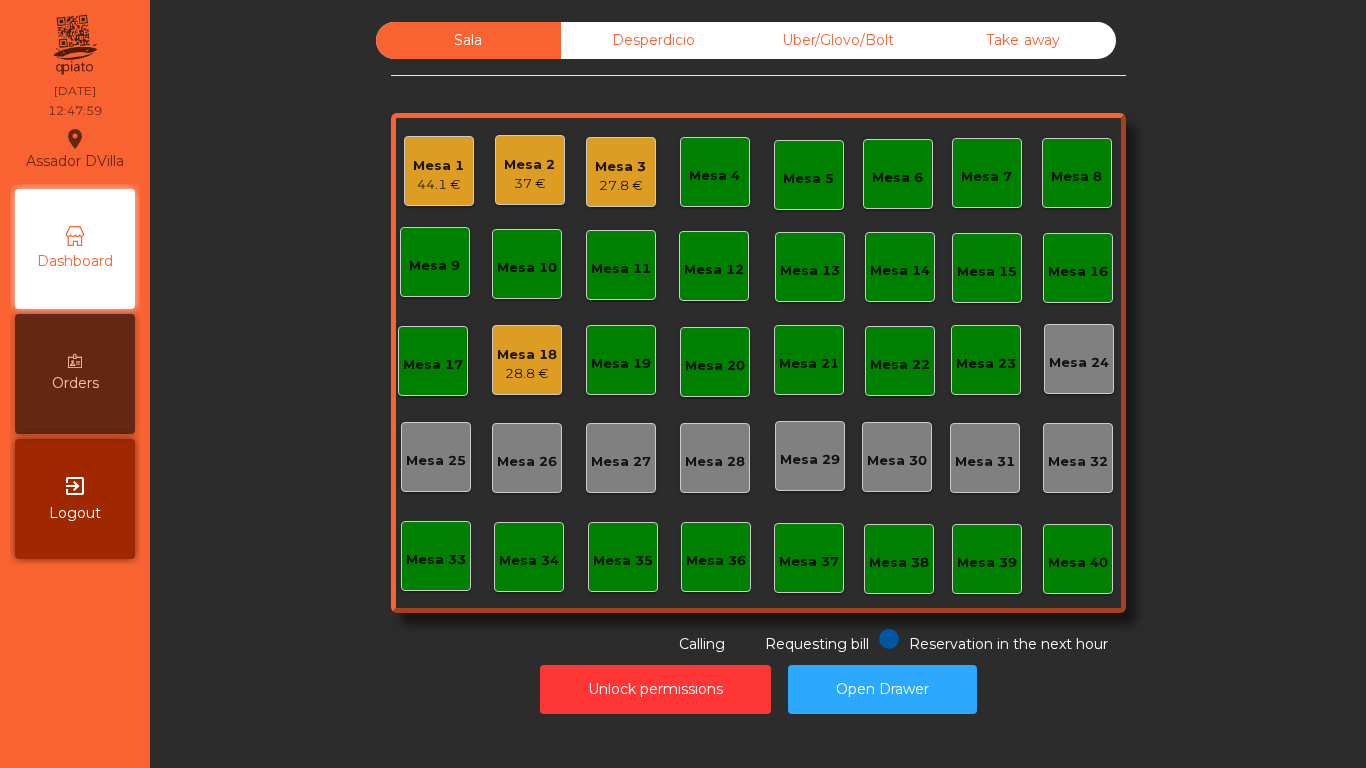 click on "28.8 €" 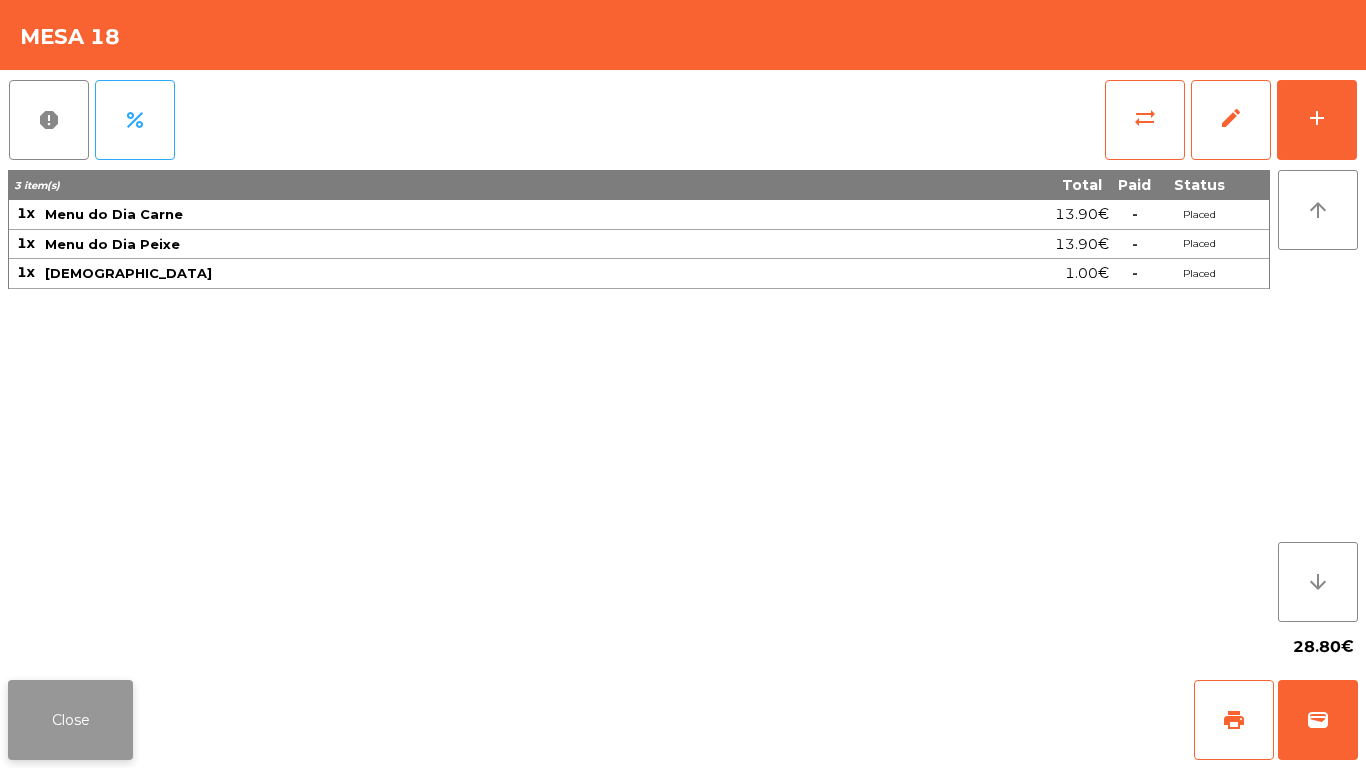 click on "Close" 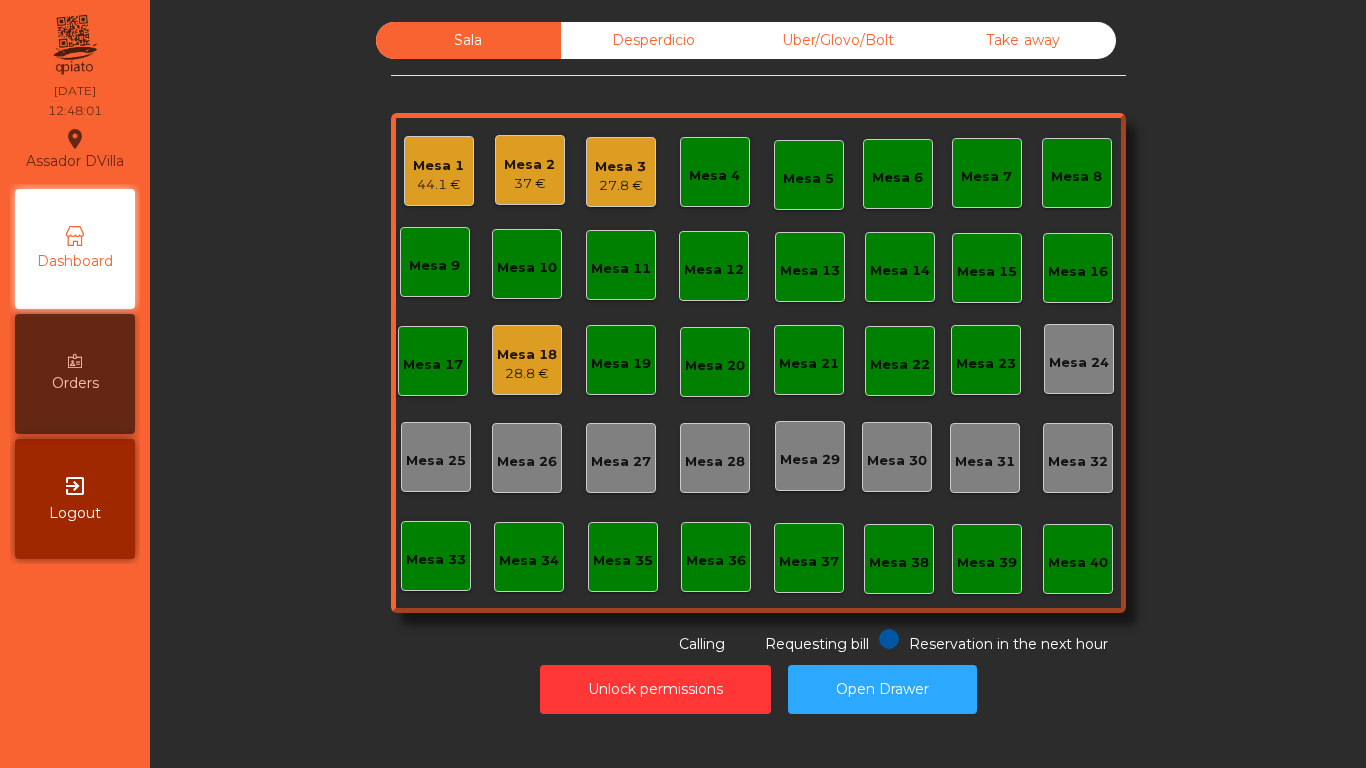 click on "Sala   Desperdicio   Uber/Glovo/Bolt   Take away   Mesa 1   44.1 €   Mesa 2   37 €   Mesa 3   27.8 €   Mesa 4   Mesa 5   Mesa 6   [GEOGRAPHIC_DATA] 8   [GEOGRAPHIC_DATA] 10   [GEOGRAPHIC_DATA] 11   [GEOGRAPHIC_DATA] 12   [GEOGRAPHIC_DATA] 13   [GEOGRAPHIC_DATA] 14   [GEOGRAPHIC_DATA] [GEOGRAPHIC_DATA] 16   [GEOGRAPHIC_DATA] 18   28.8 €   [GEOGRAPHIC_DATA] 19   [GEOGRAPHIC_DATA] 20   [GEOGRAPHIC_DATA] 21   [GEOGRAPHIC_DATA] 22   [GEOGRAPHIC_DATA] 23   [GEOGRAPHIC_DATA] 24   [GEOGRAPHIC_DATA] 25   [GEOGRAPHIC_DATA] 26   [GEOGRAPHIC_DATA] 27   [GEOGRAPHIC_DATA] 28   [GEOGRAPHIC_DATA] 29   [GEOGRAPHIC_DATA] 30   [GEOGRAPHIC_DATA] [GEOGRAPHIC_DATA] 32   [GEOGRAPHIC_DATA] 34   [GEOGRAPHIC_DATA] [GEOGRAPHIC_DATA] 37   [GEOGRAPHIC_DATA] 38   [GEOGRAPHIC_DATA] 40  Reservation in the next hour Requesting bill Calling" 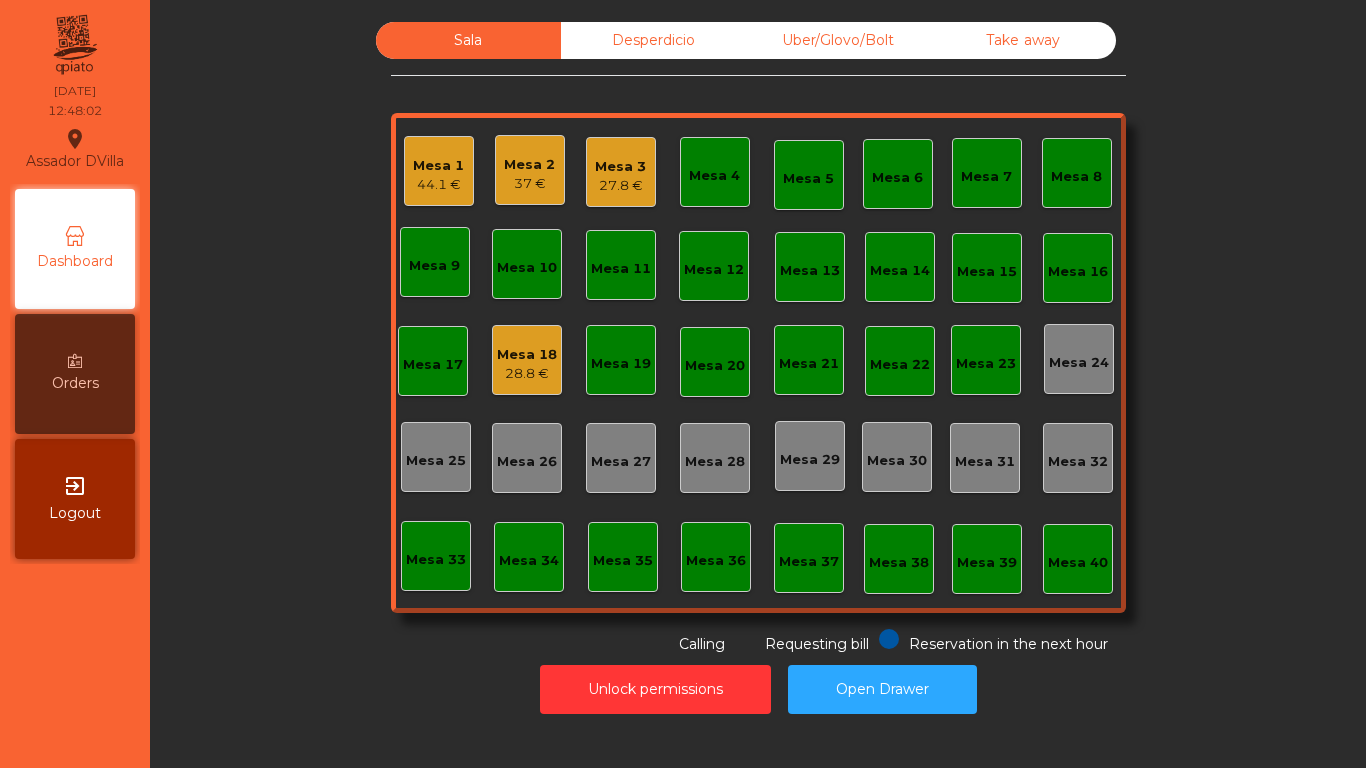 click on "27.8 €" 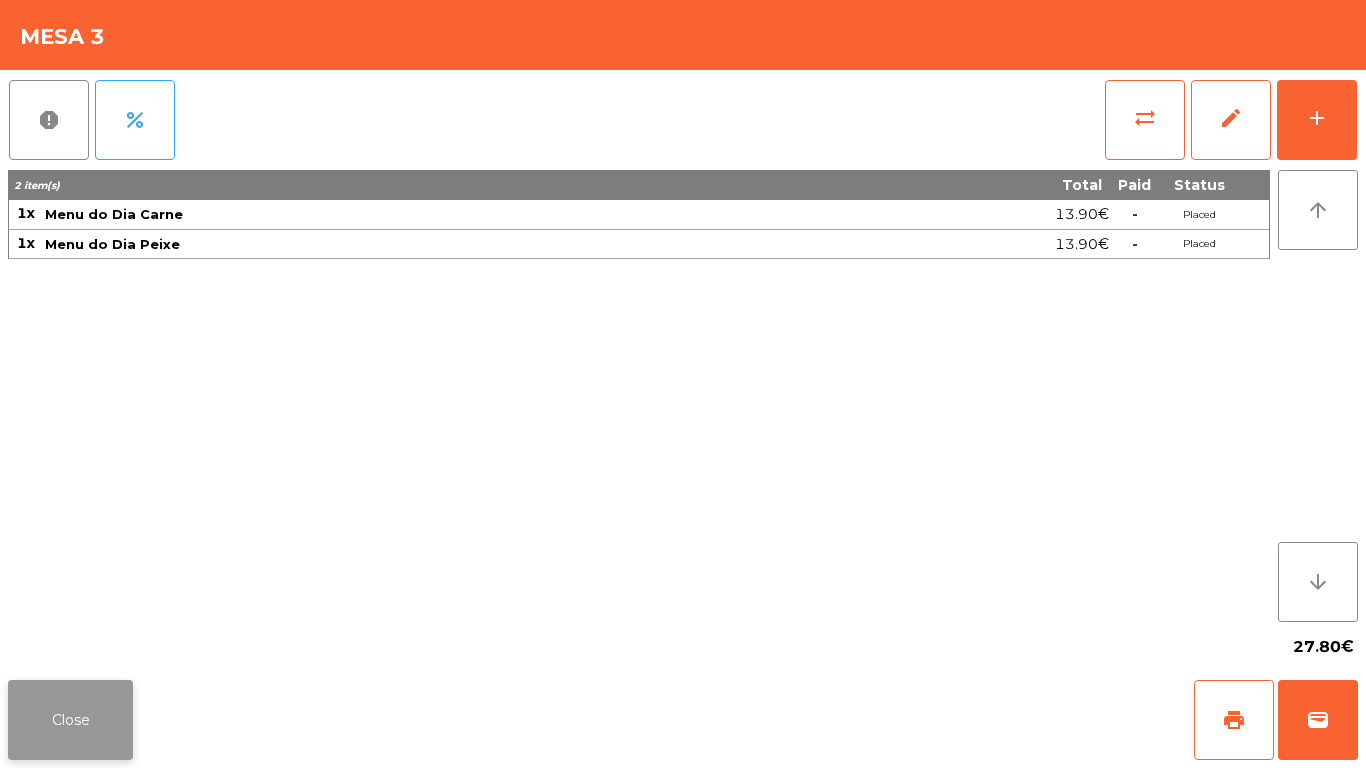 click on "Close" 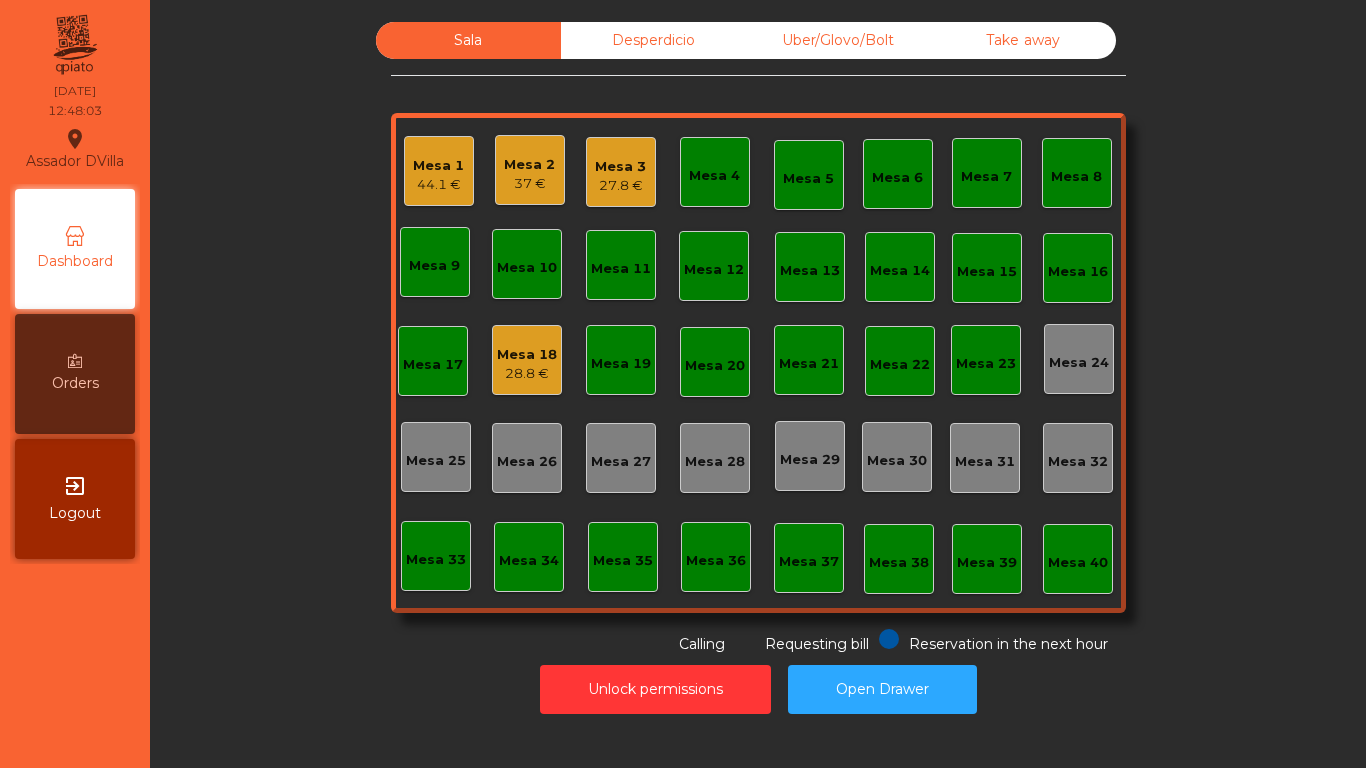 click on "Sala   Desperdicio   Uber/Glovo/Bolt   Take away   Mesa 1   44.1 €   Mesa 2   37 €   Mesa 3   27.8 €   Mesa 4   Mesa 5   Mesa 6   [GEOGRAPHIC_DATA] 8   [GEOGRAPHIC_DATA] 10   [GEOGRAPHIC_DATA] 11   [GEOGRAPHIC_DATA] 12   [GEOGRAPHIC_DATA] 13   [GEOGRAPHIC_DATA] 14   [GEOGRAPHIC_DATA] [GEOGRAPHIC_DATA] 16   [GEOGRAPHIC_DATA] 18   28.8 €   [GEOGRAPHIC_DATA] 19   [GEOGRAPHIC_DATA] 20   [GEOGRAPHIC_DATA] 21   [GEOGRAPHIC_DATA] 22   [GEOGRAPHIC_DATA] 23   [GEOGRAPHIC_DATA] 24   [GEOGRAPHIC_DATA] 25   [GEOGRAPHIC_DATA] 26   [GEOGRAPHIC_DATA] 27   [GEOGRAPHIC_DATA] 28   [GEOGRAPHIC_DATA] 29   [GEOGRAPHIC_DATA] 30   [GEOGRAPHIC_DATA] [GEOGRAPHIC_DATA] 32   [GEOGRAPHIC_DATA] 34   [GEOGRAPHIC_DATA] [GEOGRAPHIC_DATA] 37   [GEOGRAPHIC_DATA] 38   [GEOGRAPHIC_DATA] 40  Reservation in the next hour Requesting bill Calling" 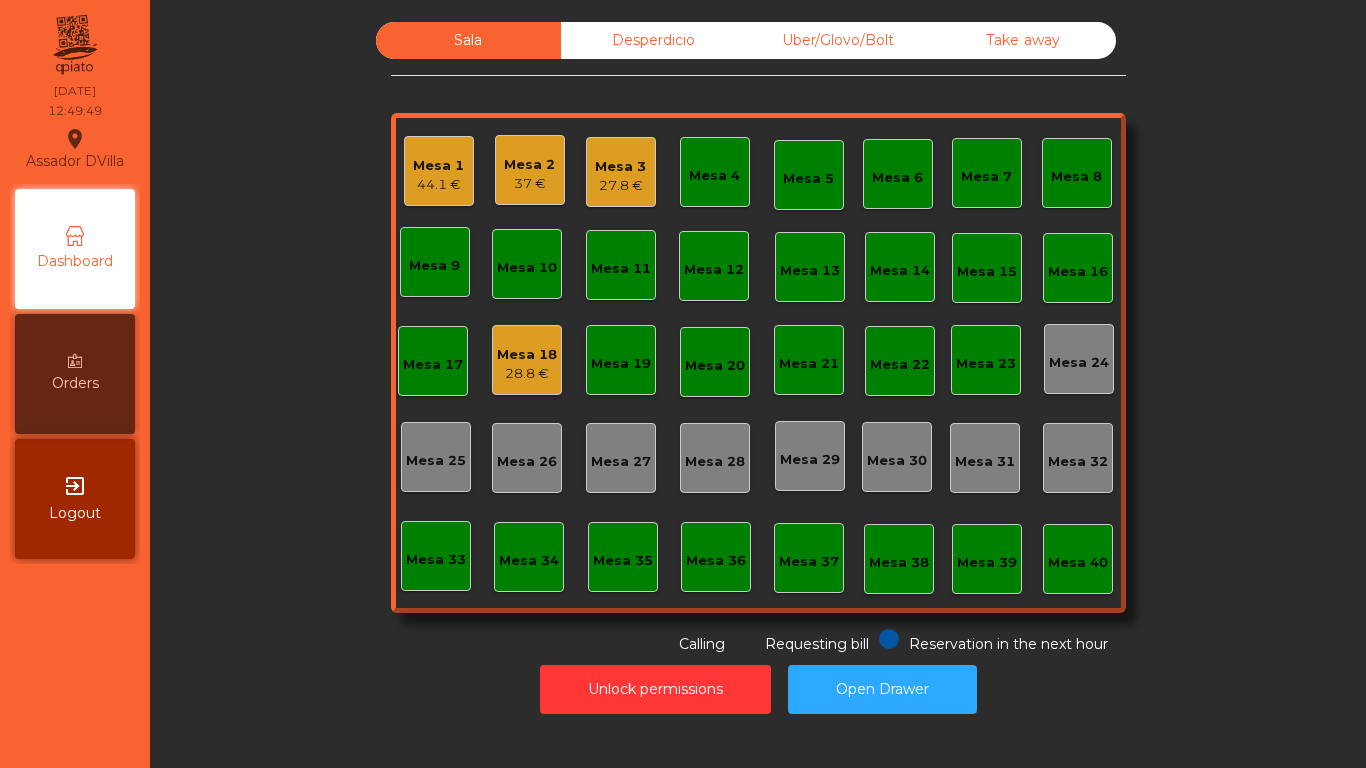 click on "Mesa 2" 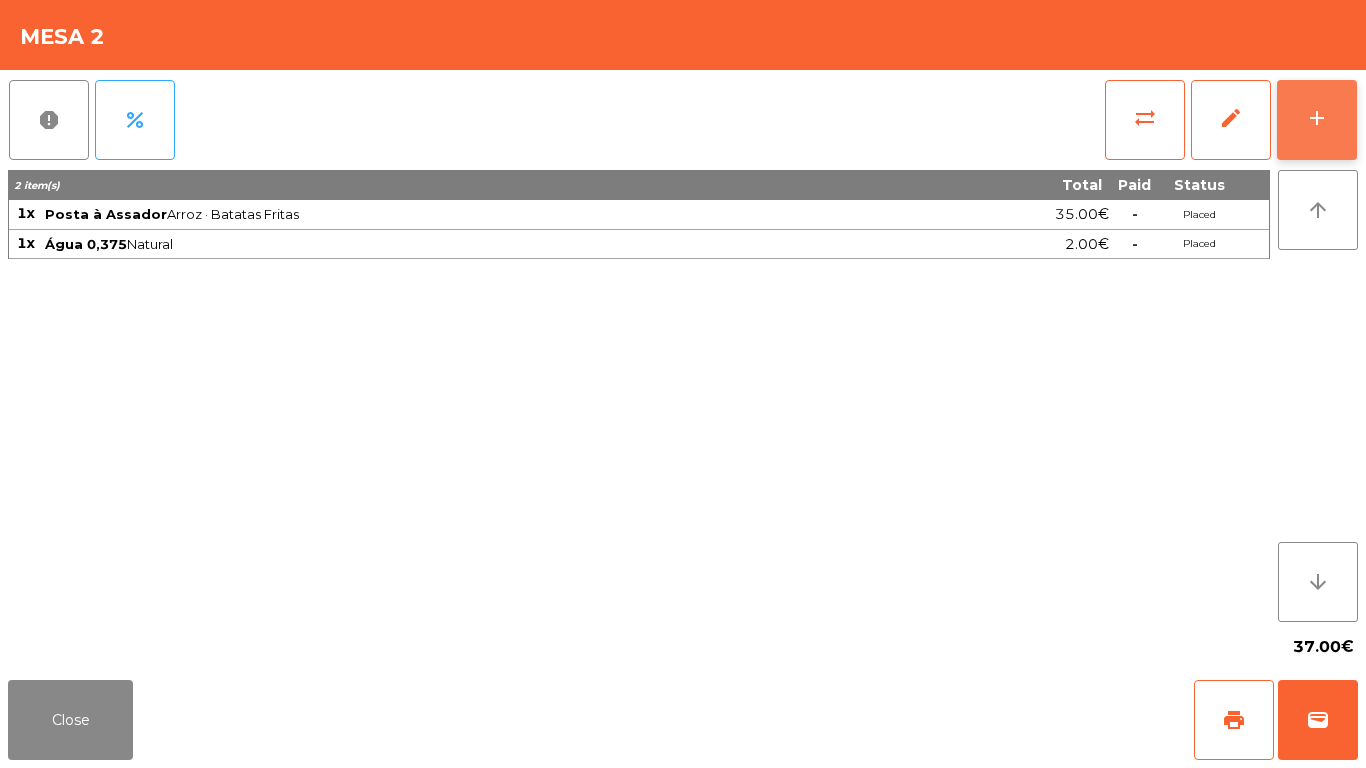 click on "add" 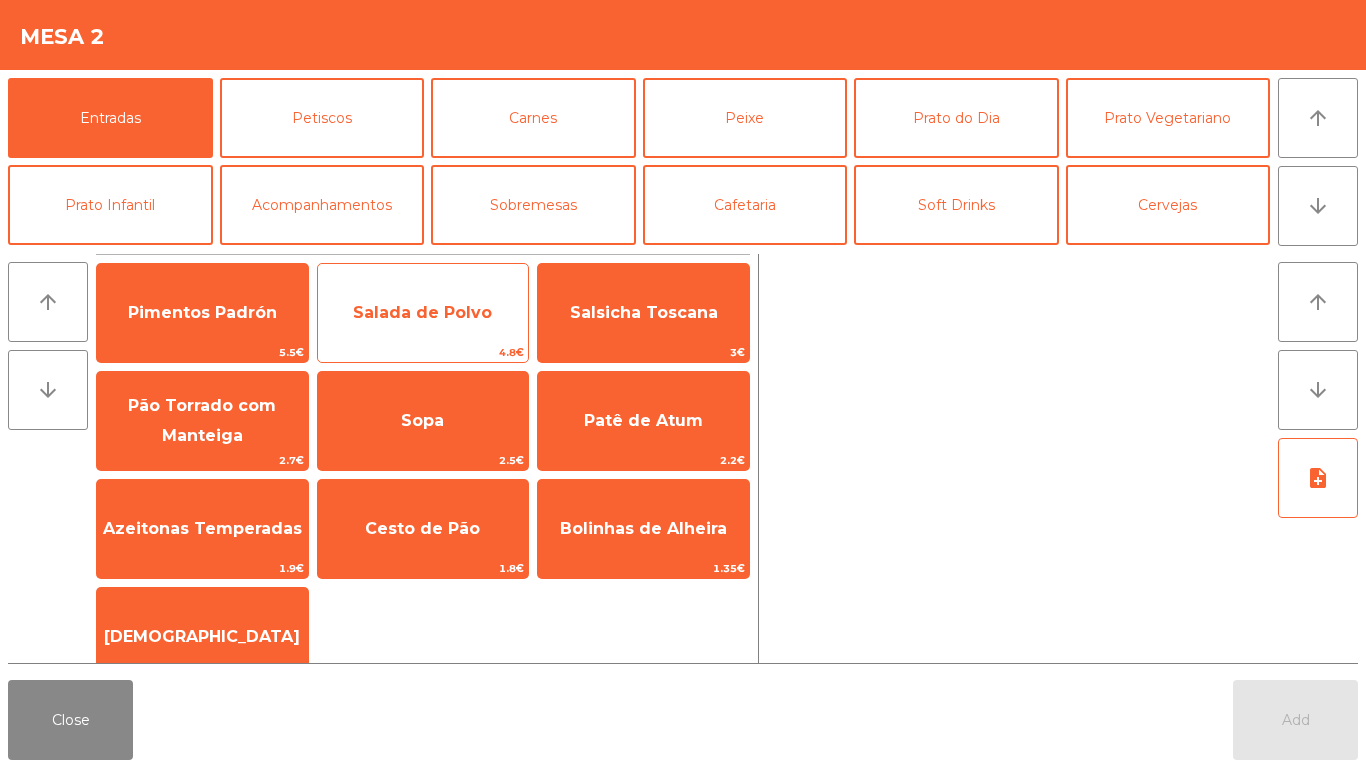 click on "Salada de Polvo" 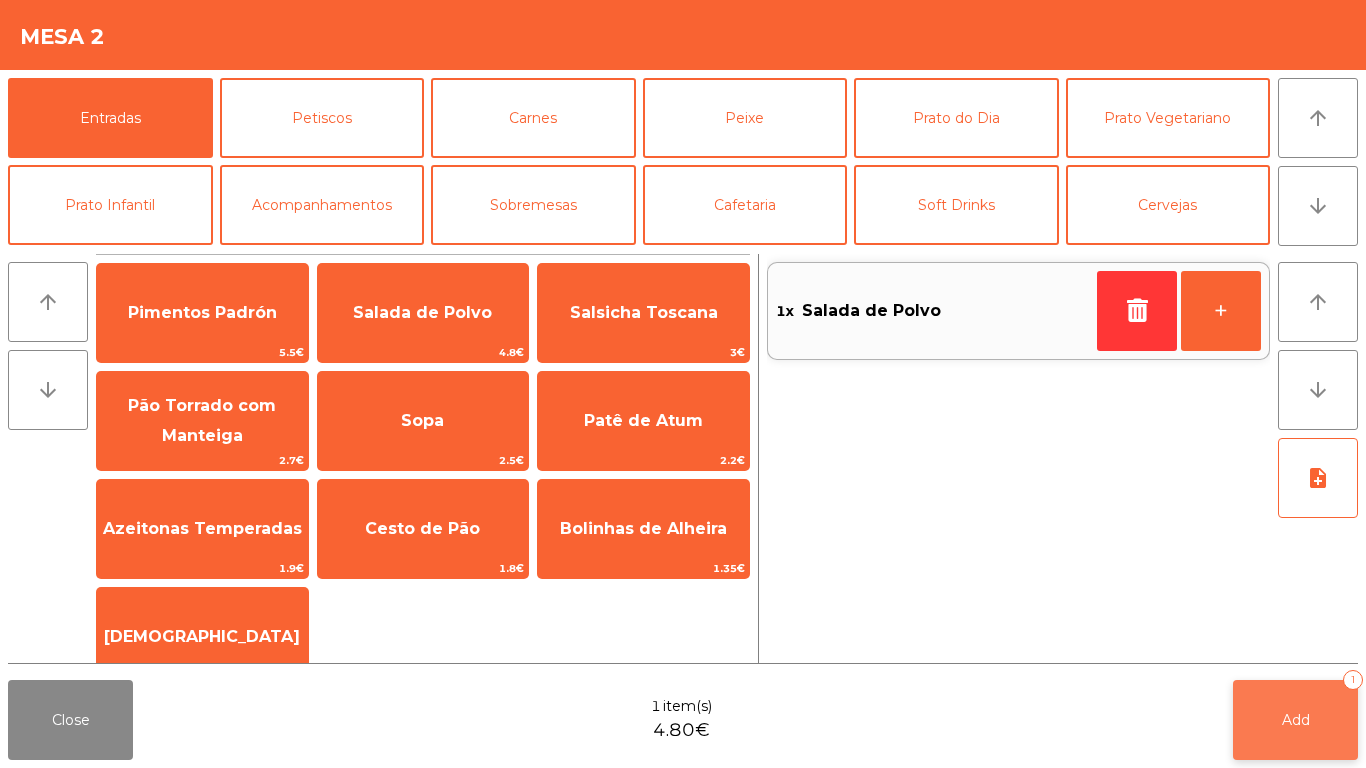 click on "Add" 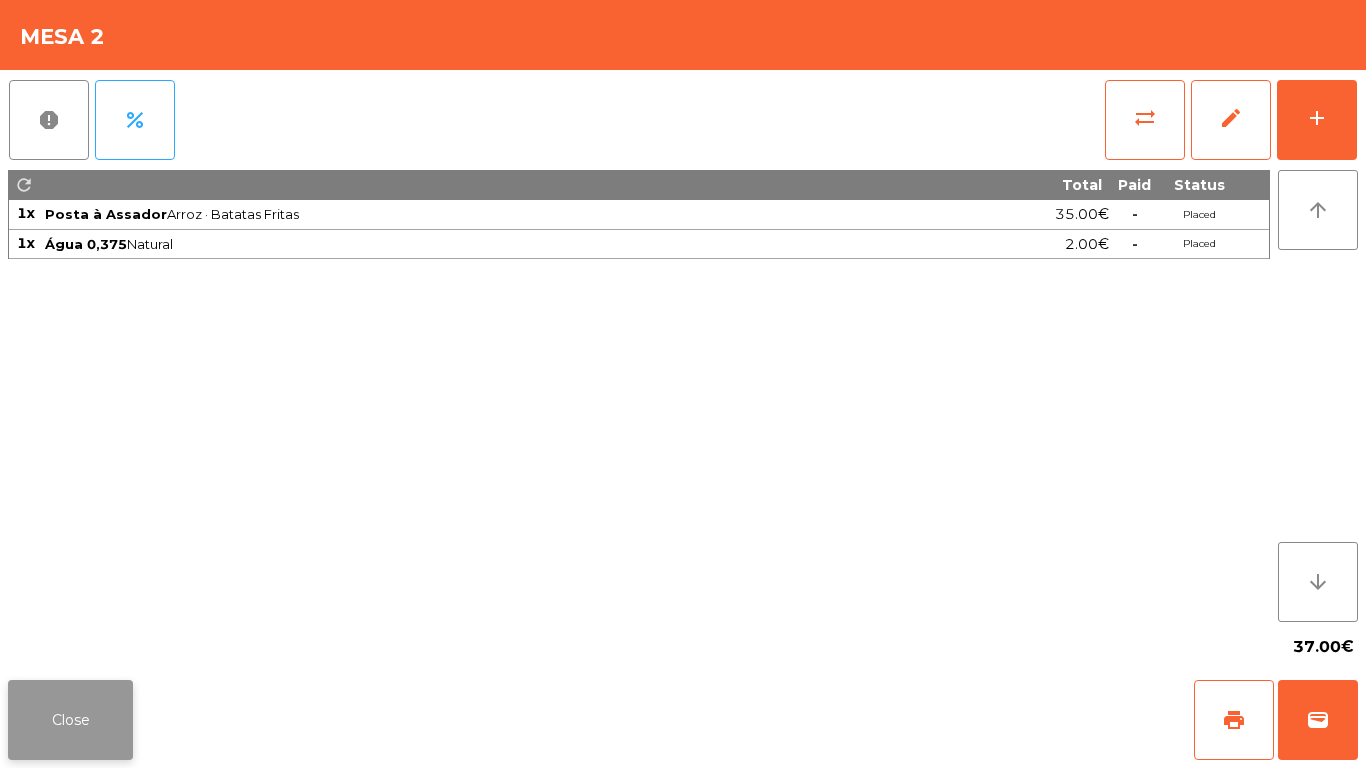 click on "Close" 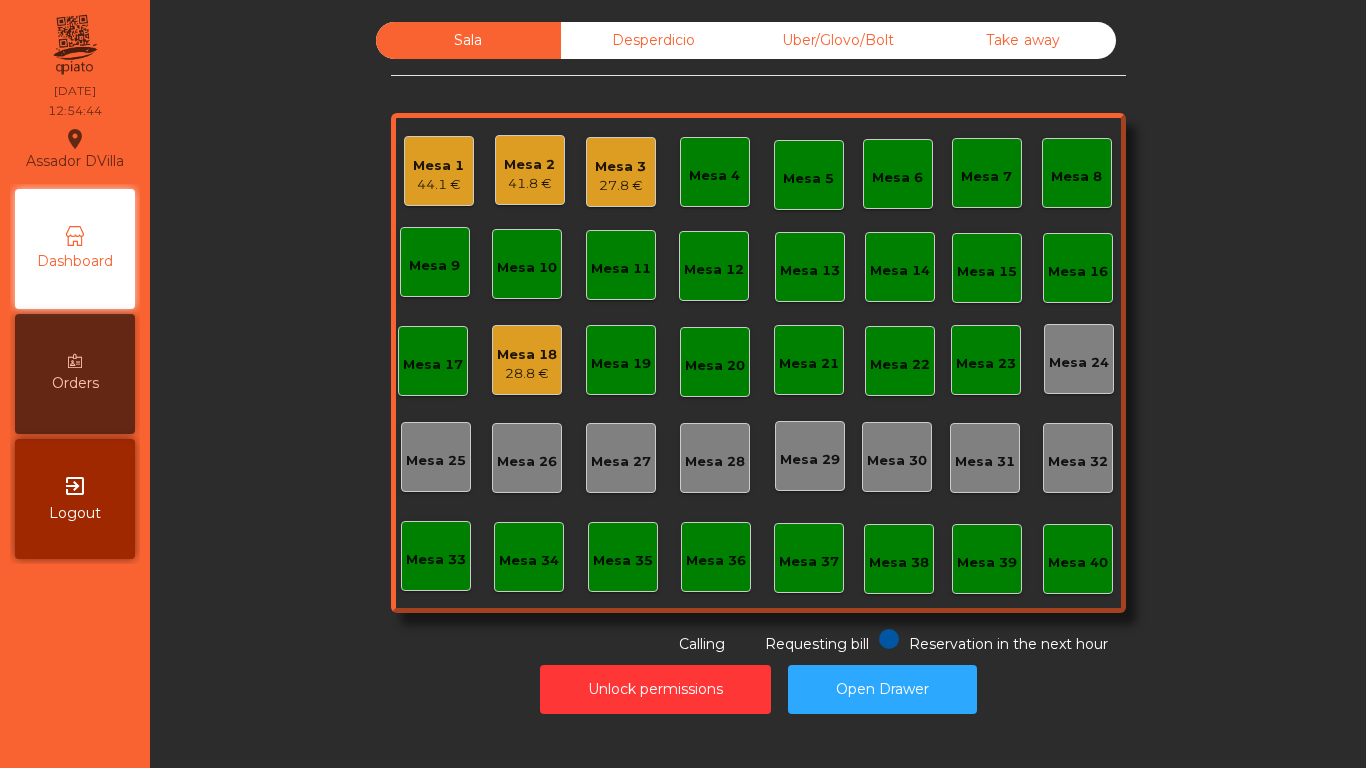 click on "Mesa 1   44.1 €" 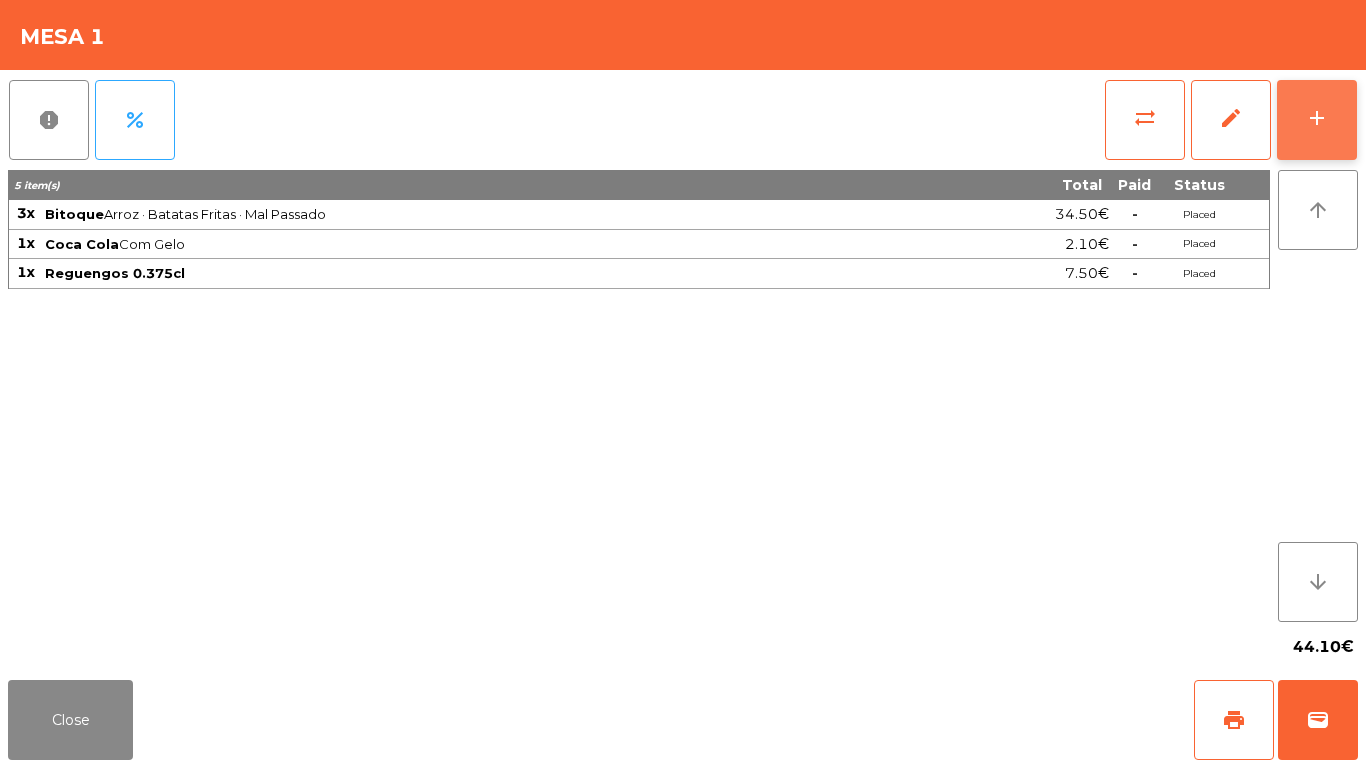 click on "add" 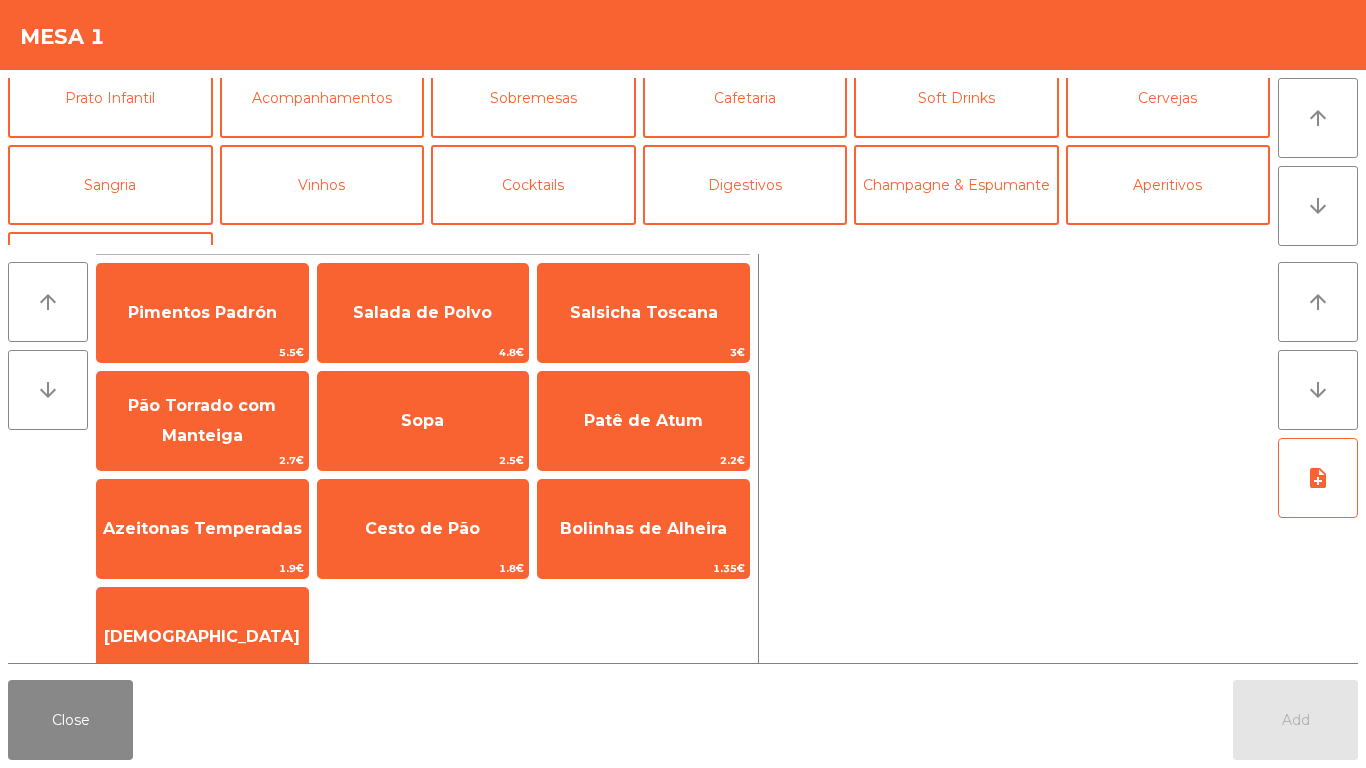 scroll, scrollTop: 110, scrollLeft: 0, axis: vertical 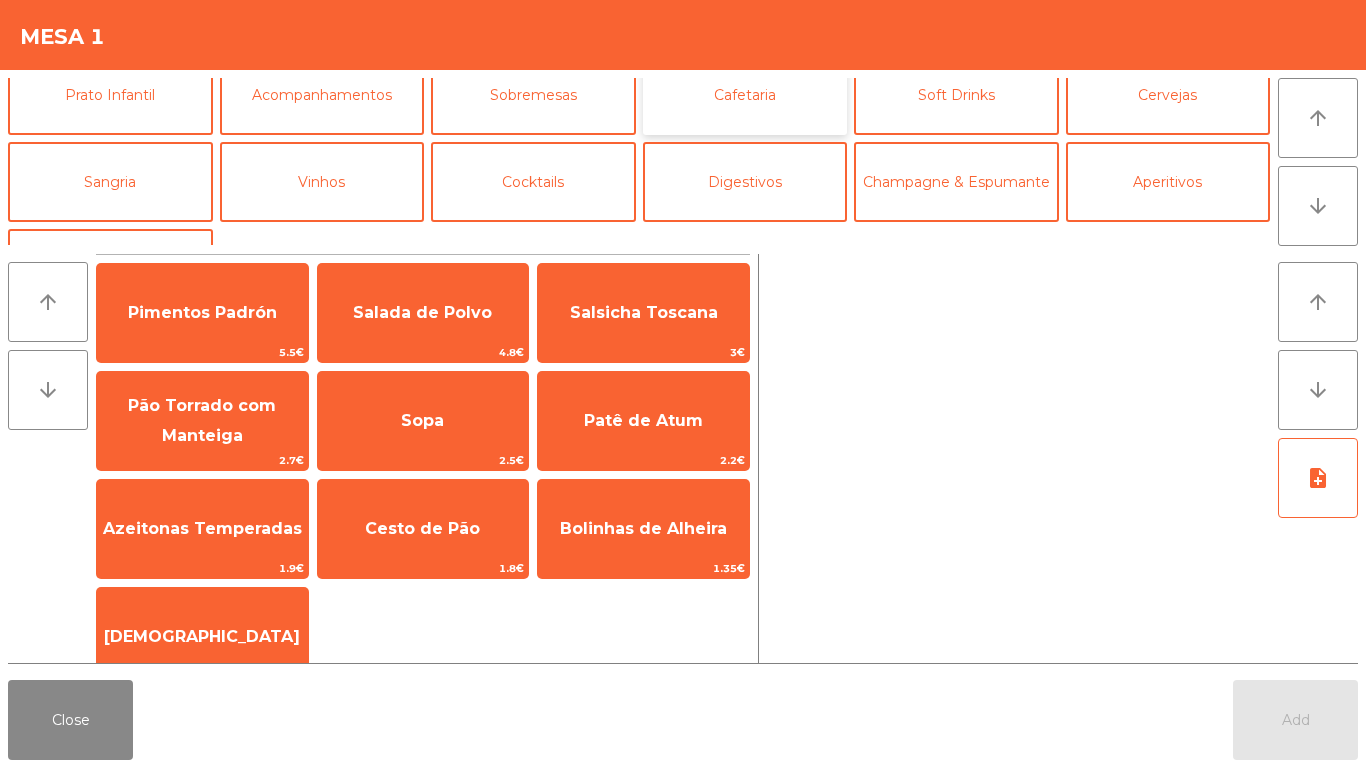 click on "Cafetaria" 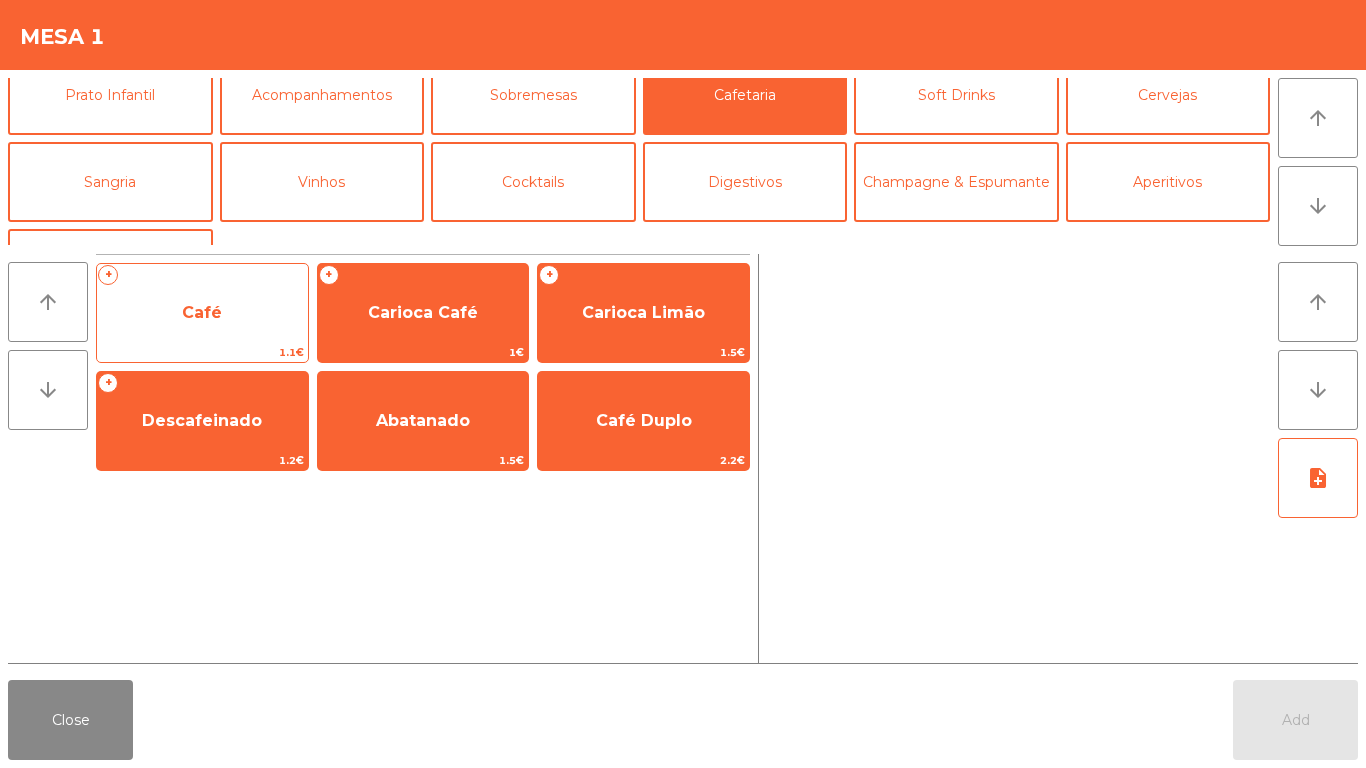 click on "Café" 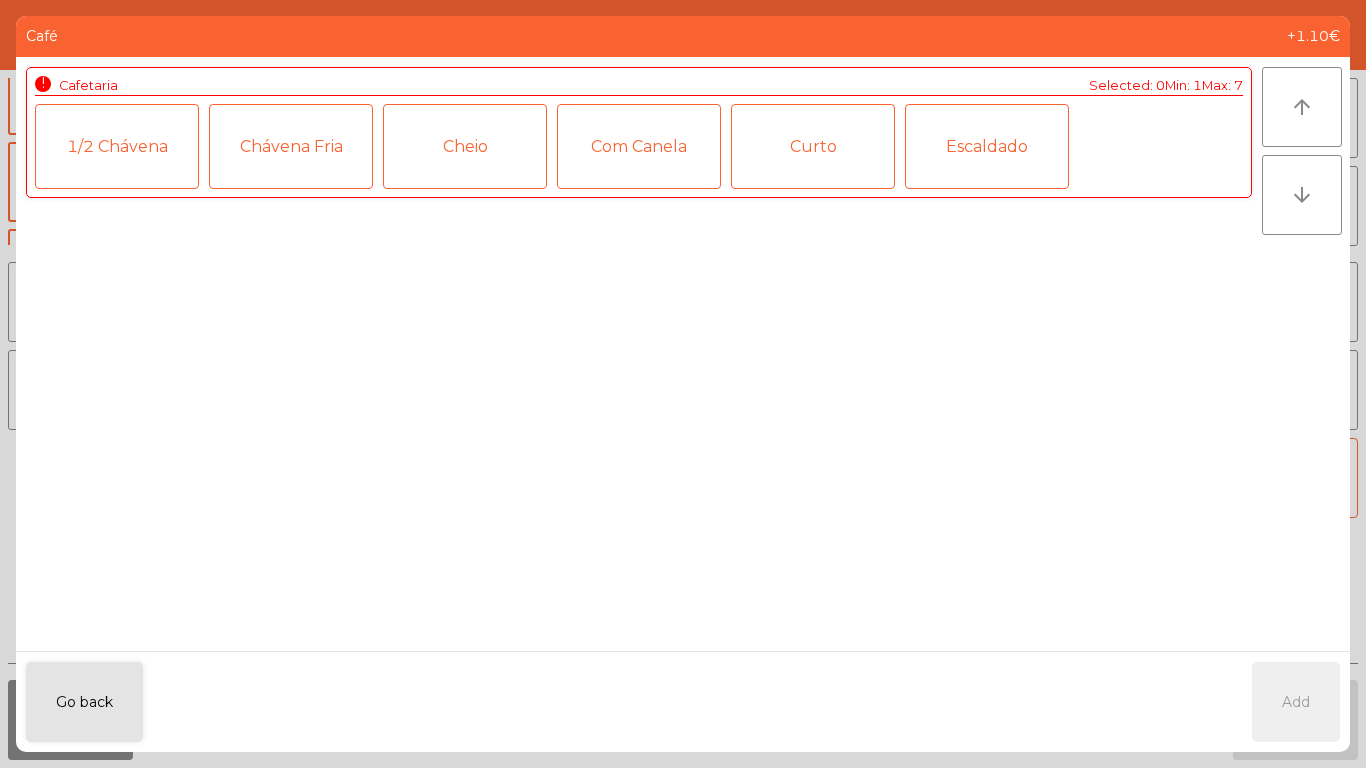 click on "Escaldado" 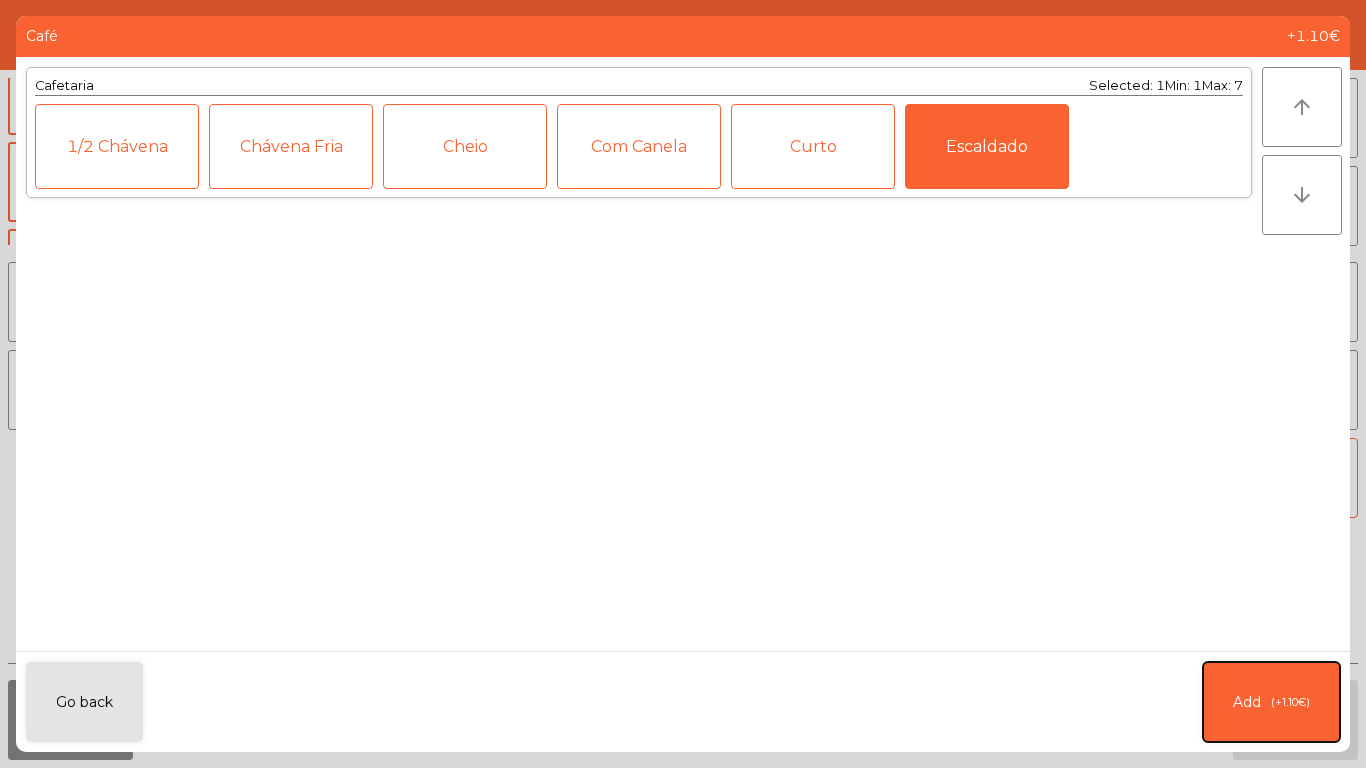 click on "Add   (+1.10€)" 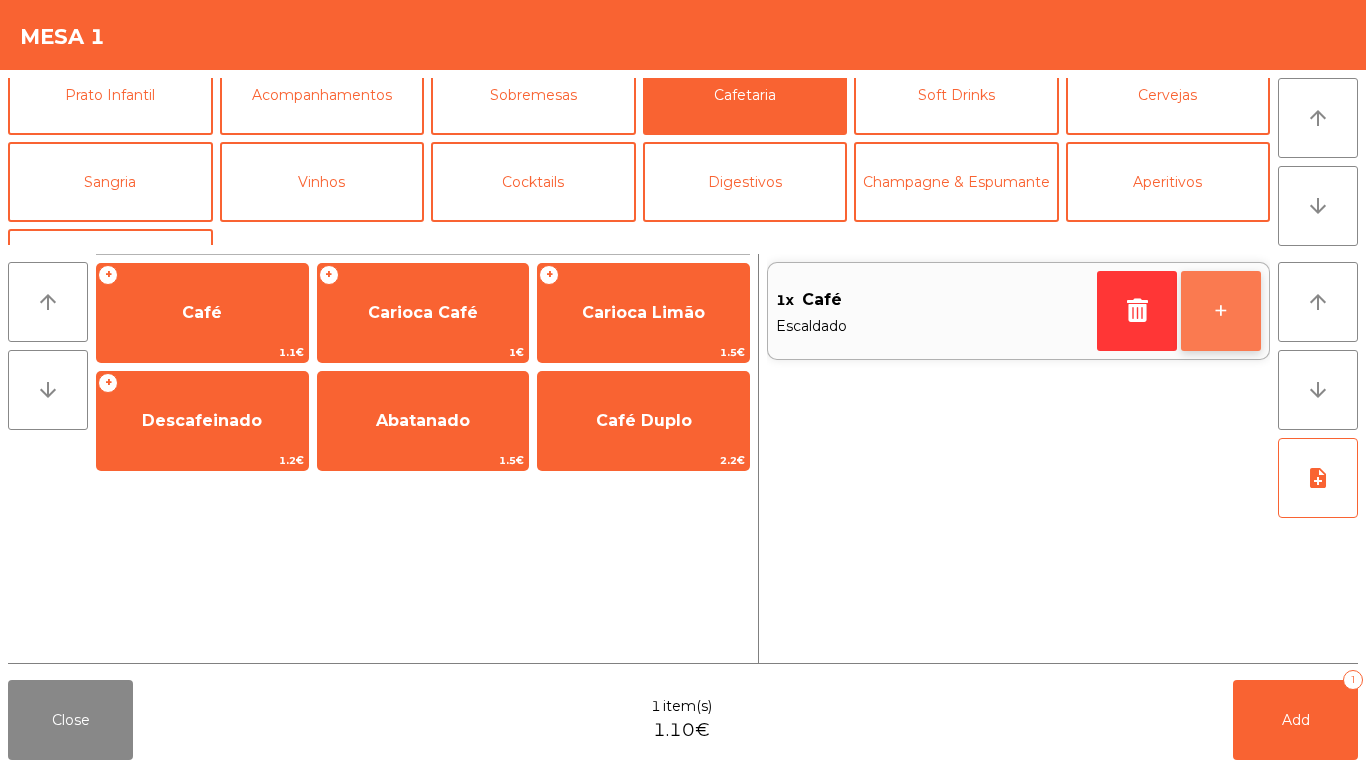 click on "+" 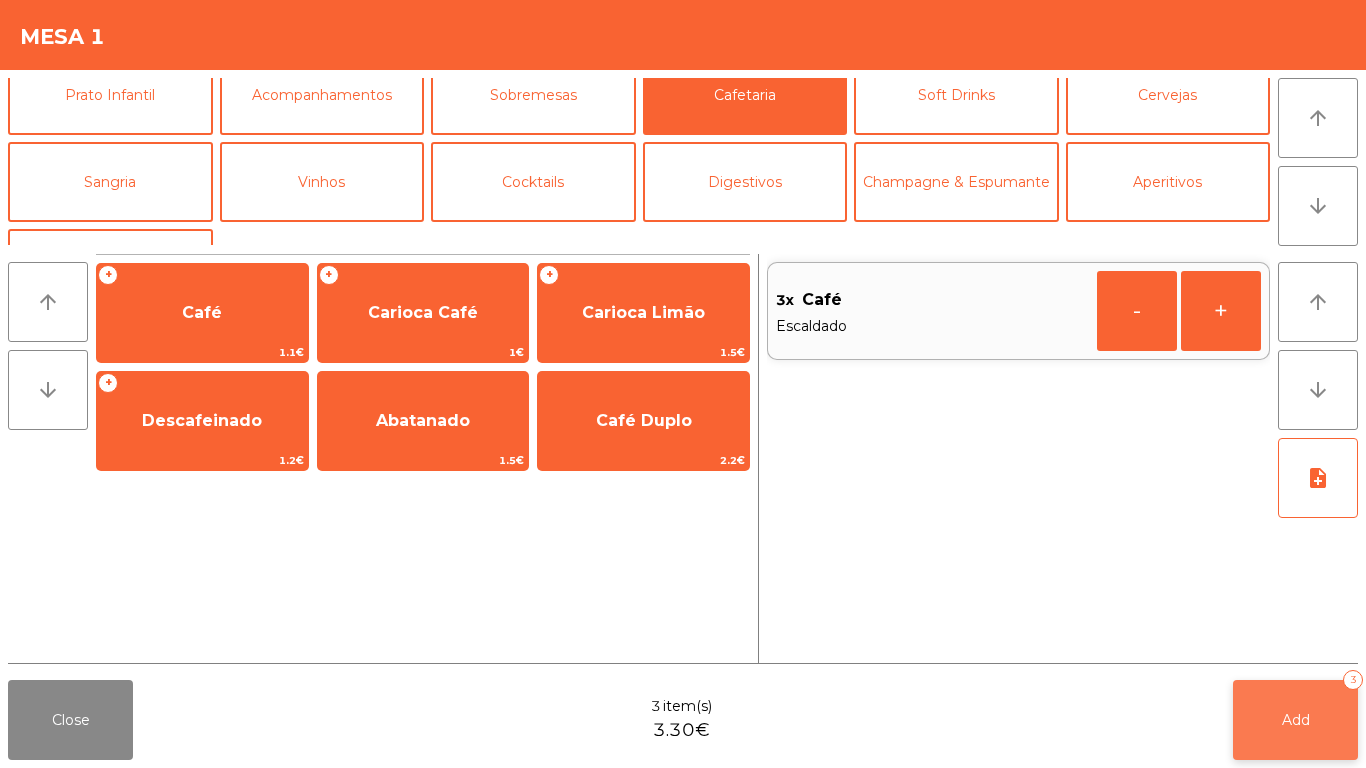 click on "Add   3" 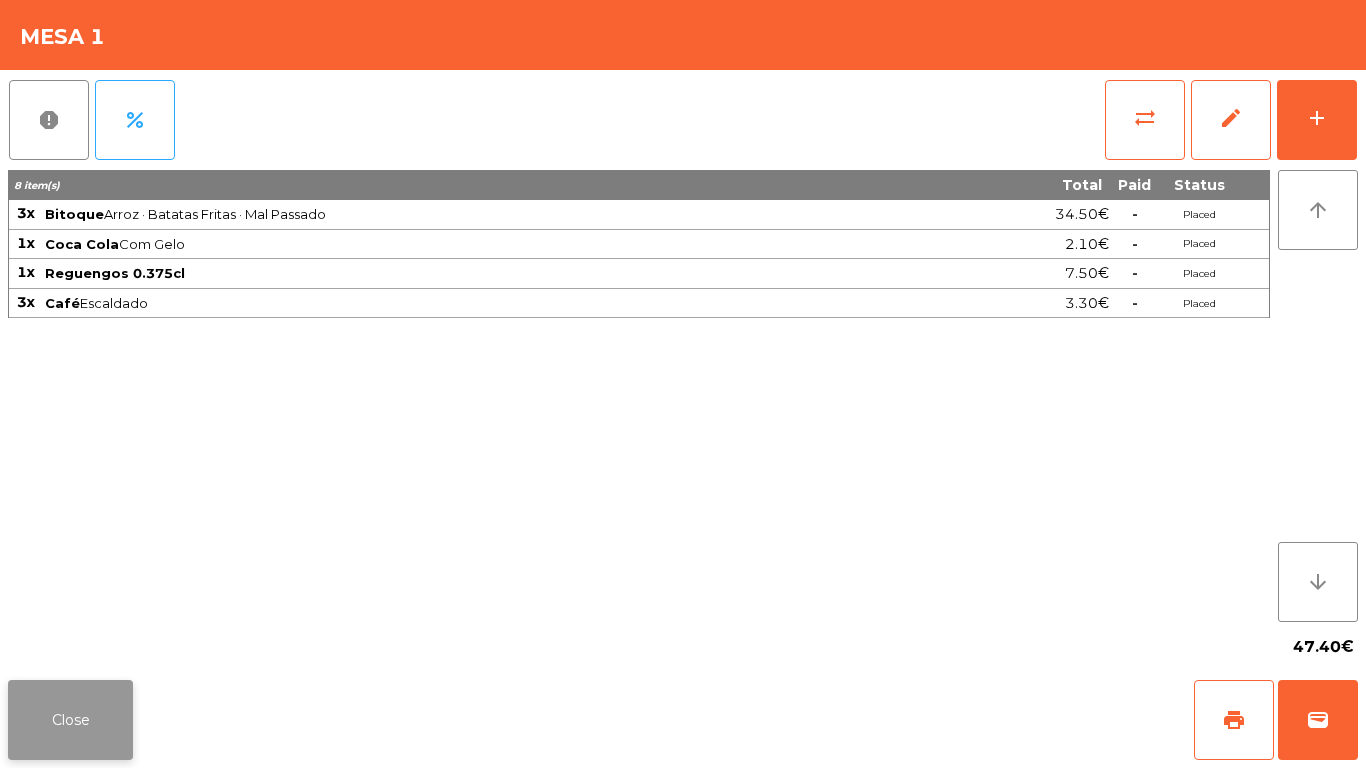 click on "Close" 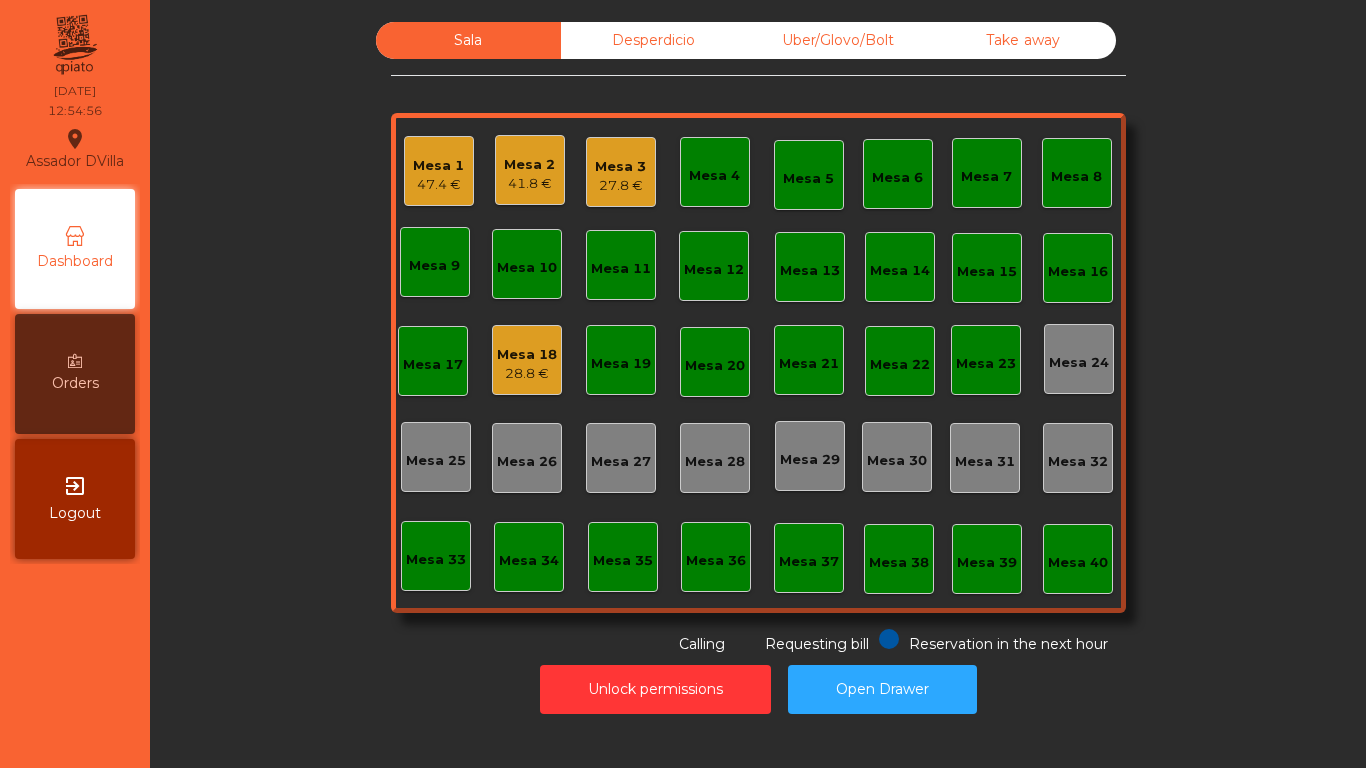 click on "Sala   Desperdicio   Uber/Glovo/Bolt   Take away   Mesa 1   47.4 €   Mesa 2   41.8 €   Mesa 3   27.8 €   Mesa 4   Mesa 5   Mesa 6   Mesa 7   Mesa 8   [GEOGRAPHIC_DATA] 9   [GEOGRAPHIC_DATA] 10   [GEOGRAPHIC_DATA] 11   [GEOGRAPHIC_DATA] 12   [GEOGRAPHIC_DATA] 13   [GEOGRAPHIC_DATA] 14   [GEOGRAPHIC_DATA] 15   [GEOGRAPHIC_DATA] 17   [GEOGRAPHIC_DATA] 18   28.8 €   [GEOGRAPHIC_DATA] 19   [GEOGRAPHIC_DATA] 20   [GEOGRAPHIC_DATA] 21   [GEOGRAPHIC_DATA] 22   [GEOGRAPHIC_DATA] 23   [GEOGRAPHIC_DATA] 24   [GEOGRAPHIC_DATA] [GEOGRAPHIC_DATA] 26   [GEOGRAPHIC_DATA] 27   [GEOGRAPHIC_DATA] 28   [GEOGRAPHIC_DATA] 29   [GEOGRAPHIC_DATA] 30   [GEOGRAPHIC_DATA] 31   [GEOGRAPHIC_DATA] 32   [GEOGRAPHIC_DATA] 34   [GEOGRAPHIC_DATA] [GEOGRAPHIC_DATA] 36   [GEOGRAPHIC_DATA] 37   [GEOGRAPHIC_DATA] 38   [GEOGRAPHIC_DATA] 40  Reservation in the next hour Requesting bill Calling" 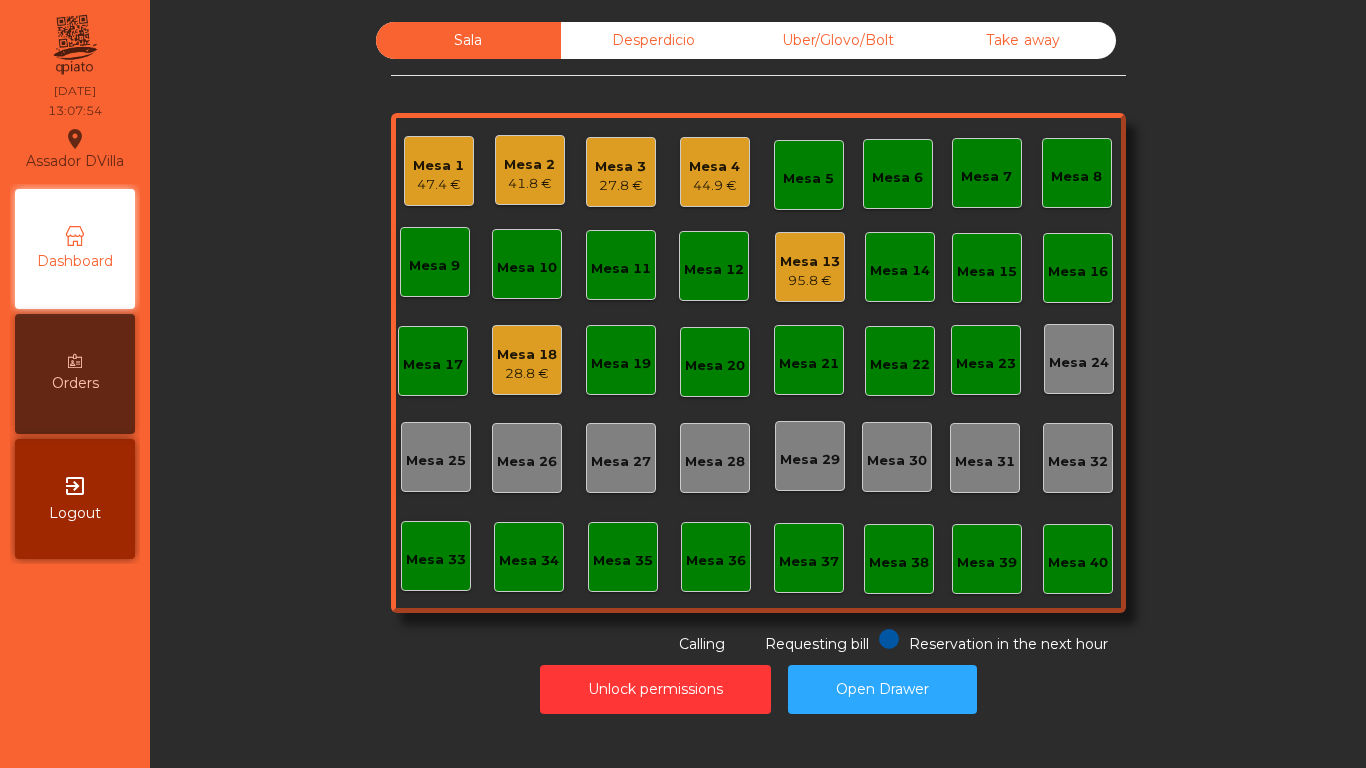 click on "Mesa 3" 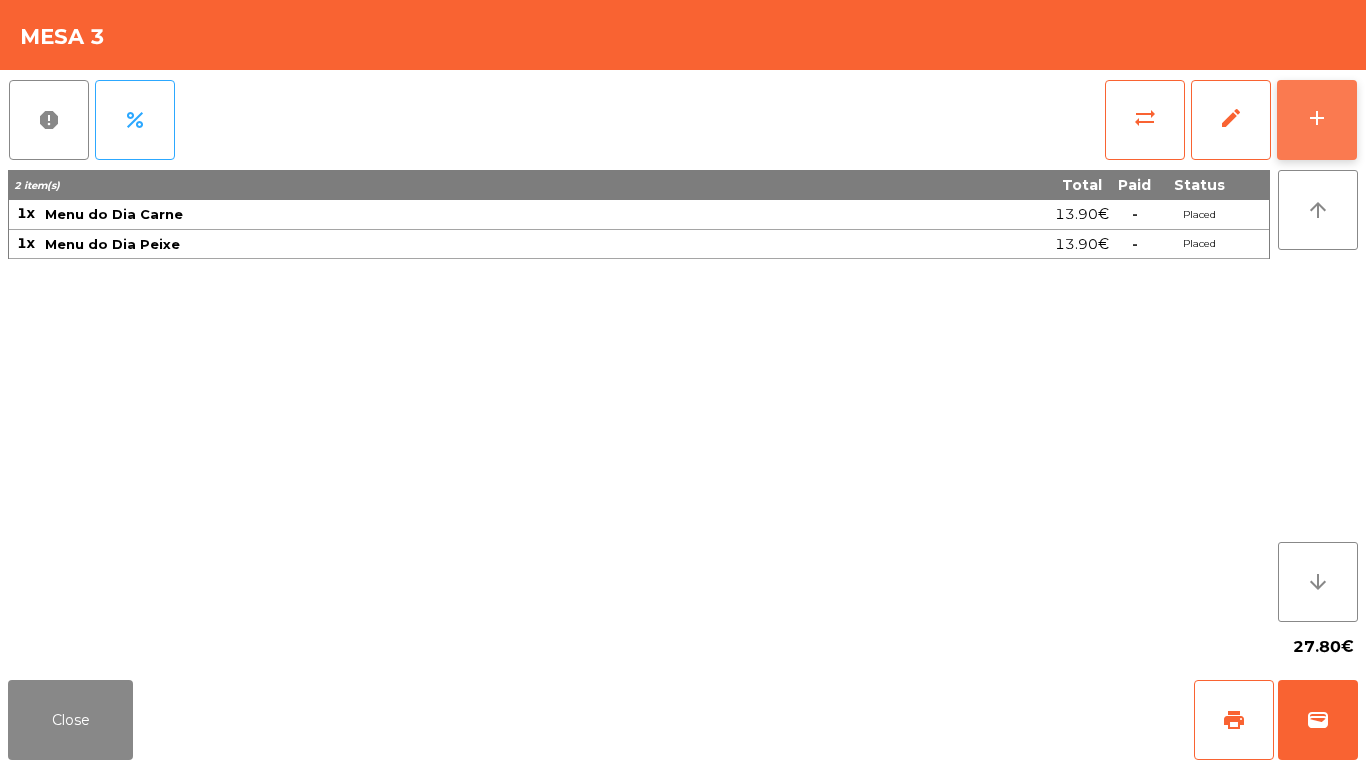 click on "add" 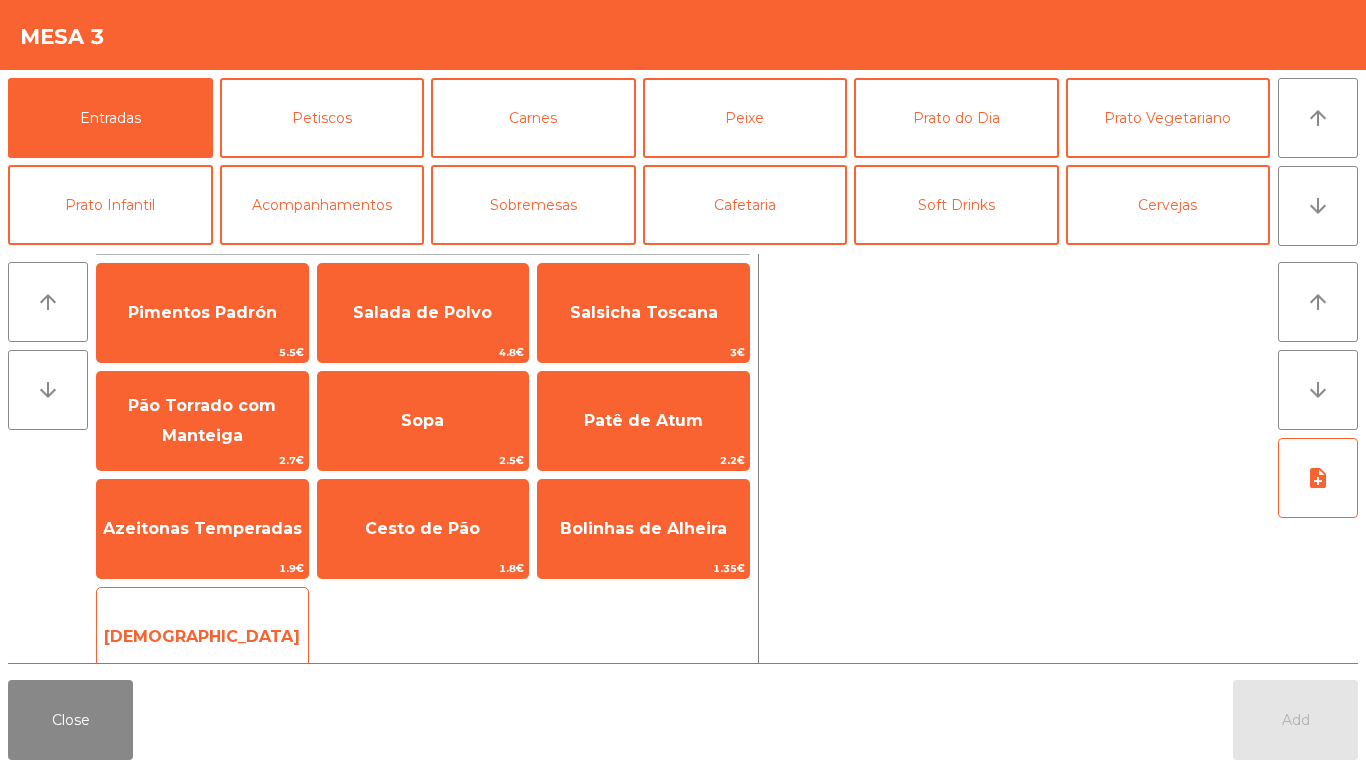 click on "[DEMOGRAPHIC_DATA]" 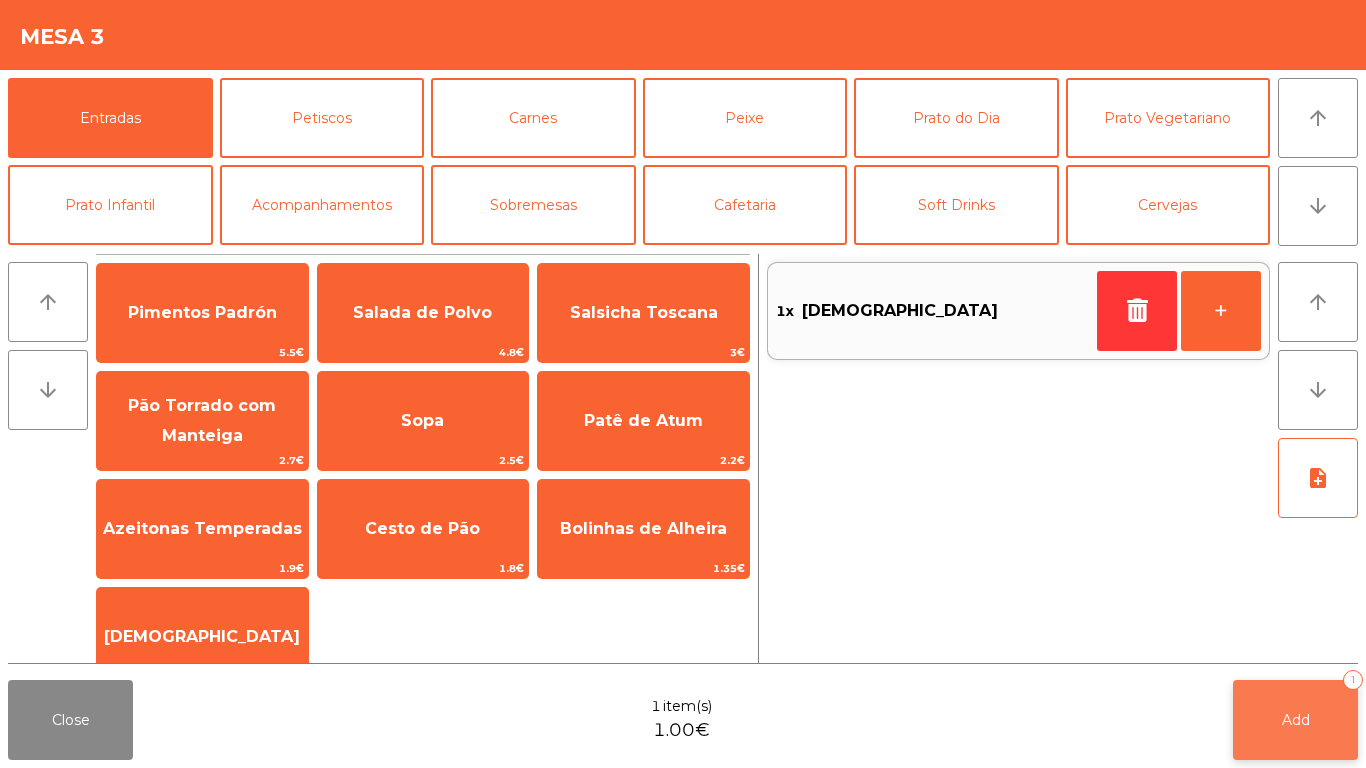 click on "Add   1" 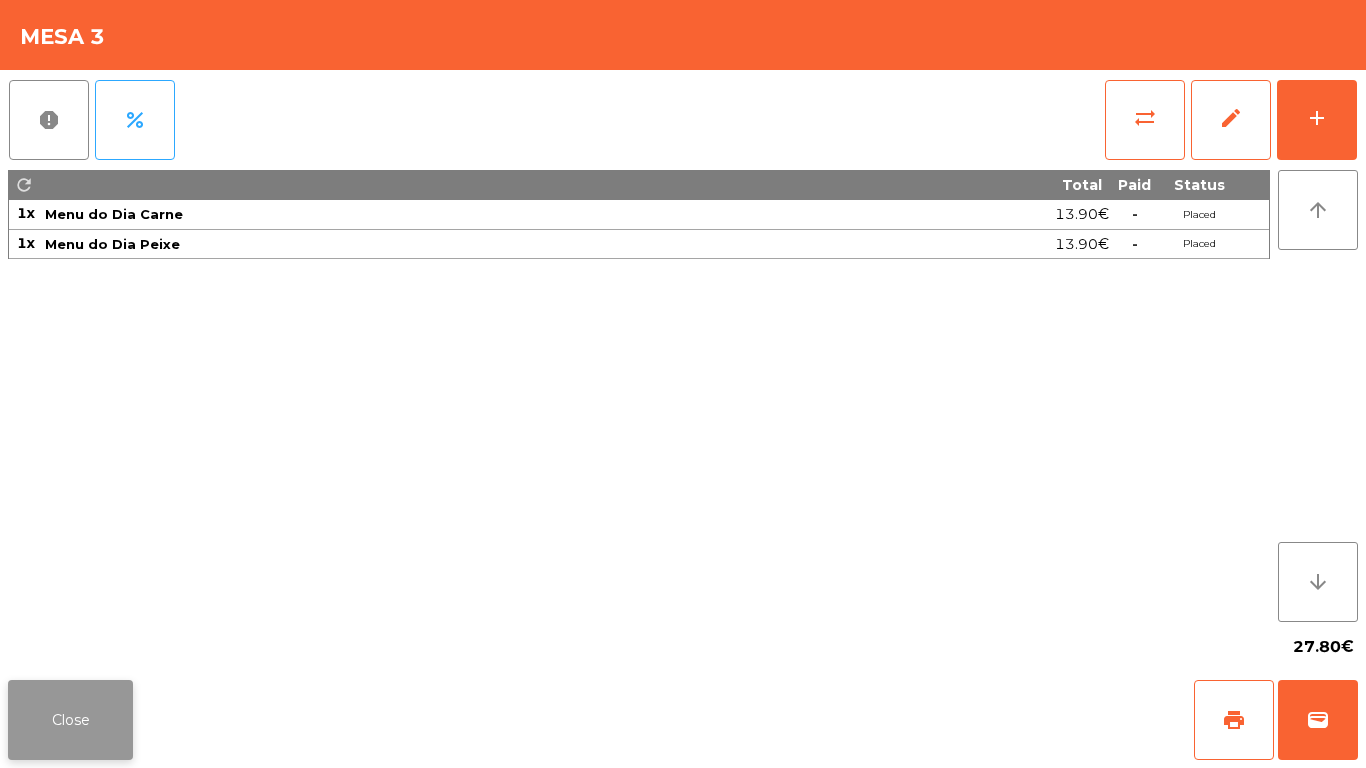 click on "Close" 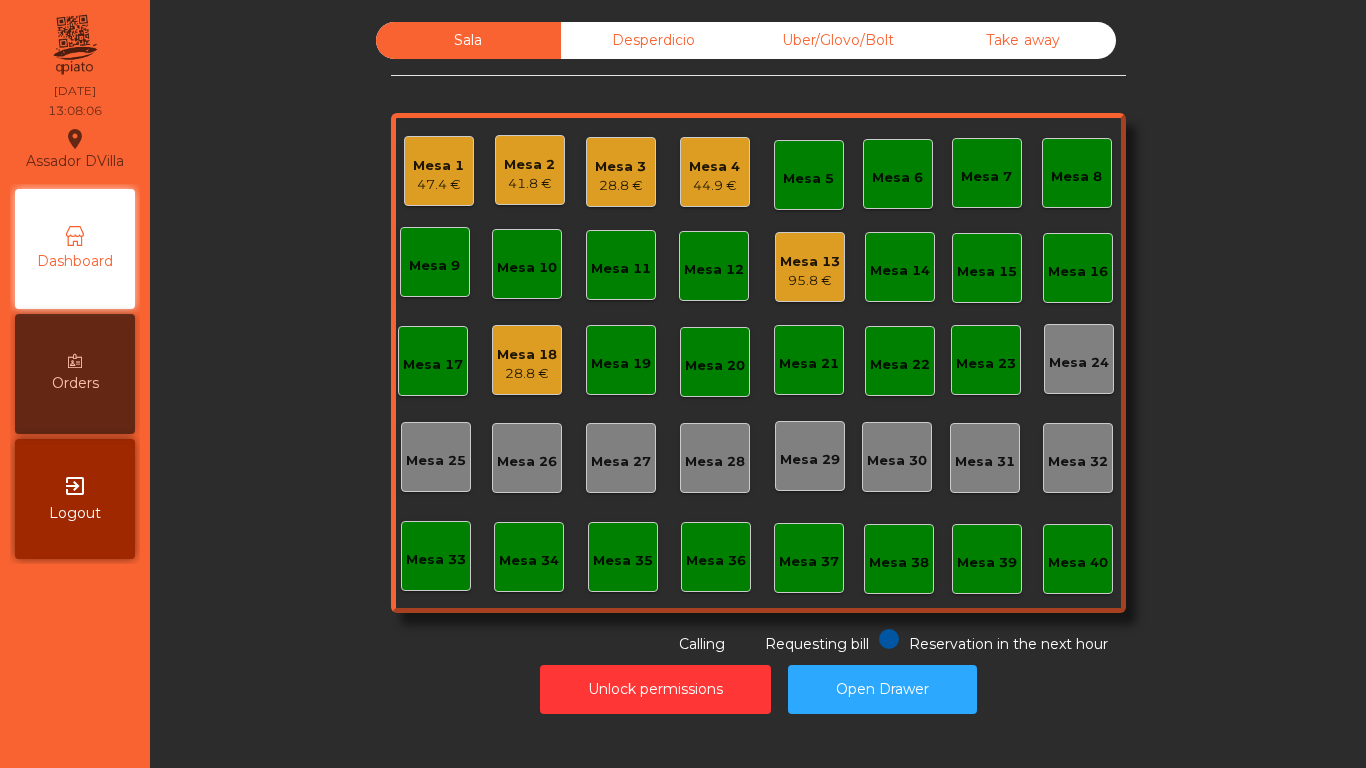 click on "Mesa 4" 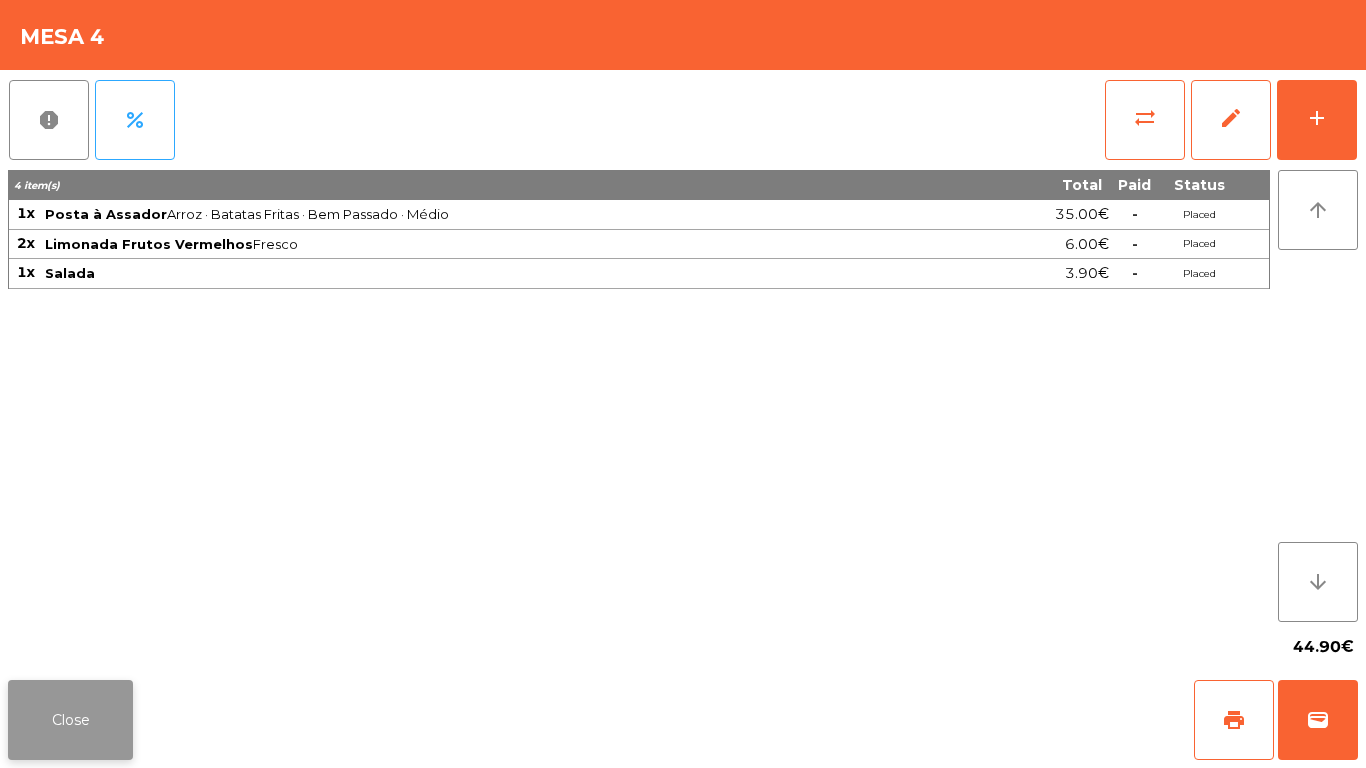 click on "Close" 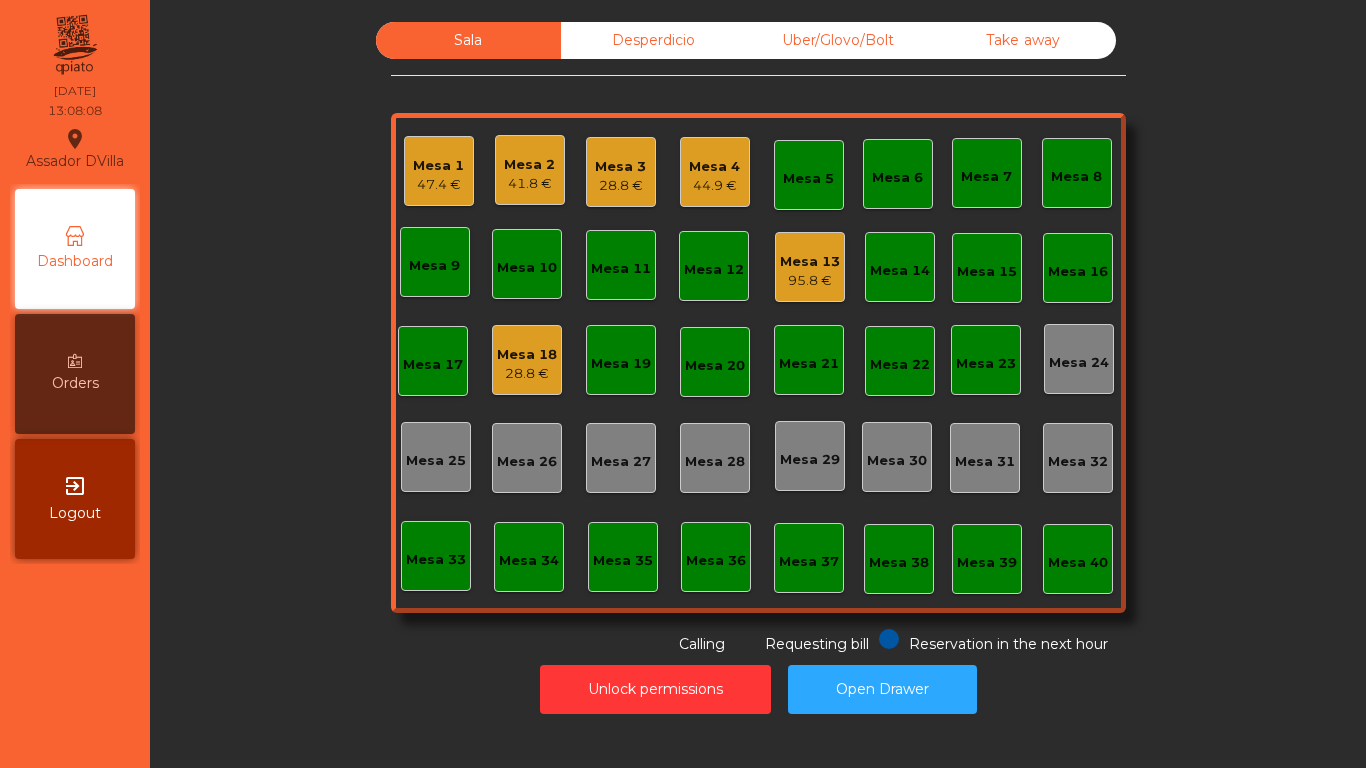 click on "Sala   Desperdicio   Uber/Glovo/Bolt   Take away   Mesa 1   47.4 €   Mesa 2   41.8 €   Mesa 3   28.8 €   [GEOGRAPHIC_DATA] 4   44.9 €   Mesa 5   Mesa 6   Mesa 7   Mesa 8   [GEOGRAPHIC_DATA] 9   [GEOGRAPHIC_DATA] 10   [GEOGRAPHIC_DATA] 11   [GEOGRAPHIC_DATA] 12   [GEOGRAPHIC_DATA] 13   95.8 €   [GEOGRAPHIC_DATA] 14   [GEOGRAPHIC_DATA] 15   [GEOGRAPHIC_DATA] 16   [GEOGRAPHIC_DATA] 17   [GEOGRAPHIC_DATA] 18   28.8 €   [GEOGRAPHIC_DATA] 19   [GEOGRAPHIC_DATA] 20   [GEOGRAPHIC_DATA] 21   [GEOGRAPHIC_DATA] 22   [GEOGRAPHIC_DATA] 23   [GEOGRAPHIC_DATA] 24   [GEOGRAPHIC_DATA] 25   [GEOGRAPHIC_DATA] 26   [GEOGRAPHIC_DATA] 27   [GEOGRAPHIC_DATA] 28   Mesa 29   [GEOGRAPHIC_DATA] 30   Mesa 31   [GEOGRAPHIC_DATA] 32   [GEOGRAPHIC_DATA] 33   [GEOGRAPHIC_DATA] 35   [GEOGRAPHIC_DATA] 37   [GEOGRAPHIC_DATA] 40  Reservation in the next hour Requesting bill Calling" 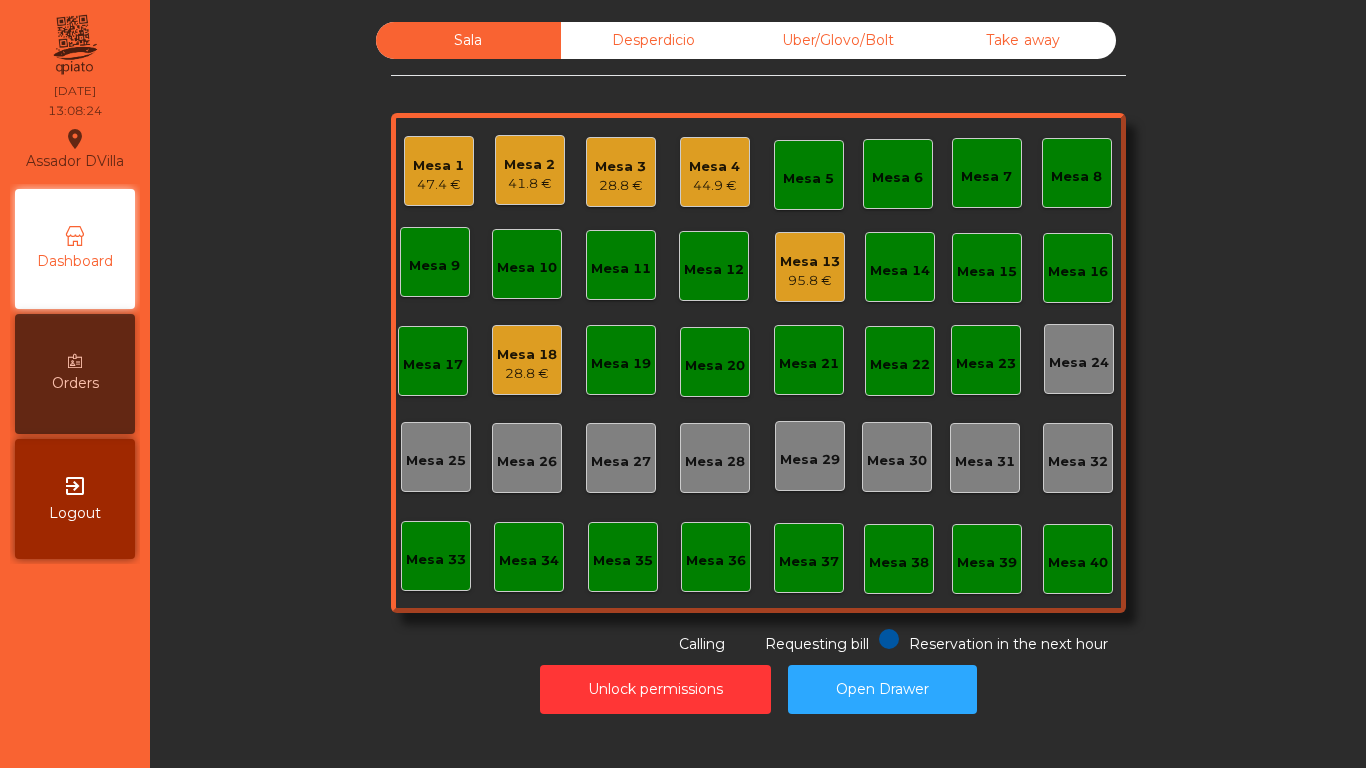click on "Mesa 4" 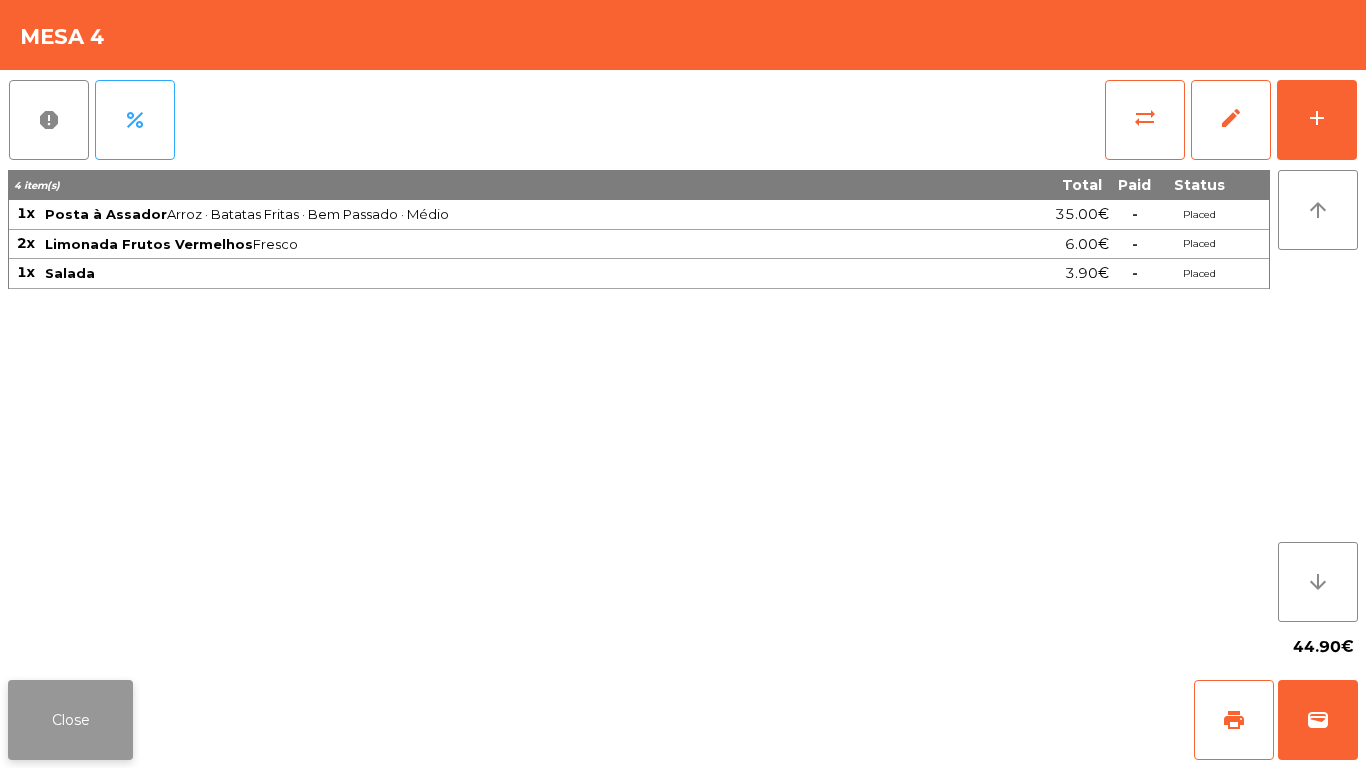 click on "Close" 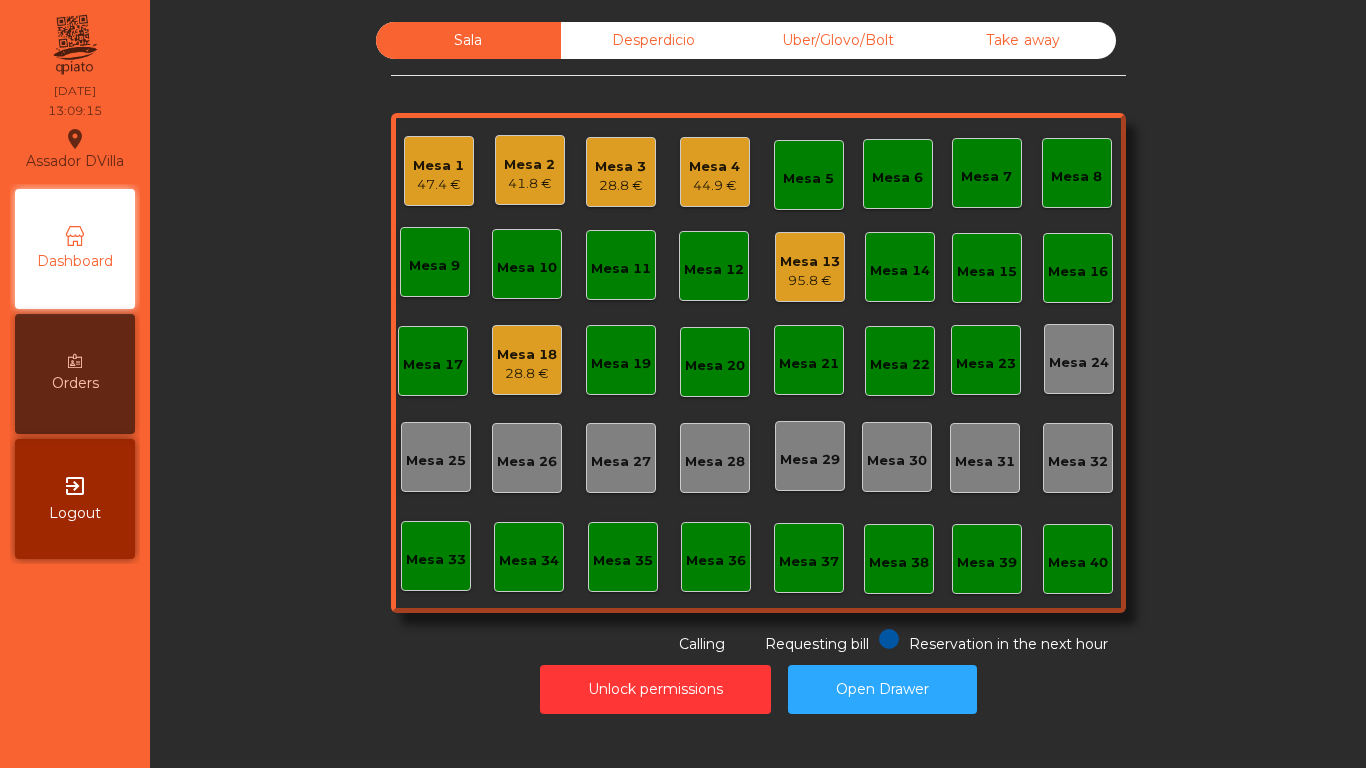 click on "28.8 €" 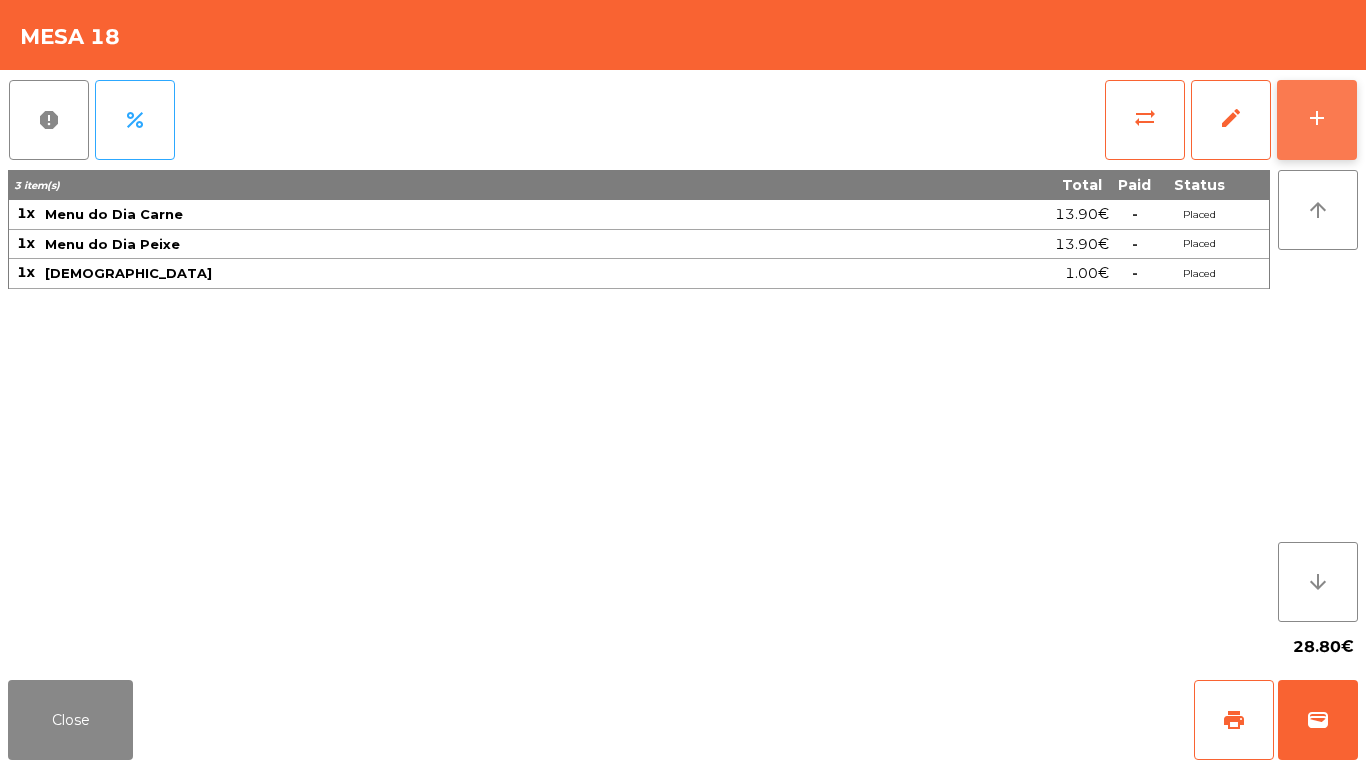 click on "add" 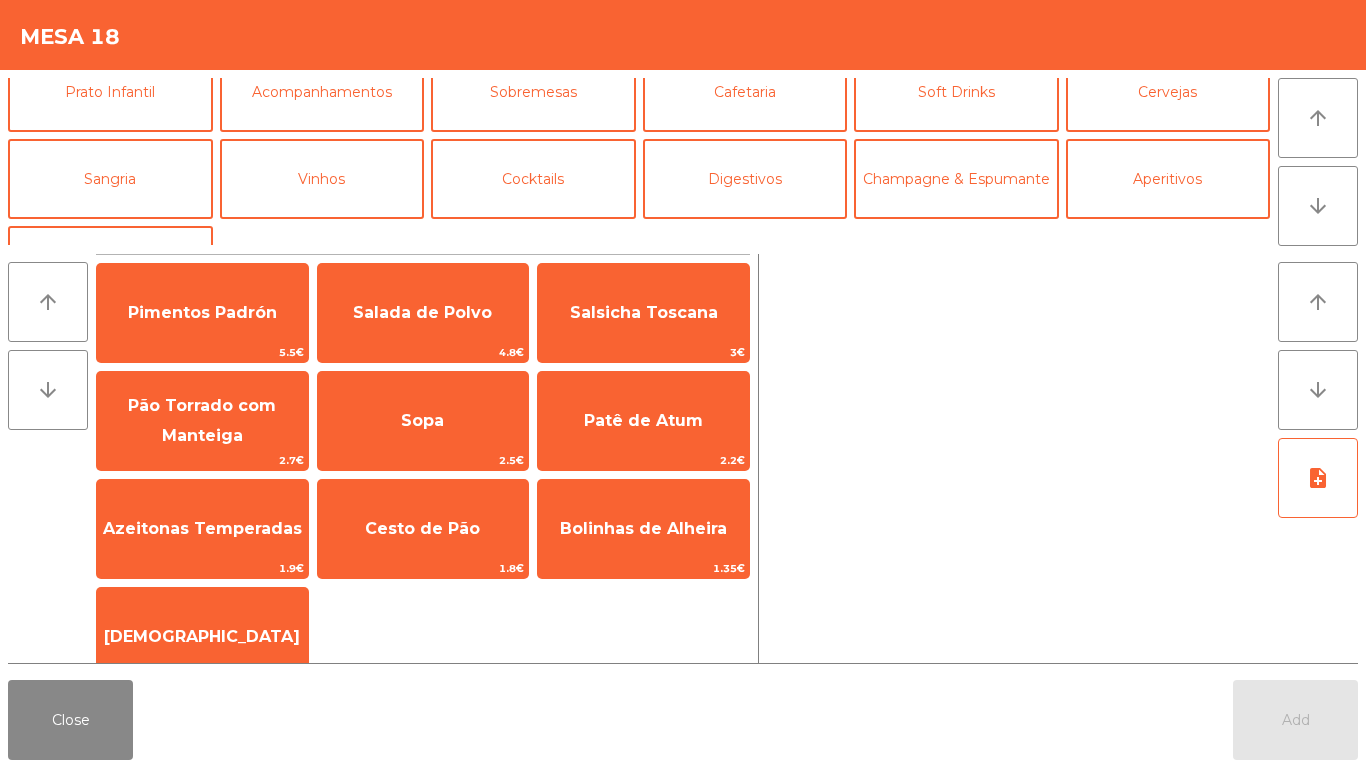 scroll, scrollTop: 115, scrollLeft: 0, axis: vertical 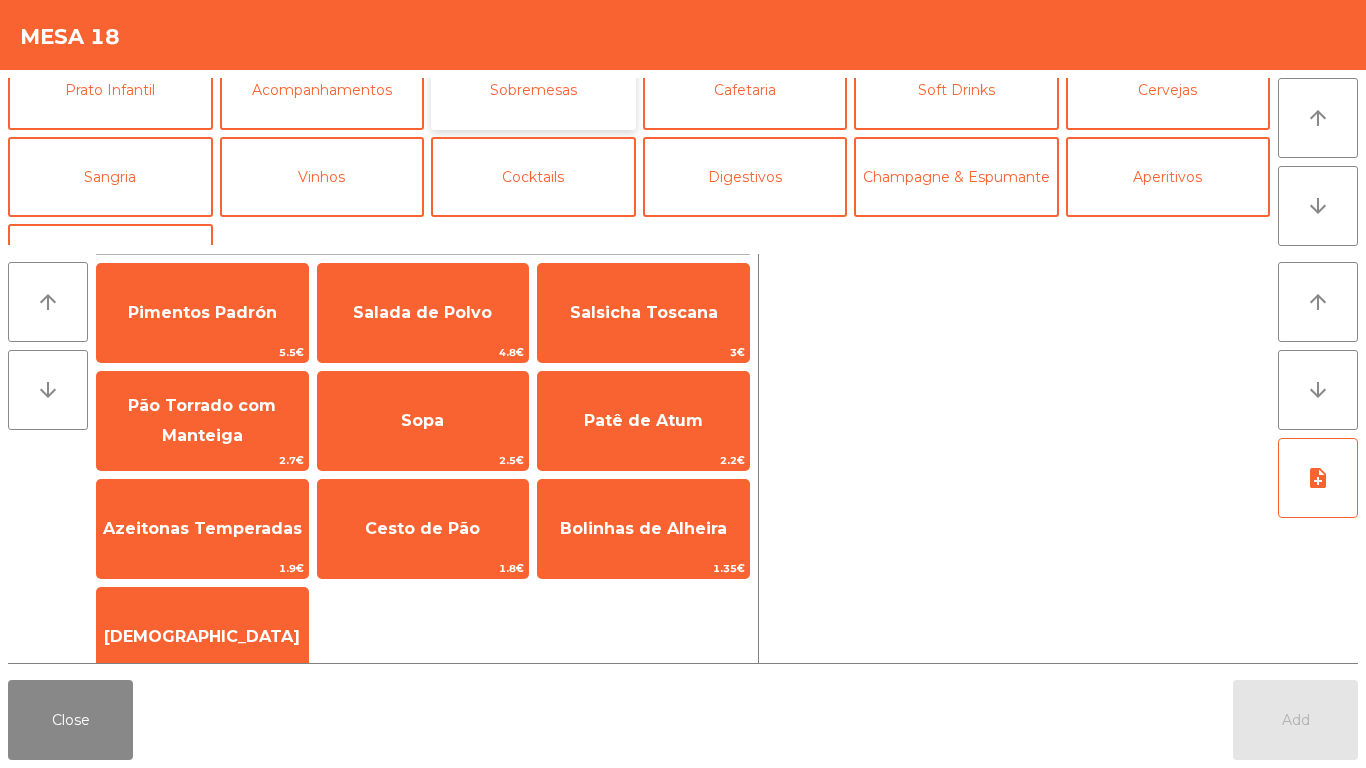 click on "Sobremesas" 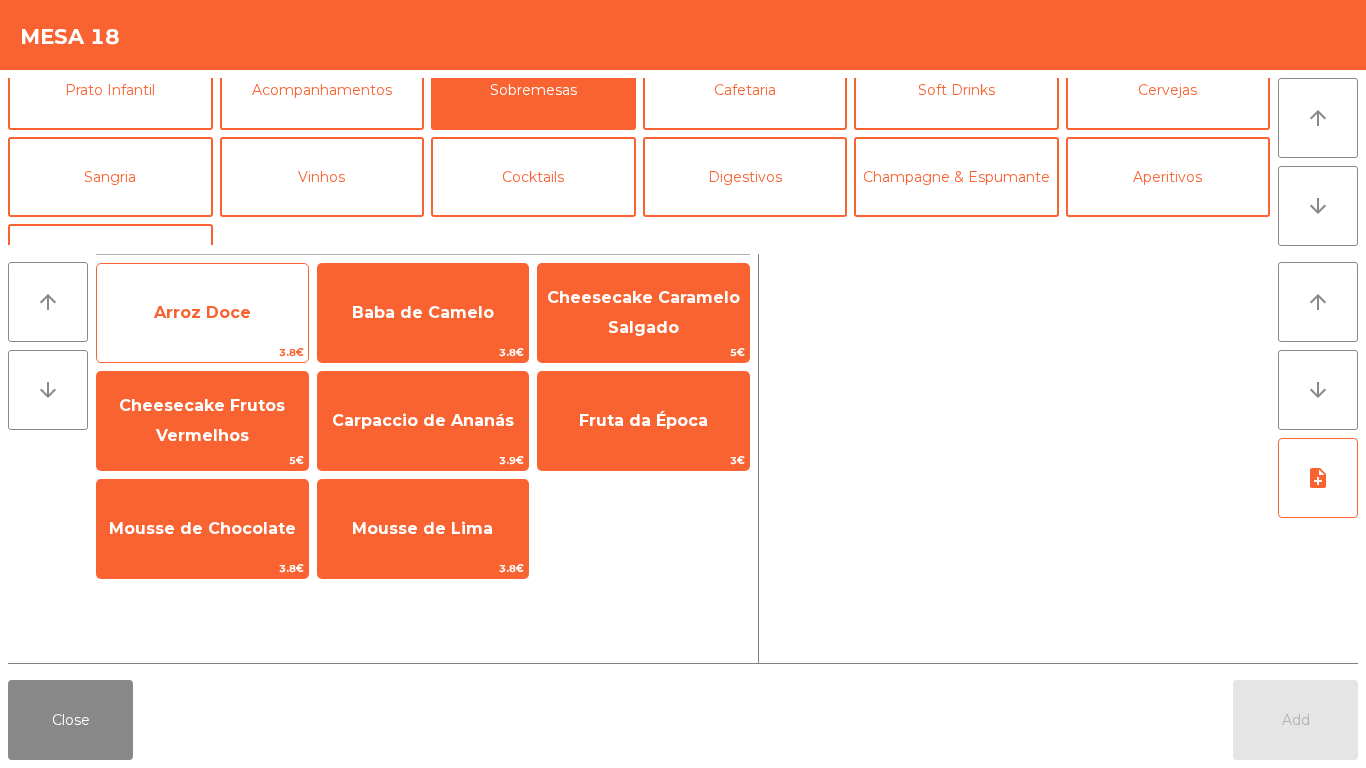 click on "Arroz Doce" 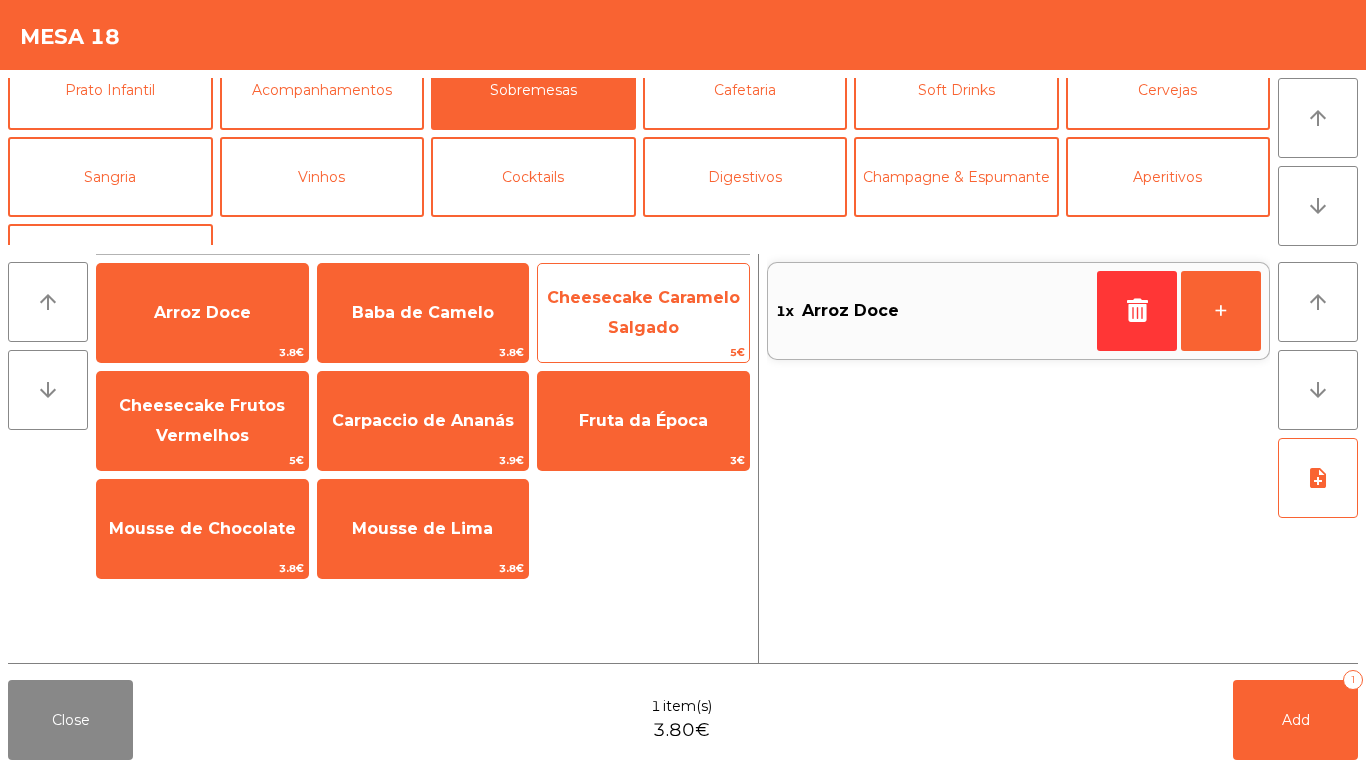 click on "Cheesecake Caramelo Salgado" 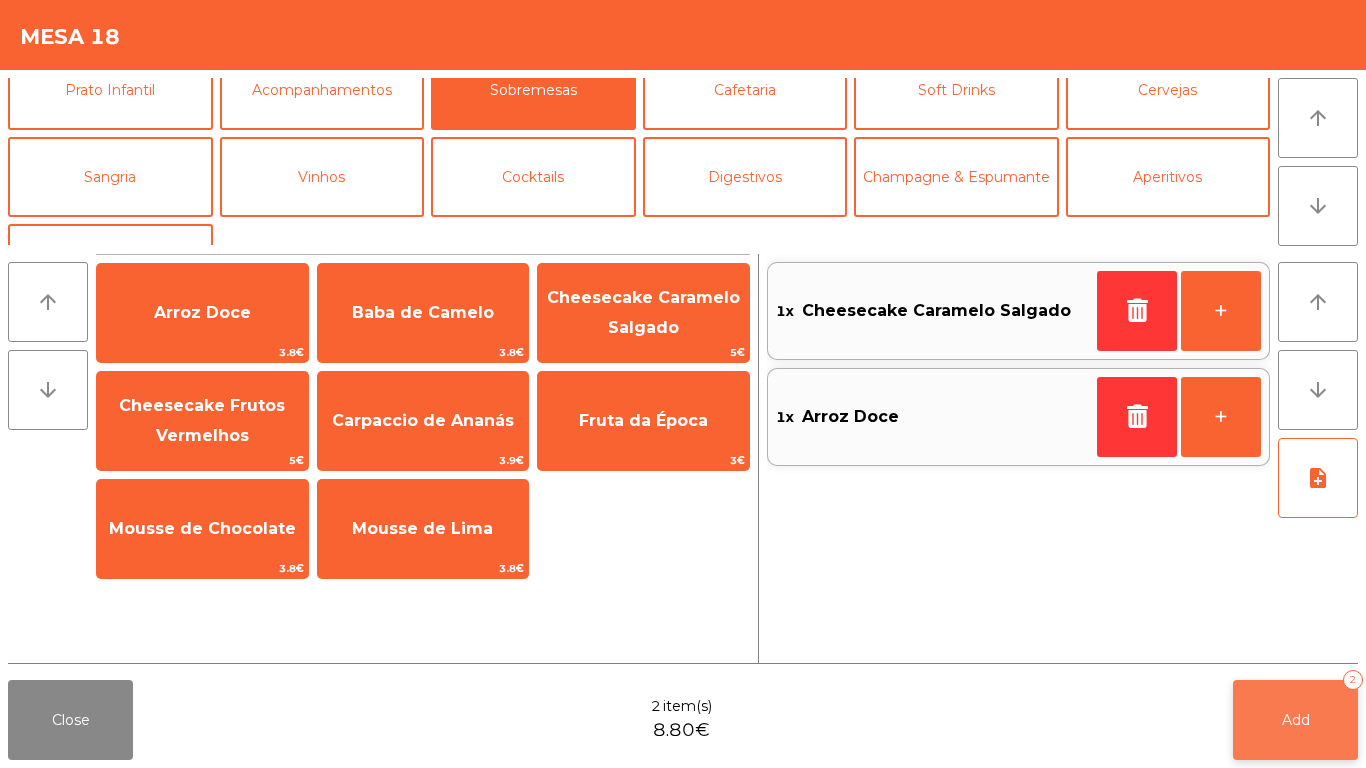click on "Add   2" 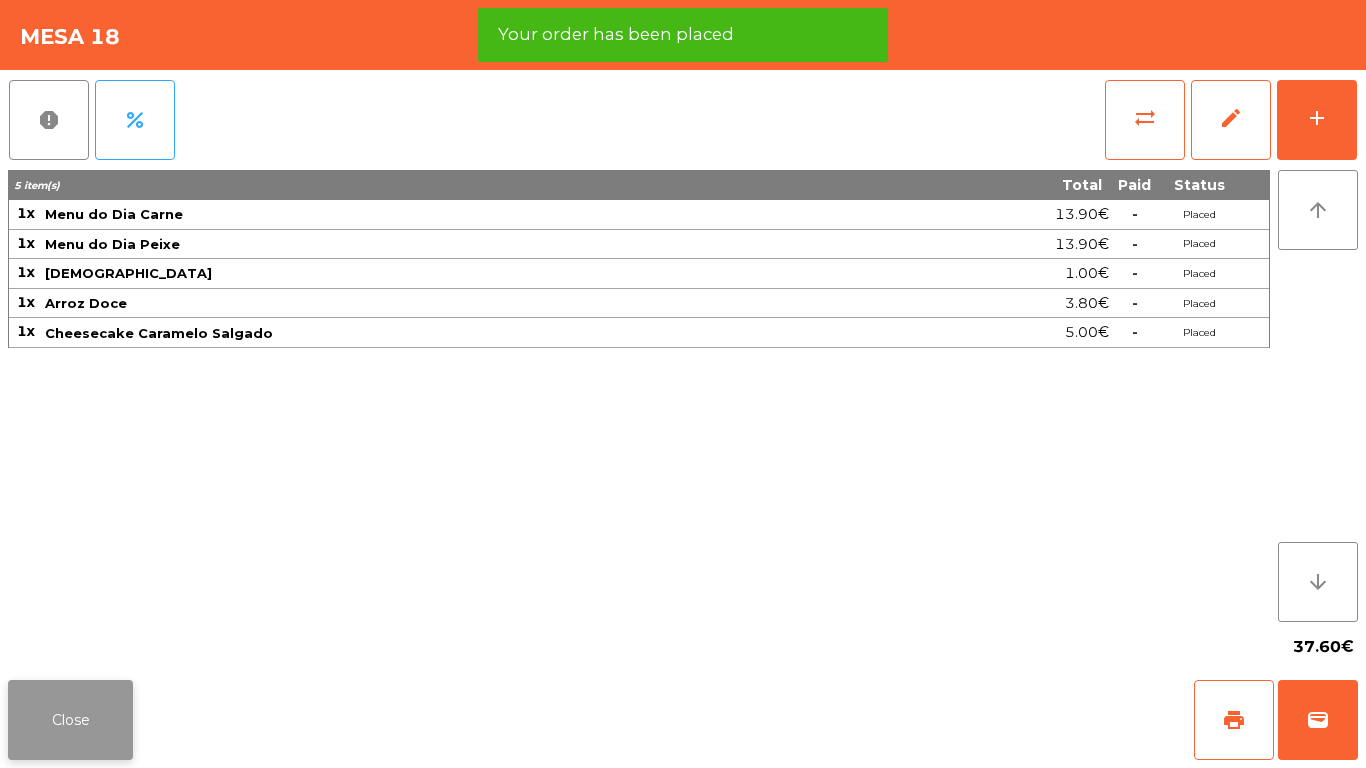 click on "Close" 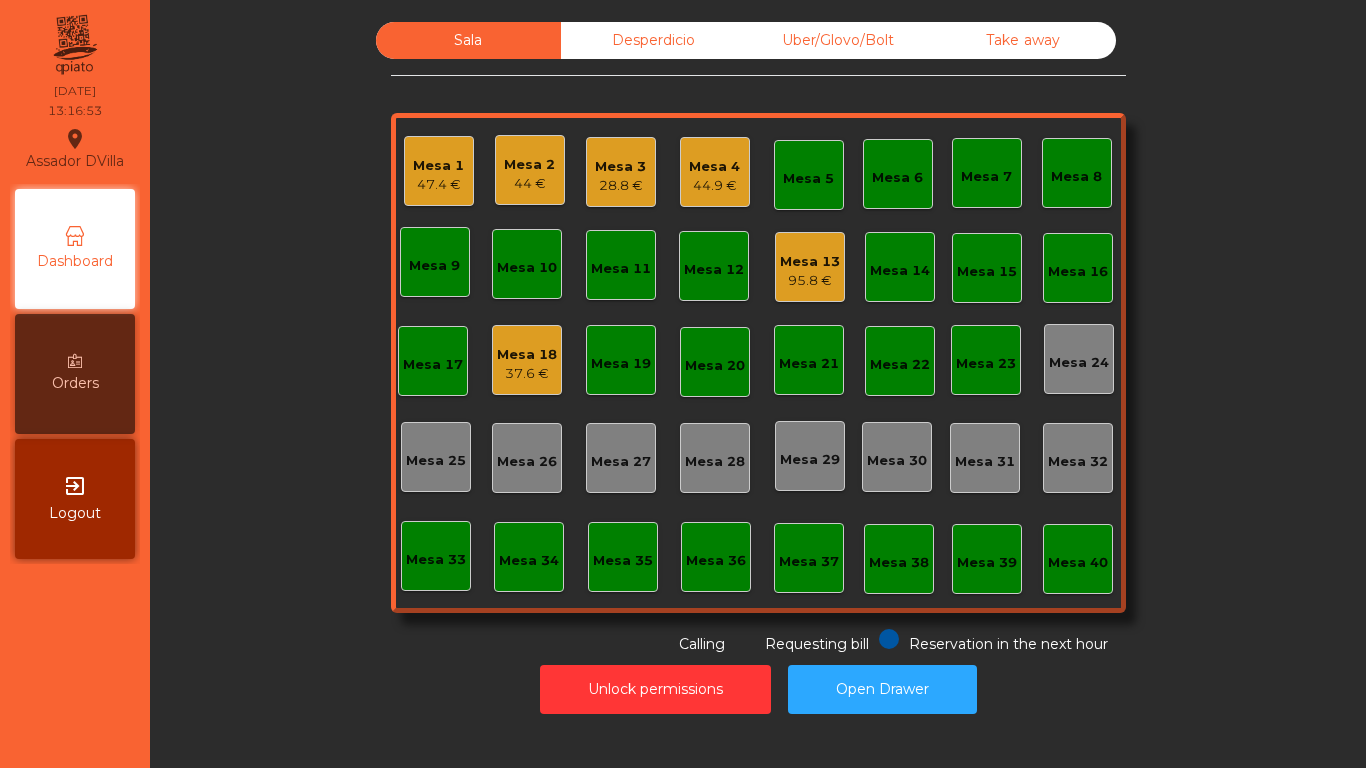 click on "Mesa 1" 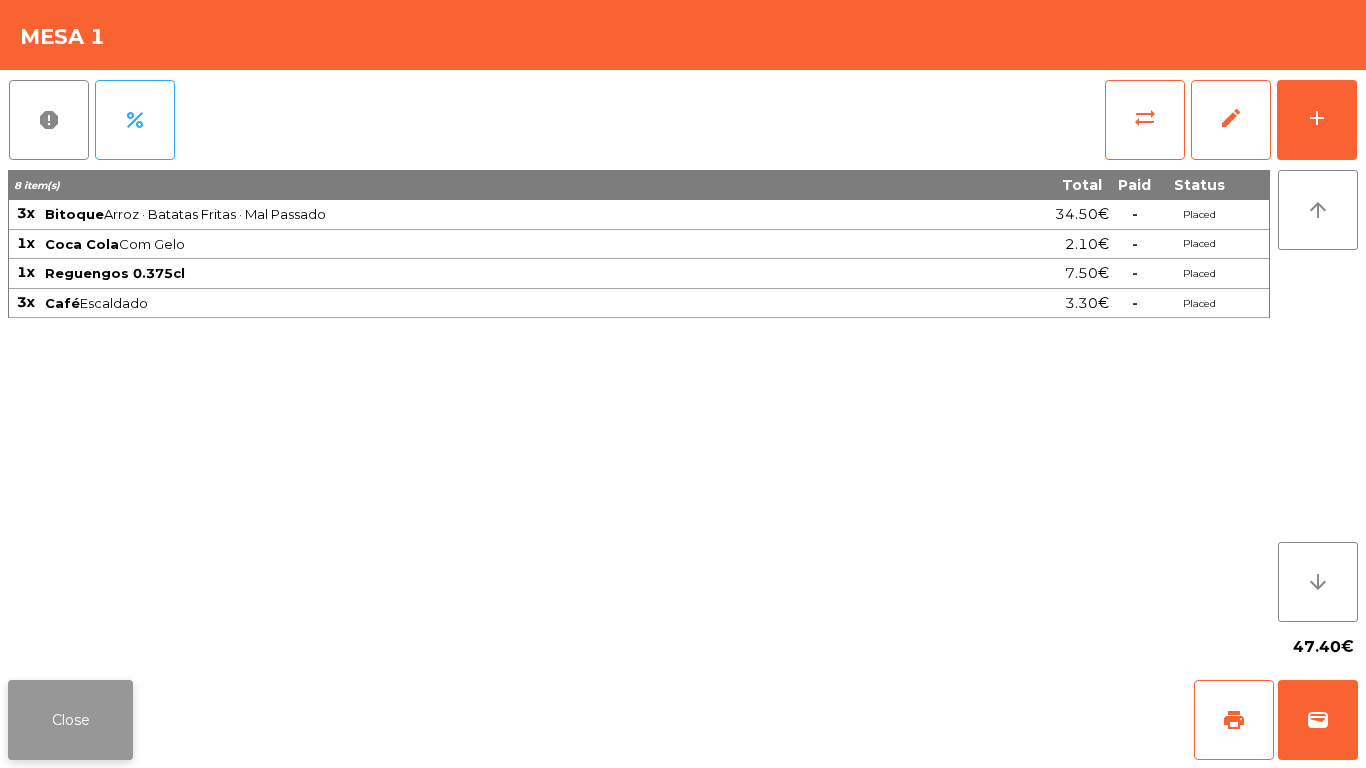 click on "Close" 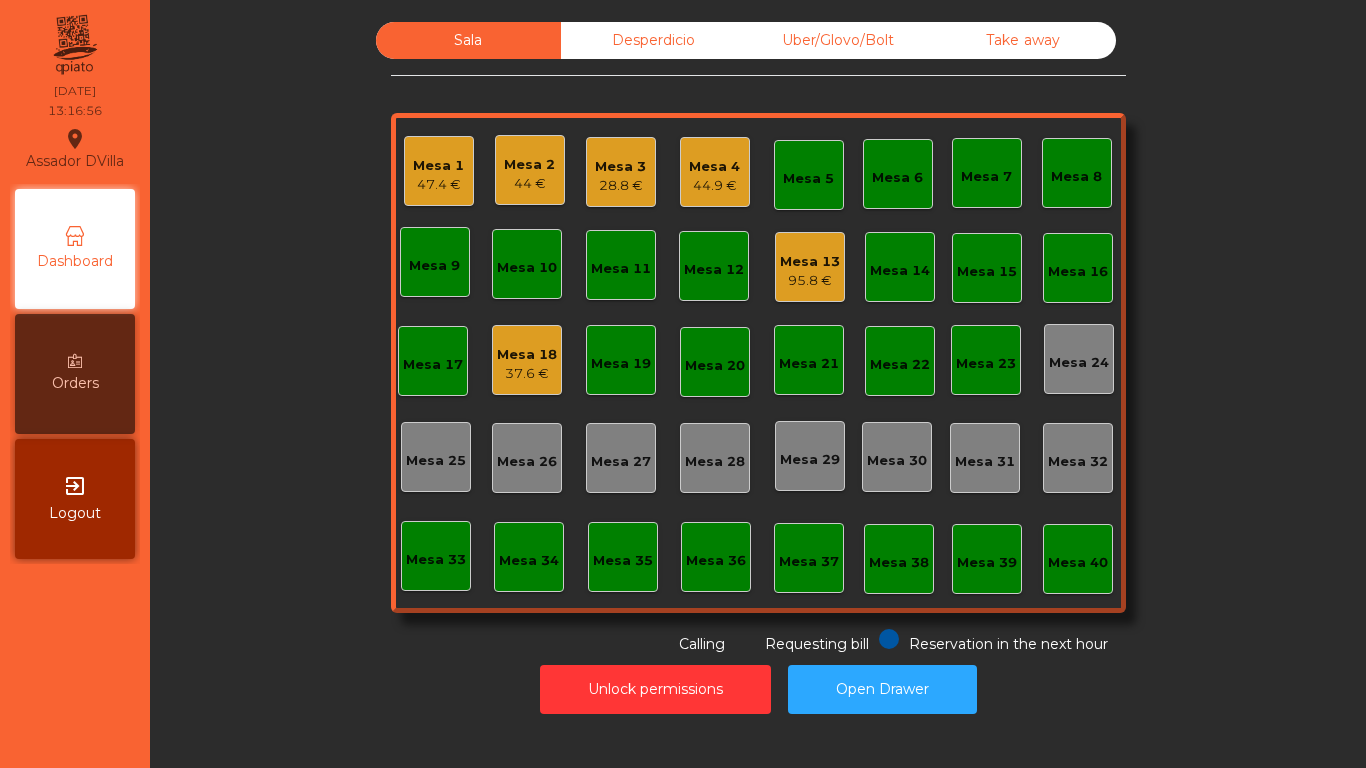 click on "Mesa 2" 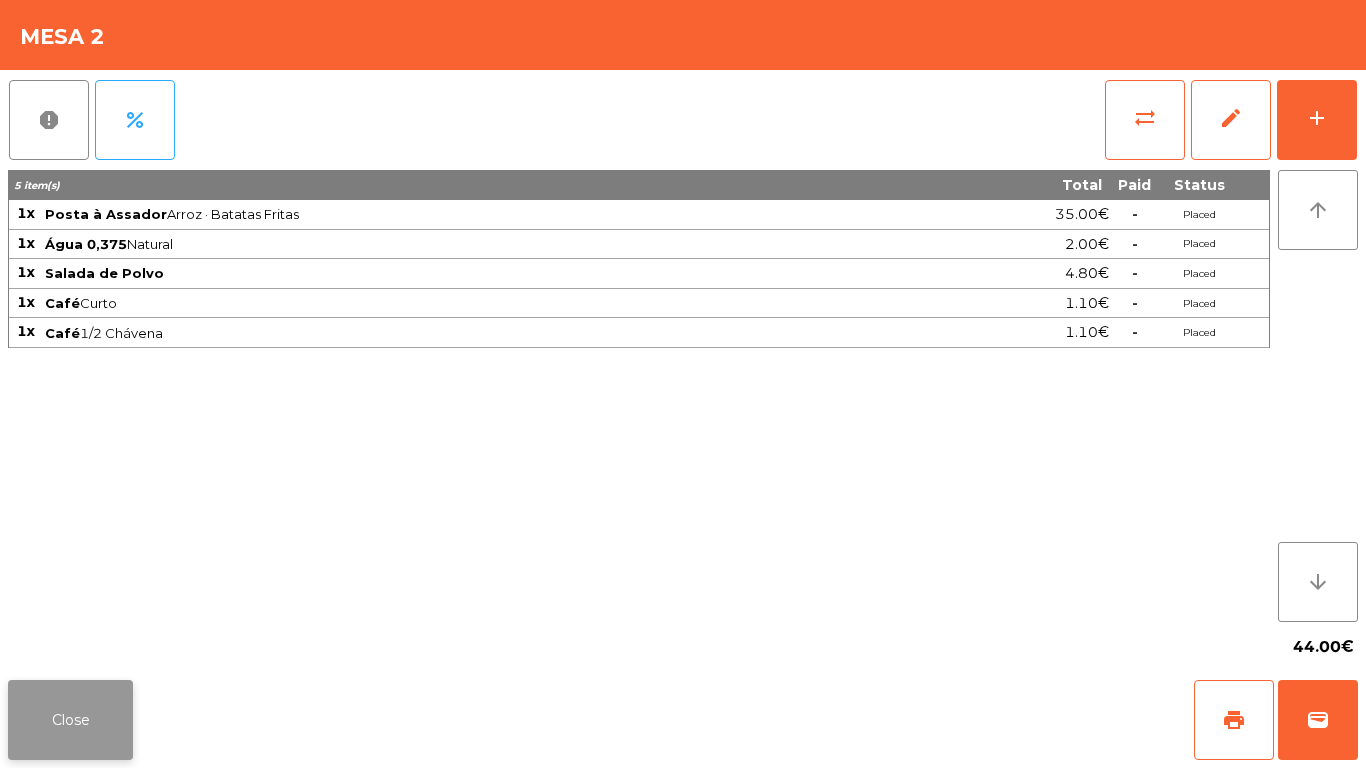 click on "Close" 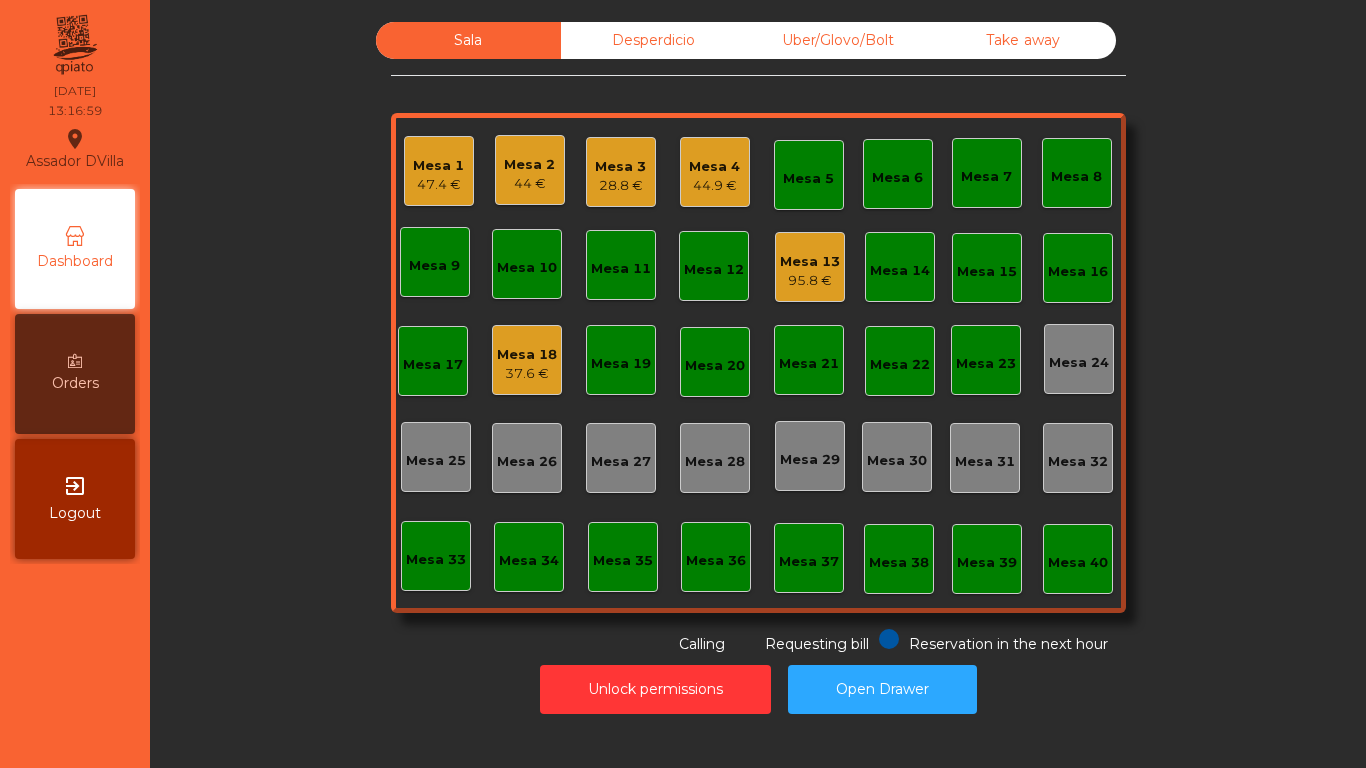 click on "Sala   Desperdicio   Uber/Glovo/Bolt   Take away   Mesa 1   47.4 €   Mesa 2   44 €   [GEOGRAPHIC_DATA] 3   28.8 €   [GEOGRAPHIC_DATA] 4   44.9 €   Mesa 5   Mesa 6   Mesa 7   [GEOGRAPHIC_DATA] 8   Mesa 9   [GEOGRAPHIC_DATA] 10   [GEOGRAPHIC_DATA] 11   [GEOGRAPHIC_DATA] 12   [GEOGRAPHIC_DATA] 13   95.8 €   [GEOGRAPHIC_DATA] 14   [GEOGRAPHIC_DATA] 15   [GEOGRAPHIC_DATA] 17   [GEOGRAPHIC_DATA] 18   37.6 €   [GEOGRAPHIC_DATA] 19   [GEOGRAPHIC_DATA] 20   [GEOGRAPHIC_DATA] 21   [GEOGRAPHIC_DATA] 22   [GEOGRAPHIC_DATA] 23   [GEOGRAPHIC_DATA] 24   [GEOGRAPHIC_DATA] 25   [GEOGRAPHIC_DATA] 26   [GEOGRAPHIC_DATA] 27   [GEOGRAPHIC_DATA] 28   [GEOGRAPHIC_DATA] 30   [GEOGRAPHIC_DATA] 32   [GEOGRAPHIC_DATA] 33   [GEOGRAPHIC_DATA] 34   [GEOGRAPHIC_DATA] 37   [GEOGRAPHIC_DATA] 38   [GEOGRAPHIC_DATA] 40  Reservation in the next hour Requesting bill Calling" 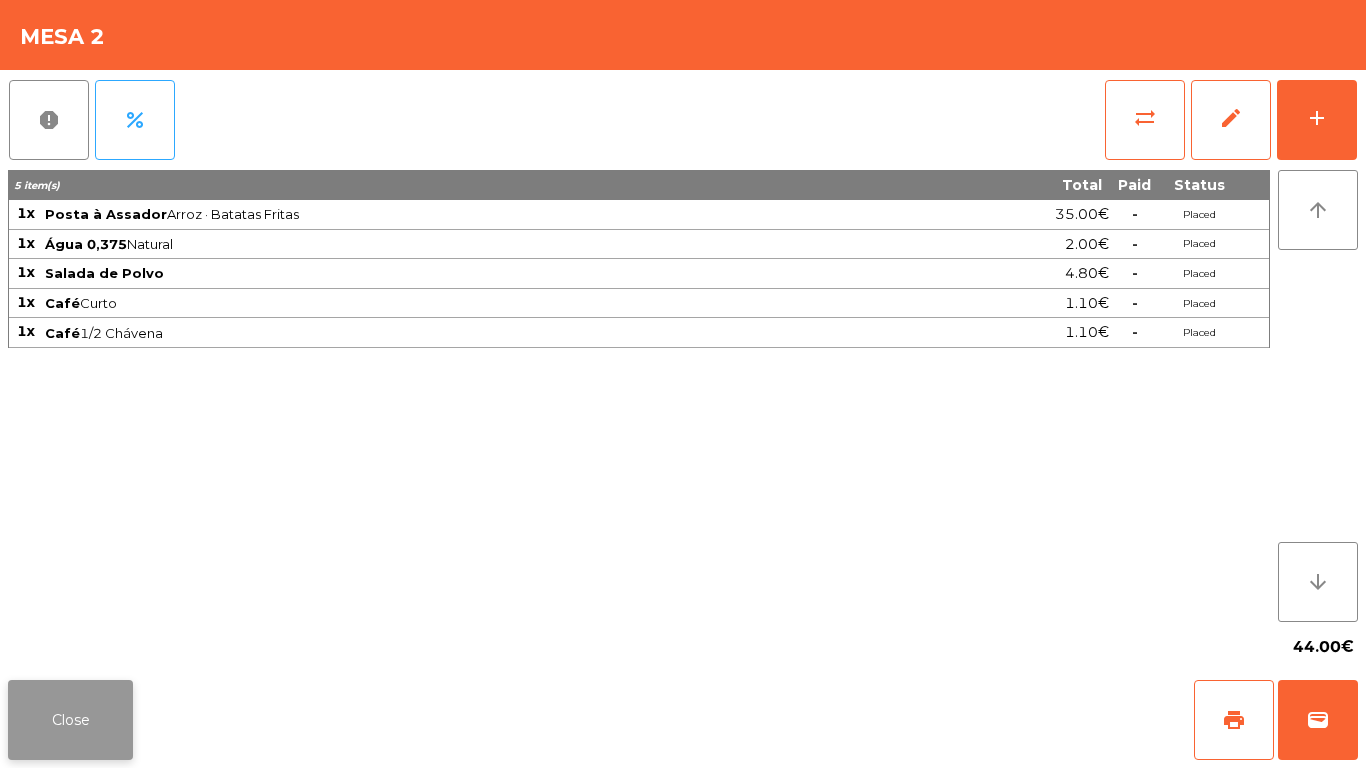 click on "Close" 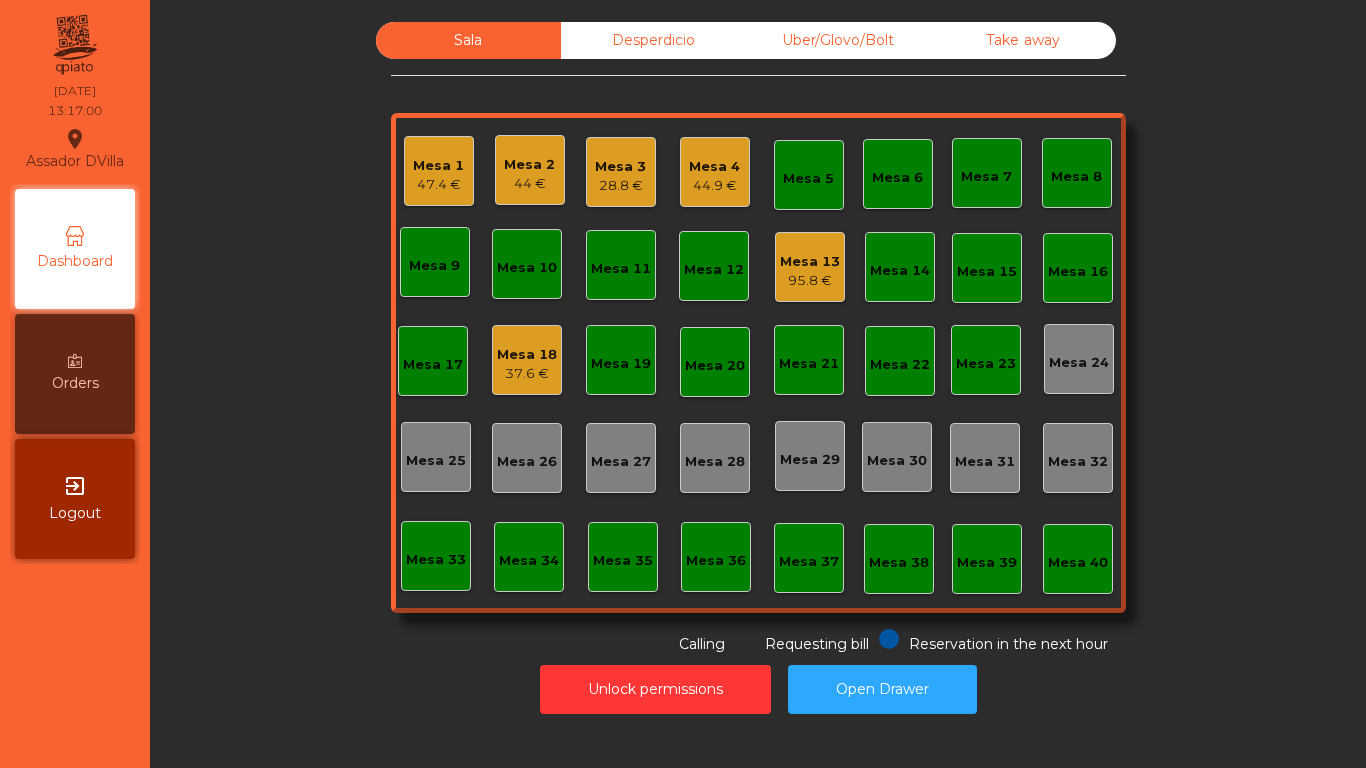 click on "Sala   Desperdicio   Uber/Glovo/Bolt   Take away   Mesa 1   47.4 €   Mesa 2   44 €   [GEOGRAPHIC_DATA] 3   28.8 €   [GEOGRAPHIC_DATA] 4   44.9 €   Mesa 5   Mesa 6   Mesa 7   [GEOGRAPHIC_DATA] 8   Mesa 9   [GEOGRAPHIC_DATA] 10   [GEOGRAPHIC_DATA] 11   [GEOGRAPHIC_DATA] 12   [GEOGRAPHIC_DATA] 13   95.8 €   [GEOGRAPHIC_DATA] 14   [GEOGRAPHIC_DATA] 15   [GEOGRAPHIC_DATA] 17   [GEOGRAPHIC_DATA] 18   37.6 €   [GEOGRAPHIC_DATA] 19   [GEOGRAPHIC_DATA] 20   [GEOGRAPHIC_DATA] 21   [GEOGRAPHIC_DATA] 22   [GEOGRAPHIC_DATA] 23   [GEOGRAPHIC_DATA] 24   [GEOGRAPHIC_DATA] 25   [GEOGRAPHIC_DATA] 26   [GEOGRAPHIC_DATA] 27   [GEOGRAPHIC_DATA] 28   [GEOGRAPHIC_DATA] 30   [GEOGRAPHIC_DATA] 32   [GEOGRAPHIC_DATA] 33   [GEOGRAPHIC_DATA] 34   [GEOGRAPHIC_DATA] 37   [GEOGRAPHIC_DATA] 38   [GEOGRAPHIC_DATA] 40  Reservation in the next hour Requesting bill Calling" 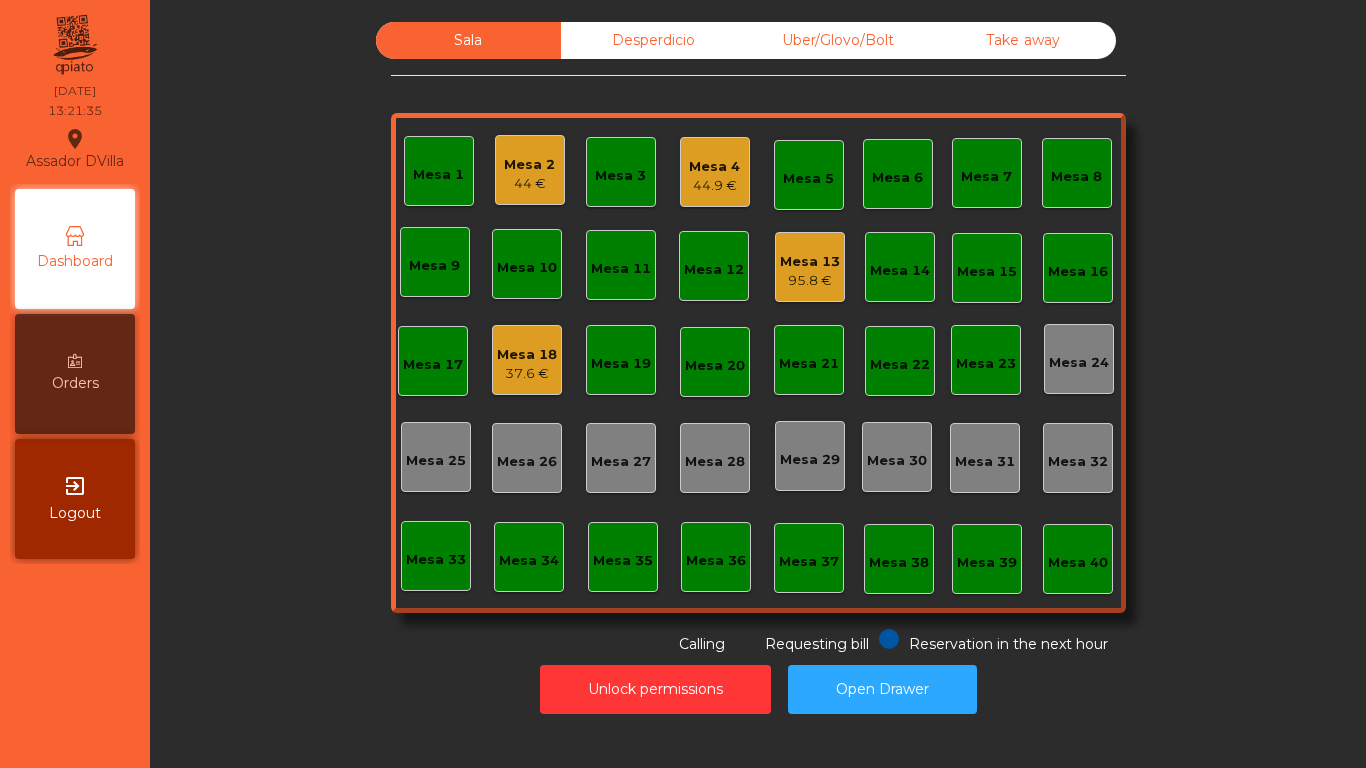 click on "44 €" 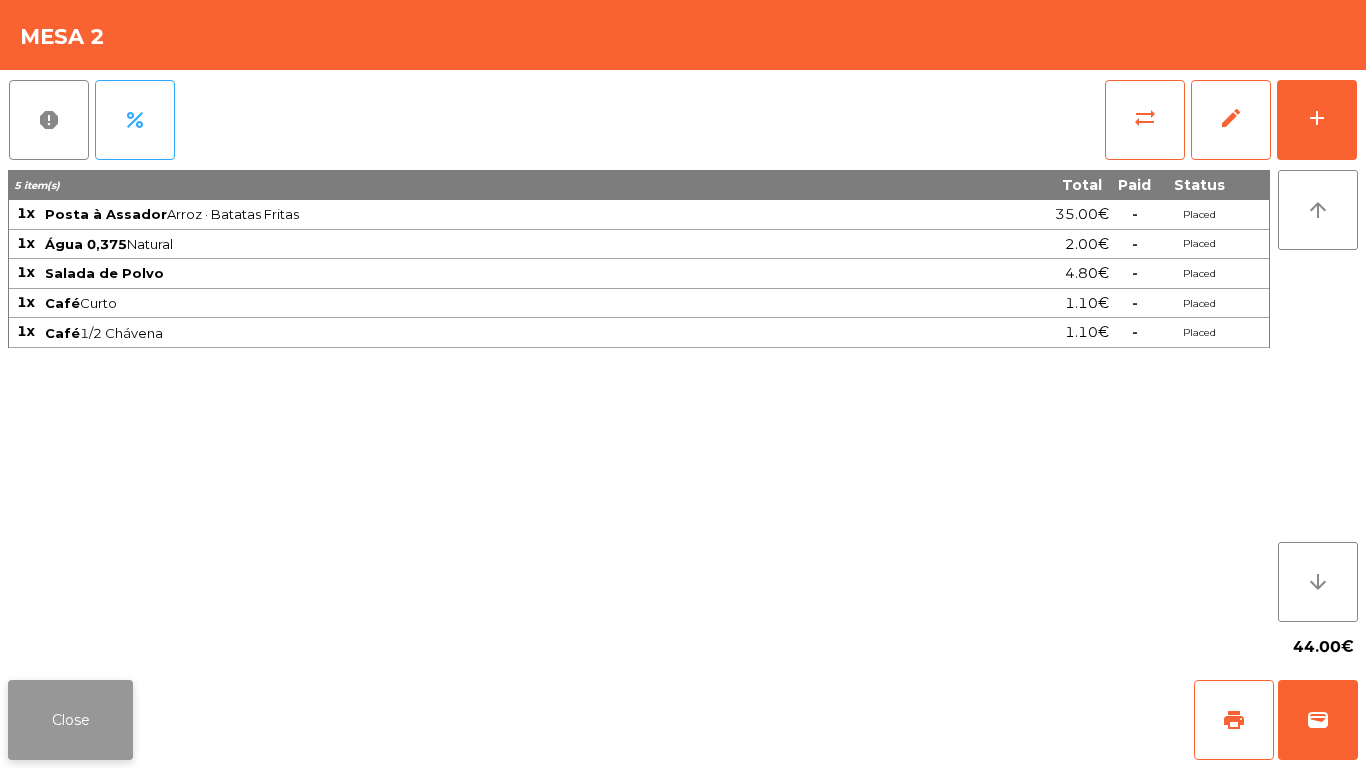 click on "Close" 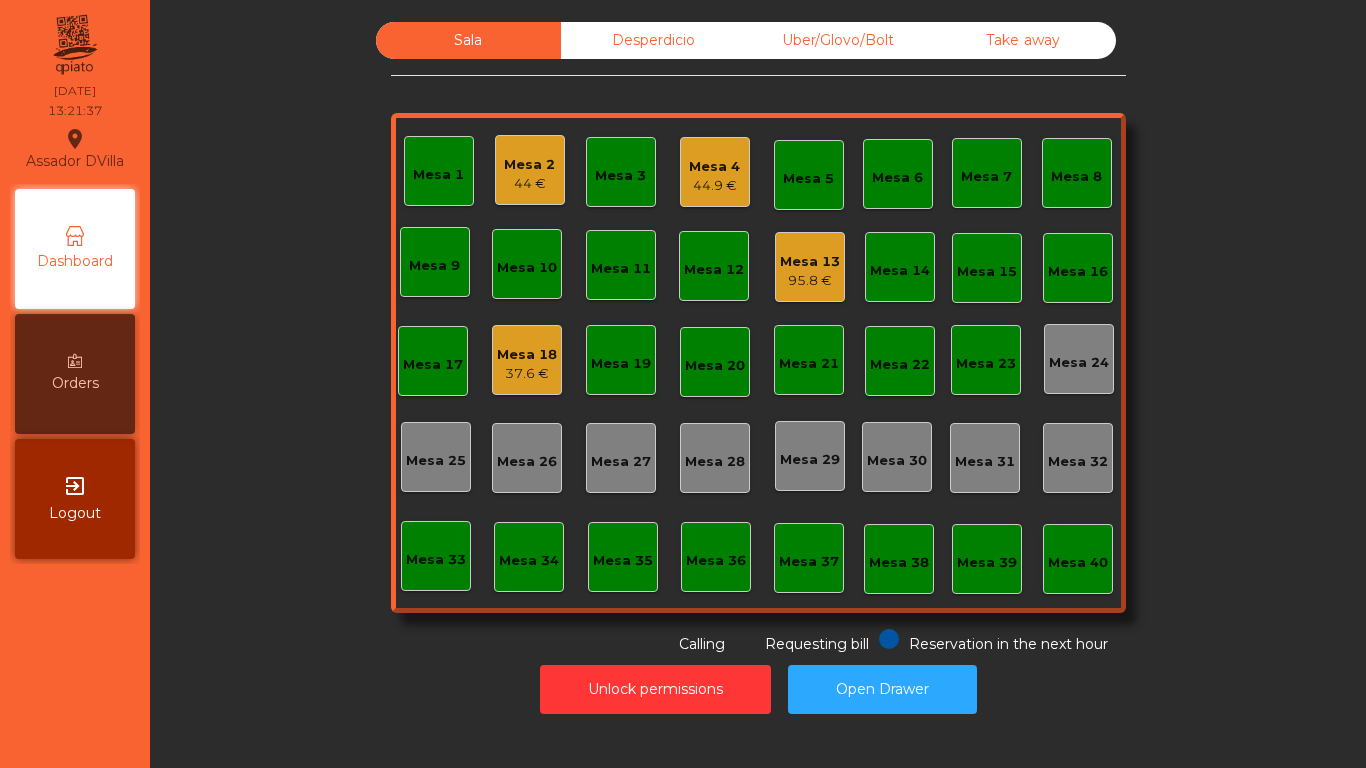 click on "Sala   Desperdicio   Uber/Glovo/Bolt   Take away   Mesa 1   Mesa 2   44 €   Mesa 3   Mesa 4   44.9 €   Mesa 5   Mesa 6   Mesa 7   [GEOGRAPHIC_DATA] 9   Mesa 10   Mesa 11   Mesa 12   Mesa 13   95.8 €   [GEOGRAPHIC_DATA] 14   [GEOGRAPHIC_DATA] 15   [GEOGRAPHIC_DATA] 16   [GEOGRAPHIC_DATA] 18   37.6 €   [GEOGRAPHIC_DATA] 19   [GEOGRAPHIC_DATA] 20   [GEOGRAPHIC_DATA] 21   [GEOGRAPHIC_DATA] 22   [GEOGRAPHIC_DATA] 23   [GEOGRAPHIC_DATA] 24   [GEOGRAPHIC_DATA] 25   [GEOGRAPHIC_DATA] 26   [GEOGRAPHIC_DATA] 27   [GEOGRAPHIC_DATA] 28   [GEOGRAPHIC_DATA] 29   [GEOGRAPHIC_DATA] 30   [GEOGRAPHIC_DATA] 31   [GEOGRAPHIC_DATA] 33   [GEOGRAPHIC_DATA] 35   [GEOGRAPHIC_DATA] 37   [GEOGRAPHIC_DATA] 38   [GEOGRAPHIC_DATA] 40  Reservation in the next hour Requesting bill Calling" 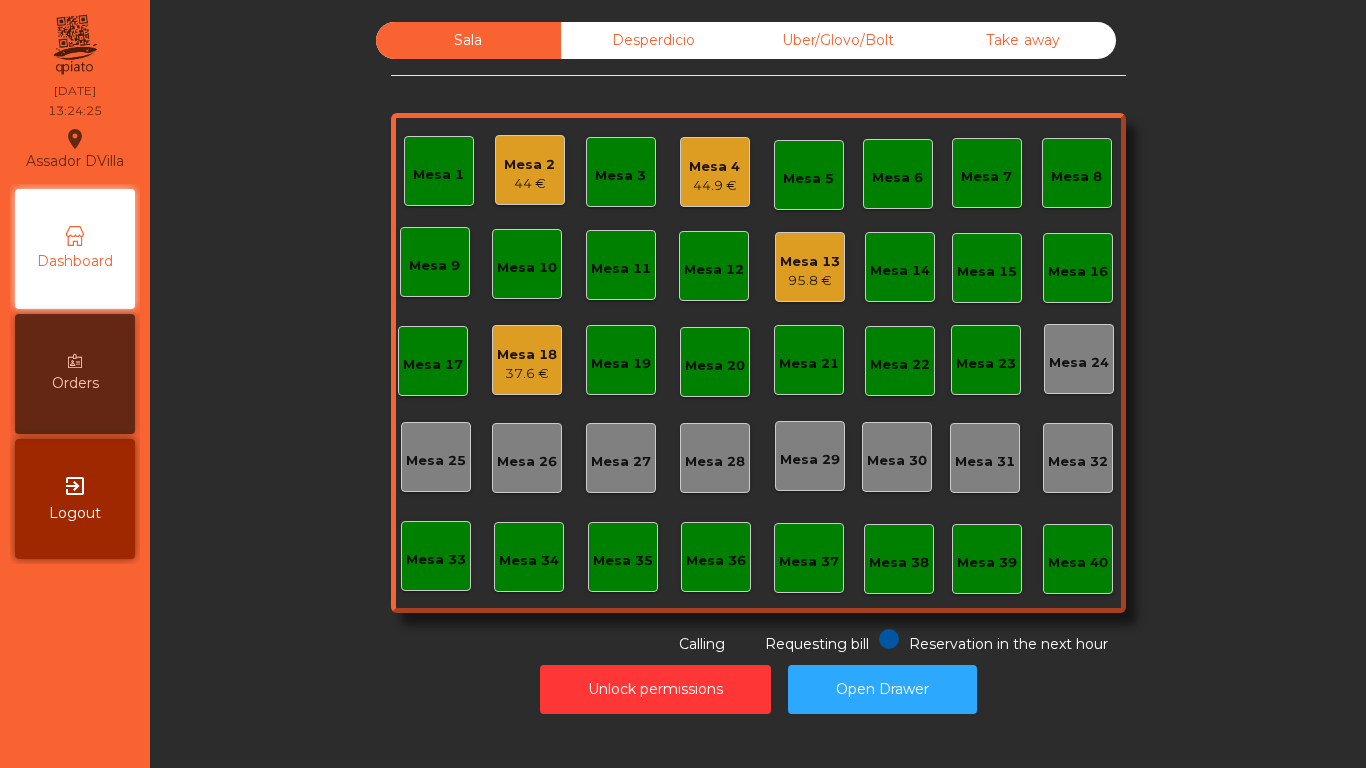 click on "Mesa 4" 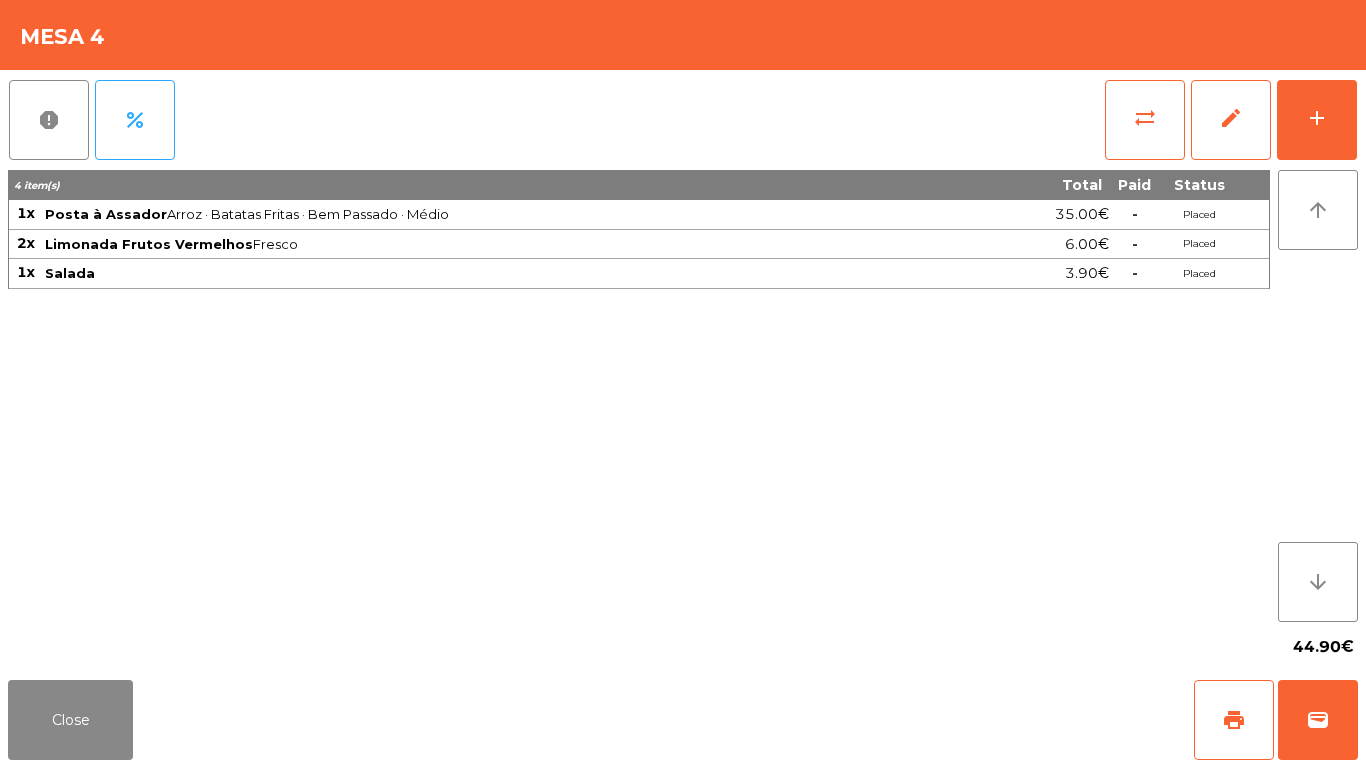 click on "report   percent   sync_alt   edit   add  4 item(s) Total Paid Status 1x Posta à Assador  Arroz · Batatas Fritas · Bem Passado · Médio  35.00€  -  Placed 2x Limonada [PERSON_NAME] Vermelhos  Fresco  6.00€  -  Placed 1x Salada 3.90€  -  Placed arrow_upward arrow_downward  44.90€" 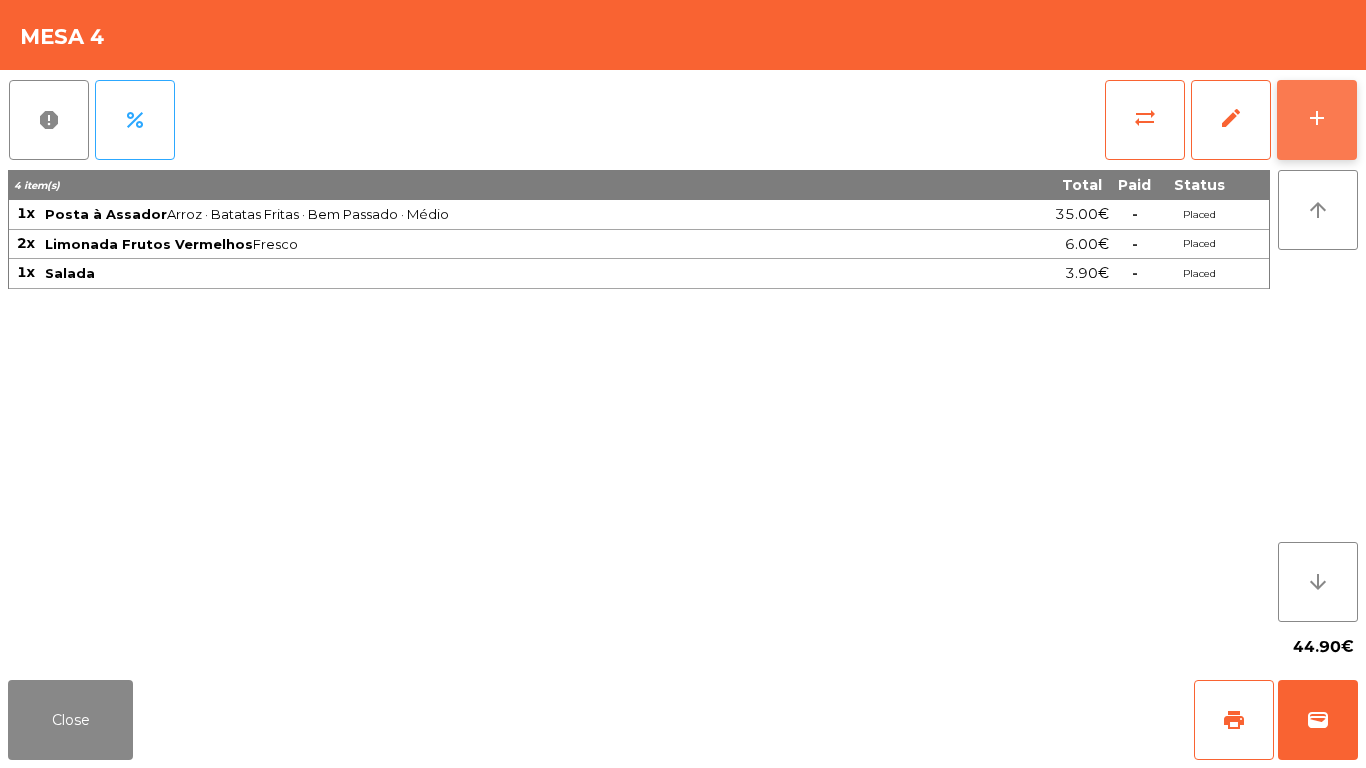 click on "add" 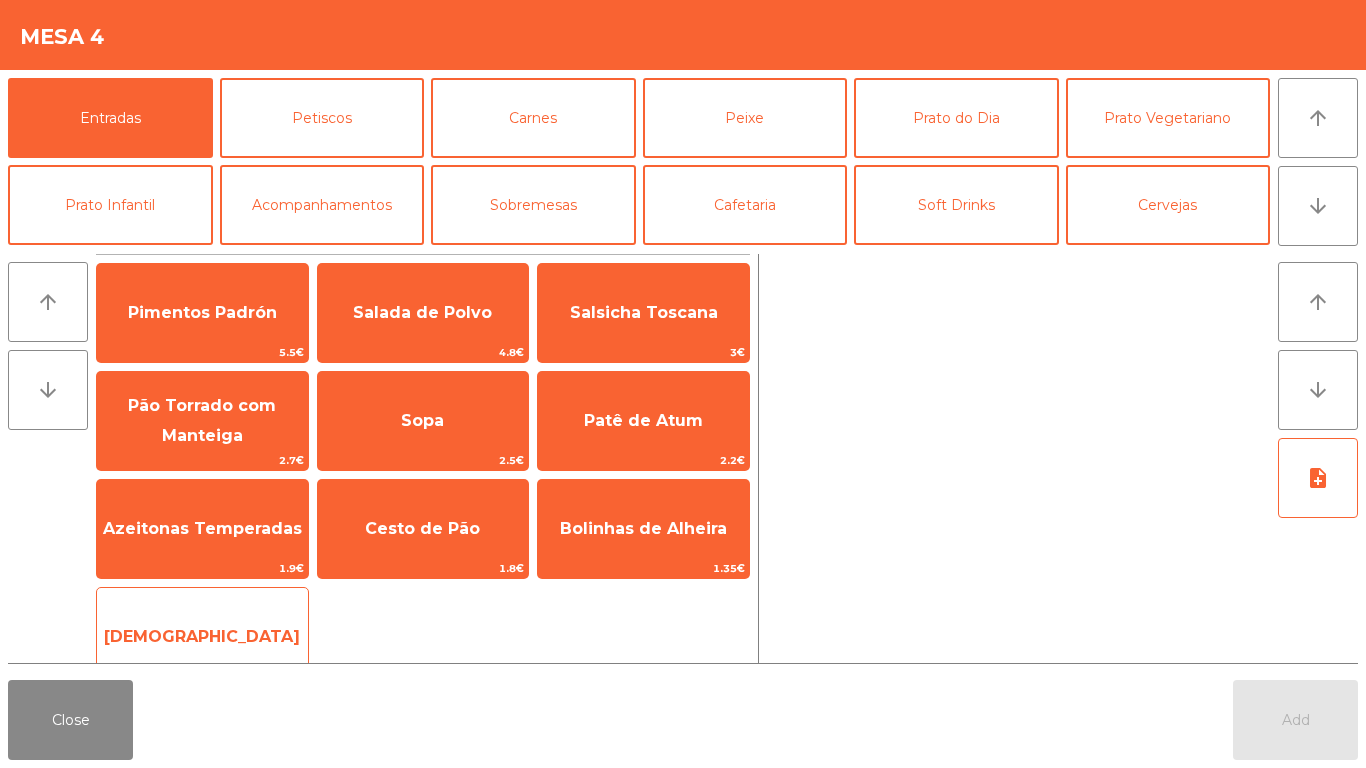 click on "[DEMOGRAPHIC_DATA]" 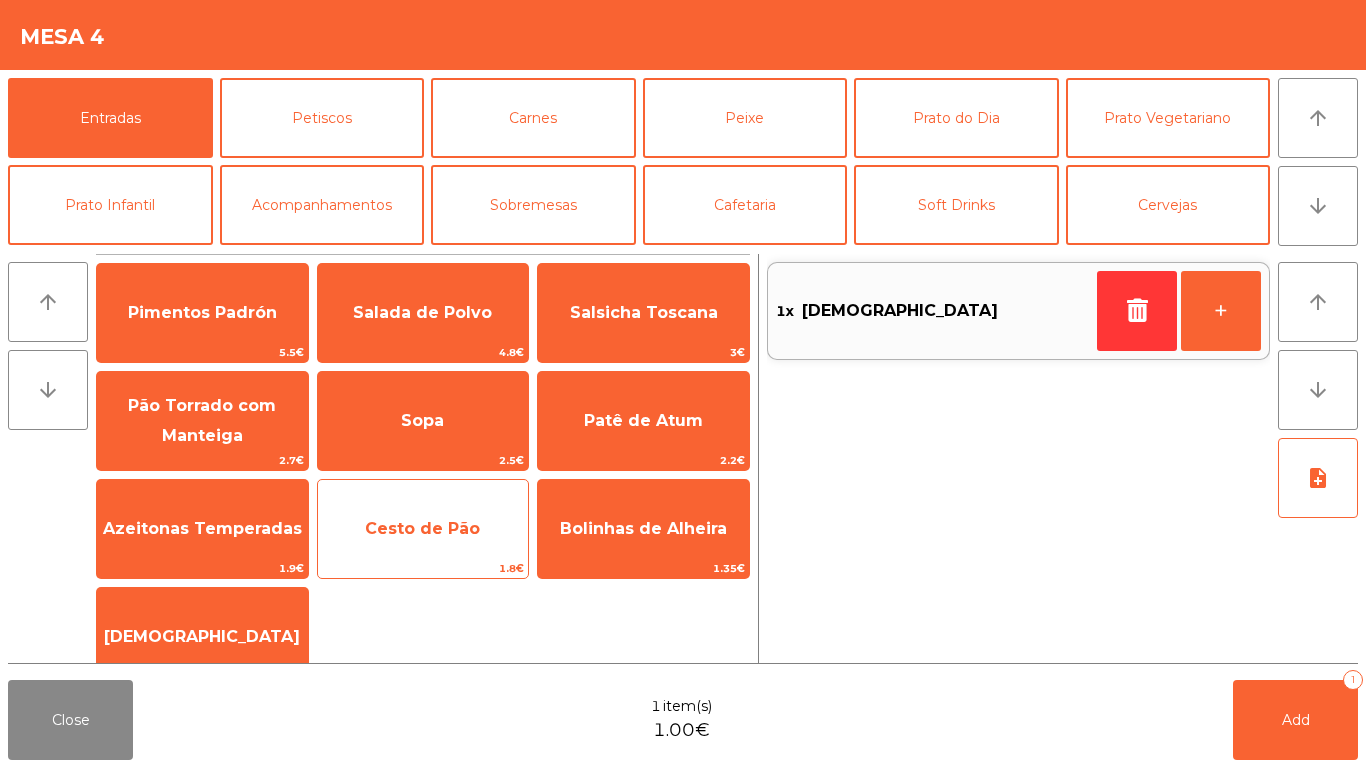 click on "Cesto de Pão" 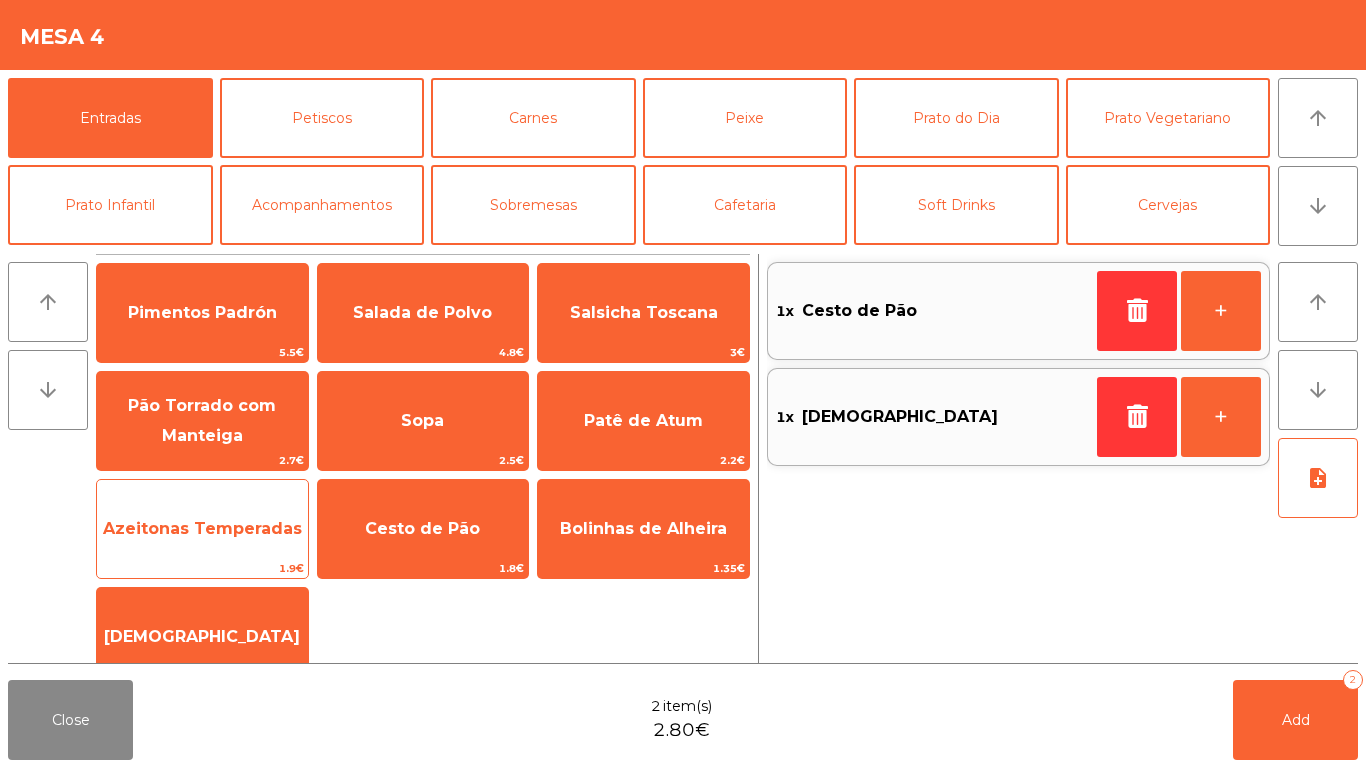 click on "Azeitonas Temperadas" 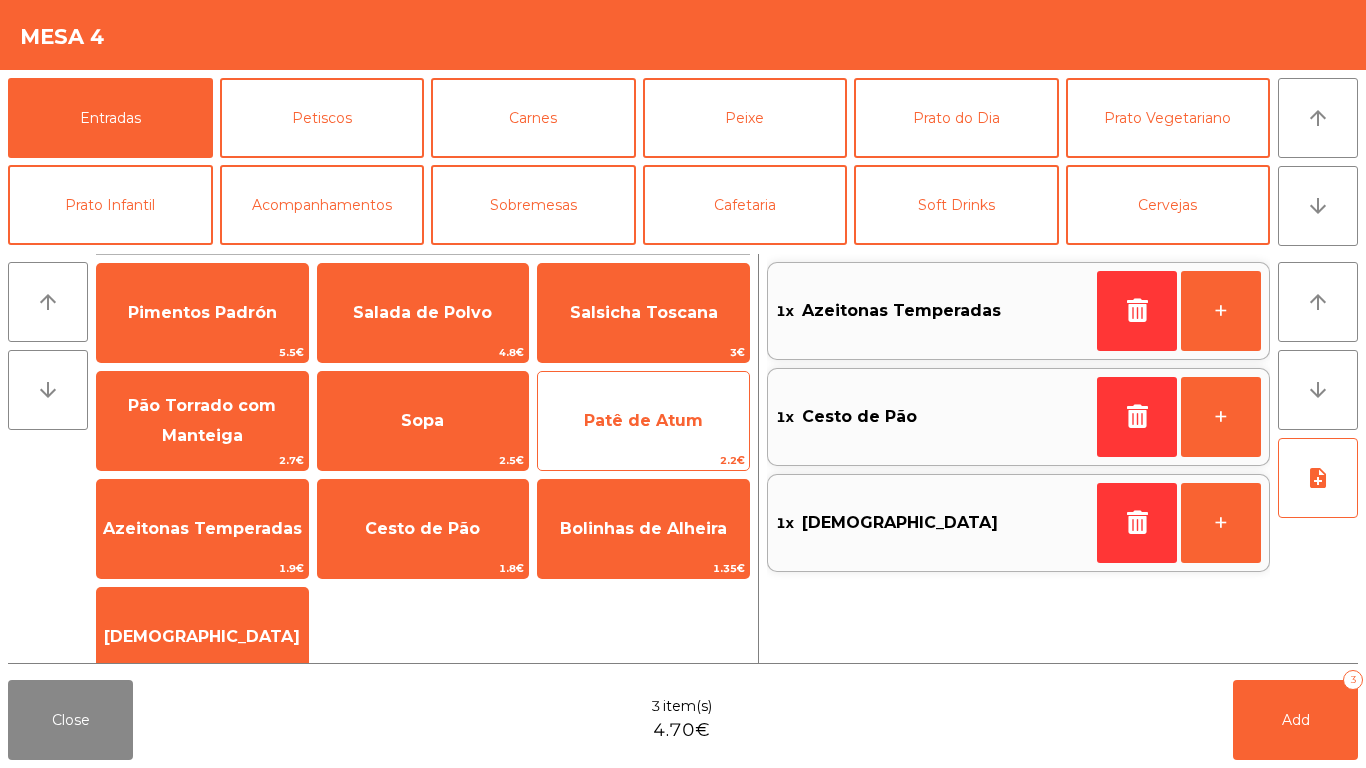 click on "Patê de Atum" 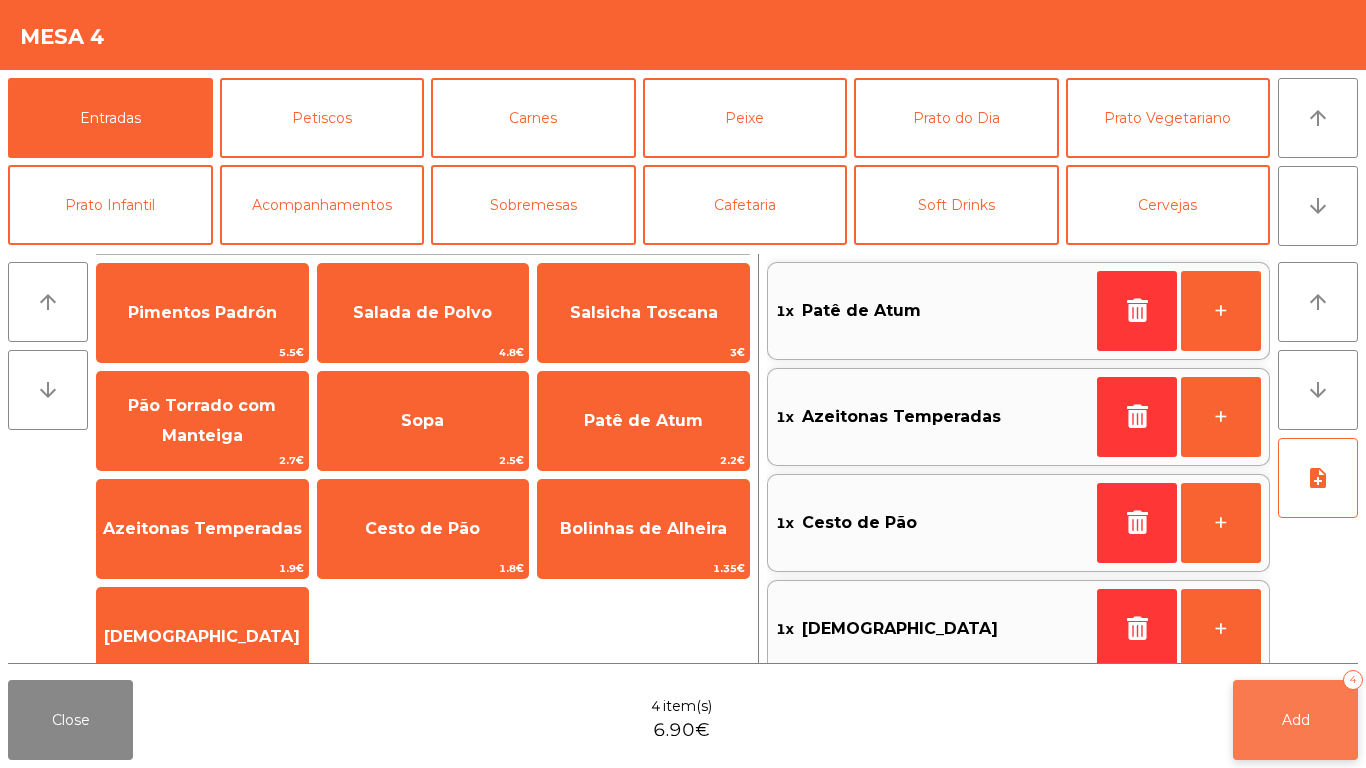 click on "Add" 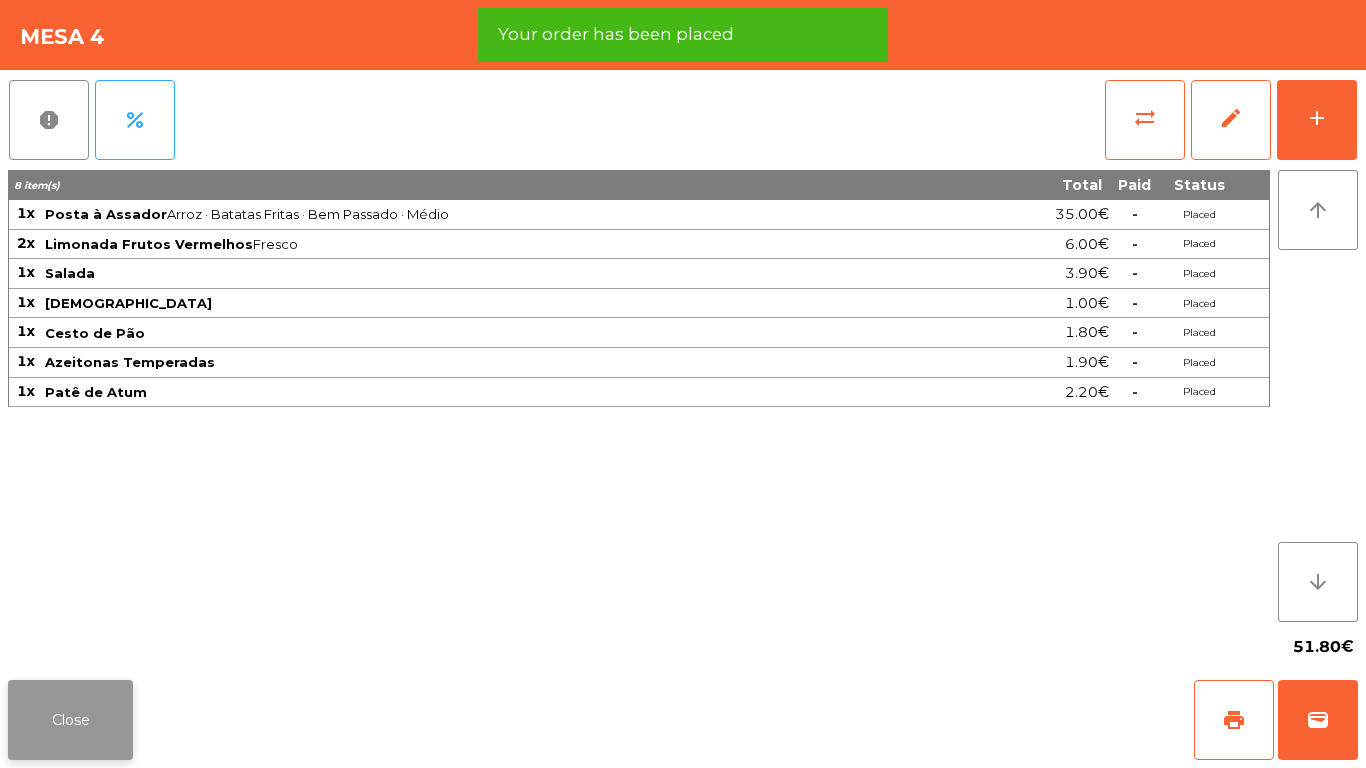 click on "Close" 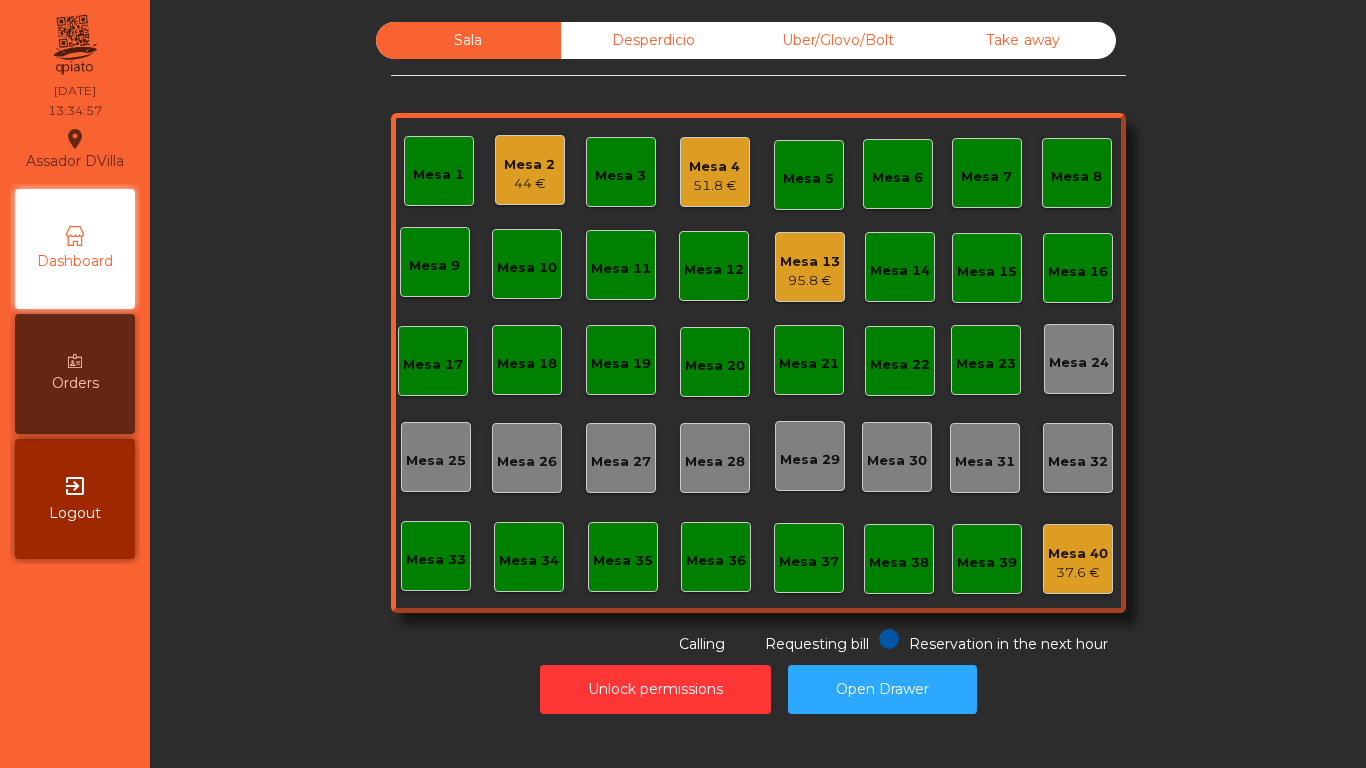 click on "95.8 €" 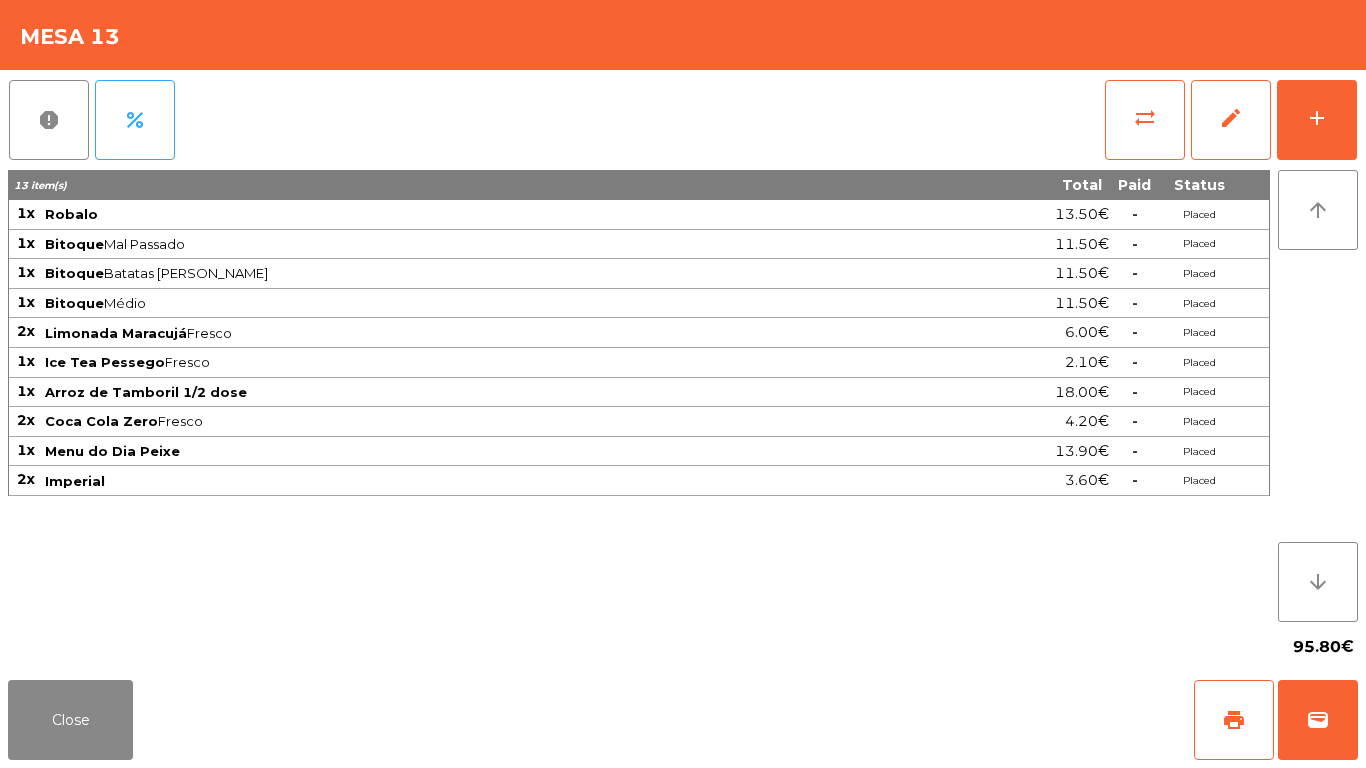 click on "report   percent   sync_alt   edit   add  13 item(s) Total Paid Status 1x Robalo 13.50€  -  Placed 1x Bitoque  Mal Passado  11.50€  -  Placed 1x Bitoque  Batatas Fritas · Médio  11.50€  -  Placed 1x Bitoque  Médio  11.50€  -  Placed 2x Limonada Maracujá  Fresco  6.00€  -  Placed 1x Ice Tea Pessego  Fresco  2.10€  -  Placed 1x Arroz de Tamboril 1/2 dose 18.00€  -  Placed 2x Coca Cola Zero  Fresco  4.20€  -  Placed 1x Menu do Dia Peixe 13.90€  -  Placed 2x Imperial 3.60€  -  Placed arrow_upward arrow_downward  95.80€" 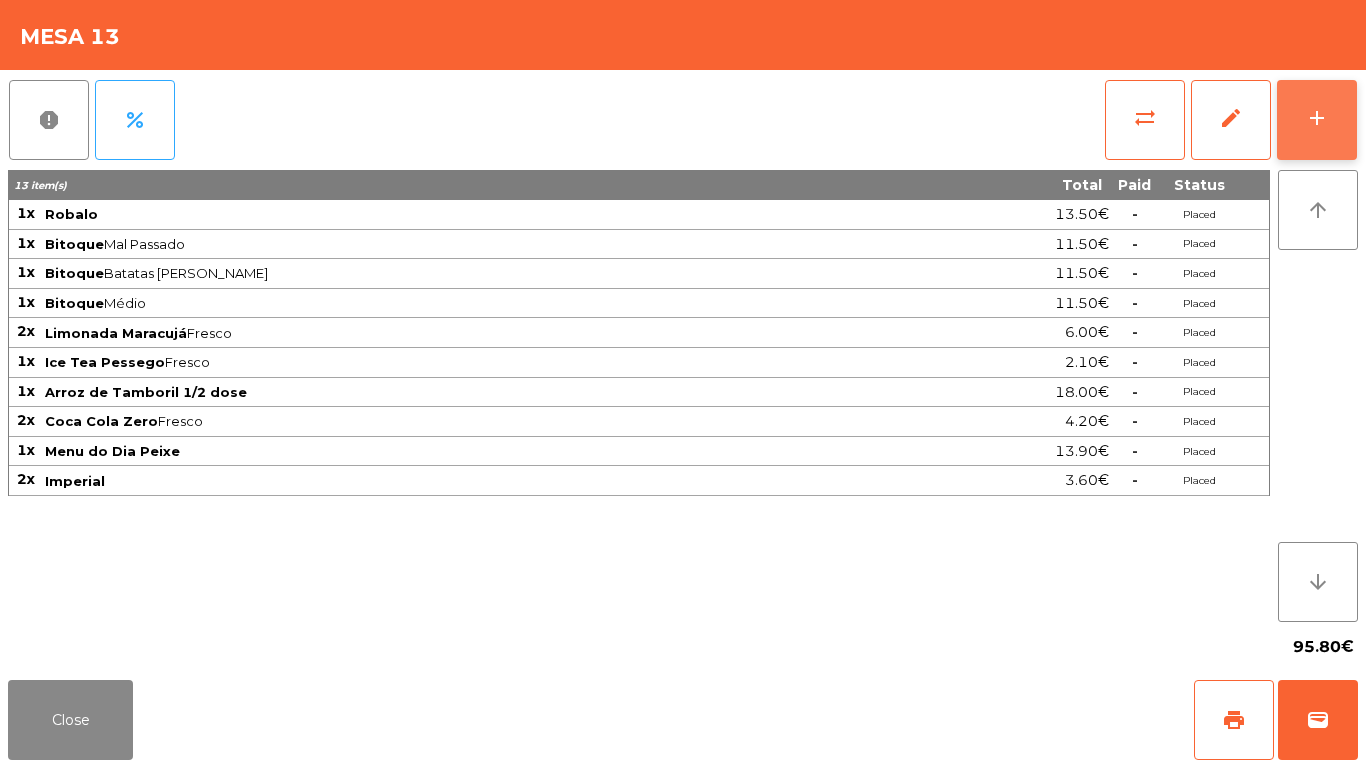 click on "add" 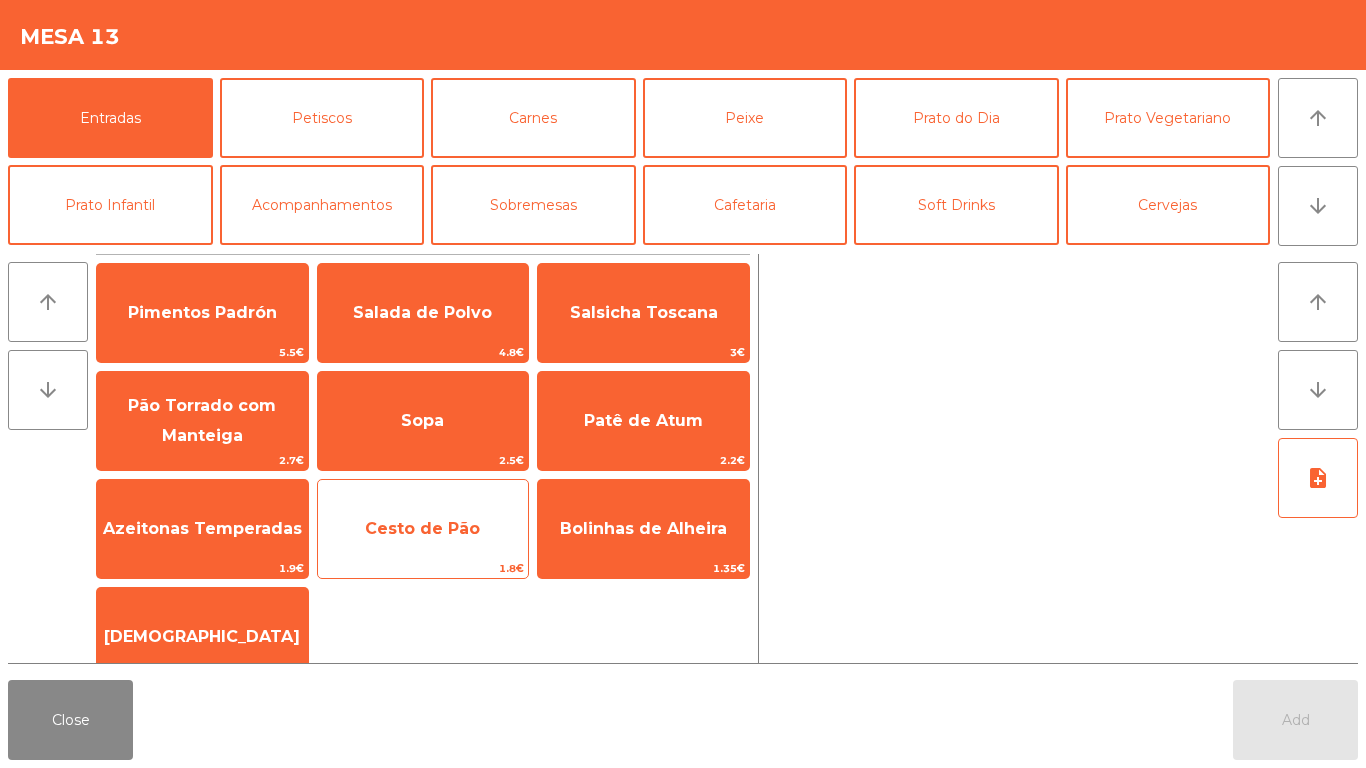 click on "Cesto de Pão" 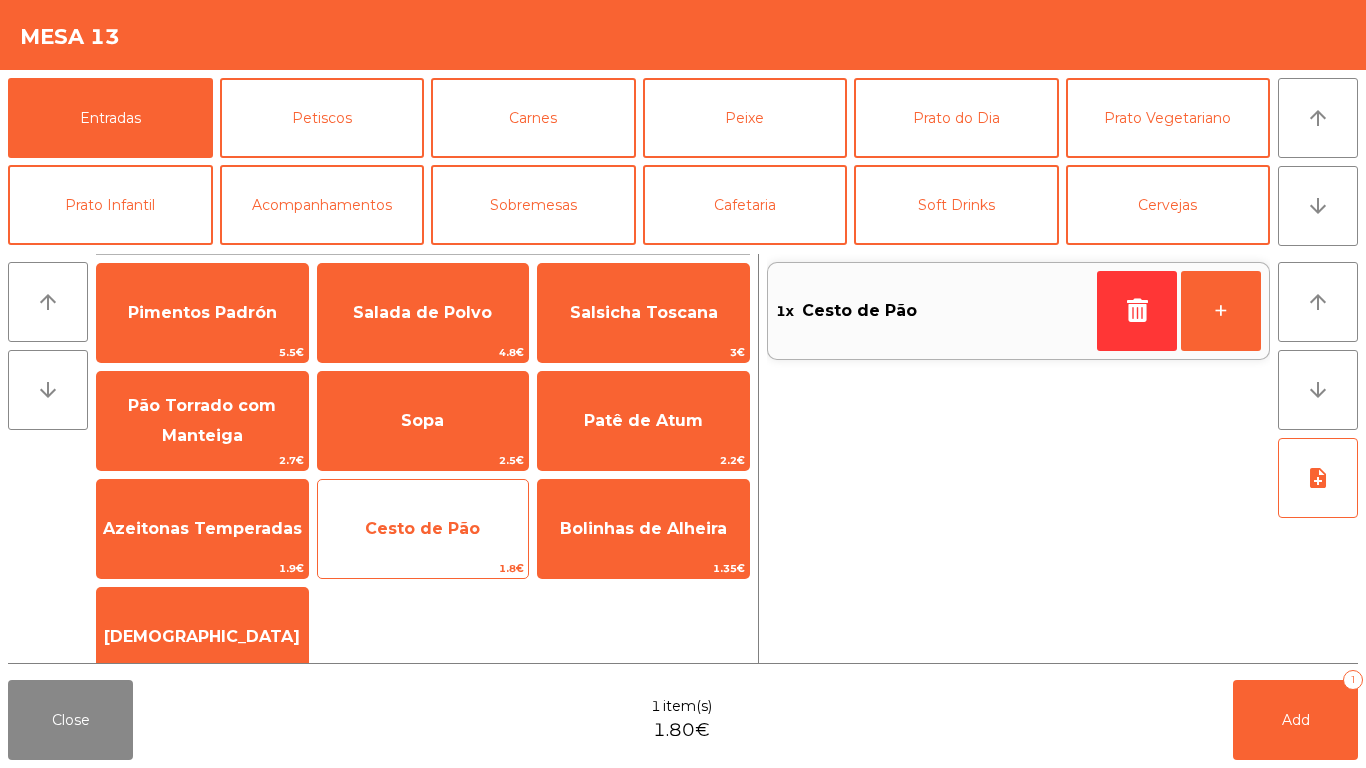 click on "Cesto de Pão" 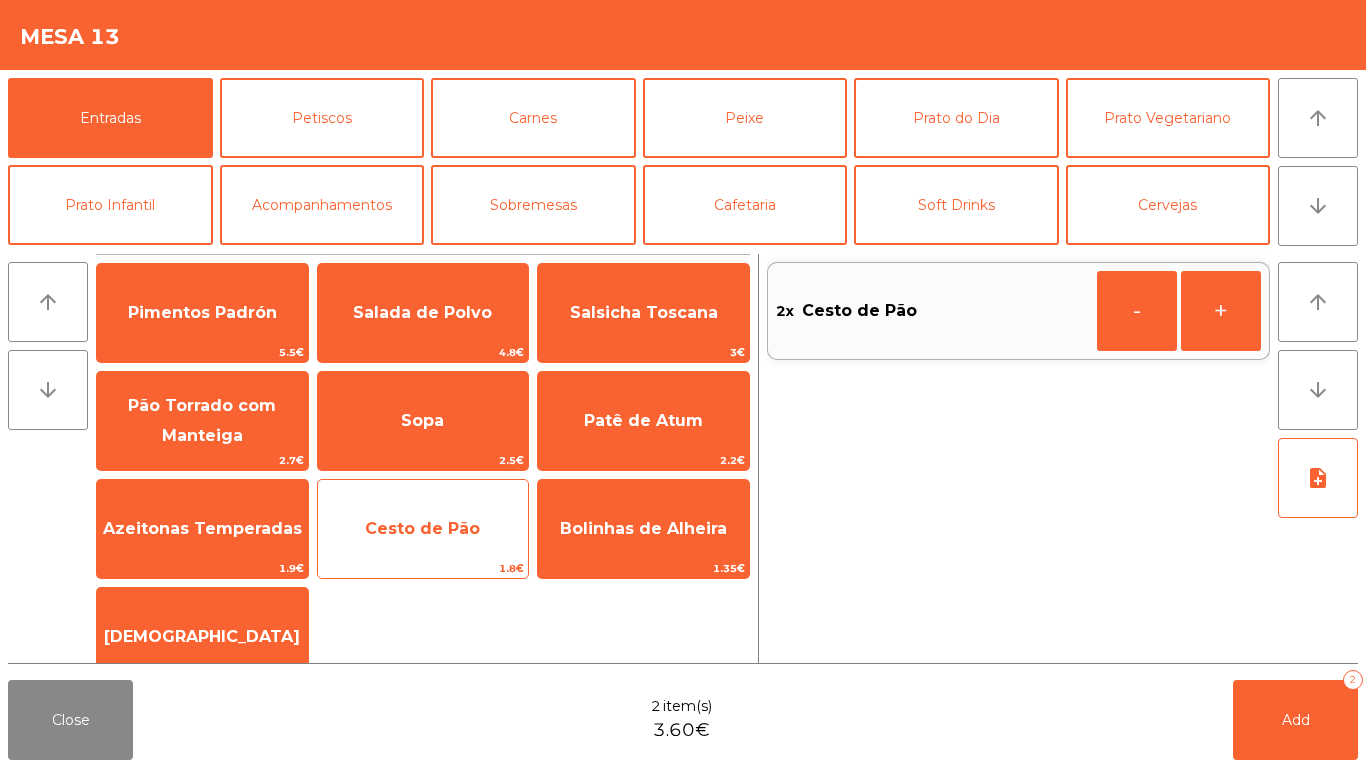click on "Cesto de Pão" 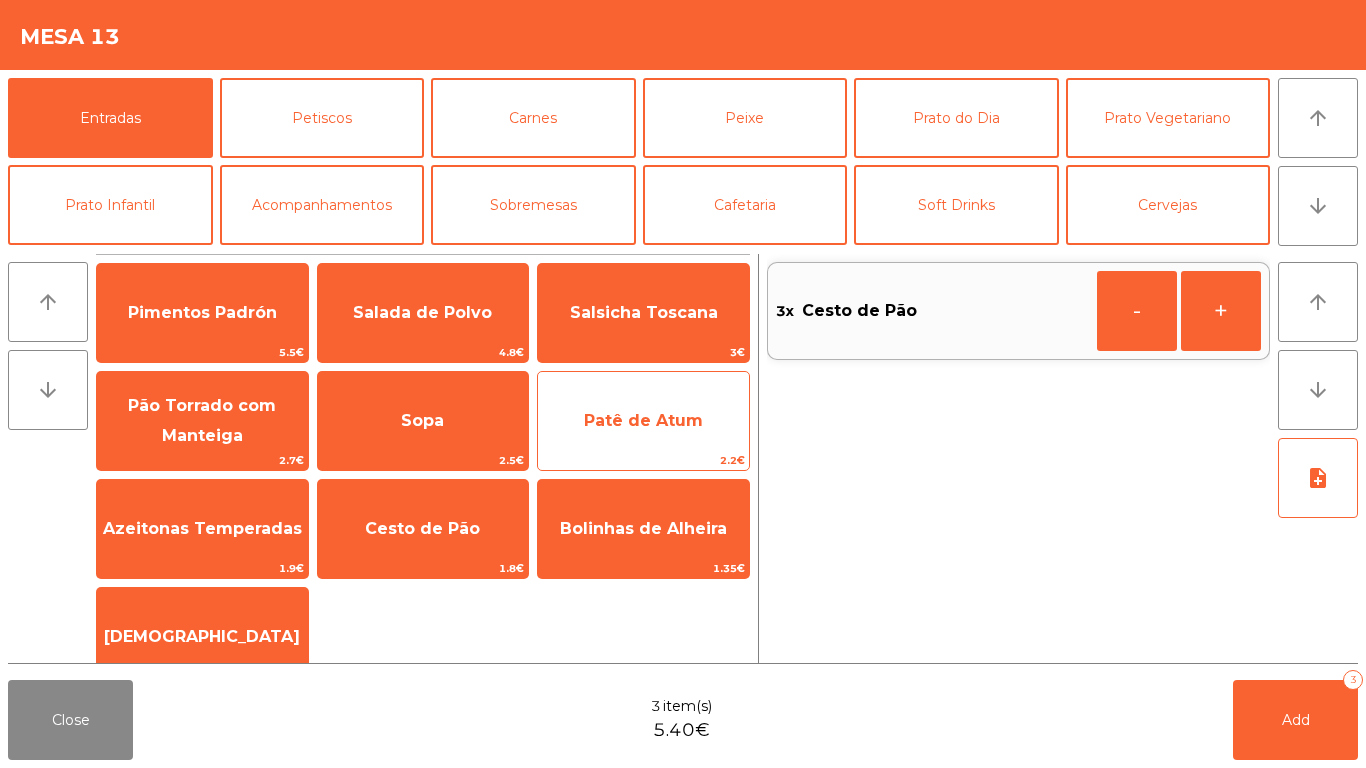 click on "Patê de Atum" 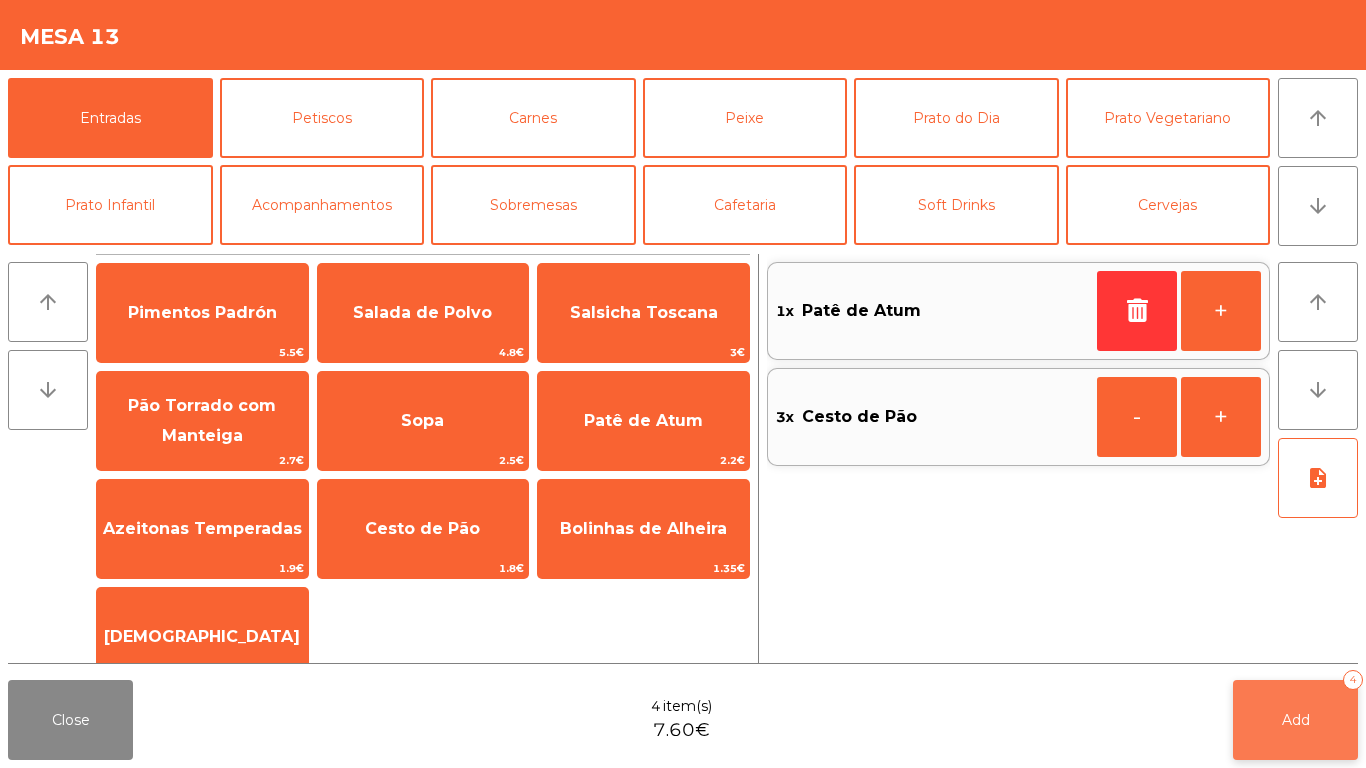 click on "Add   4" 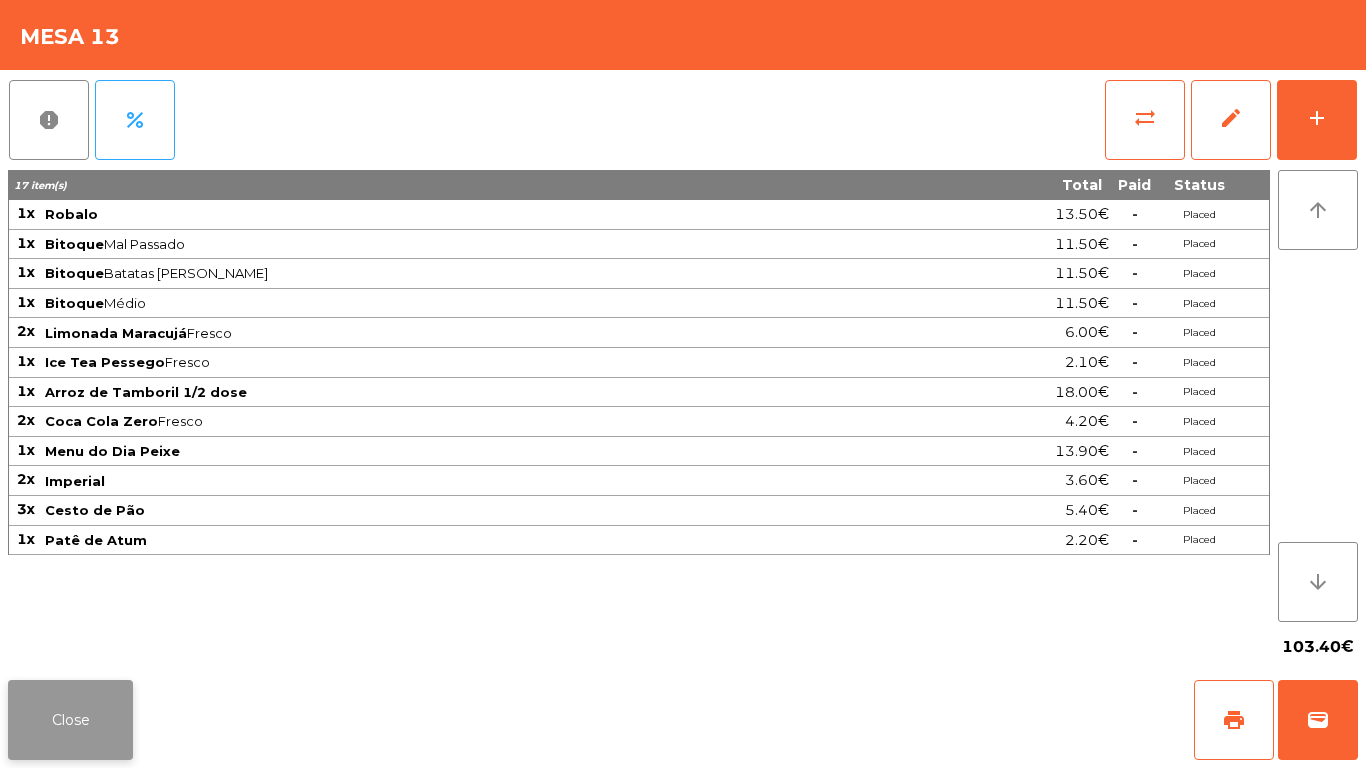 click on "Close" 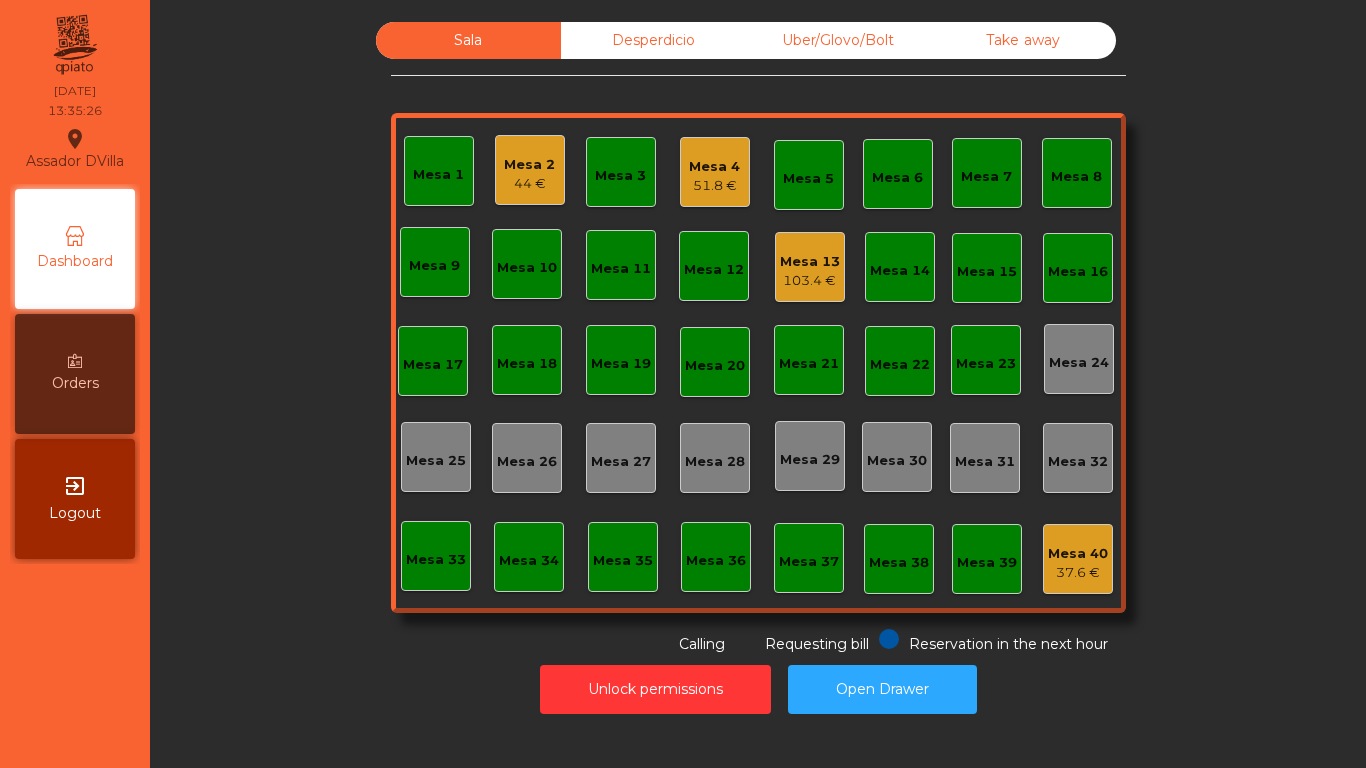 click on "Mesa 4" 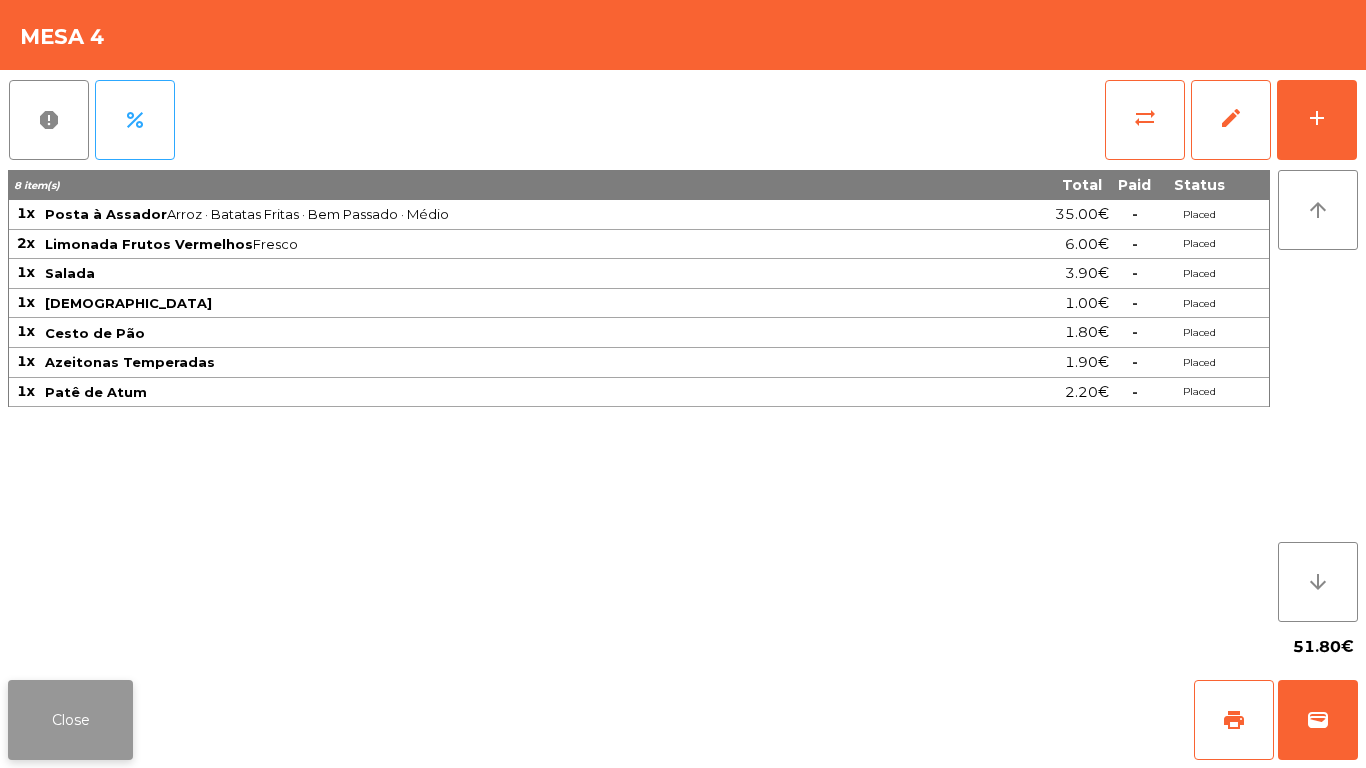 click on "Close" 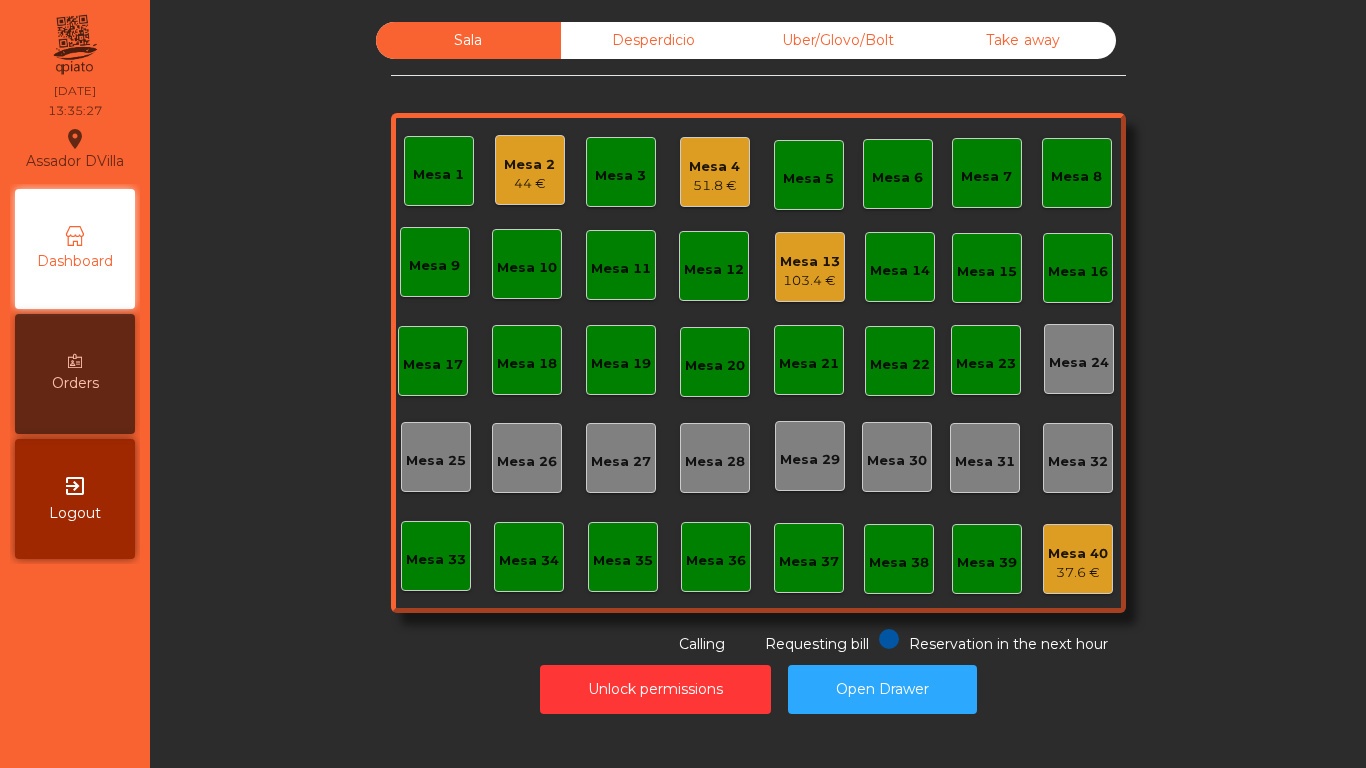 click on "103.4 €" 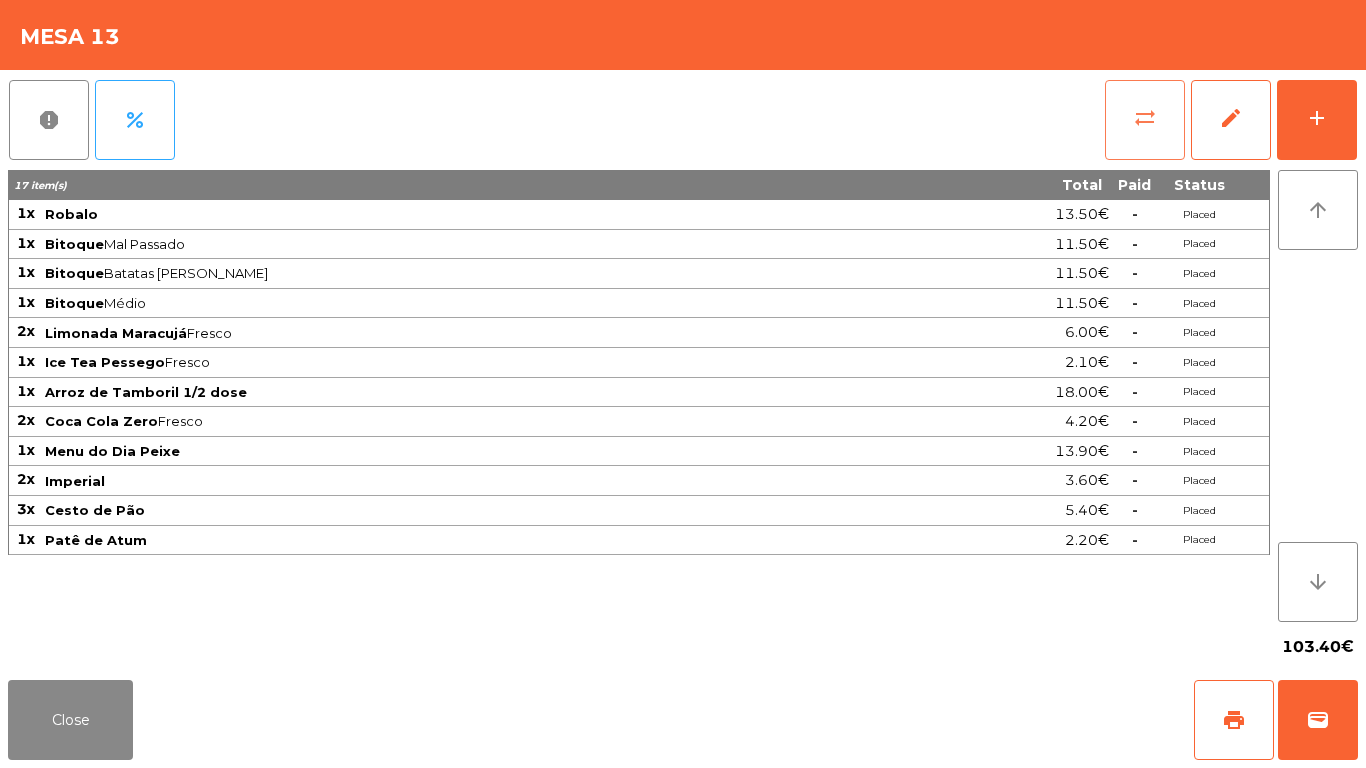 click on "sync_alt" 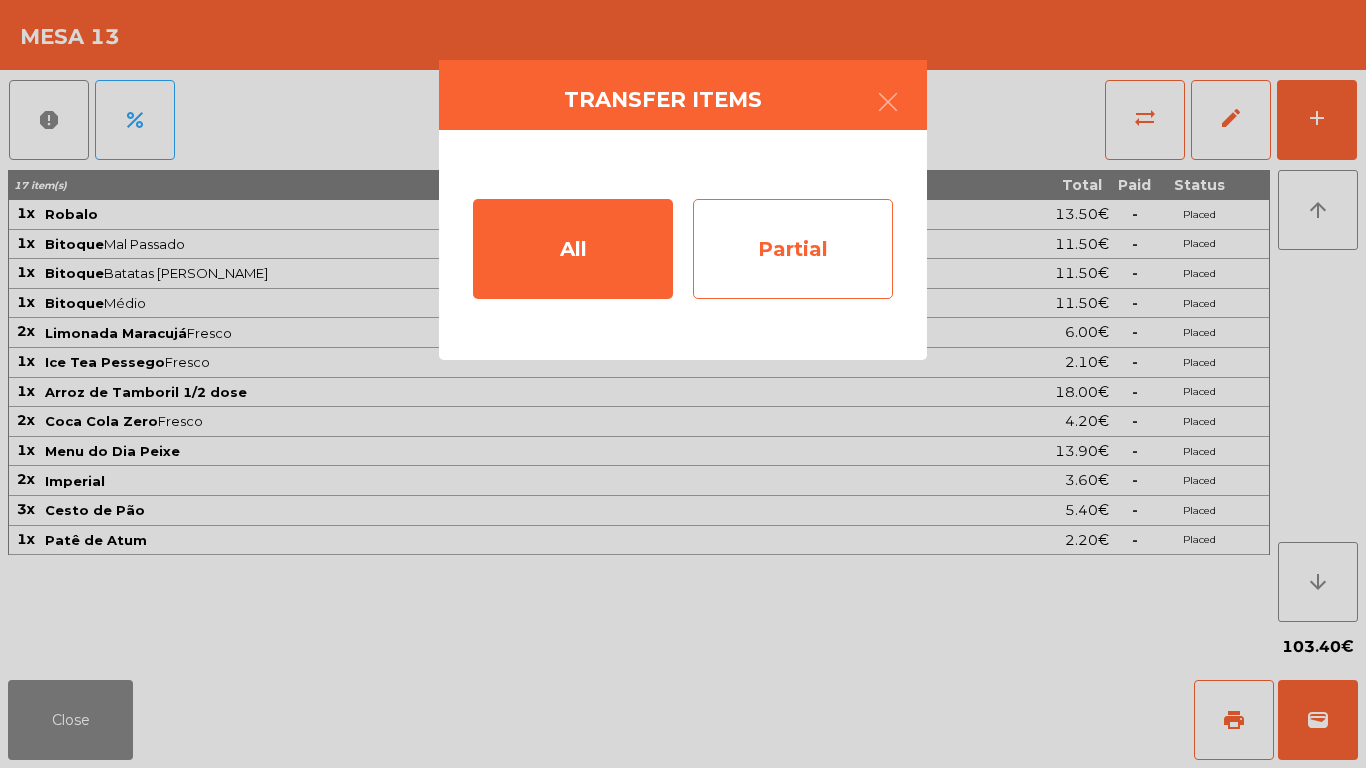 click on "Partial" 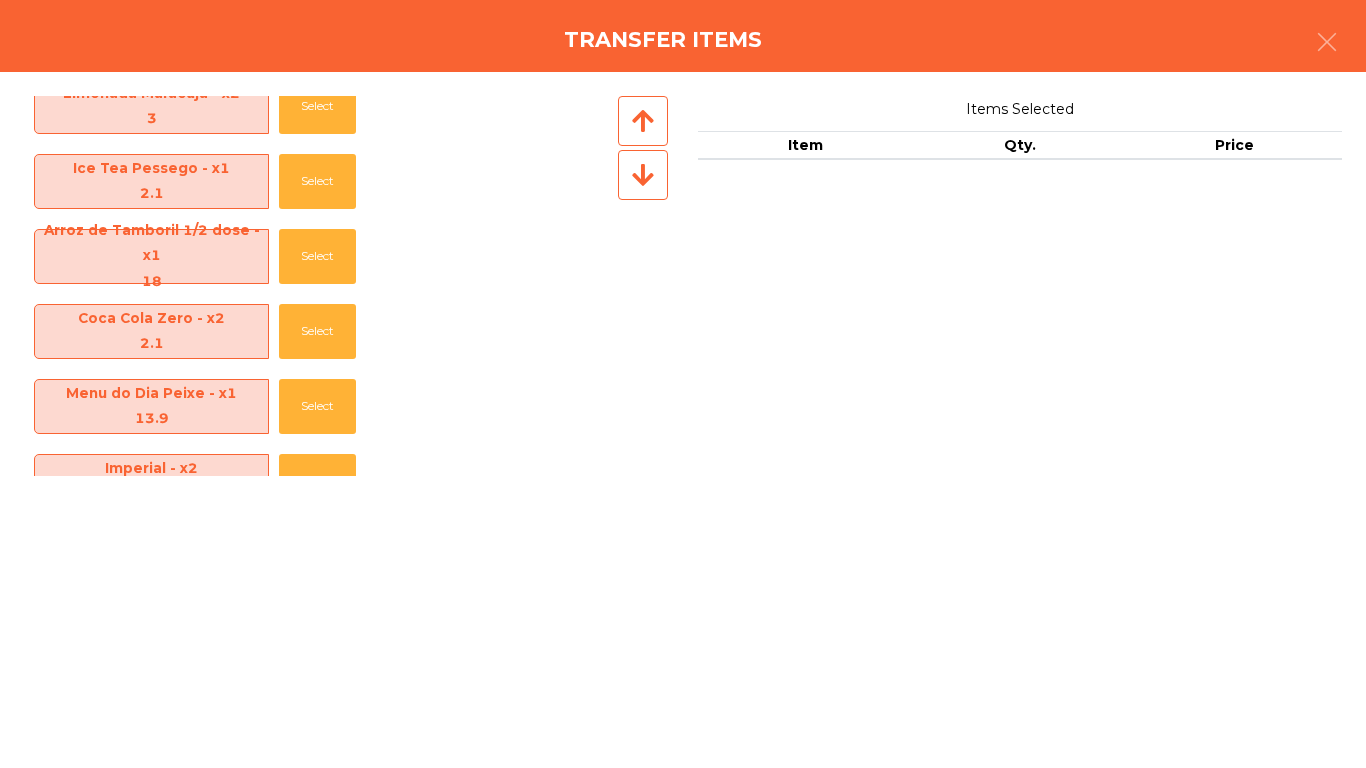 scroll, scrollTop: 370, scrollLeft: 0, axis: vertical 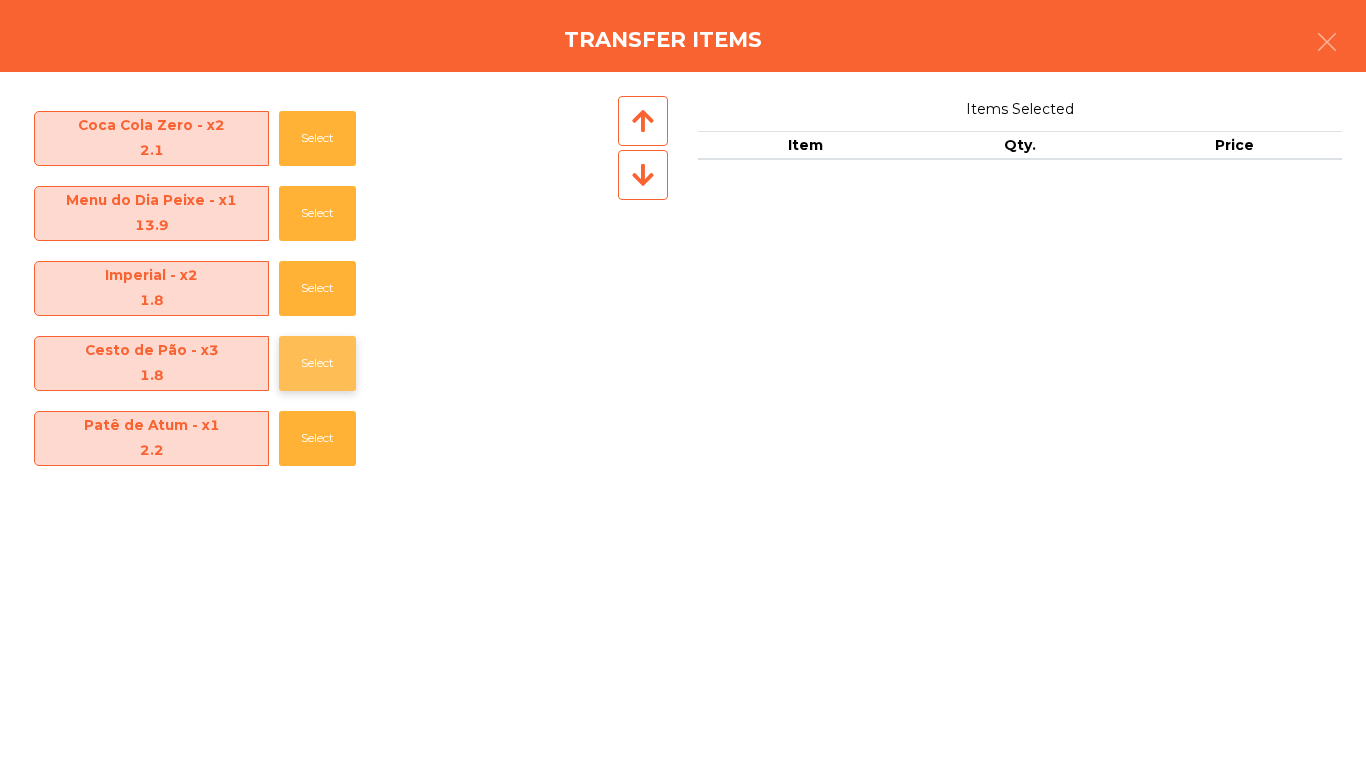 click on "Select" 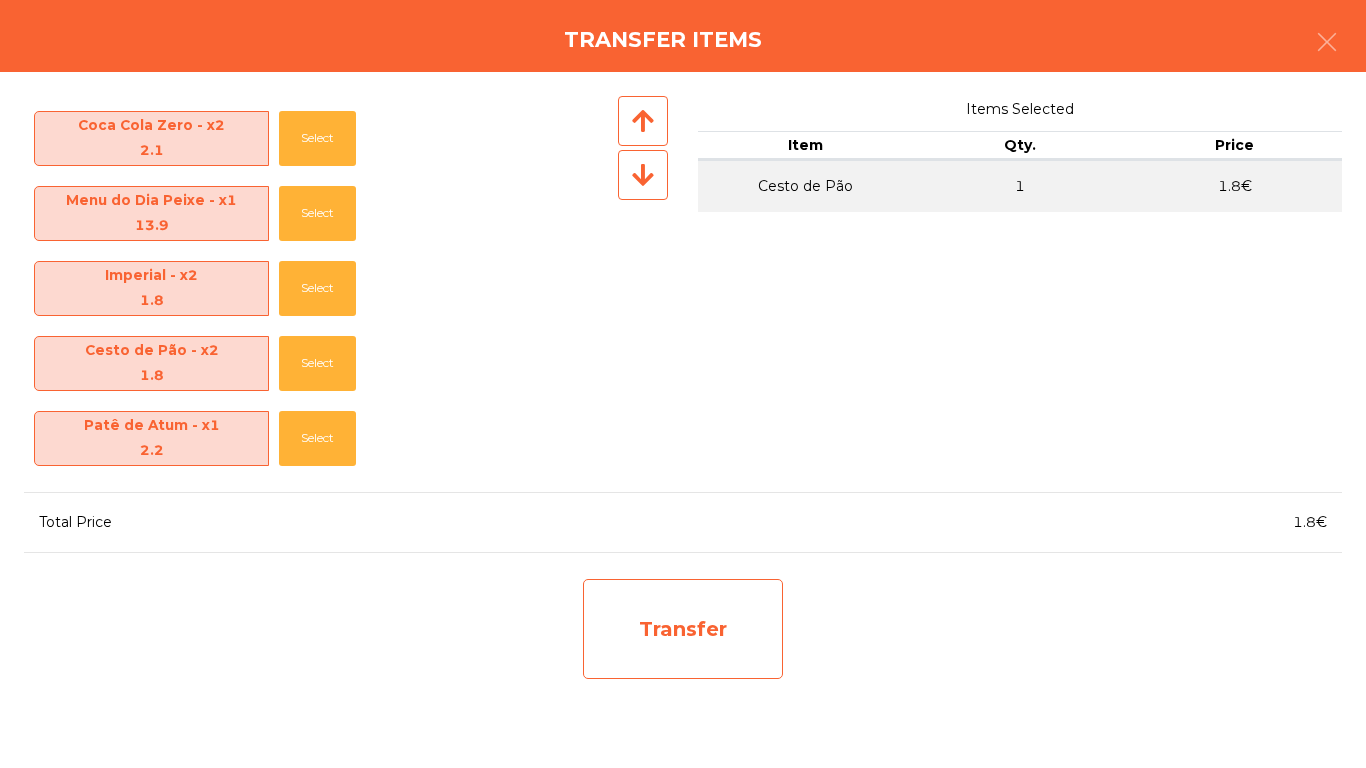 click on "Transfer" 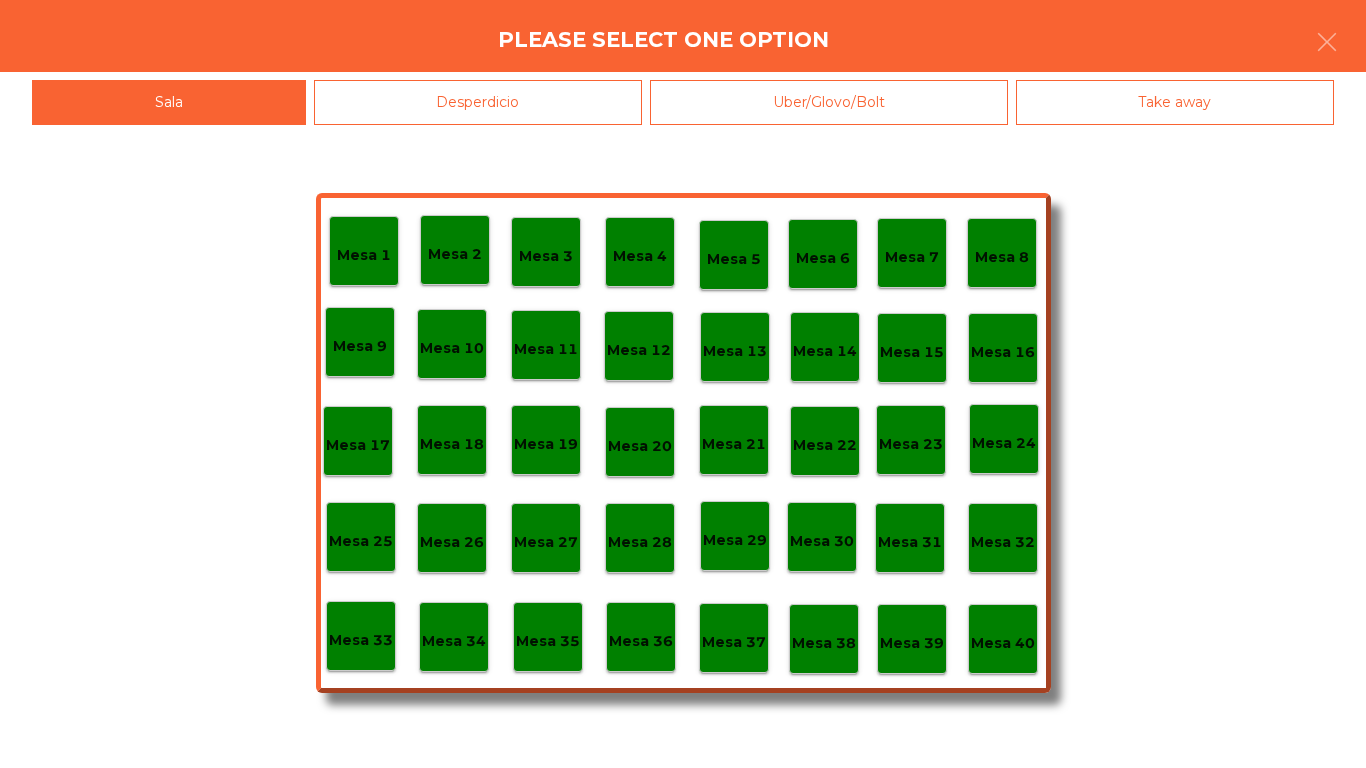 click on "Desperdicio" 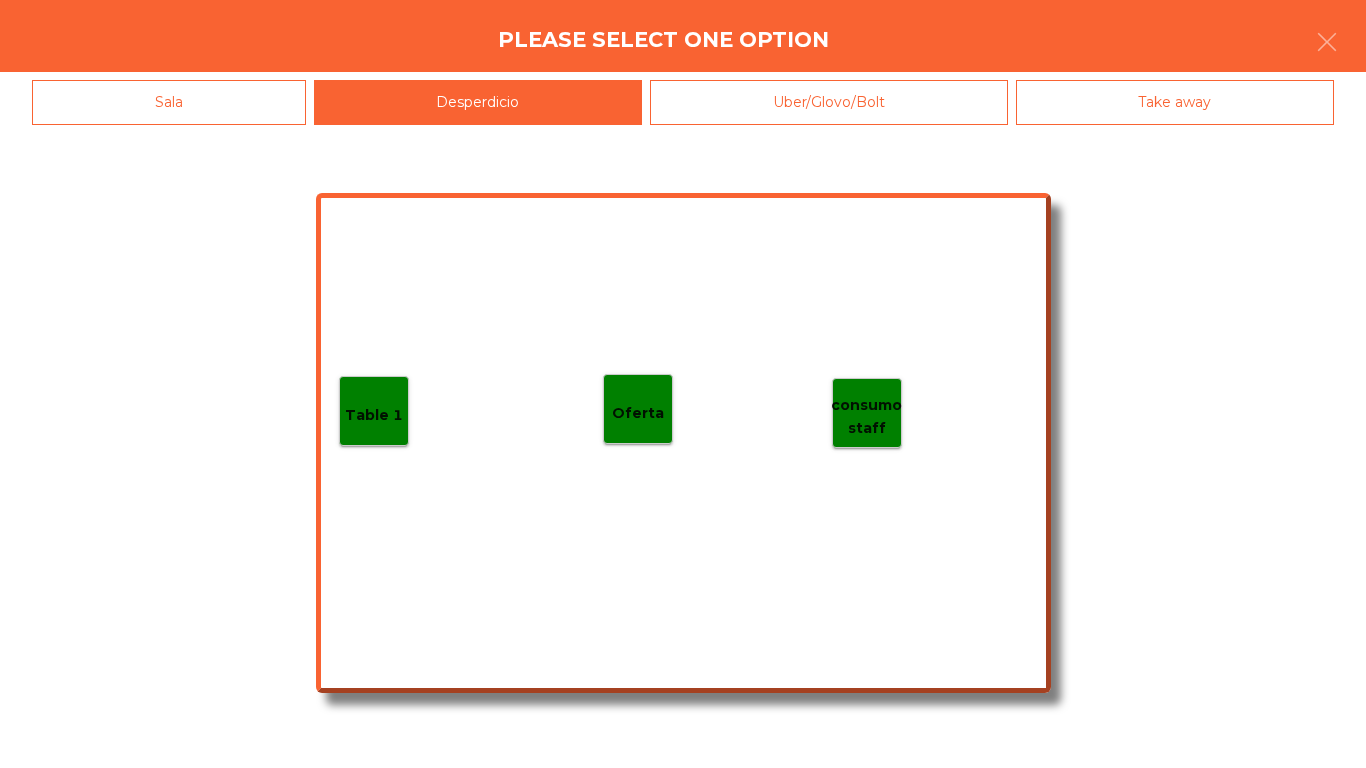 click on "Table 1" 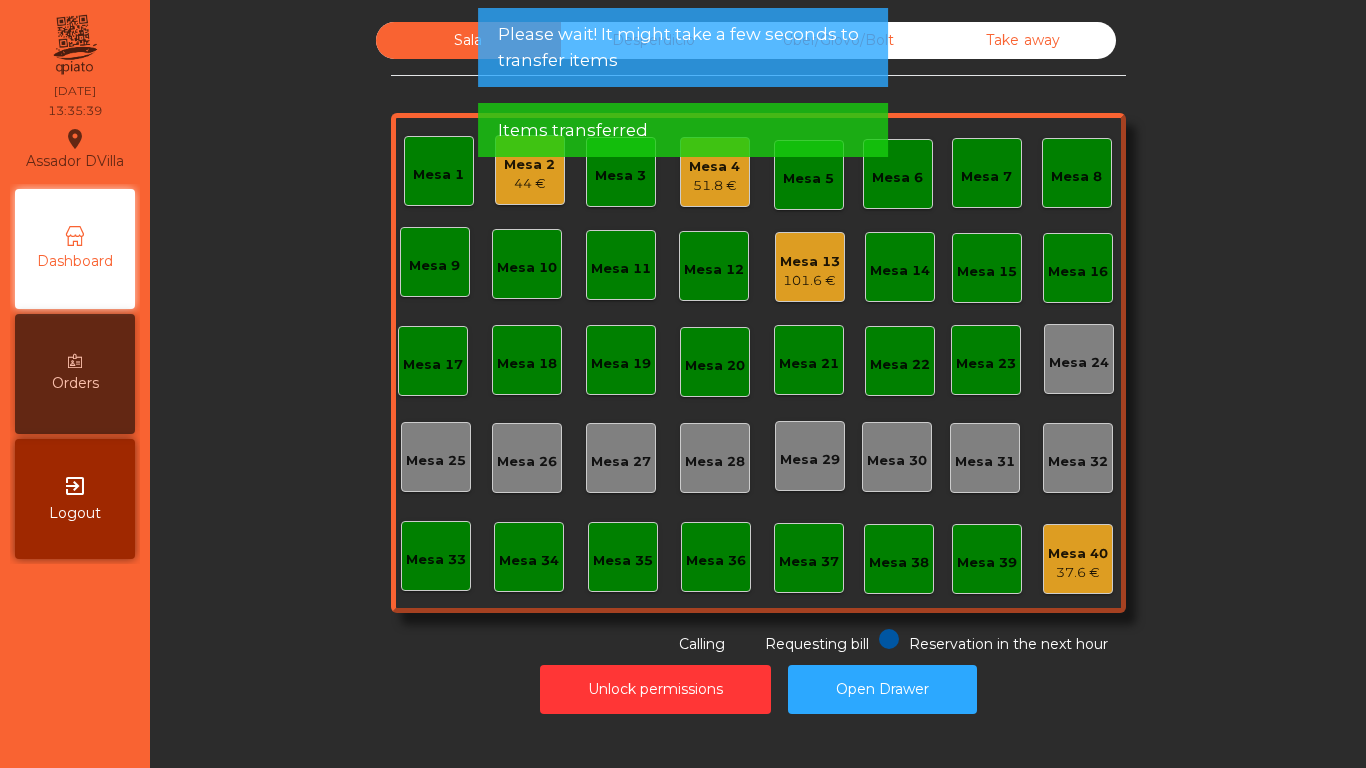 click on "Mesa 13" 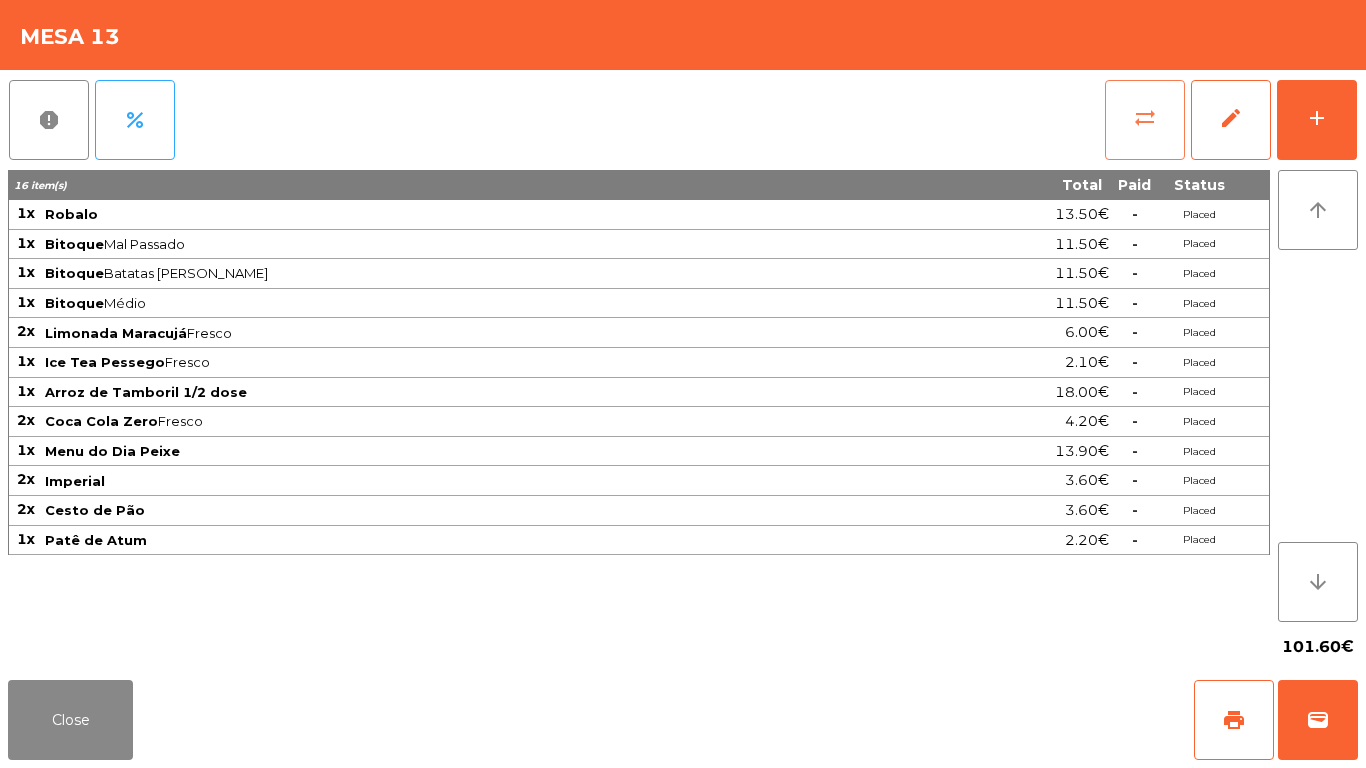 click on "sync_alt" 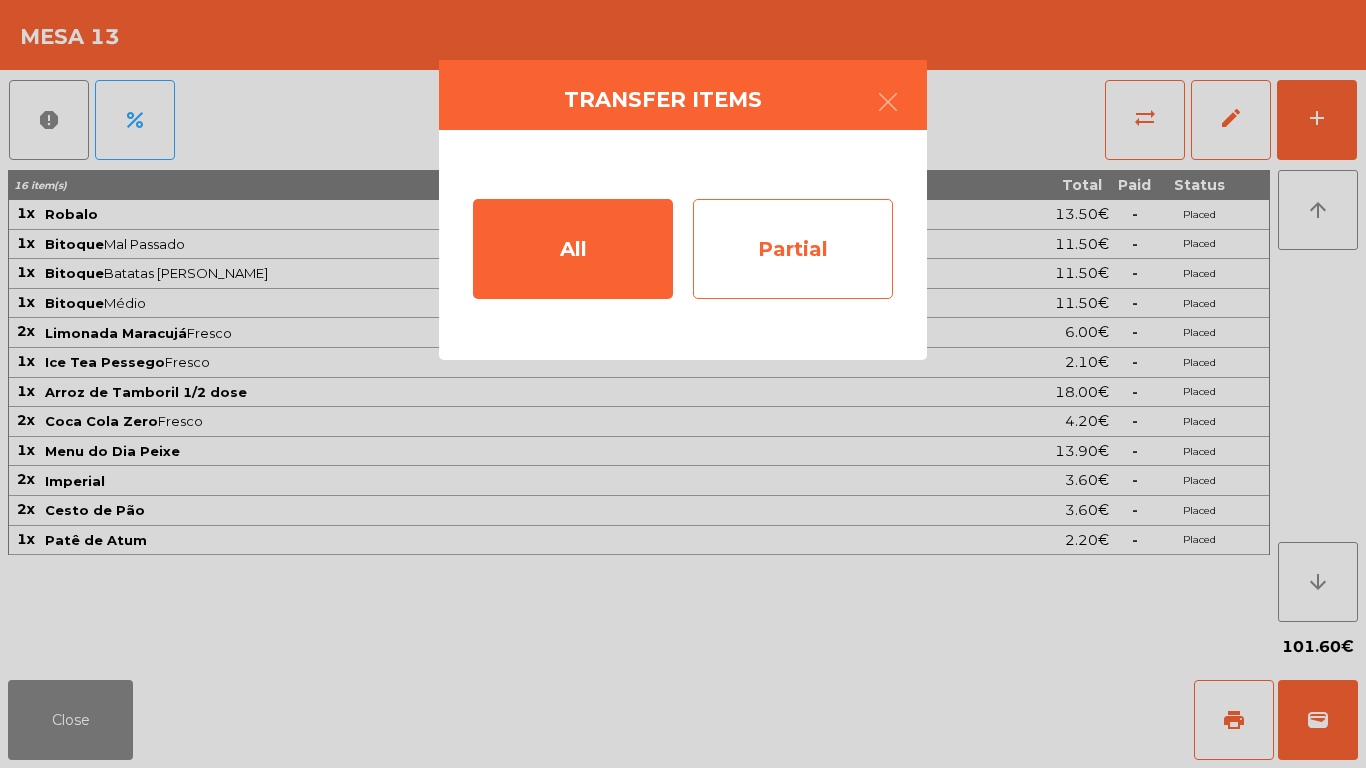 click on "Partial" 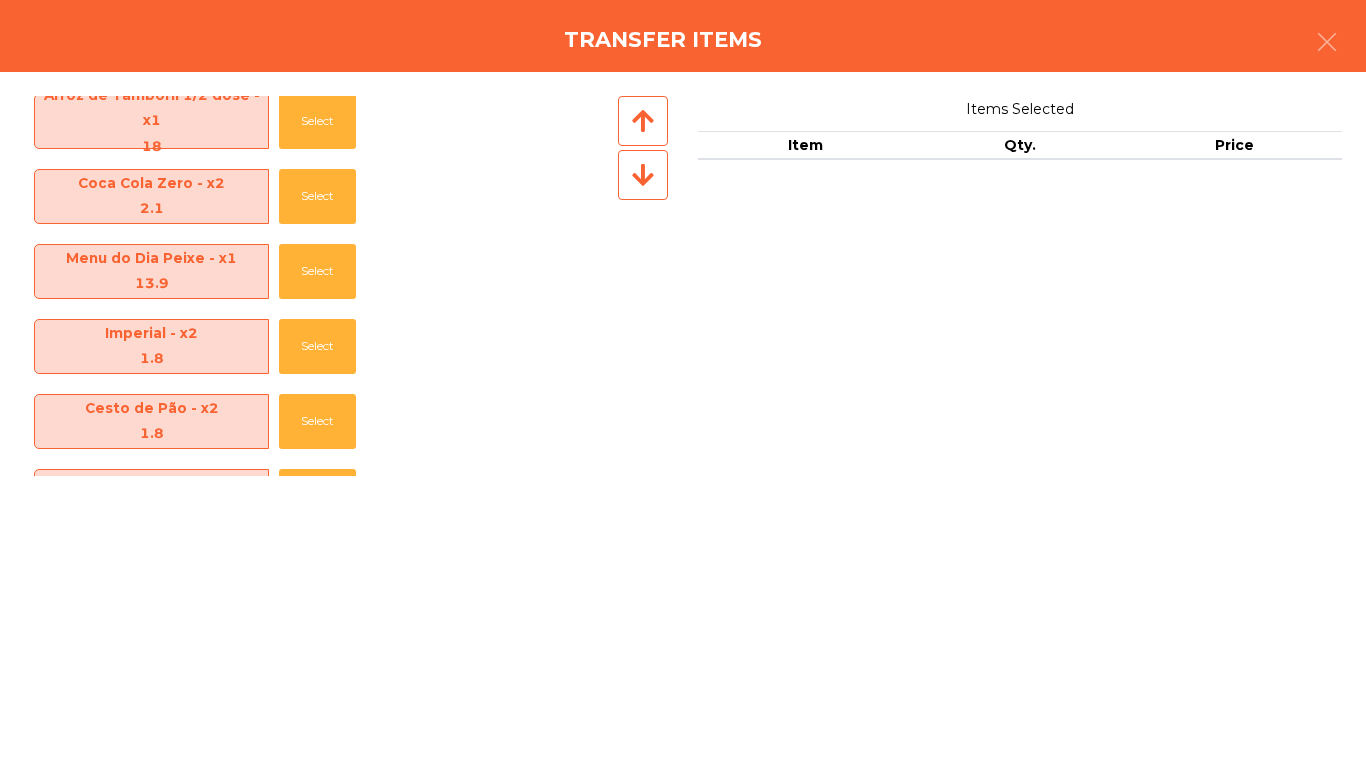 scroll, scrollTop: 321, scrollLeft: 0, axis: vertical 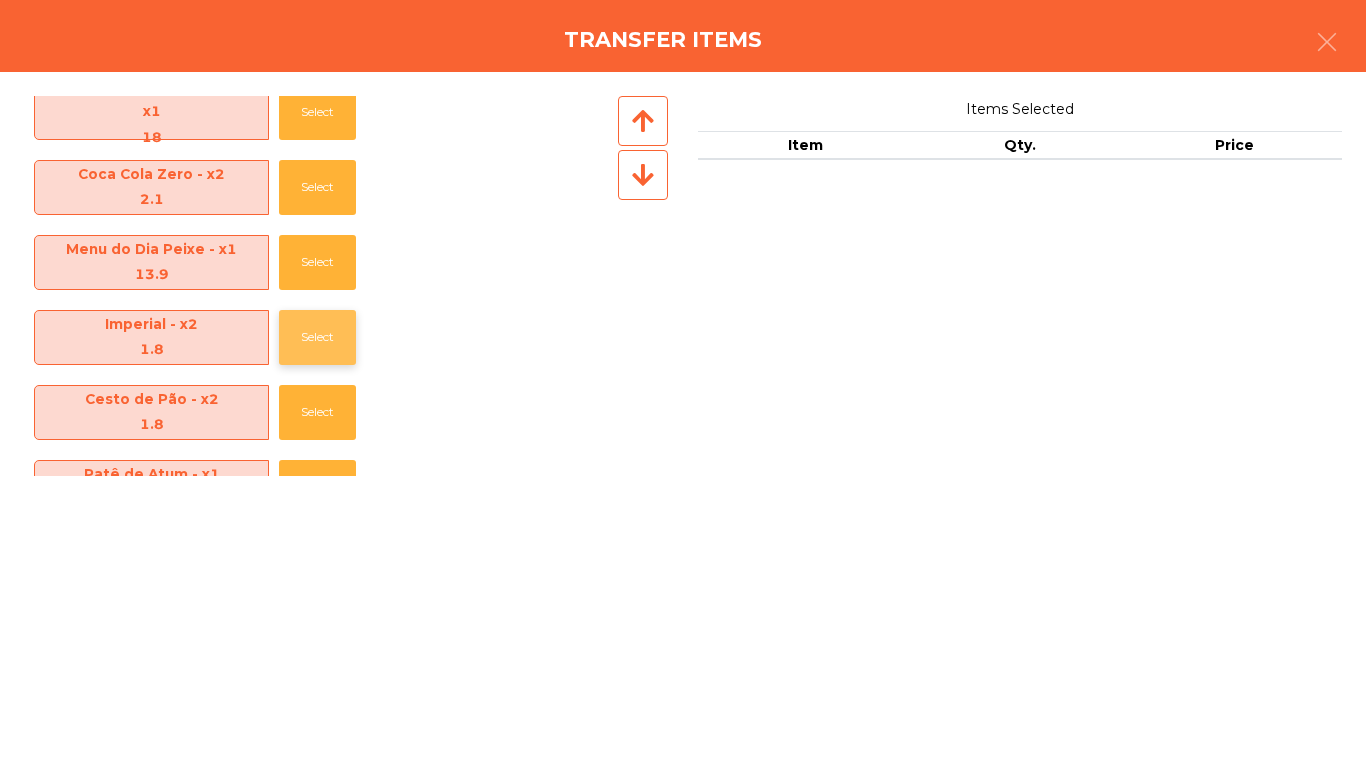 click on "Select" 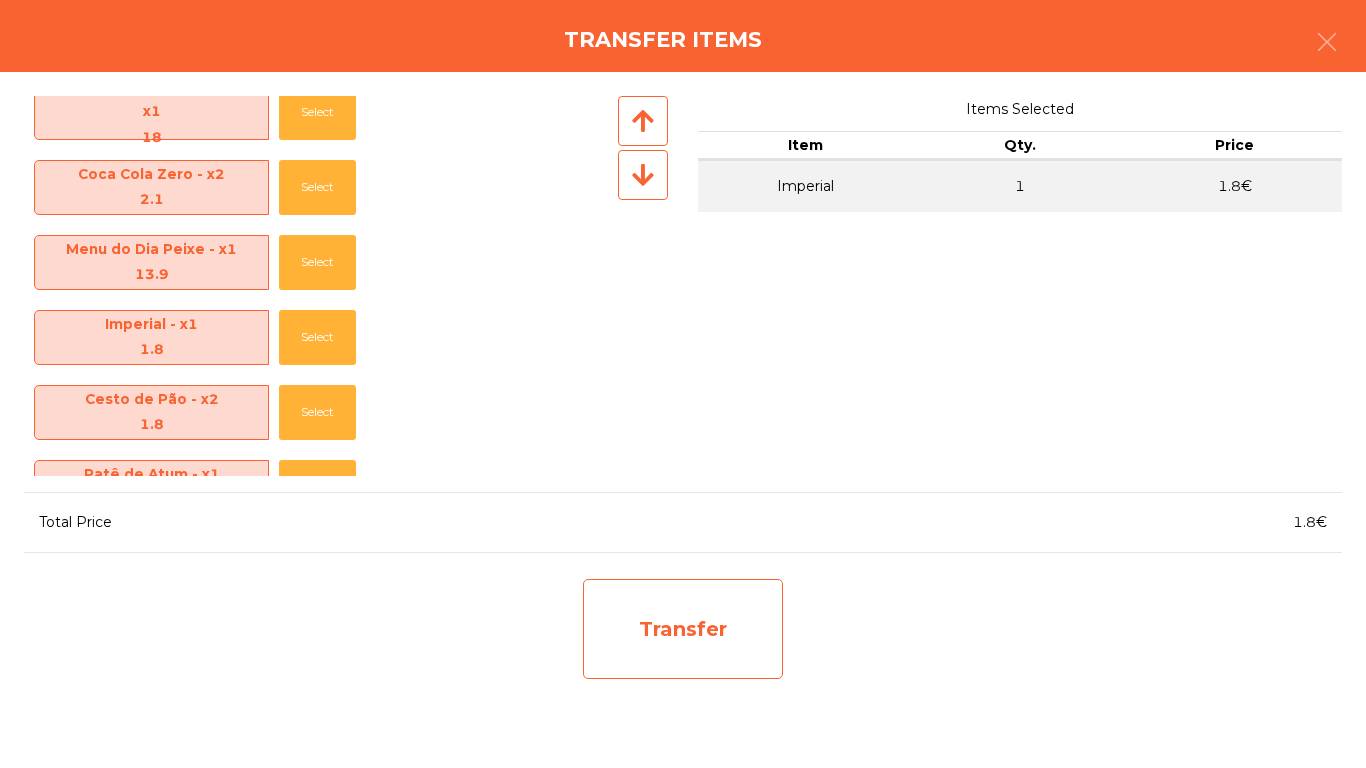 click on "Transfer" 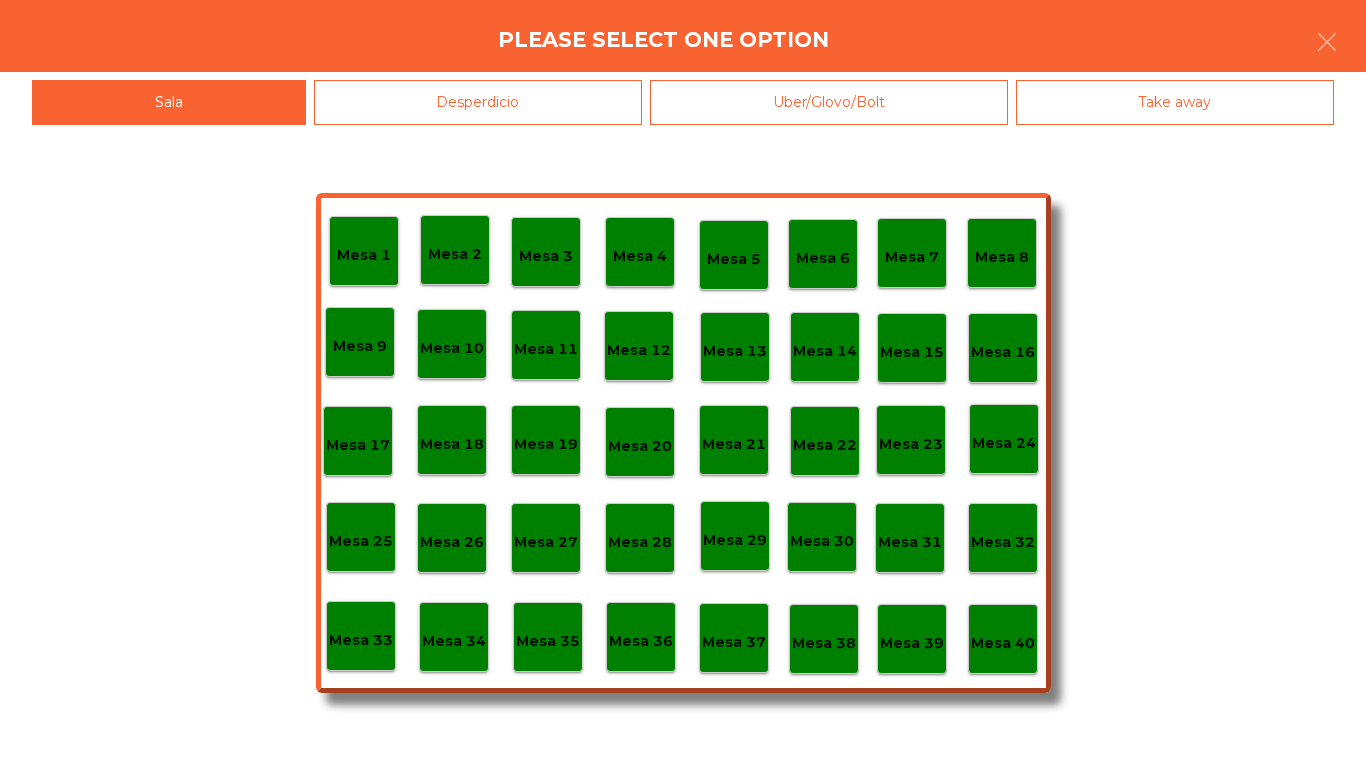 click on "Desperdicio" 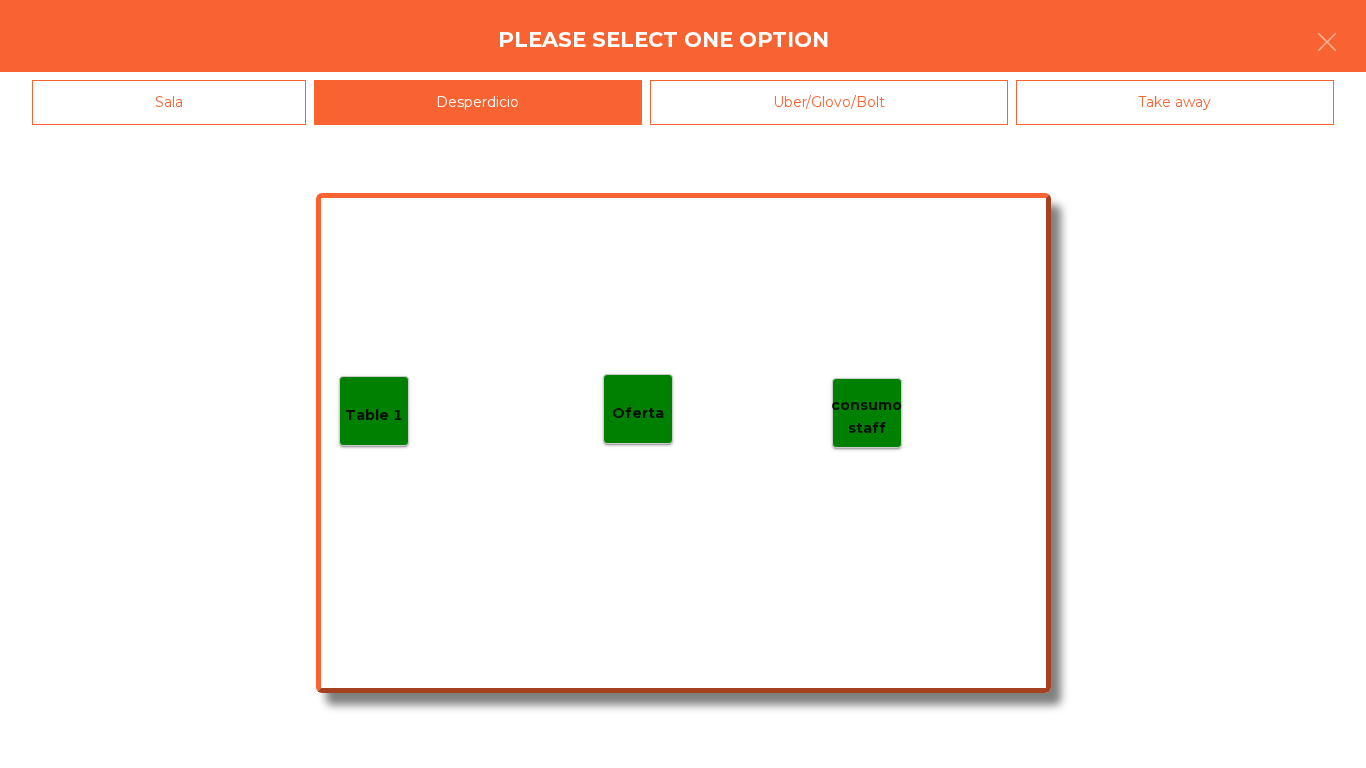 click on "Table 1" 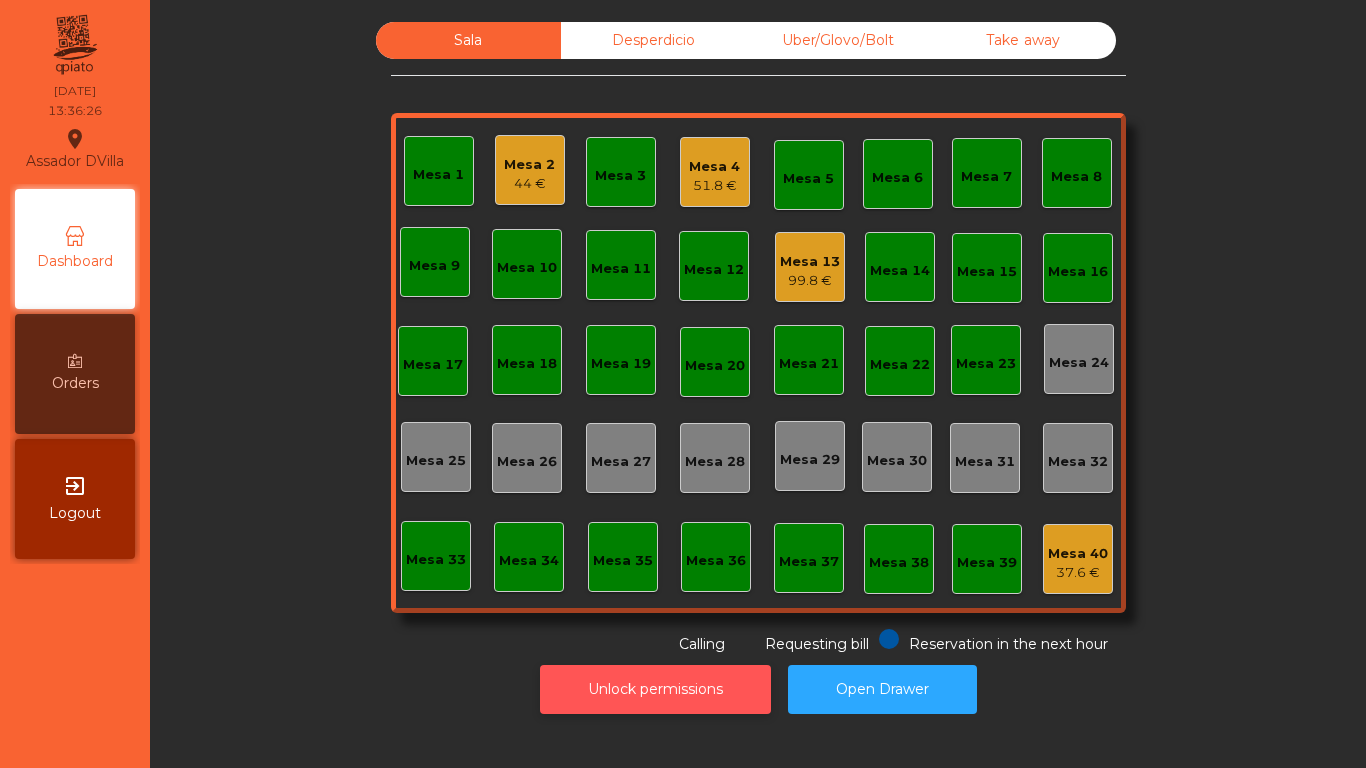 click on "Unlock permissions" 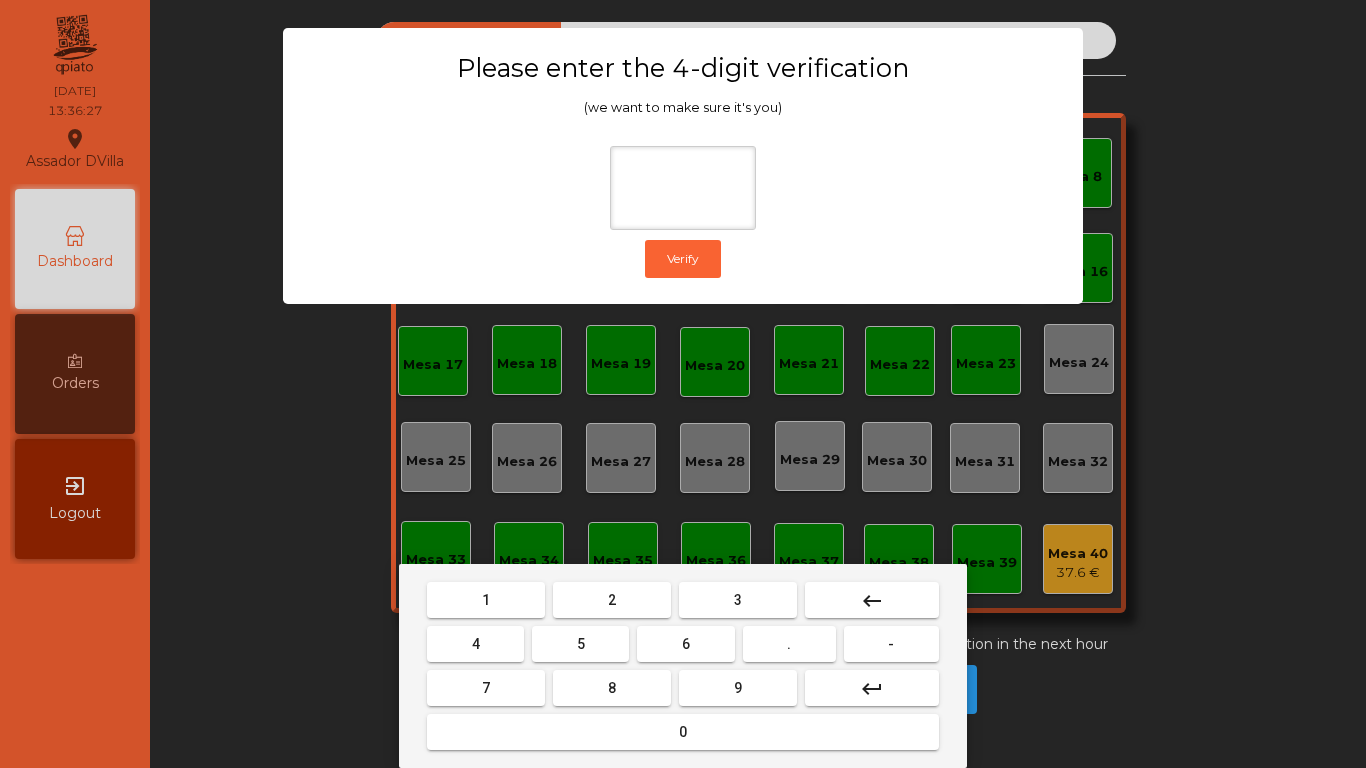 click on "1" at bounding box center [486, 600] 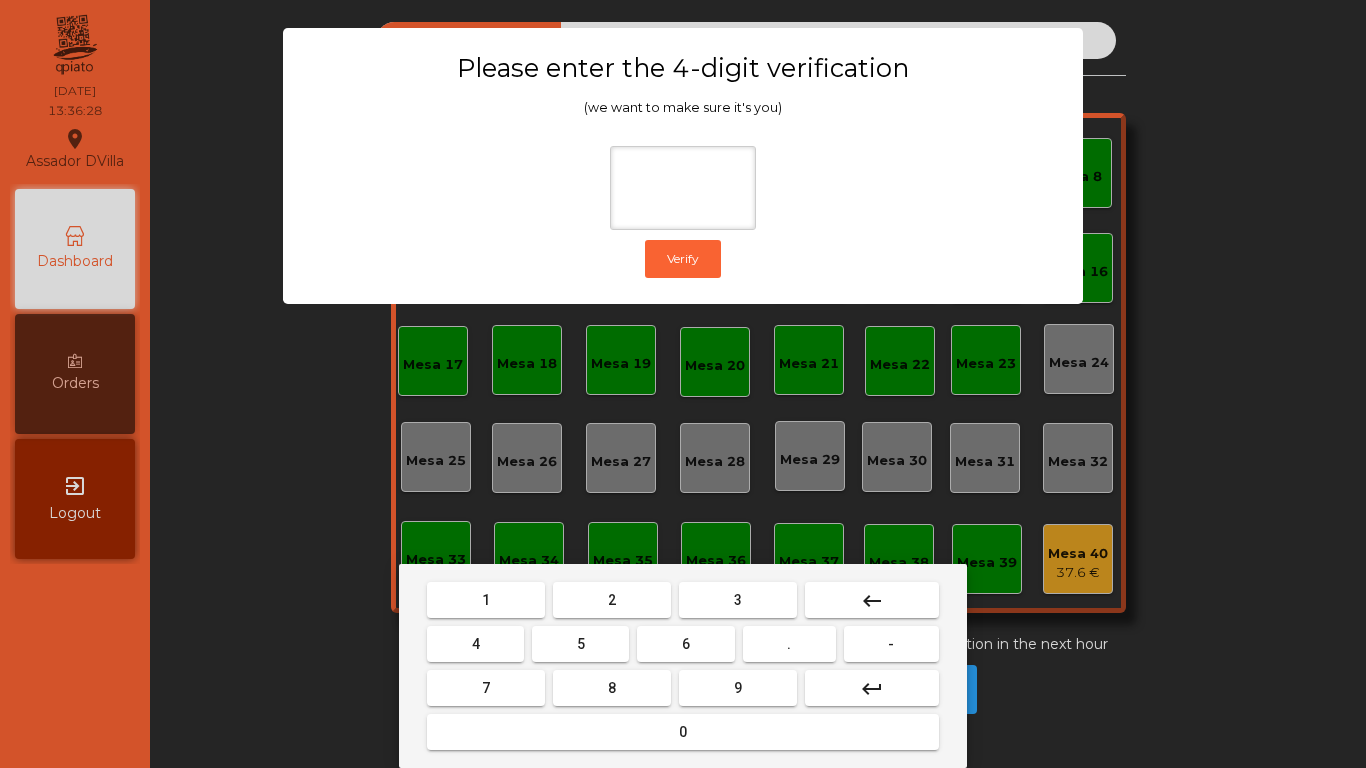 click on "4" at bounding box center [476, 644] 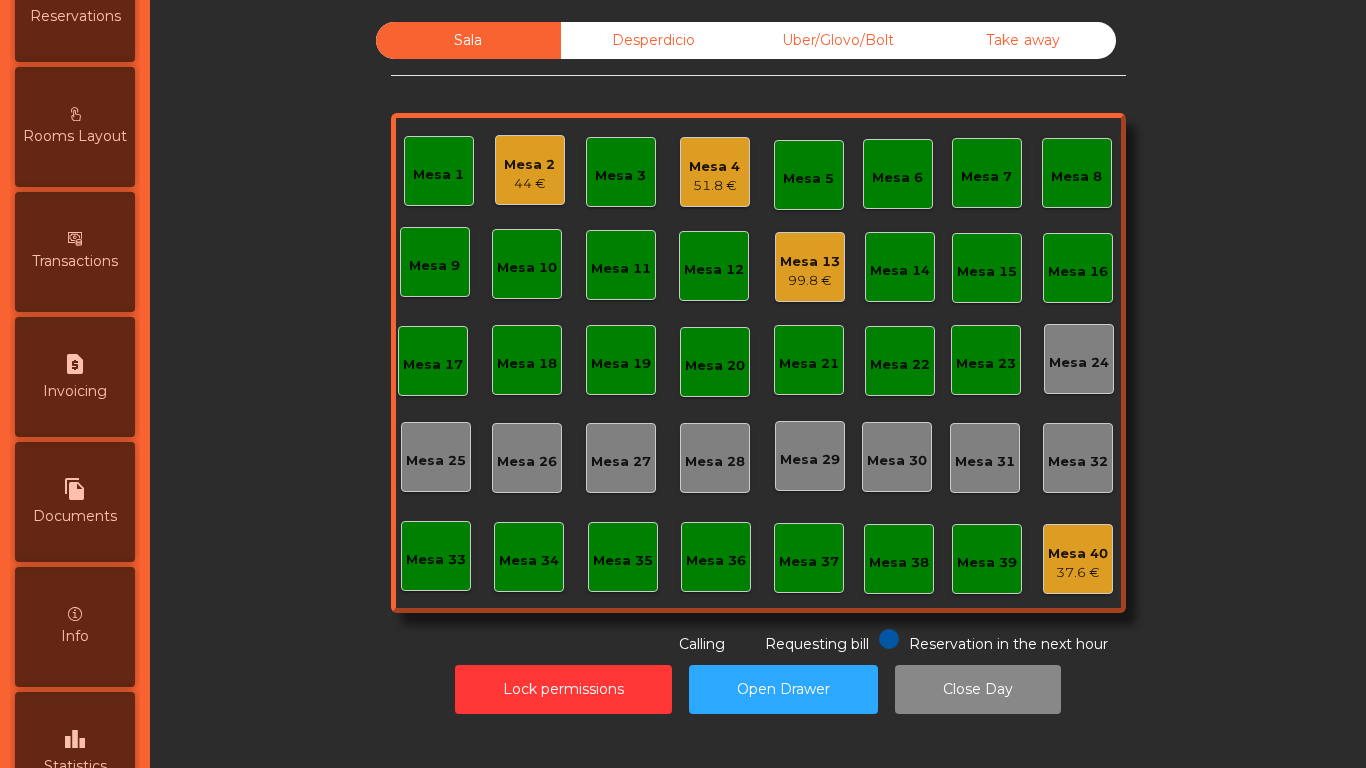 click on "leaderboard  Statistics" at bounding box center [75, 752] 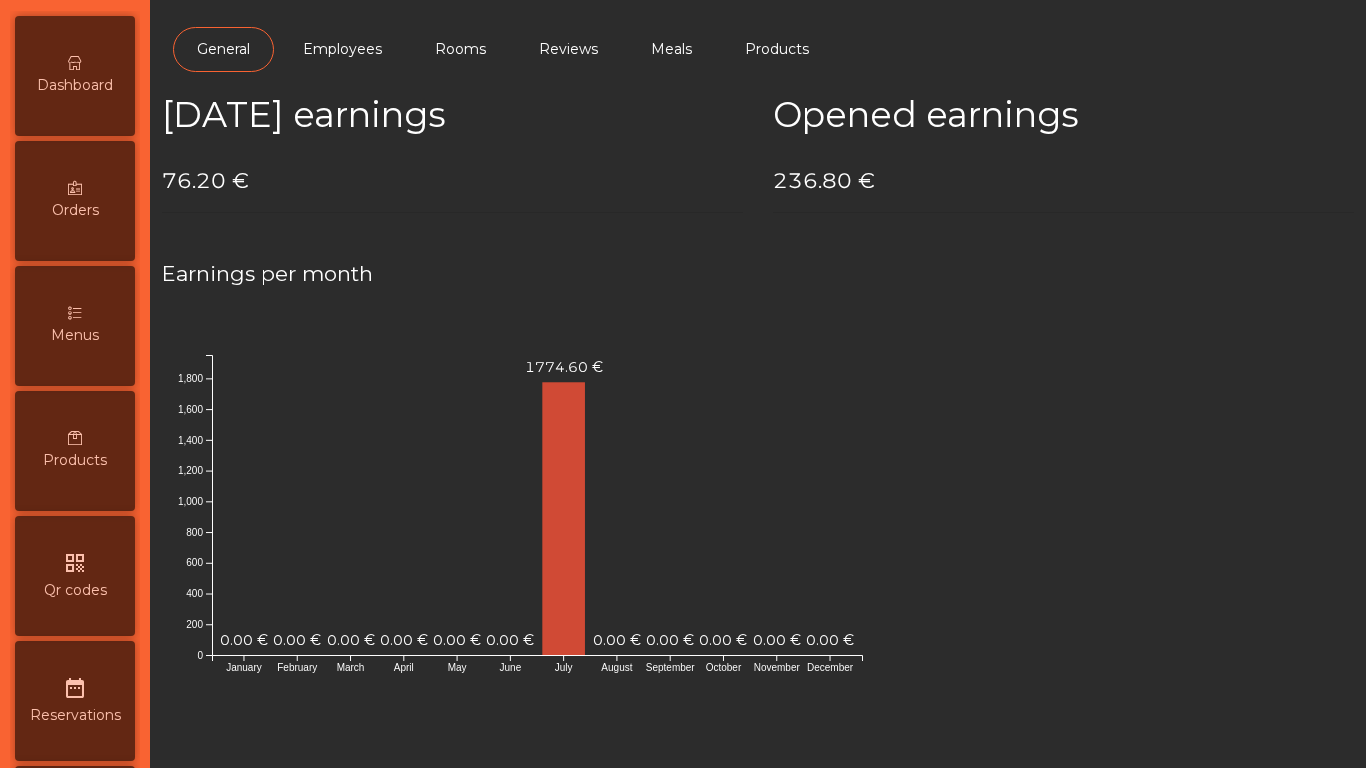 scroll, scrollTop: 0, scrollLeft: 0, axis: both 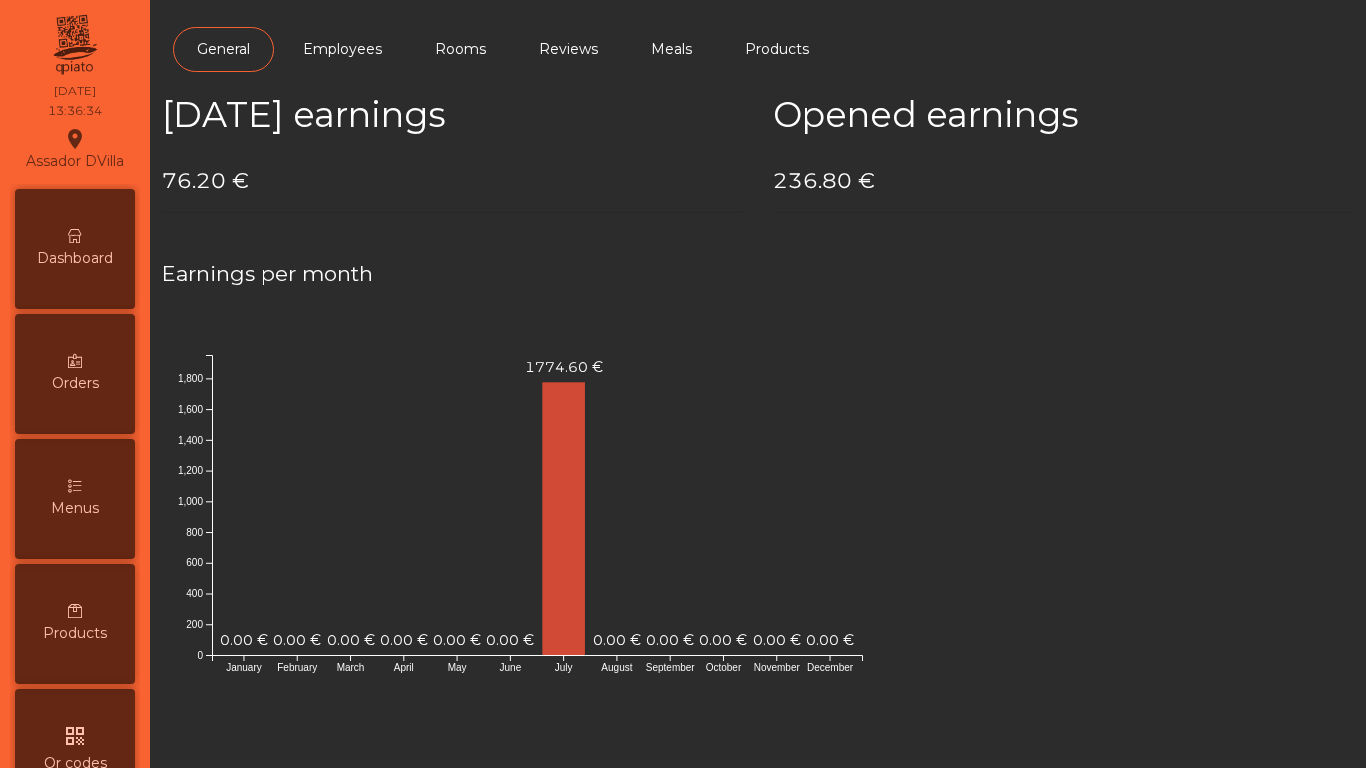 click on "Dashboard" at bounding box center (75, 249) 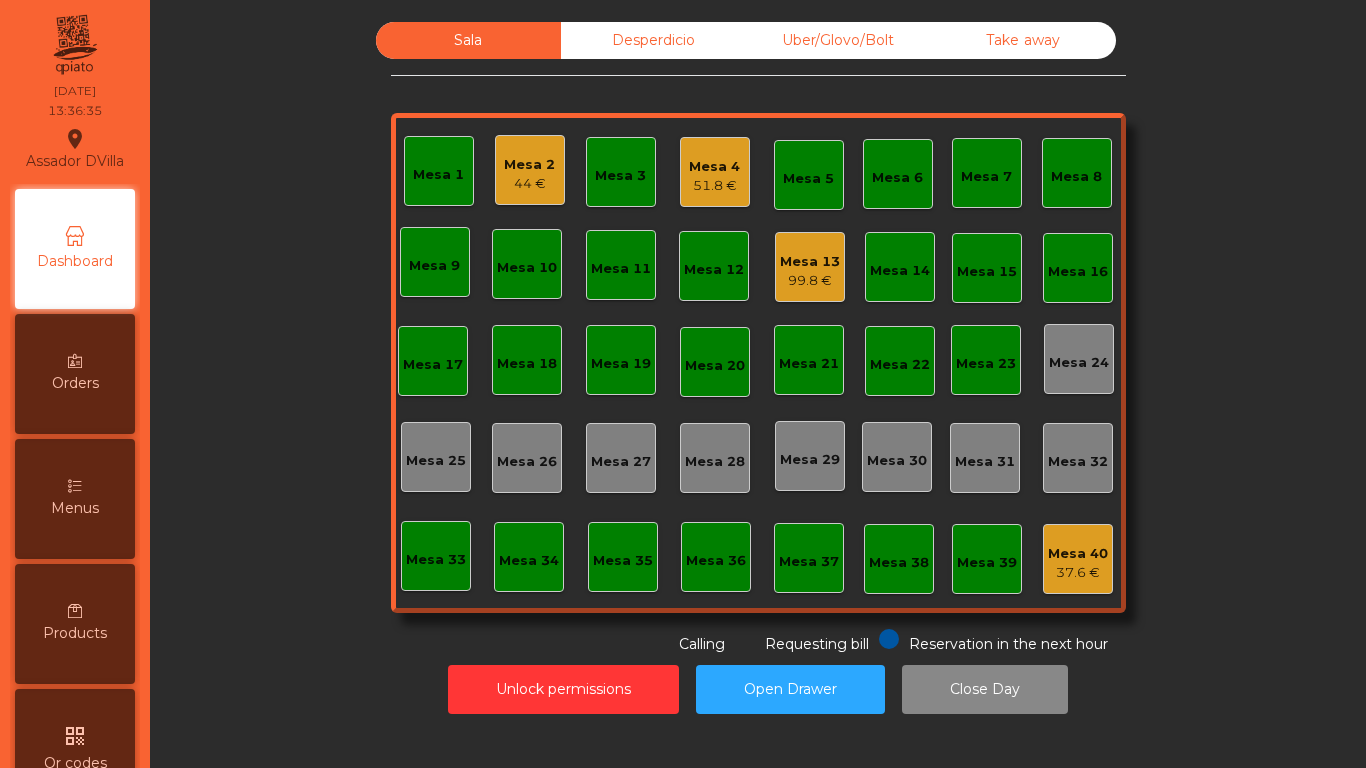 click on "Desperdicio" 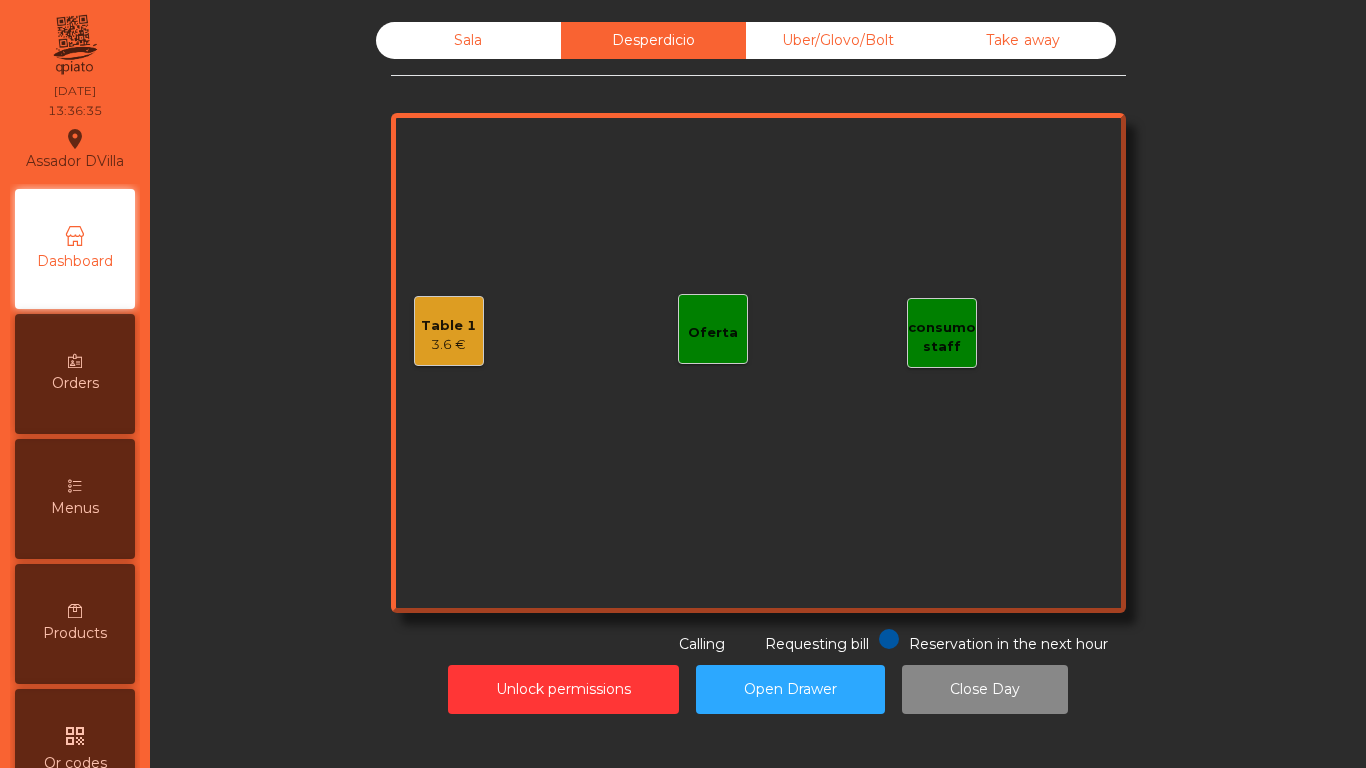 click on "Uber/Glovo/Bolt" 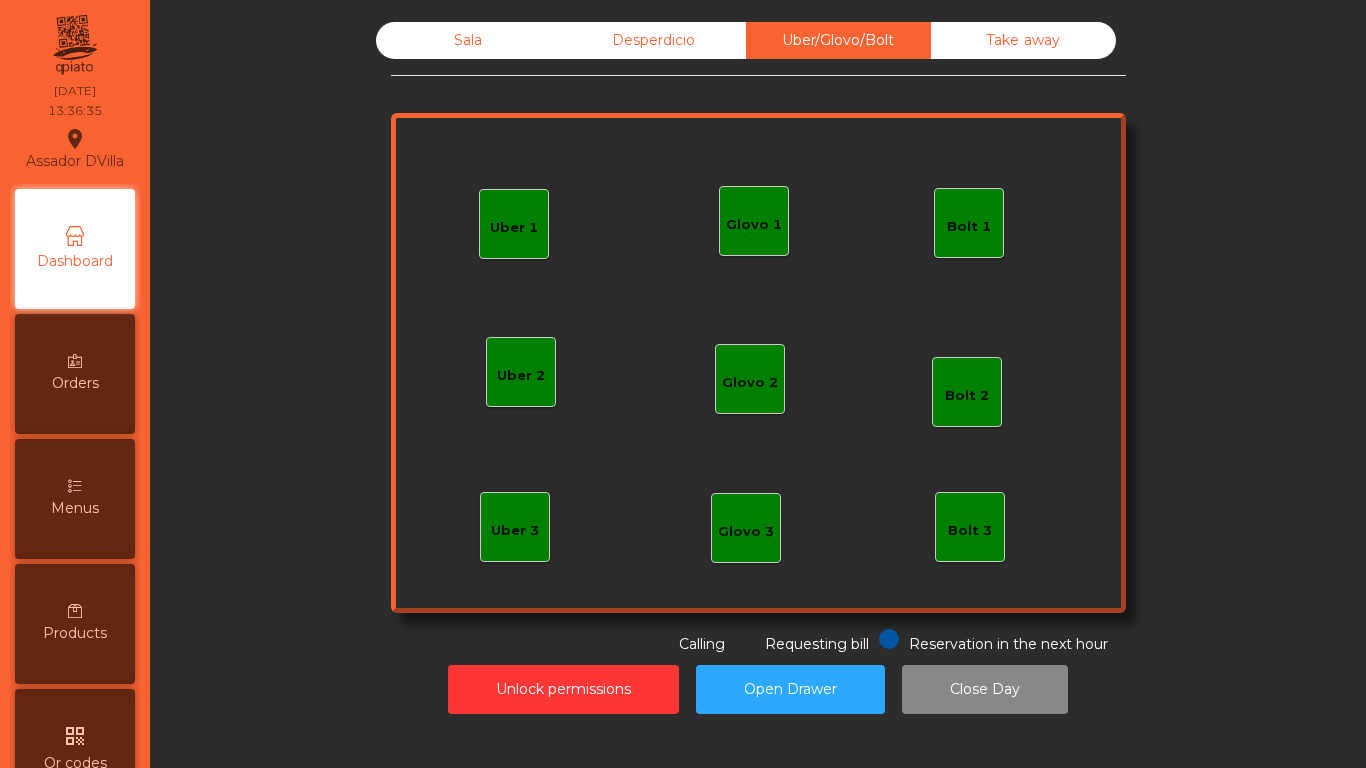 click on "Take away" 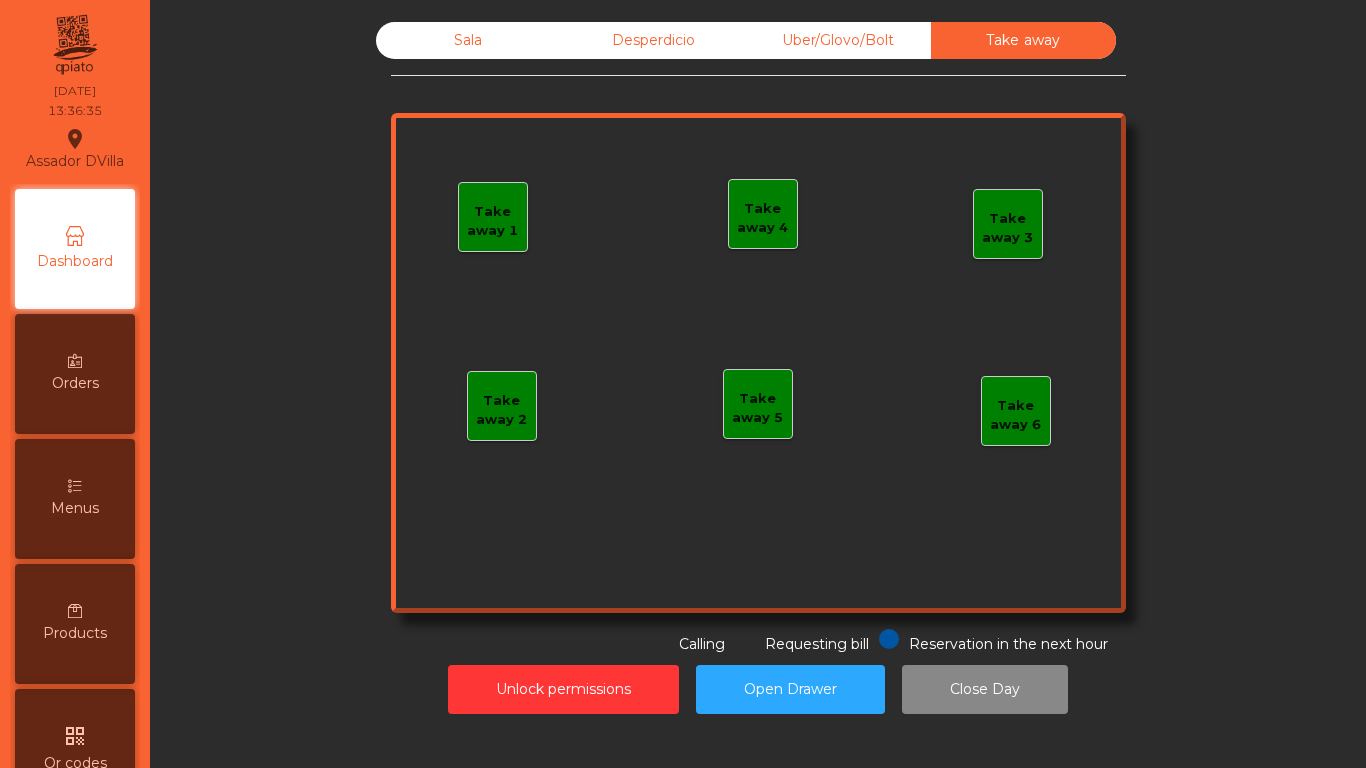 click on "Desperdicio" 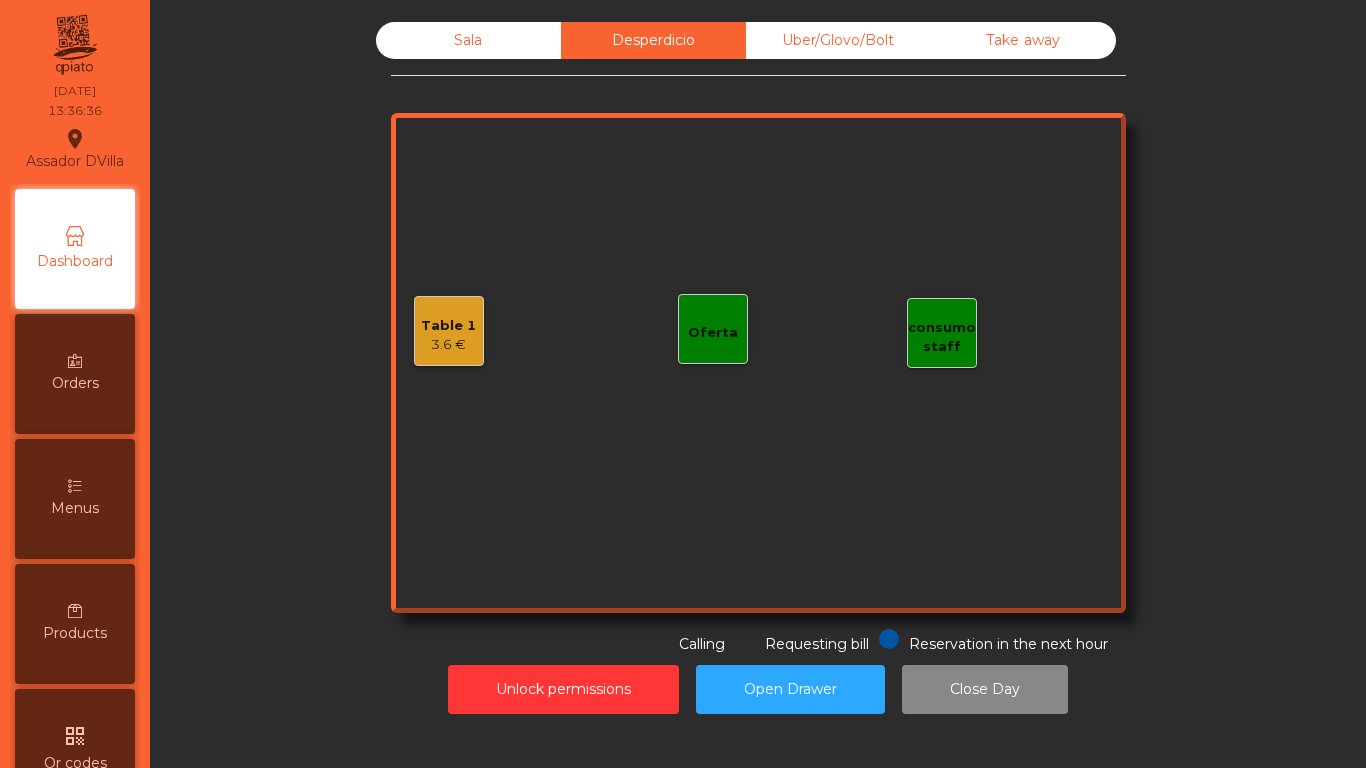 click on "Sala" 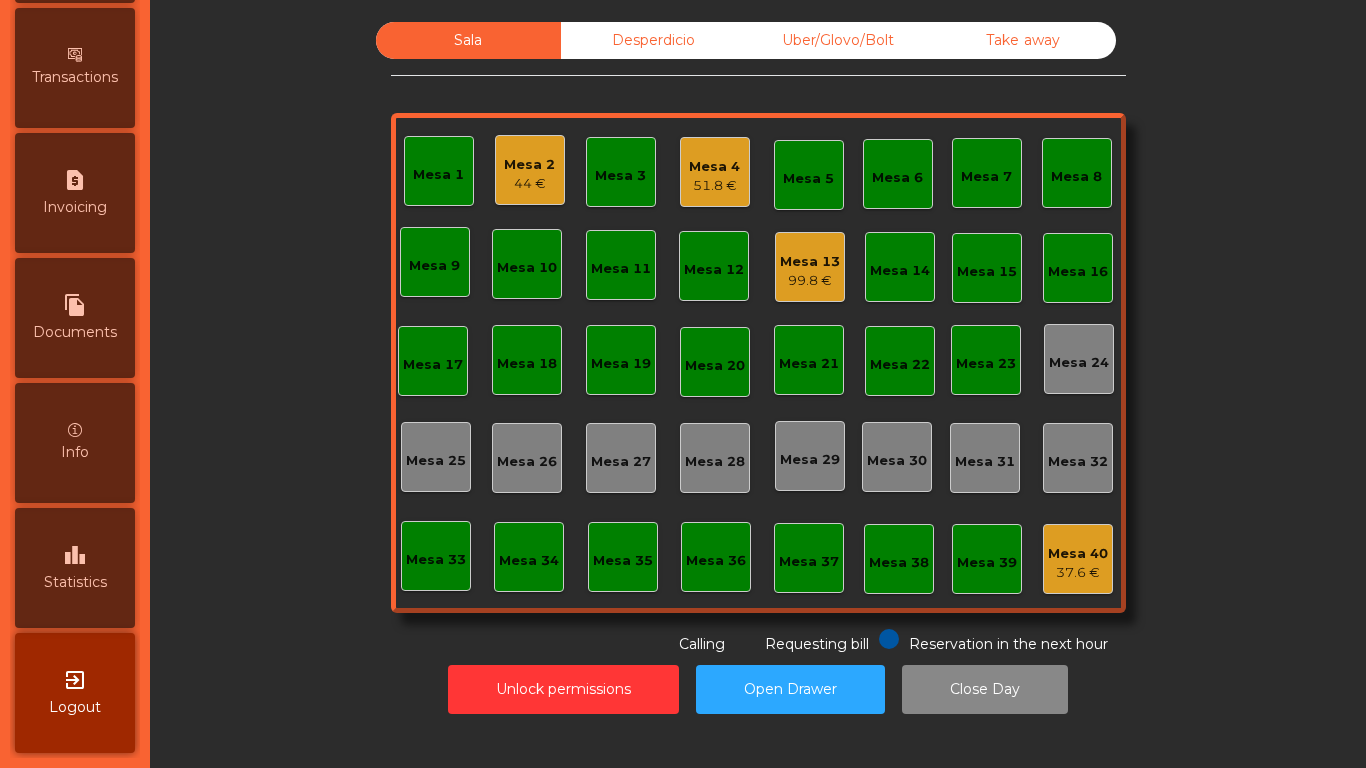click on "Statistics" at bounding box center (75, 582) 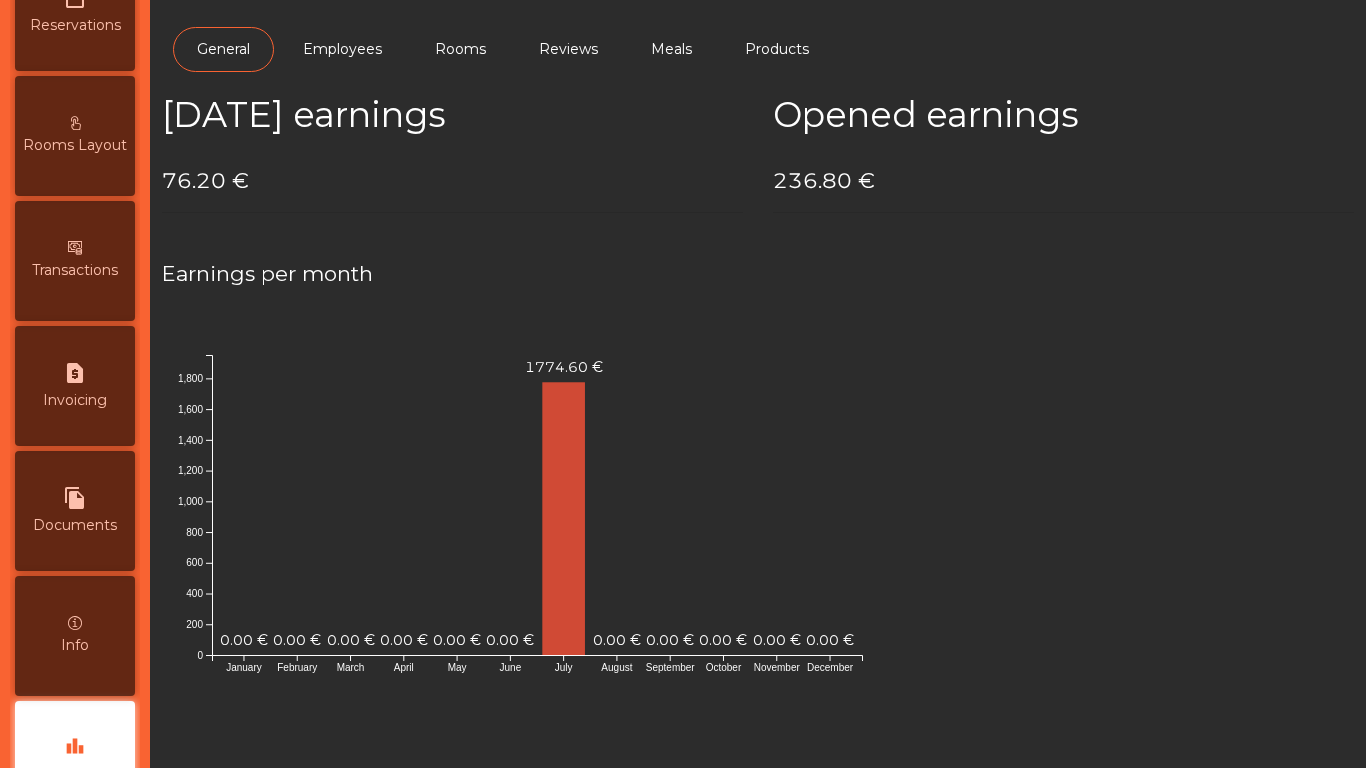 scroll, scrollTop: 0, scrollLeft: 0, axis: both 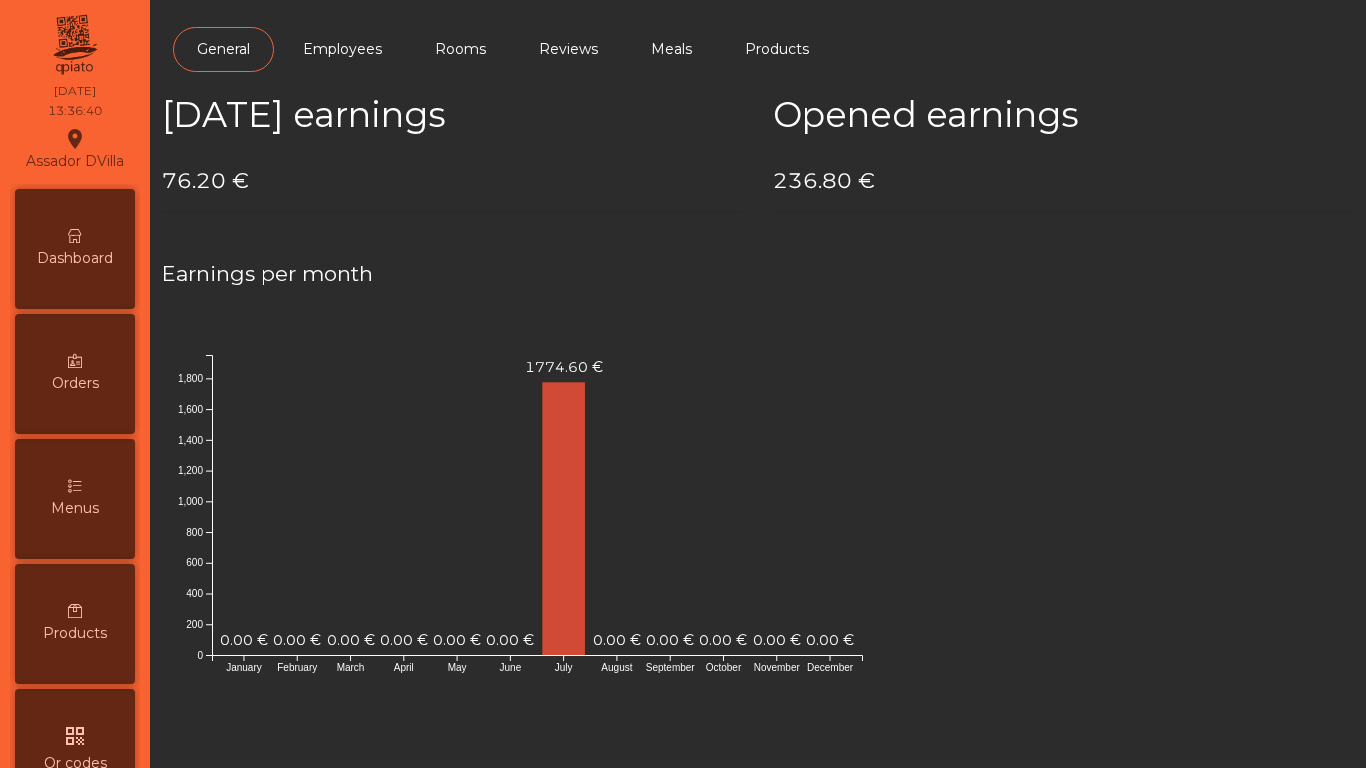 click on "Dashboard" at bounding box center (75, 249) 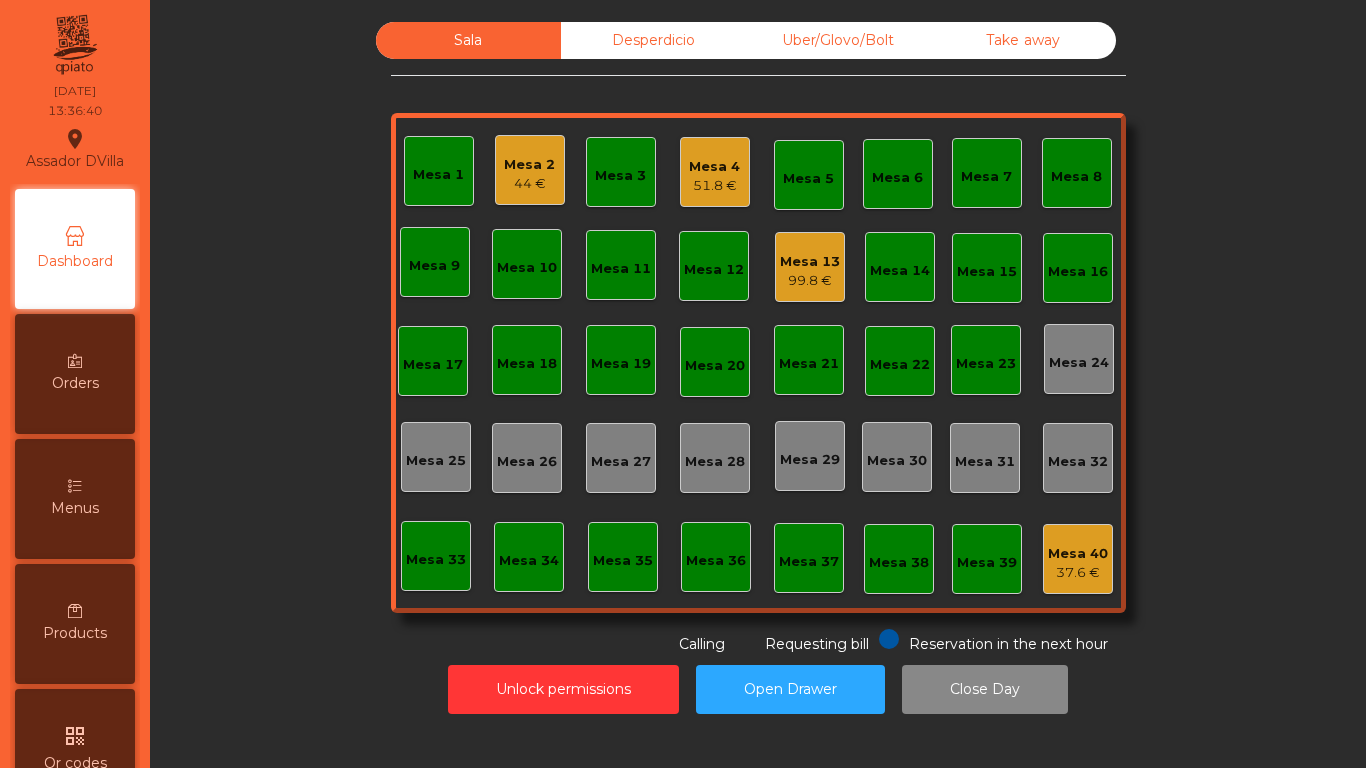 click on "Desperdicio" 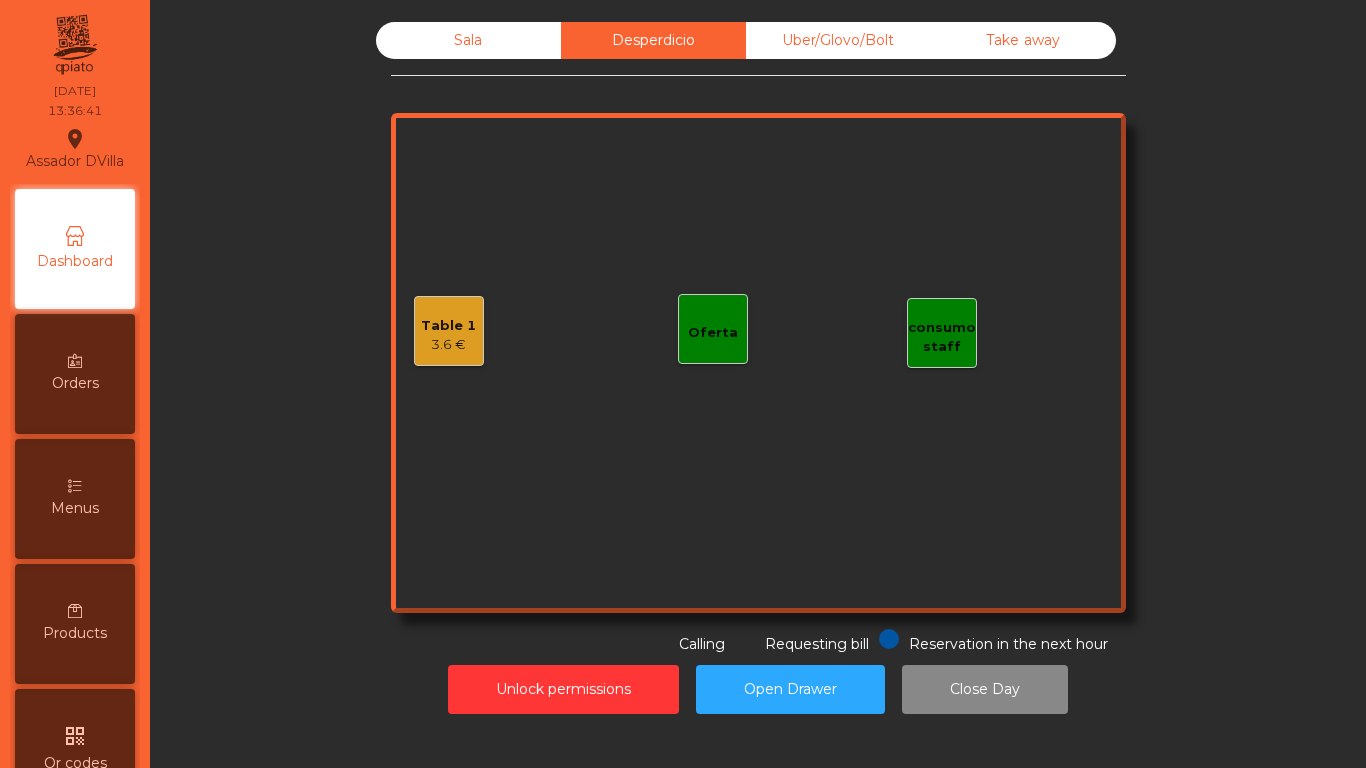 click on "Sala" 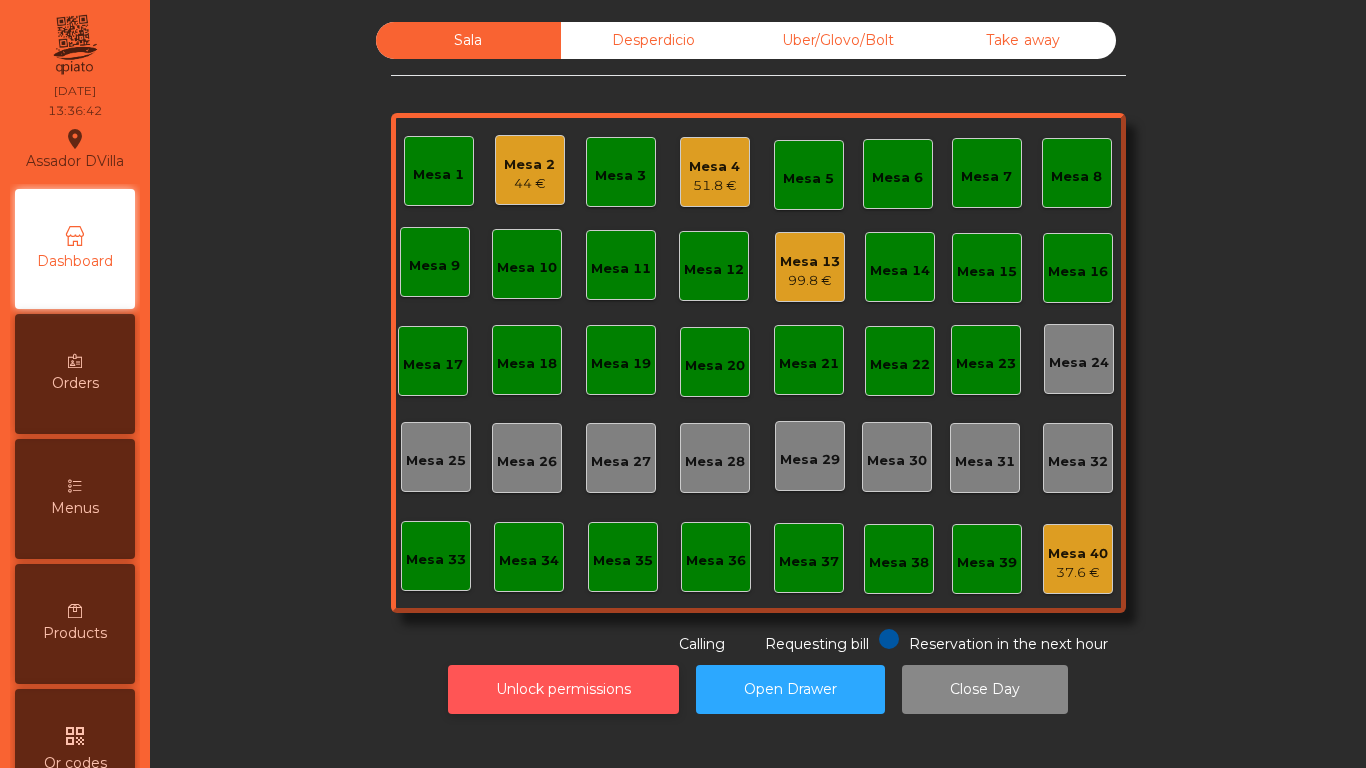 click on "Unlock permissions" 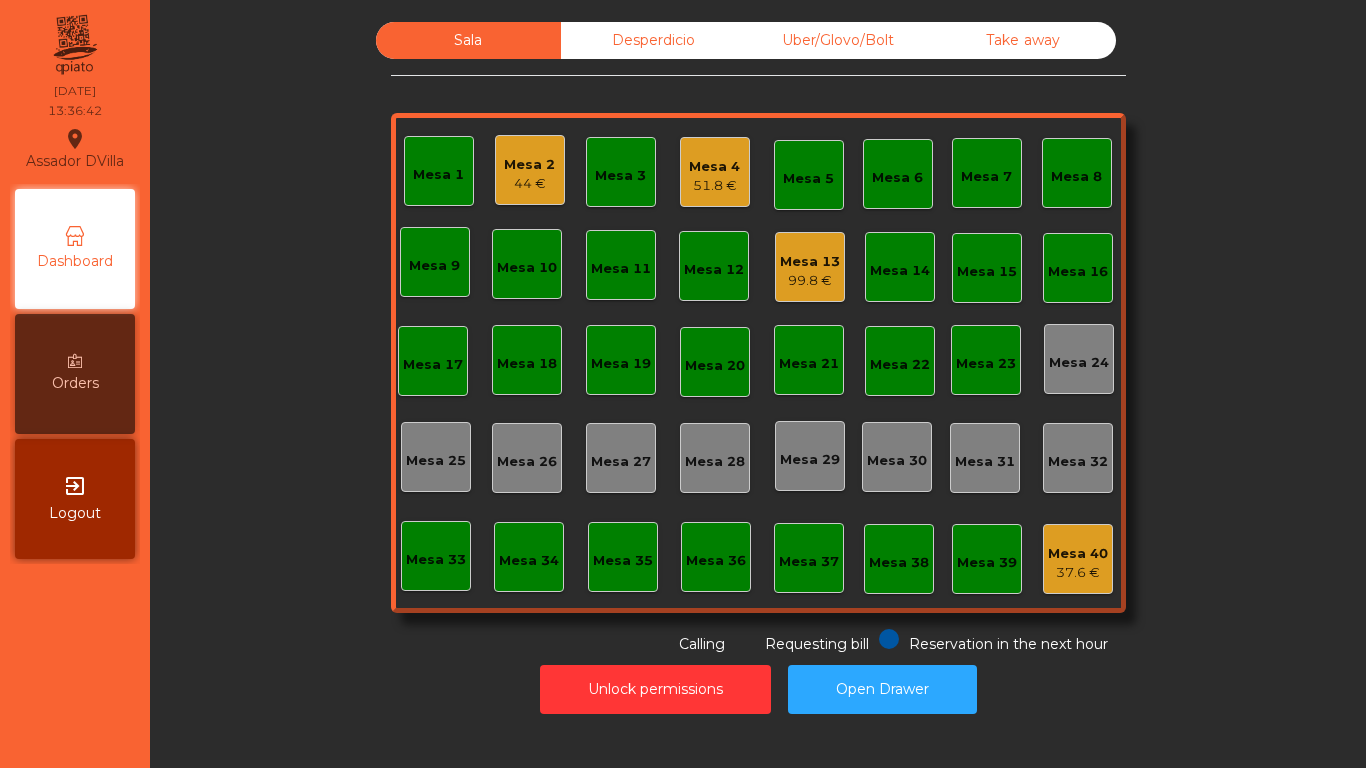 click on "Unlock permissions   Open Drawer" 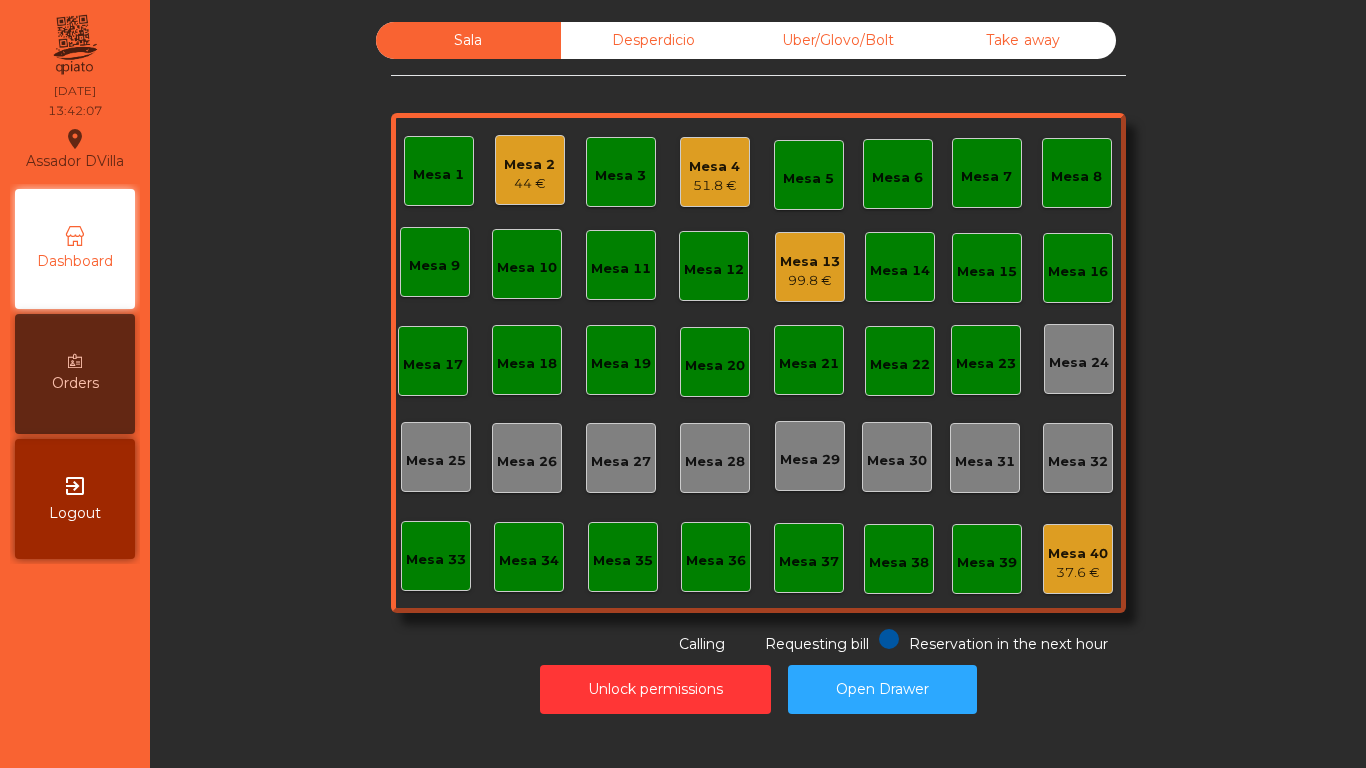 click on "Desperdicio" 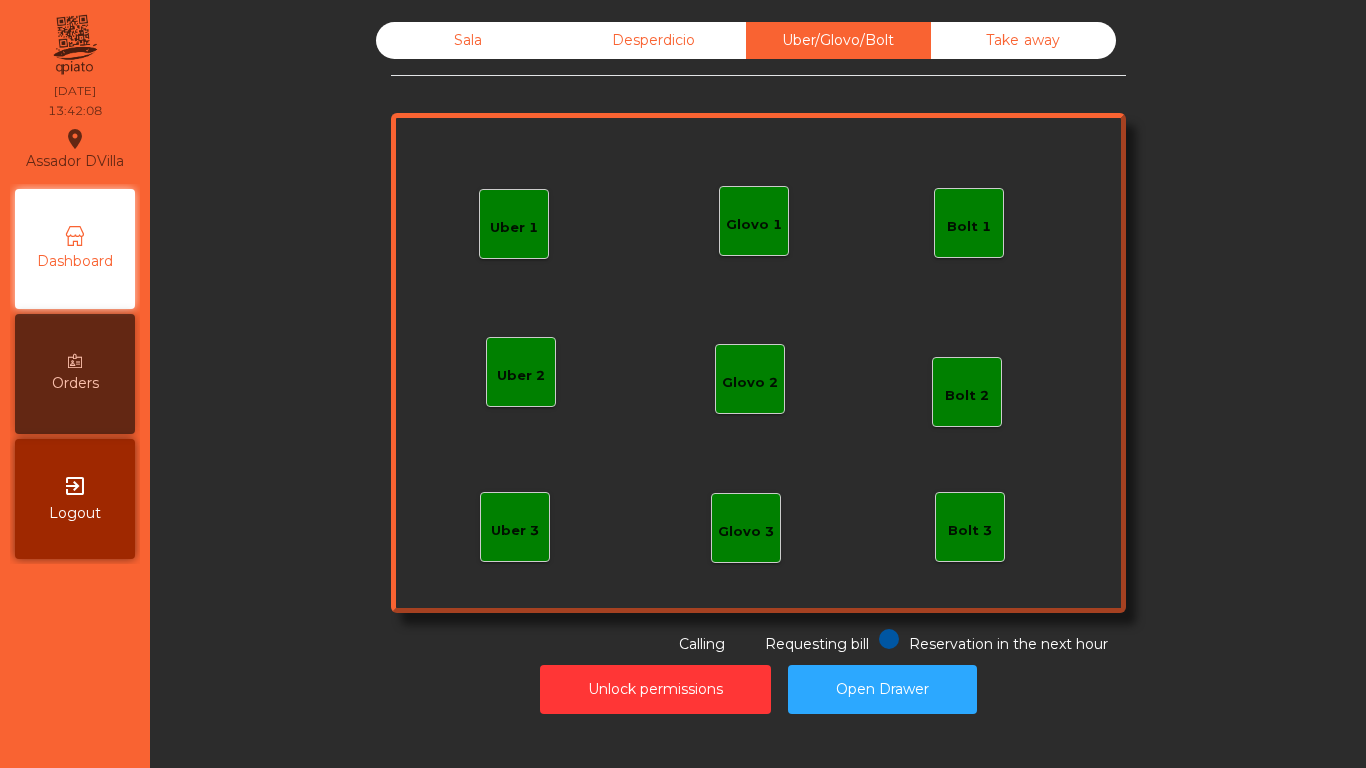 click on "Take away" 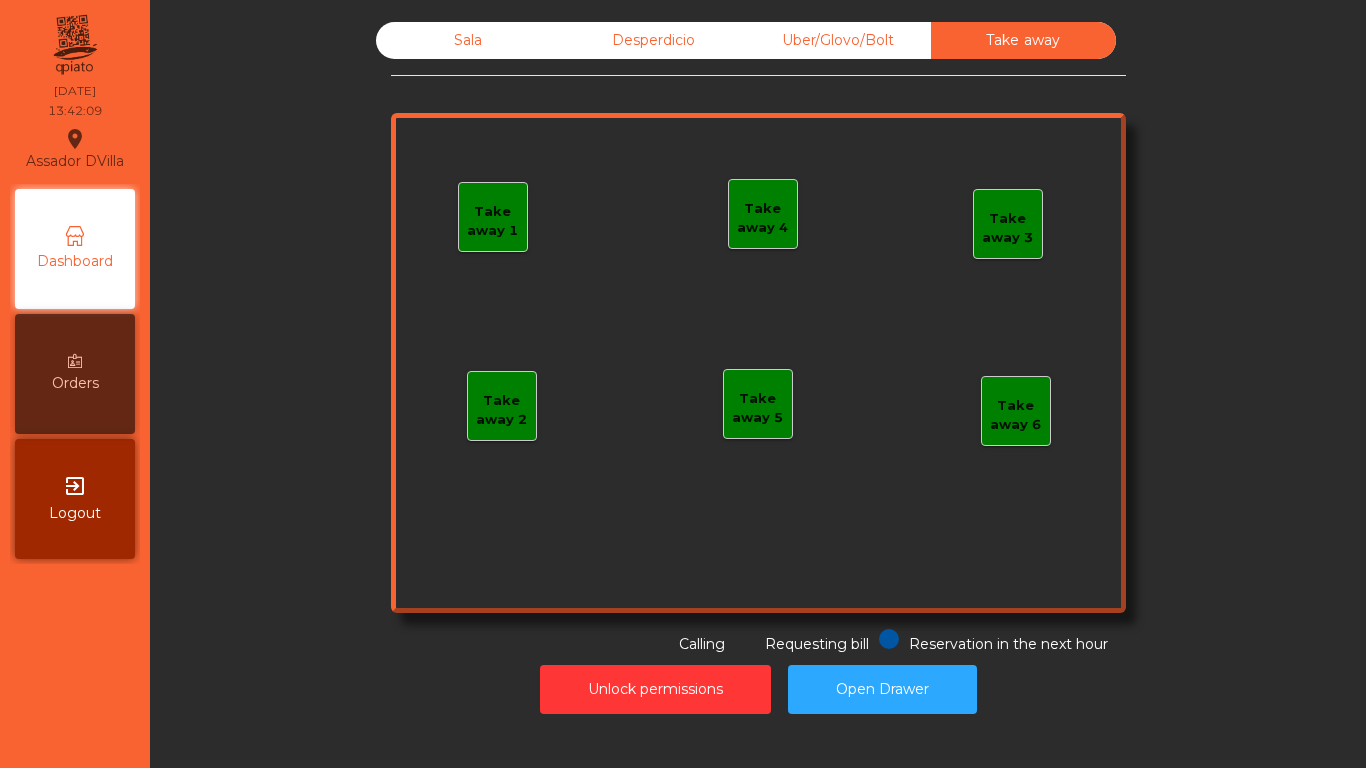 click on "Sala" 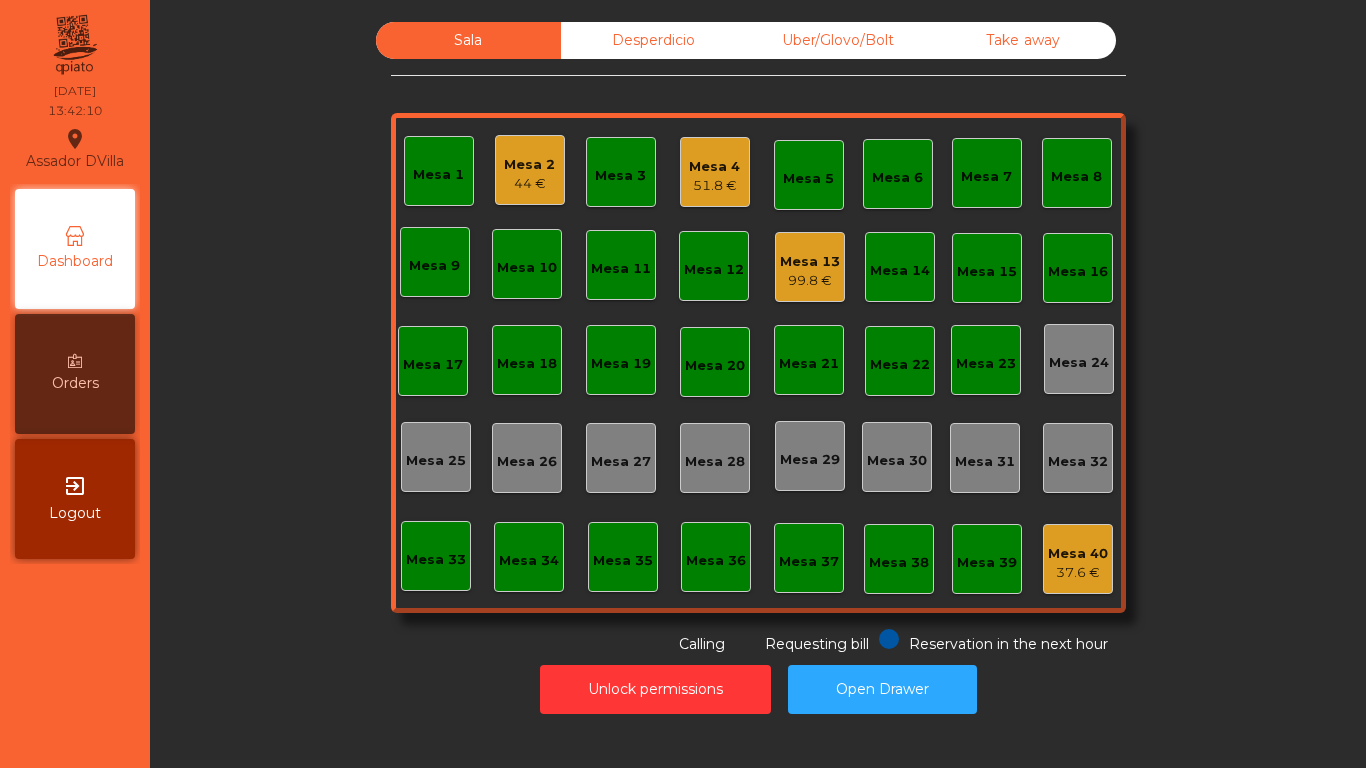click on "Desperdicio" 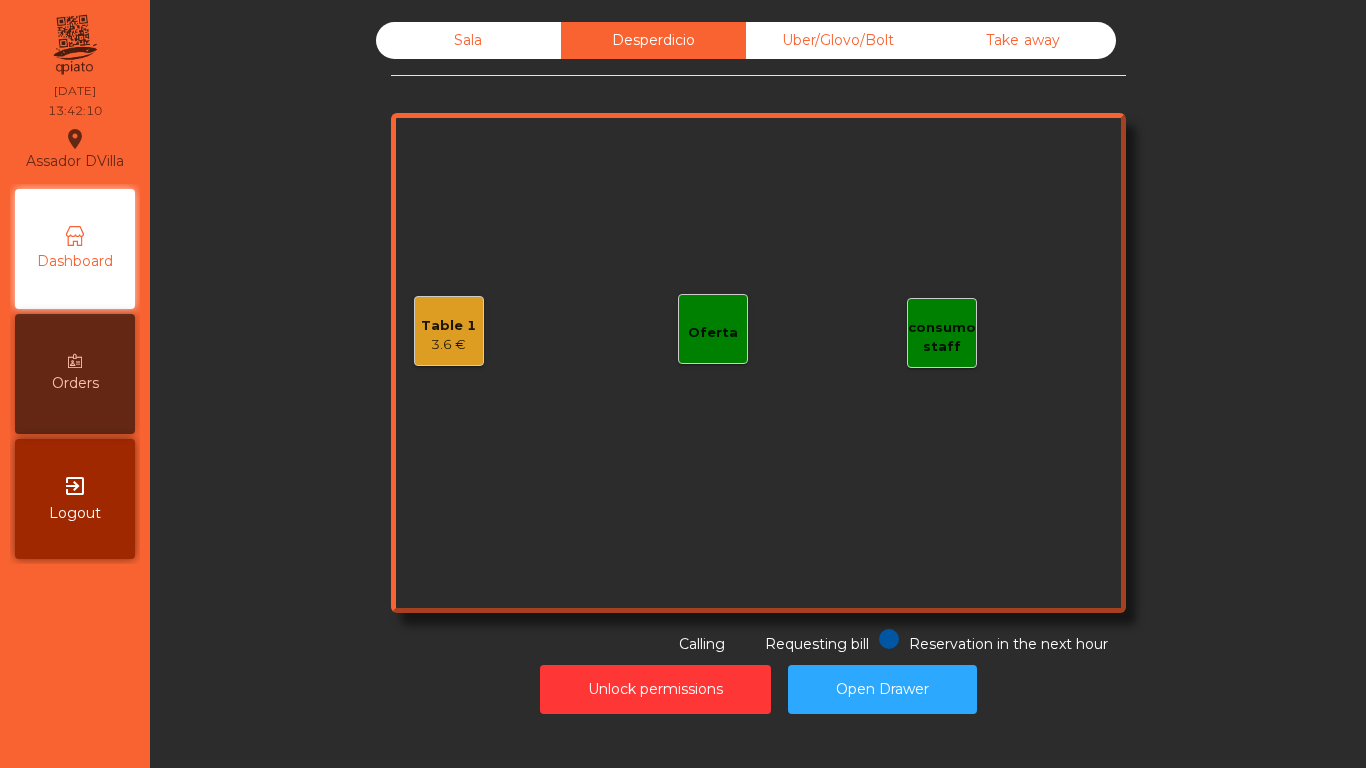 click on "Sala" 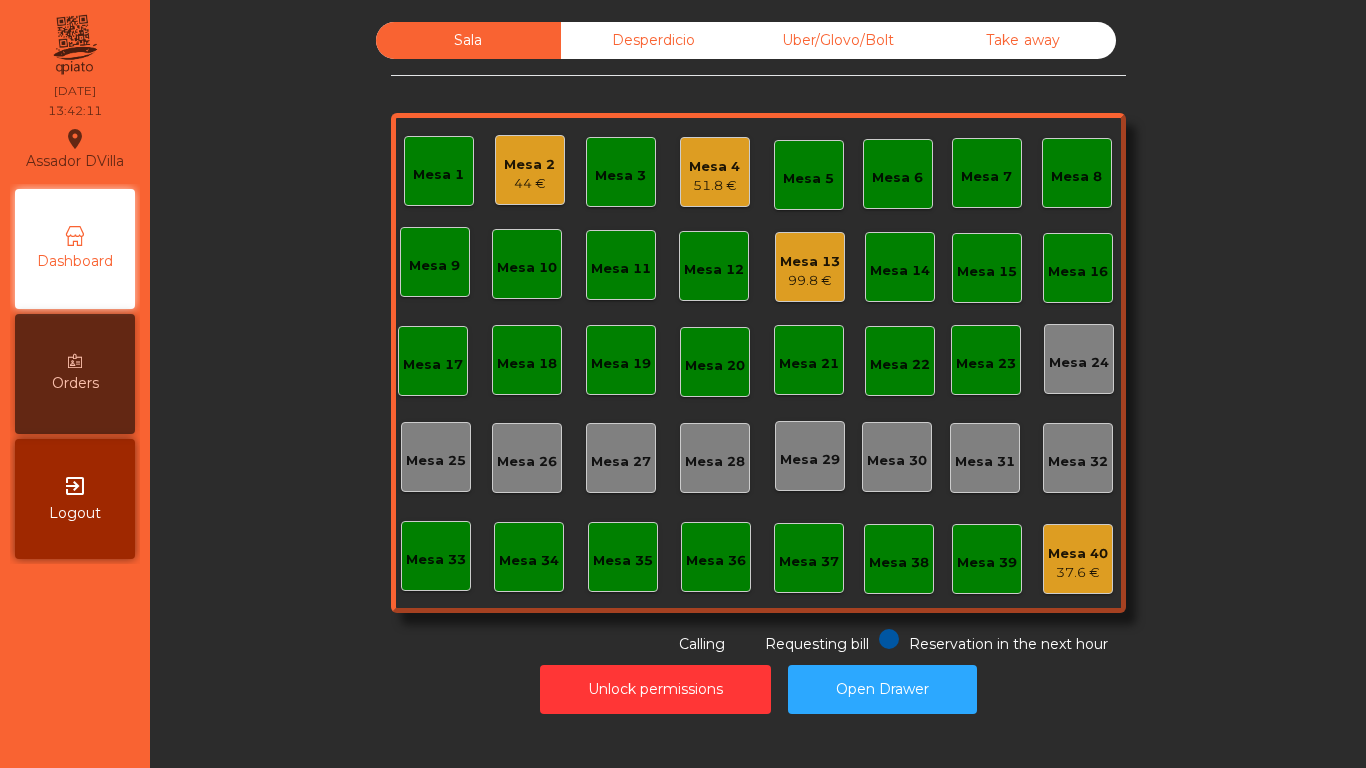 click on "Sala   Desperdicio   Uber/Glovo/Bolt   Take away   Mesa 1   Mesa 2   44 €   Mesa 3   Mesa 4   51.8 €   [GEOGRAPHIC_DATA] 5   Mesa 6   [GEOGRAPHIC_DATA] 8   [GEOGRAPHIC_DATA] 10   Mesa 11   Mesa 12   [GEOGRAPHIC_DATA] 13   99.8 €   [GEOGRAPHIC_DATA] 14   [GEOGRAPHIC_DATA] 15   [GEOGRAPHIC_DATA] [GEOGRAPHIC_DATA] 17   [GEOGRAPHIC_DATA] 19   [GEOGRAPHIC_DATA] 20   [GEOGRAPHIC_DATA] 21   [GEOGRAPHIC_DATA] 22   [GEOGRAPHIC_DATA] 23   [GEOGRAPHIC_DATA] 24   [GEOGRAPHIC_DATA] 25   [GEOGRAPHIC_DATA] 26   [GEOGRAPHIC_DATA] 27   [GEOGRAPHIC_DATA] 28   [GEOGRAPHIC_DATA] 29   [GEOGRAPHIC_DATA] 30   [GEOGRAPHIC_DATA] 31   [GEOGRAPHIC_DATA] 32   [GEOGRAPHIC_DATA] 33   [GEOGRAPHIC_DATA] [GEOGRAPHIC_DATA] 36   [GEOGRAPHIC_DATA] [GEOGRAPHIC_DATA] 39   Mesa 40   37.6 €  Reservation in the next hour Requesting bill Calling" 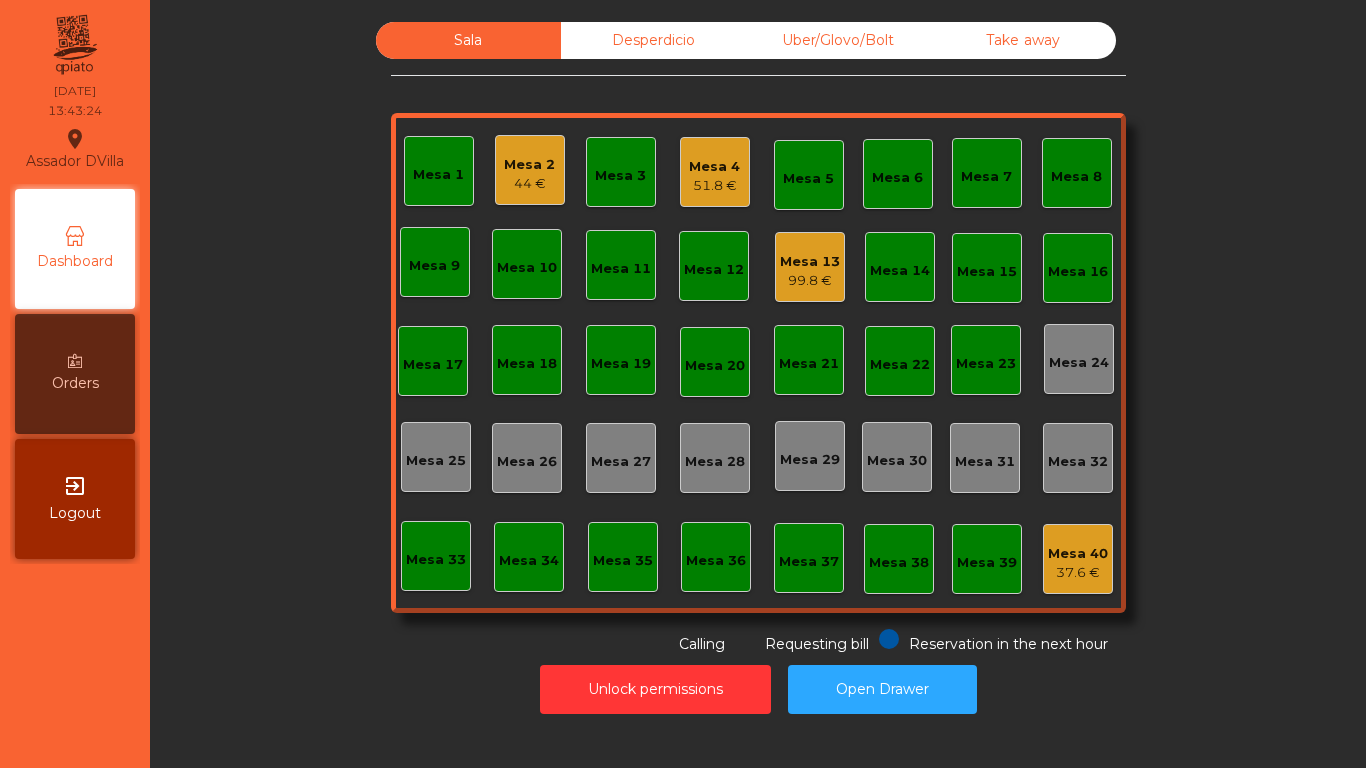 click on "Mesa 13   99.8 €" 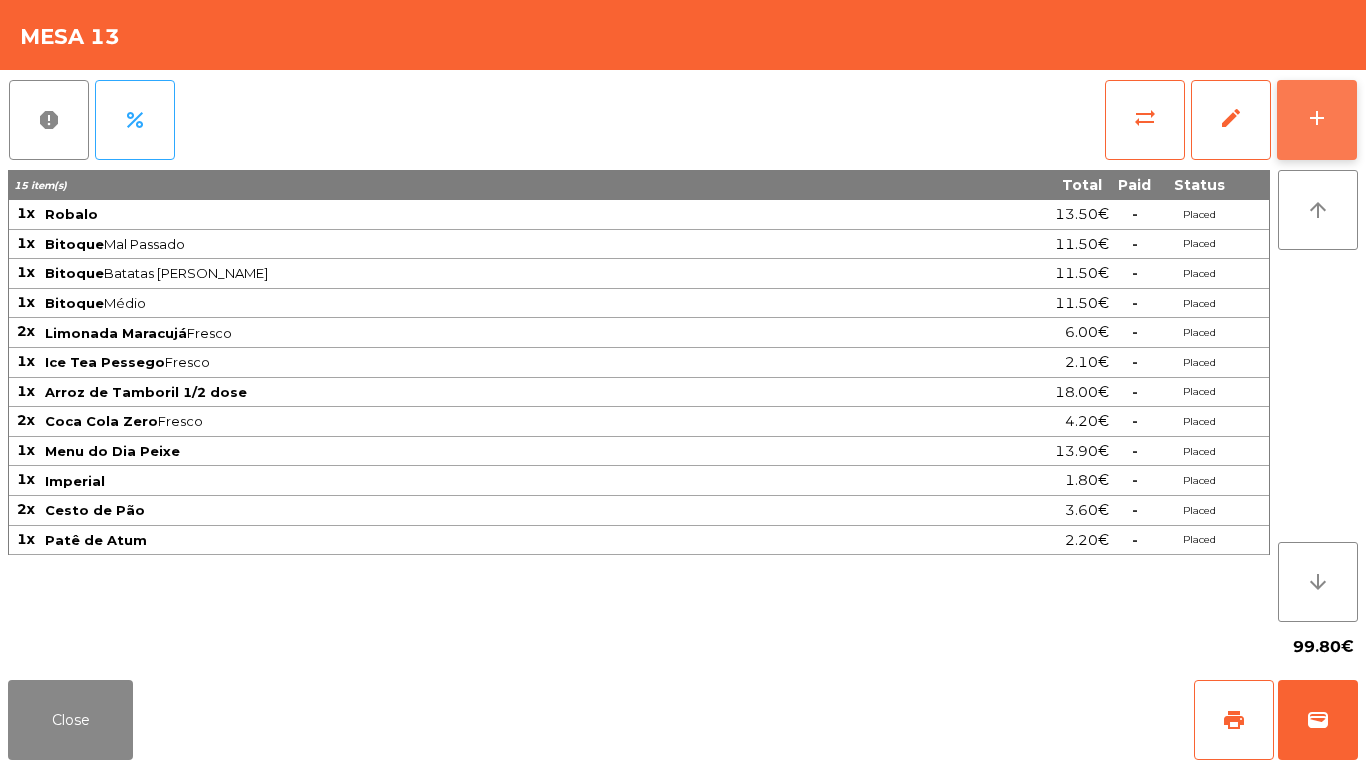 click on "add" 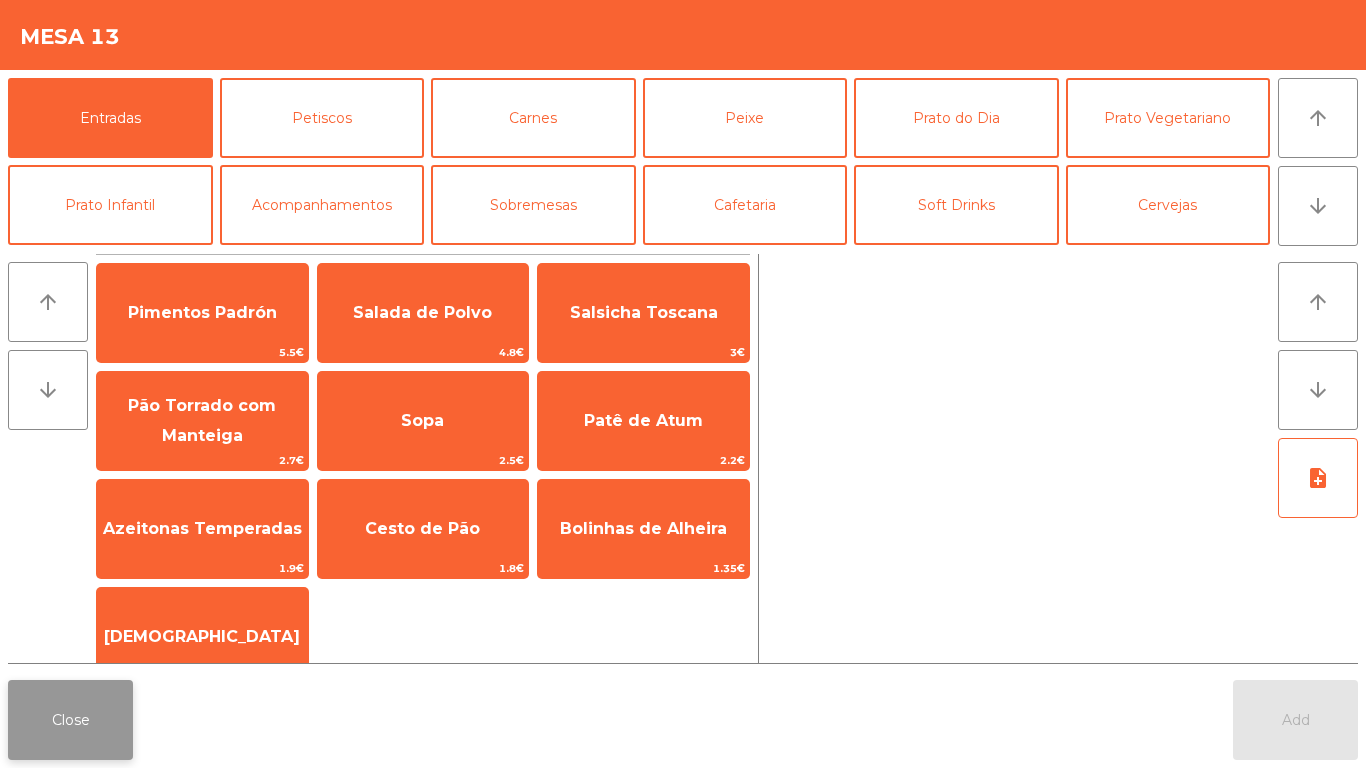 click on "Close" 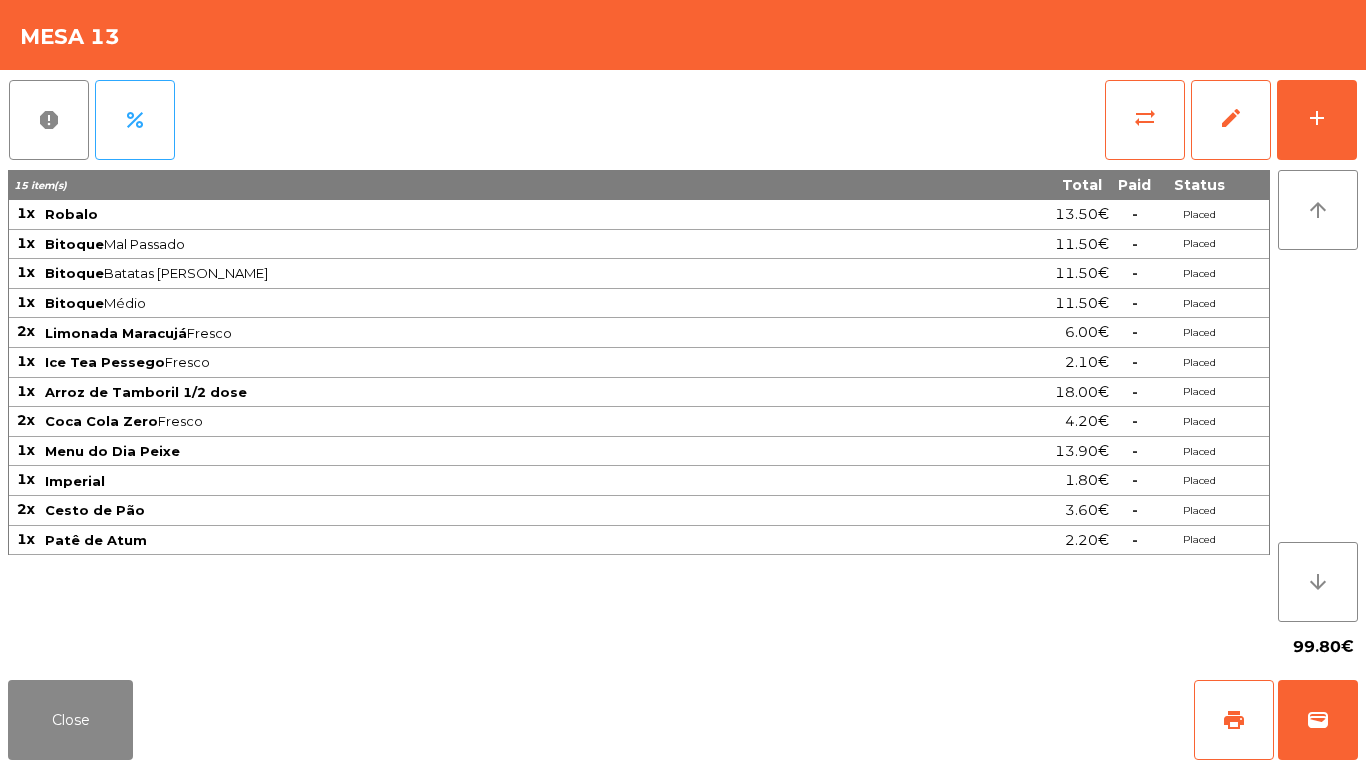 click on "report   percent   sync_alt   edit   add  15 item(s) Total Paid Status 1x Robalo 13.50€  -  Placed 1x Bitoque  Mal Passado  11.50€  -  Placed 1x Bitoque  Batatas Fritas · Médio  11.50€  -  Placed 1x Bitoque  Médio  11.50€  -  Placed 2x Limonada Maracujá  Fresco  6.00€  -  Placed 1x Ice Tea Pessego  Fresco  2.10€  -  Placed 1x Arroz de Tamboril 1/2 dose 18.00€  -  Placed 2x Coca Cola Zero  Fresco  4.20€  -  Placed 1x Menu do Dia Peixe 13.90€  -  Placed 1x Imperial 1.80€  -  Placed 2x Cesto de Pão 3.60€  -  Placed 1x [PERSON_NAME] de Atum 2.20€  -  Placed arrow_upward arrow_downward  99.80€" 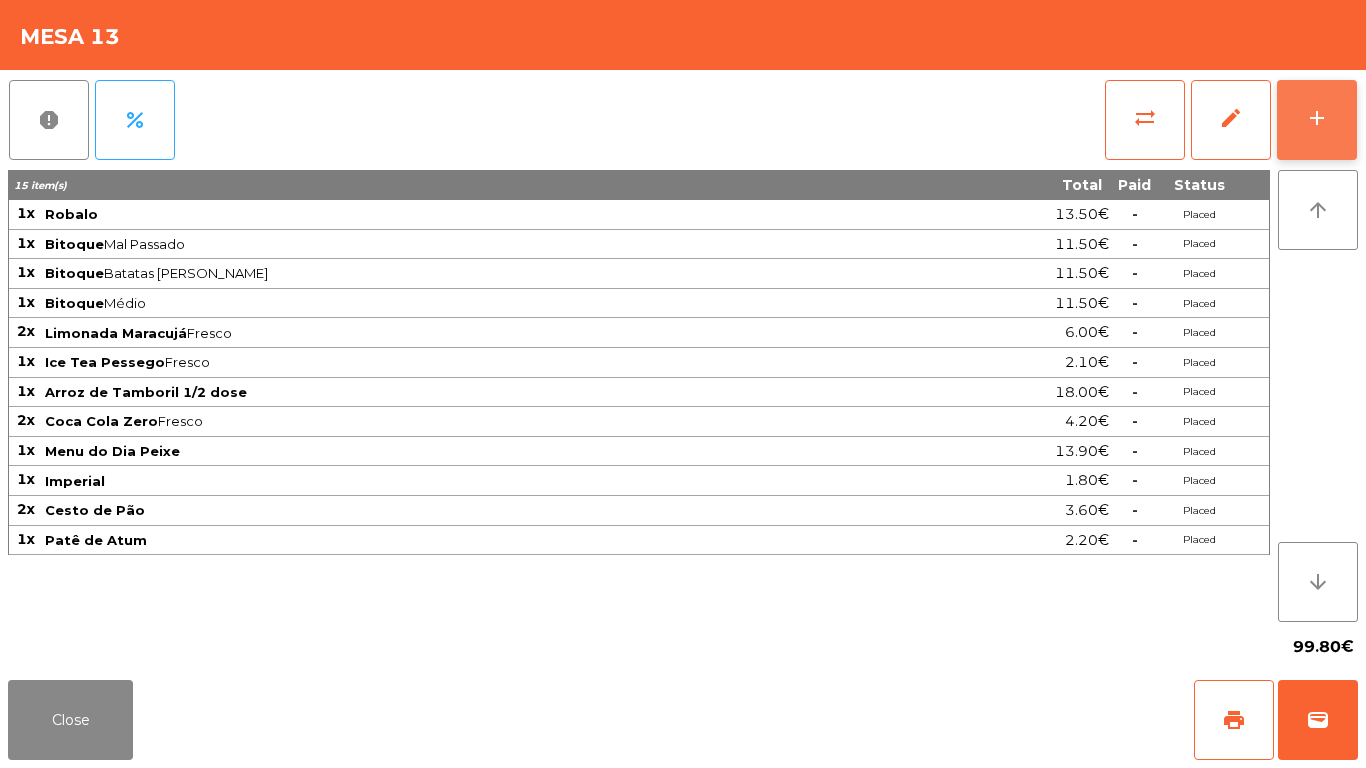 click on "add" 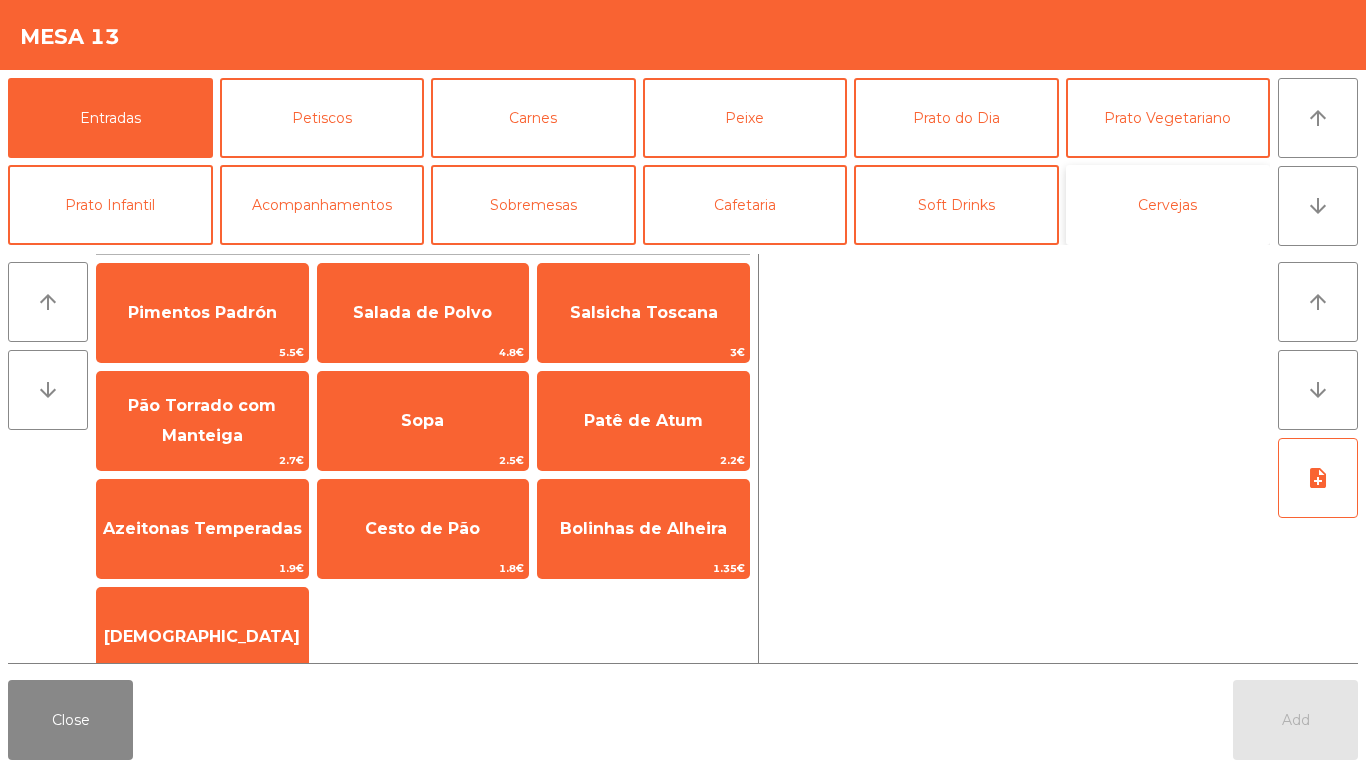 click on "Cervejas" 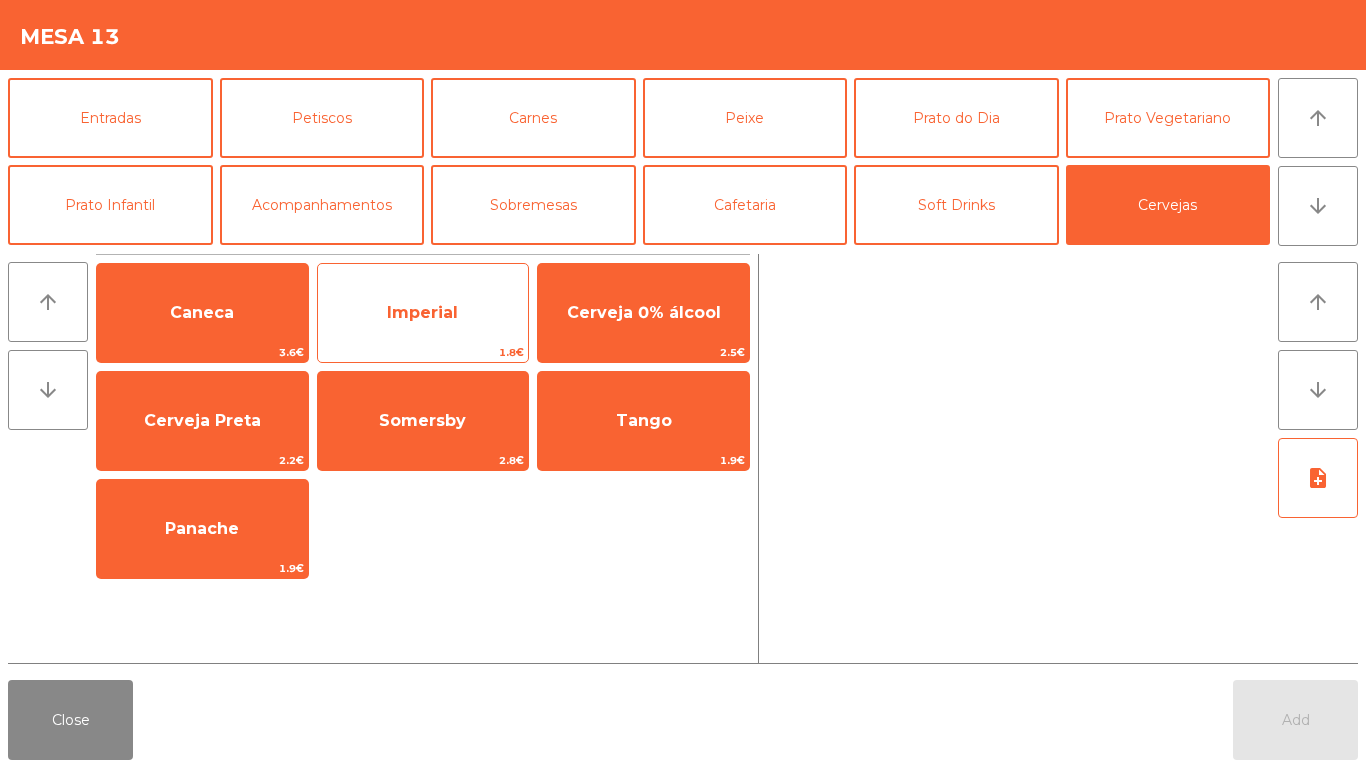 click on "Imperial" 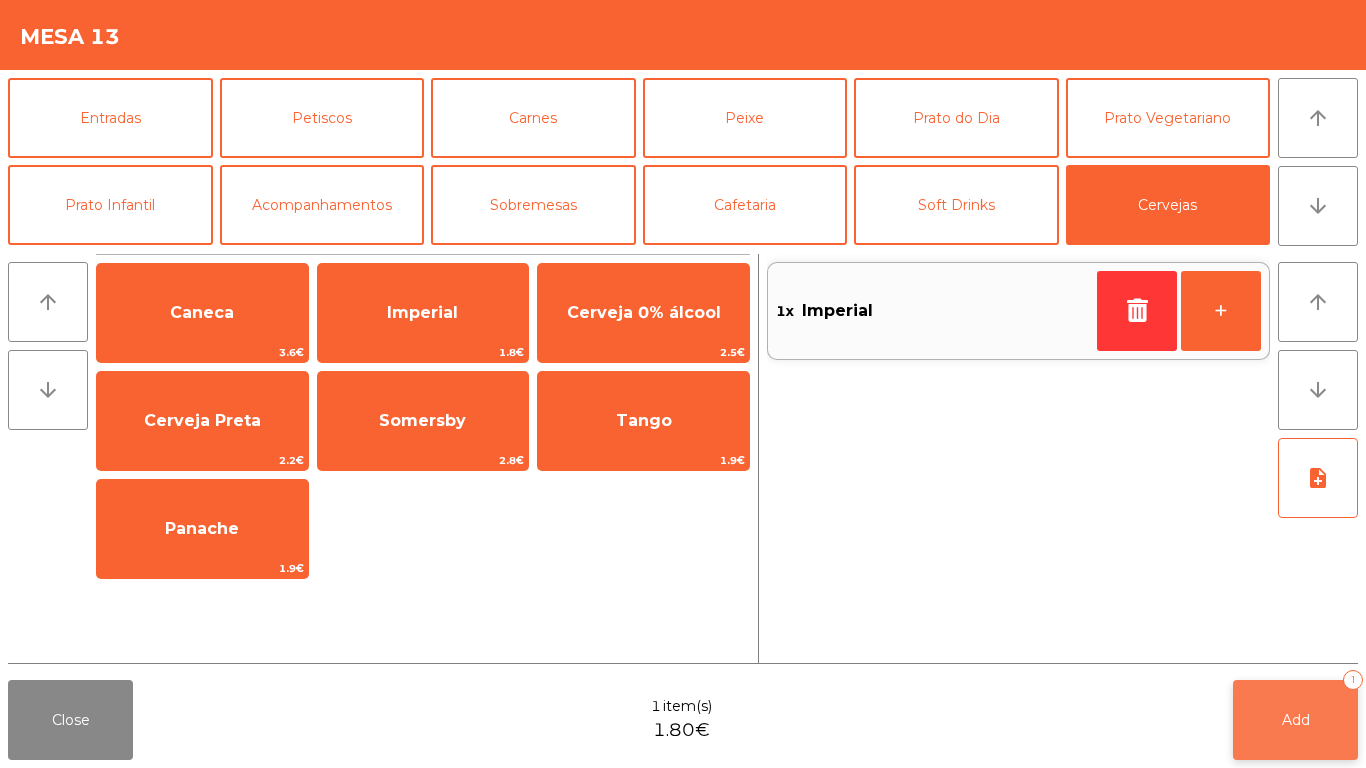 click on "Add   1" 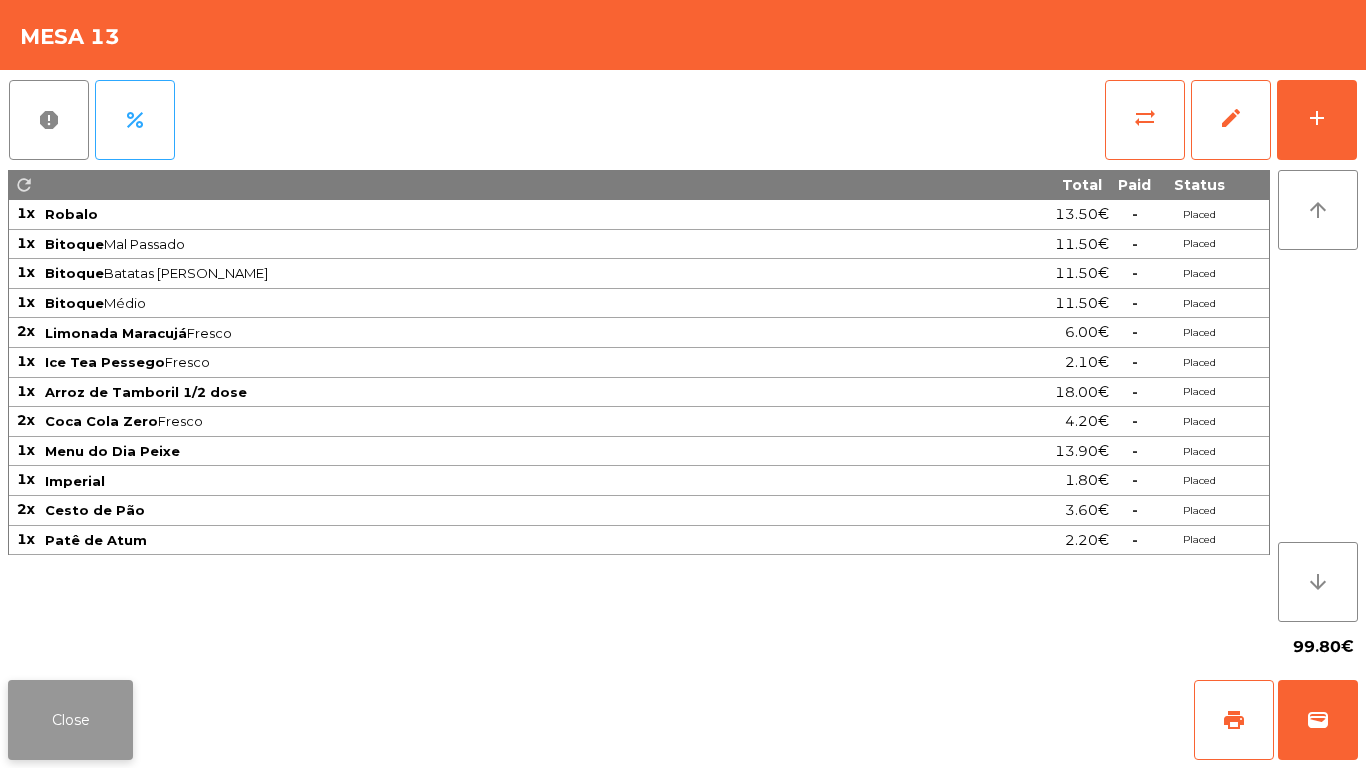 click on "Close" 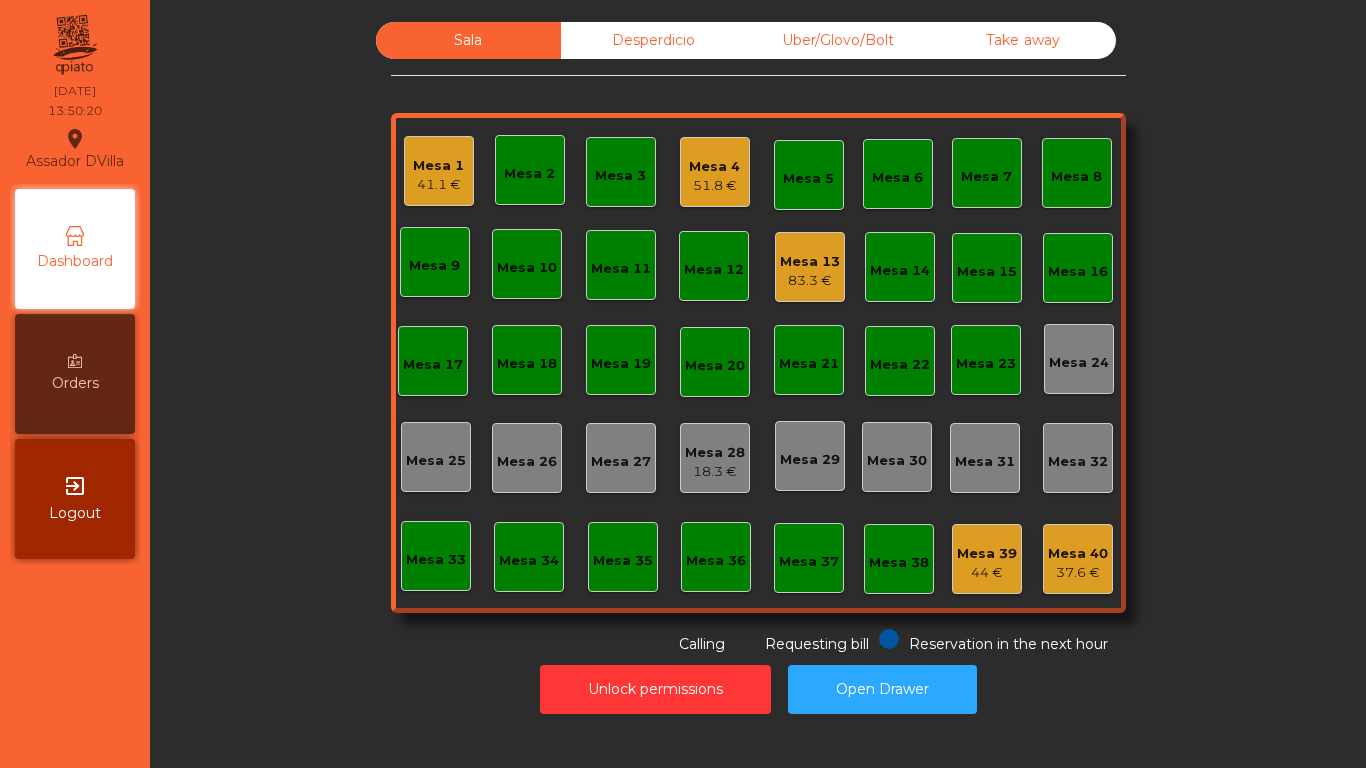 click on "Mesa 13" 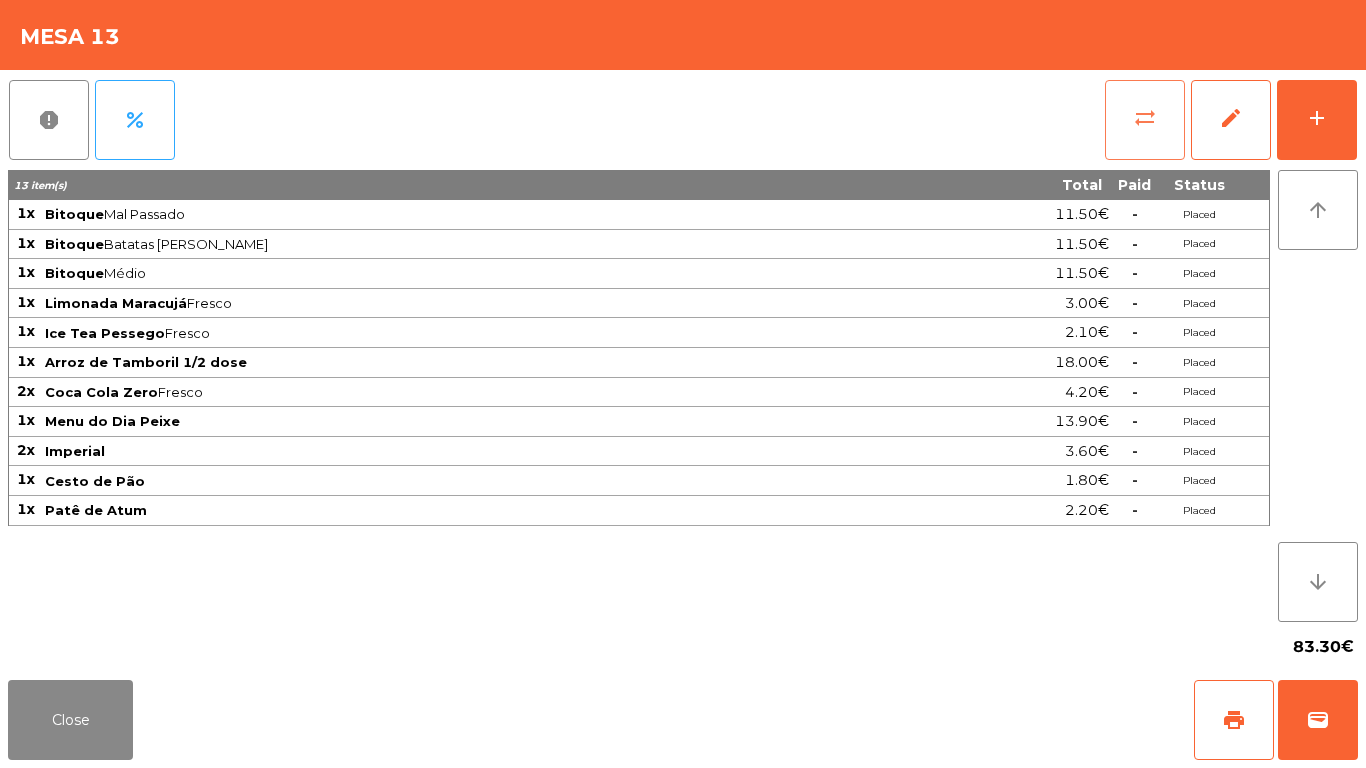 click on "sync_alt" 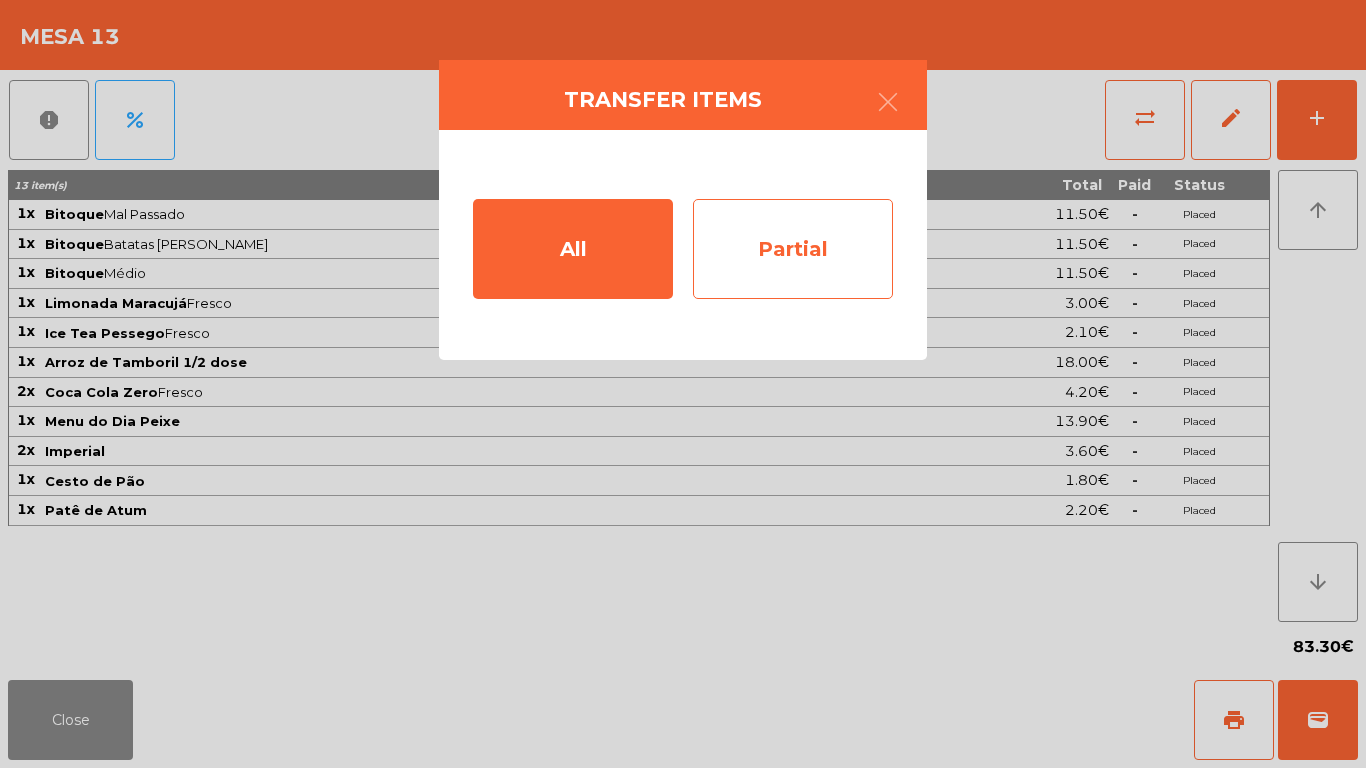click on "Partial" 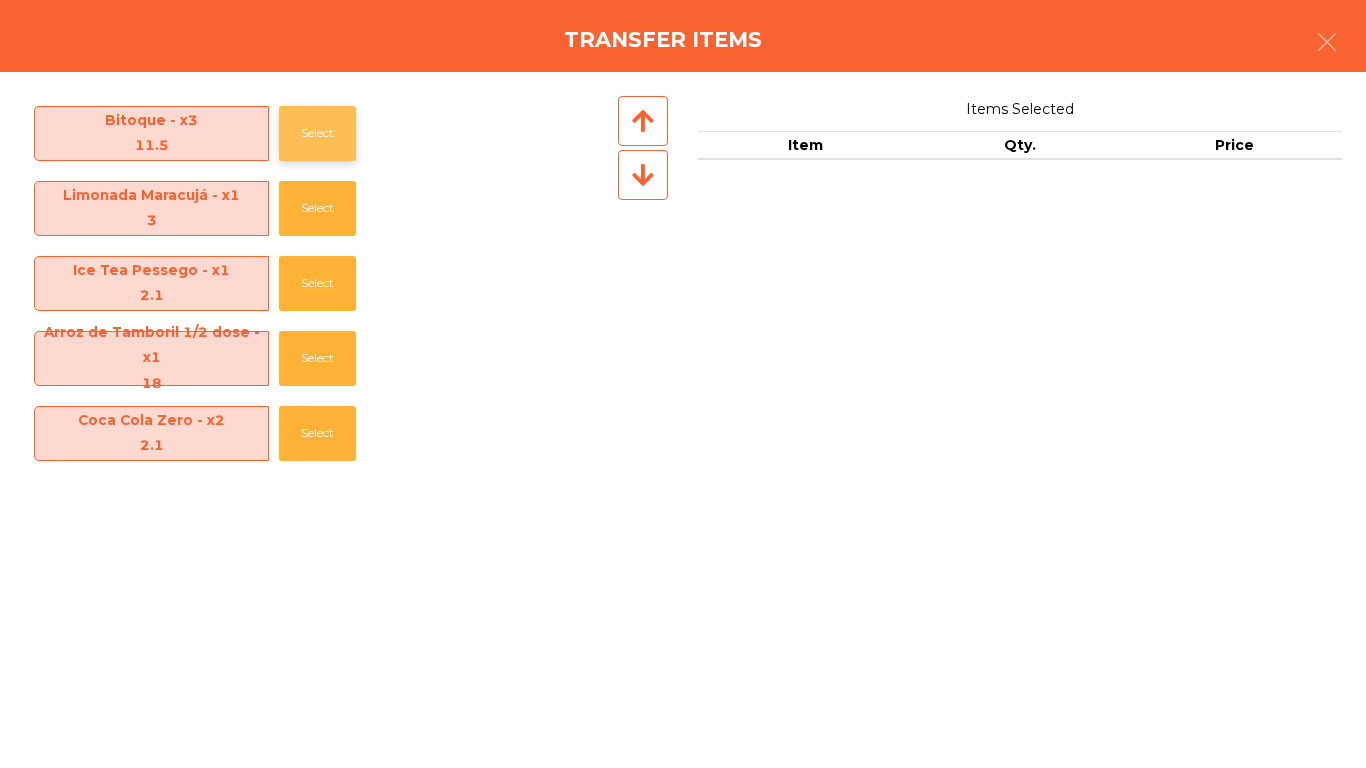 click on "Select" 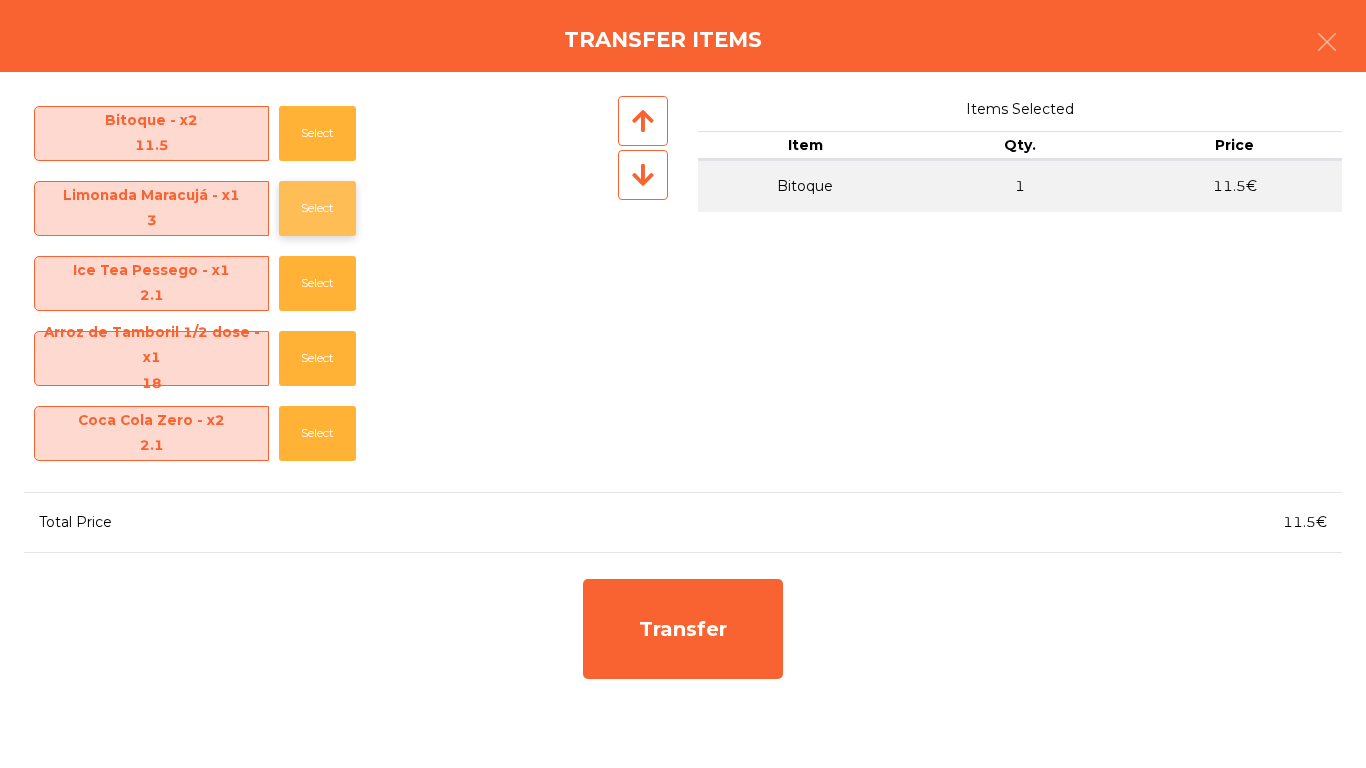 click on "Select" 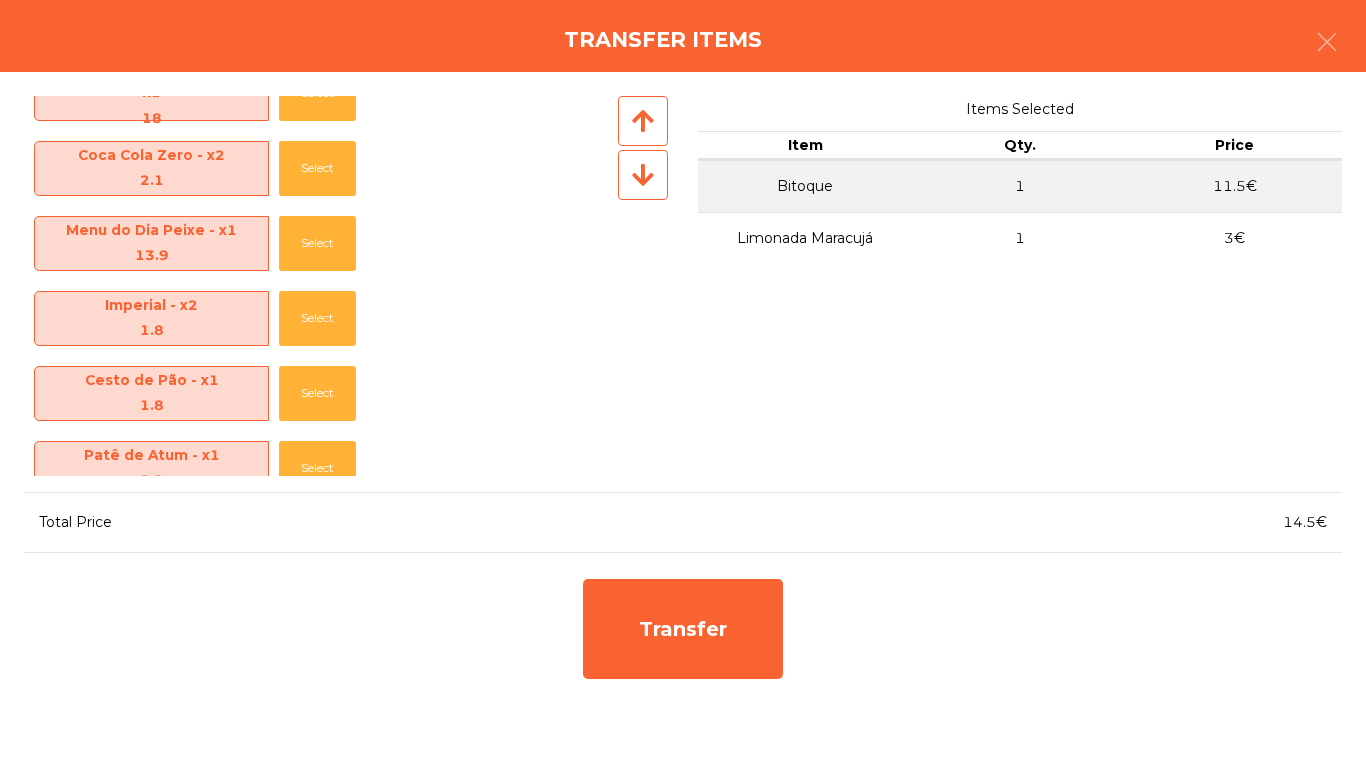 scroll, scrollTop: 220, scrollLeft: 0, axis: vertical 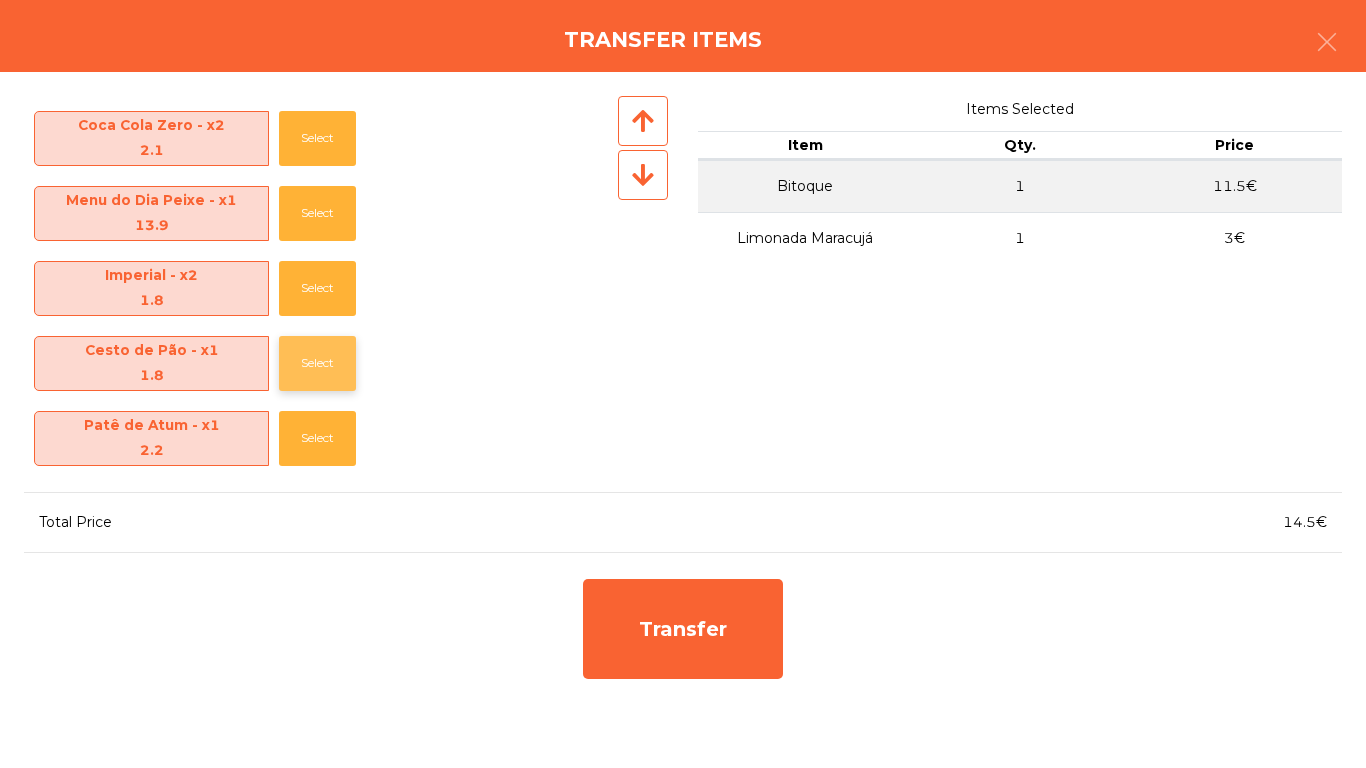 click on "Select" 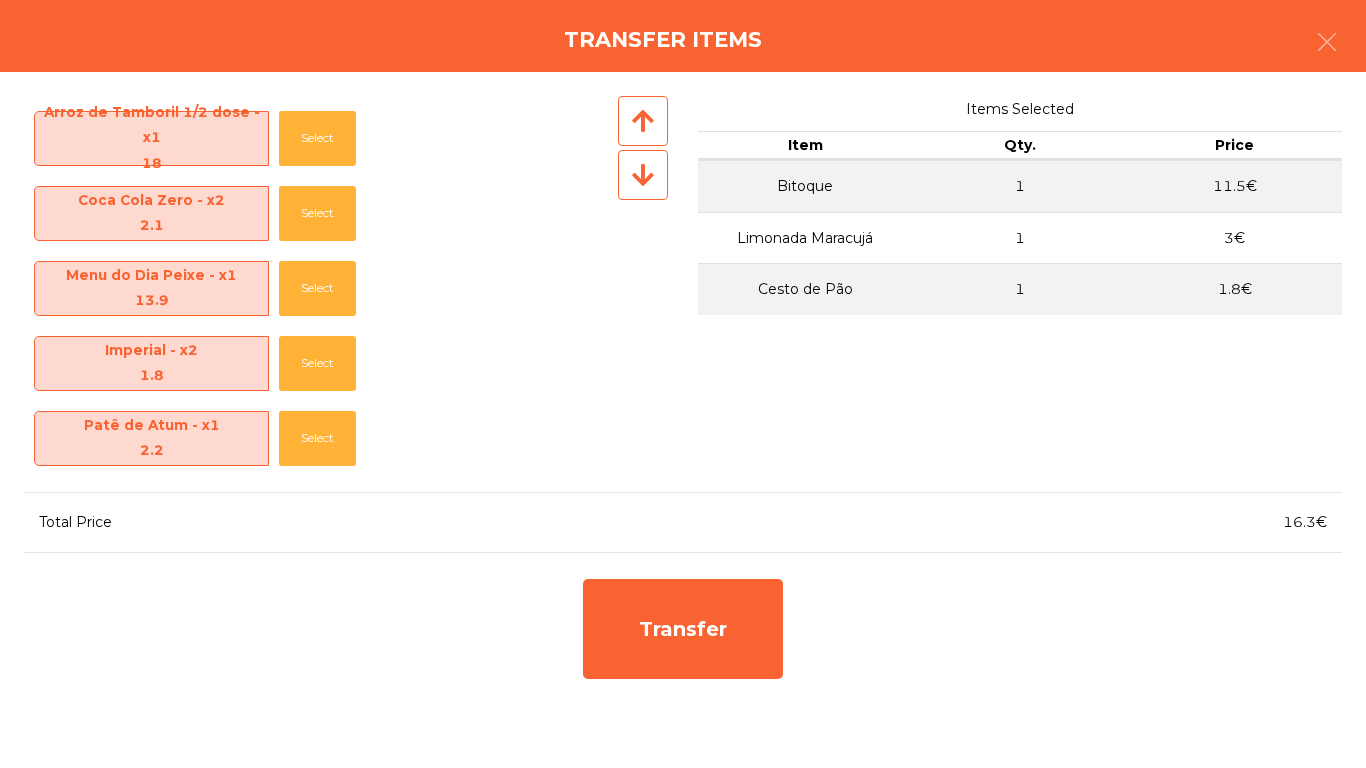 scroll, scrollTop: 145, scrollLeft: 0, axis: vertical 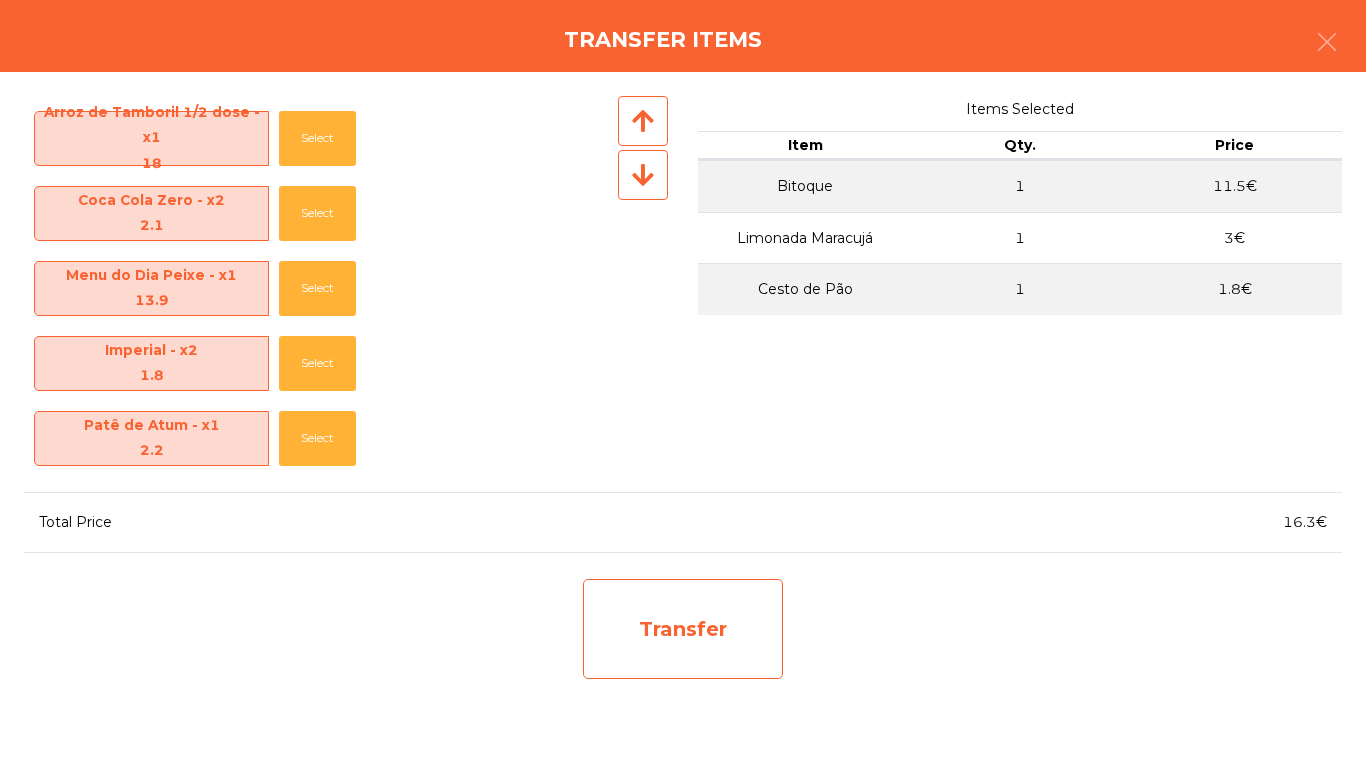 click on "Transfer" 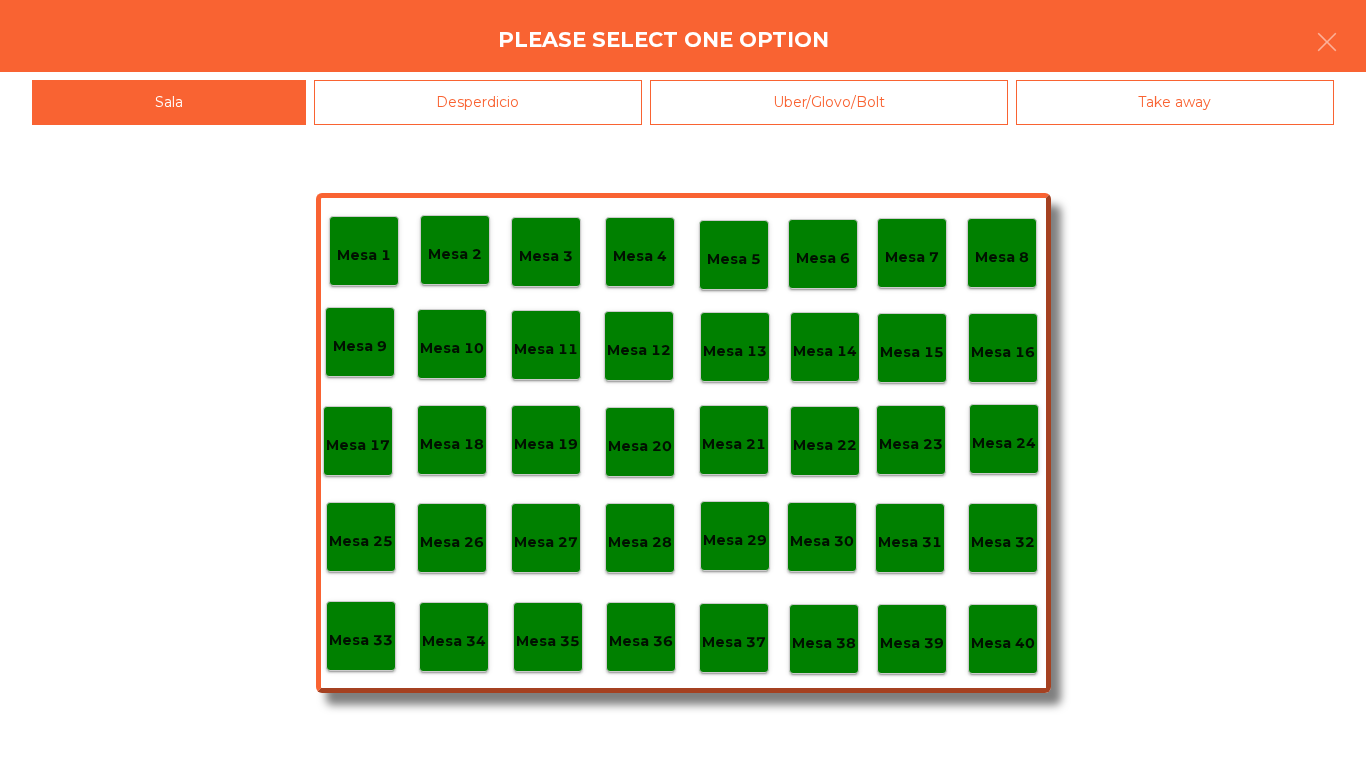 click on "Mesa 28" 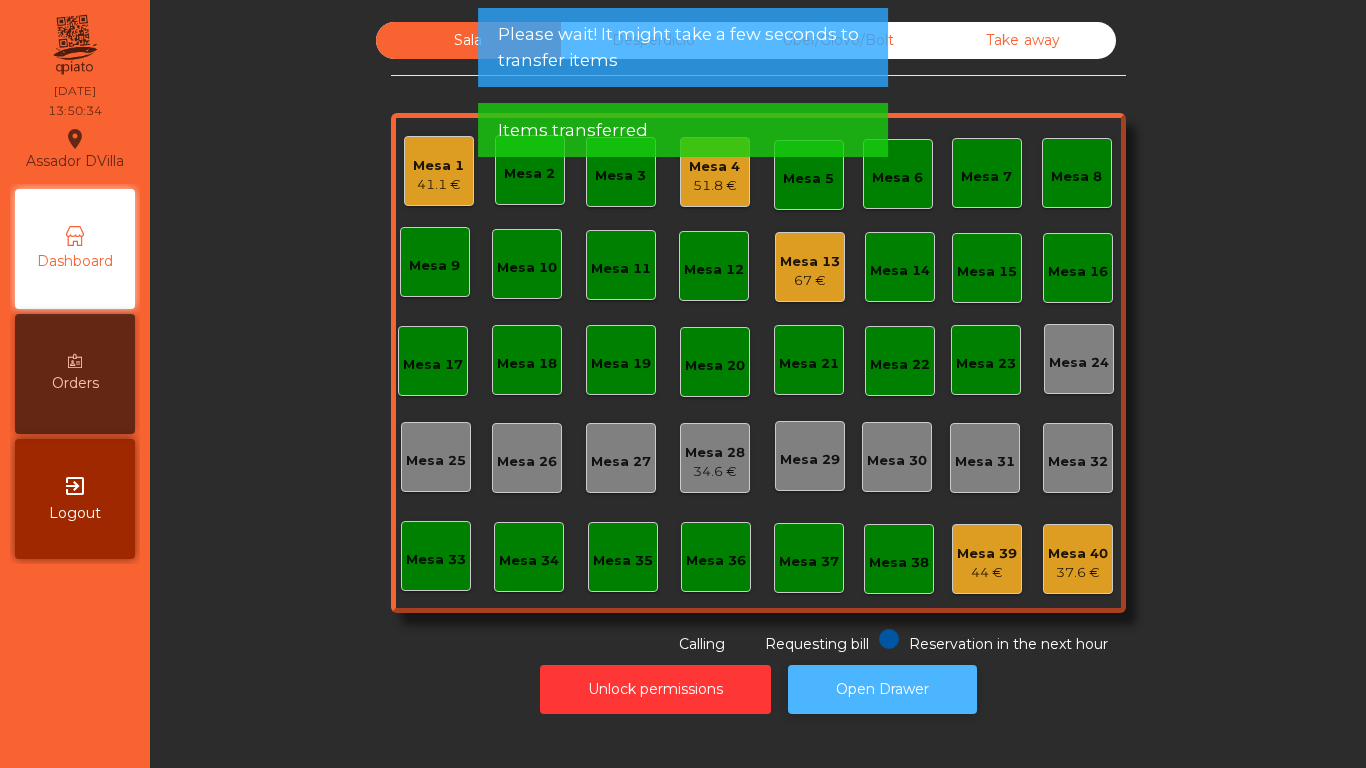 click on "Open Drawer" 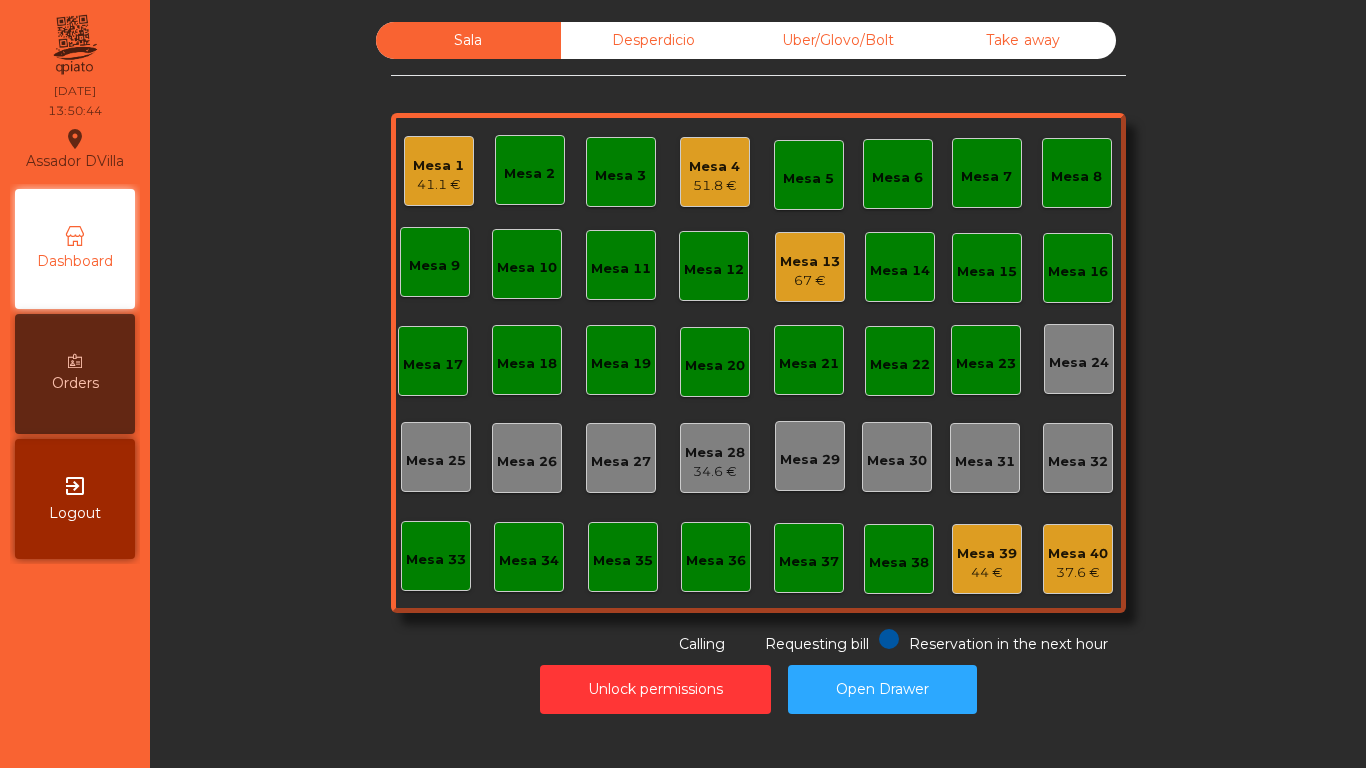 click on "Mesa 13" 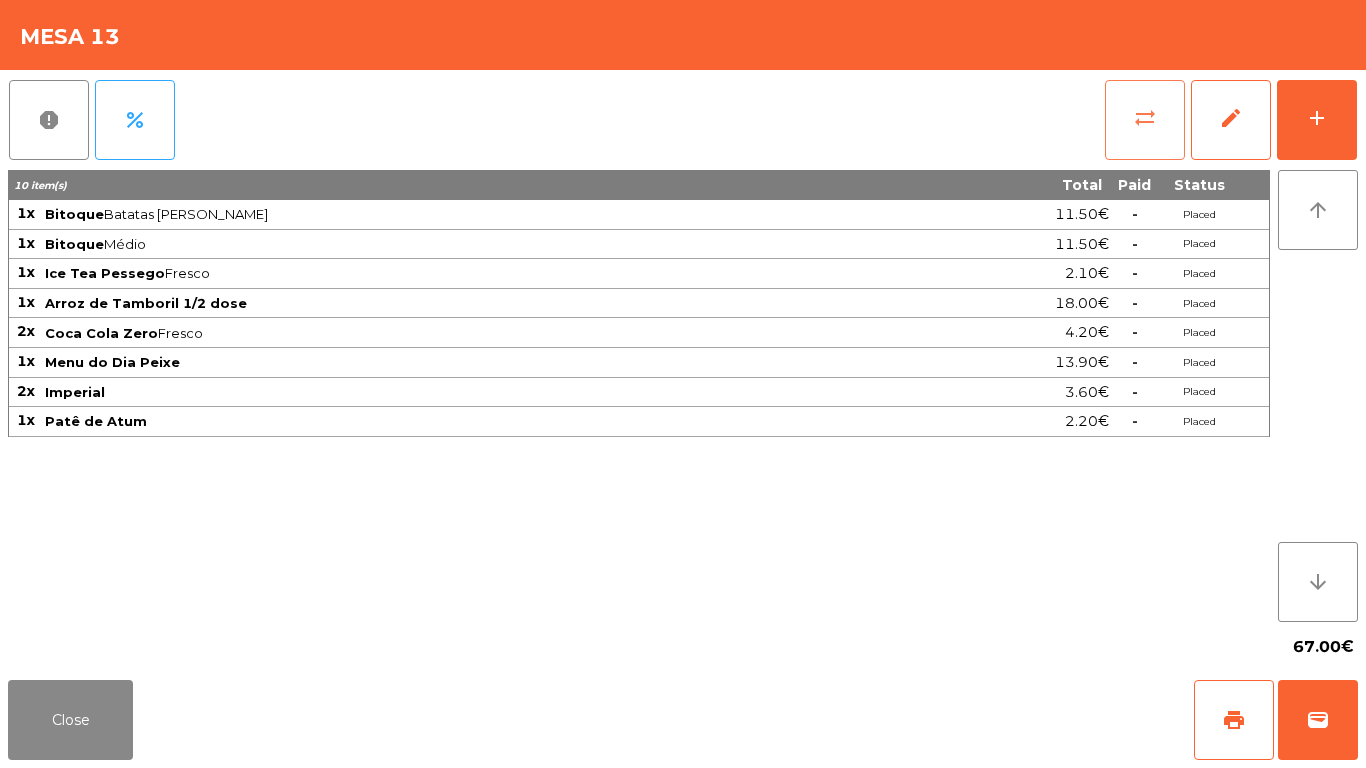 click on "sync_alt" 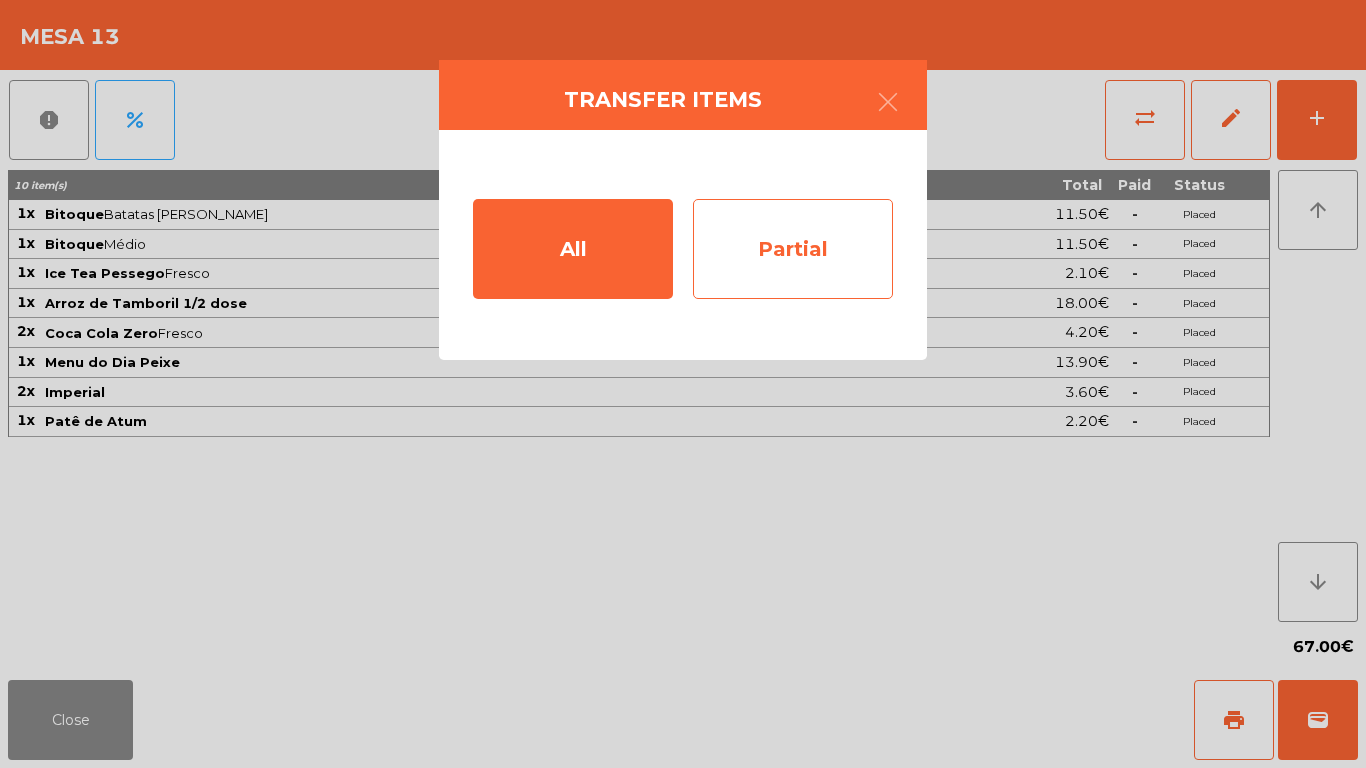 click on "Partial" 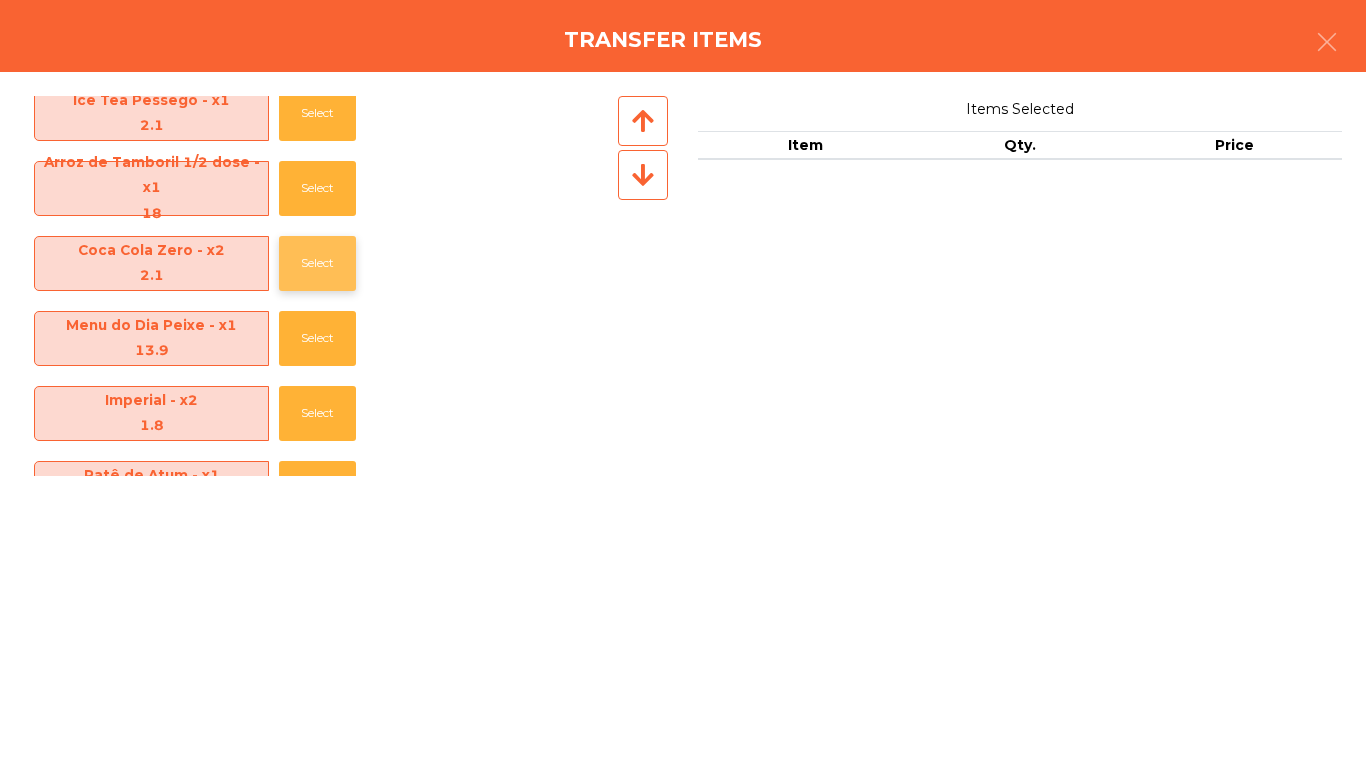 click on "Select" 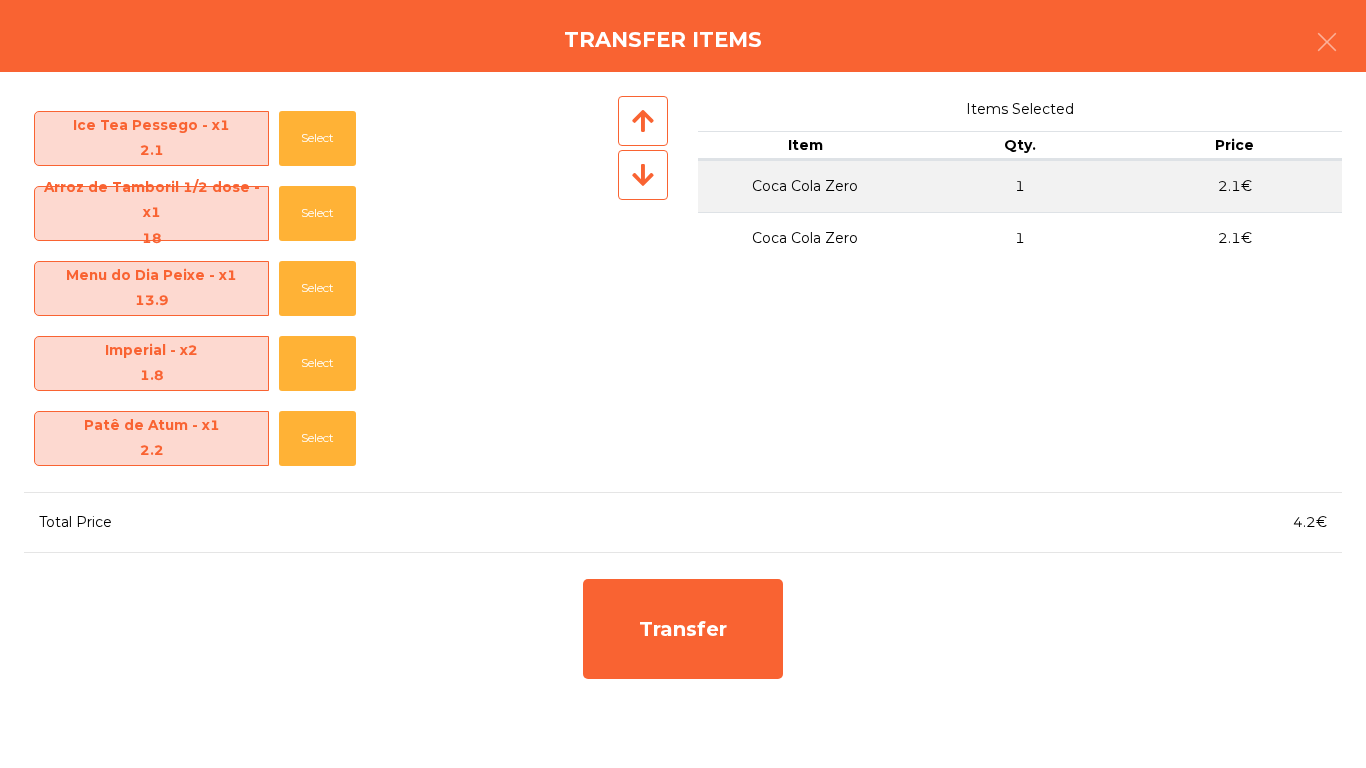 scroll, scrollTop: 70, scrollLeft: 0, axis: vertical 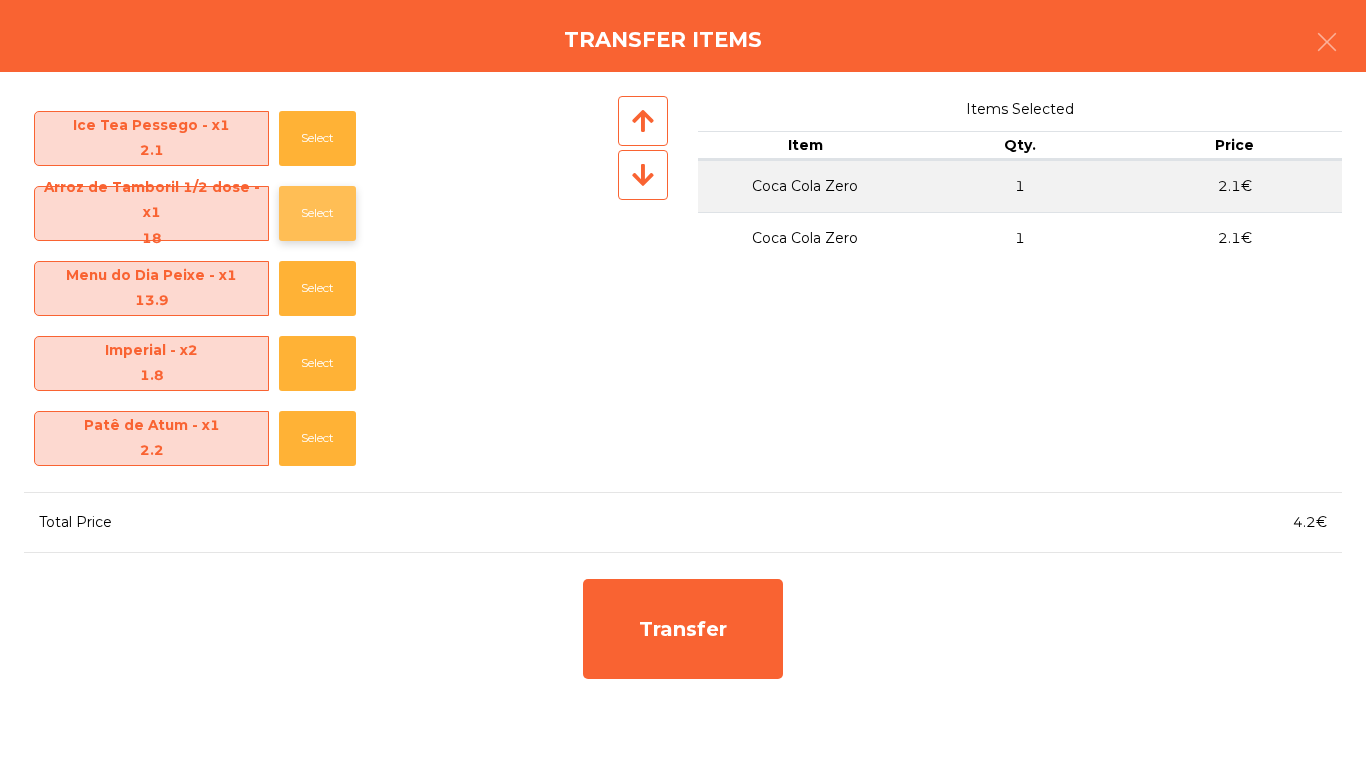 click on "Select" 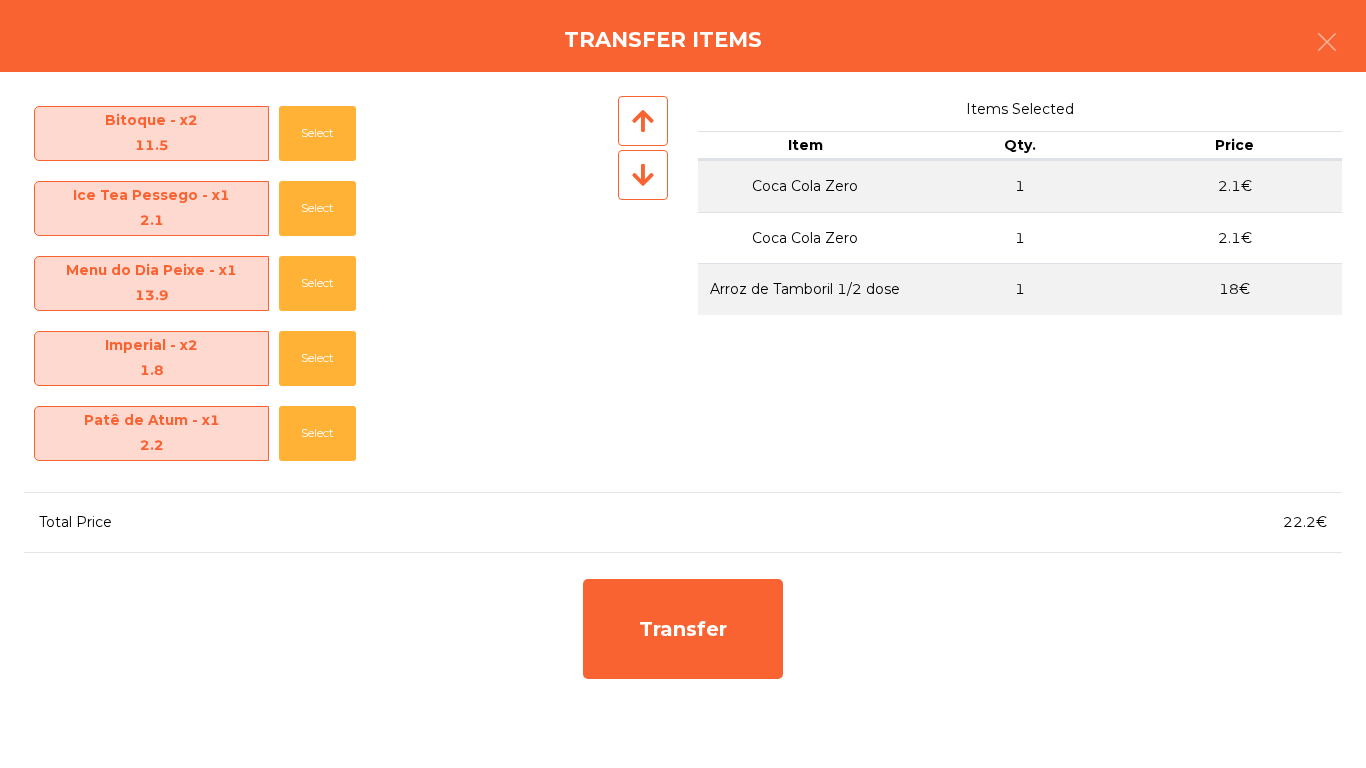 scroll, scrollTop: 0, scrollLeft: 0, axis: both 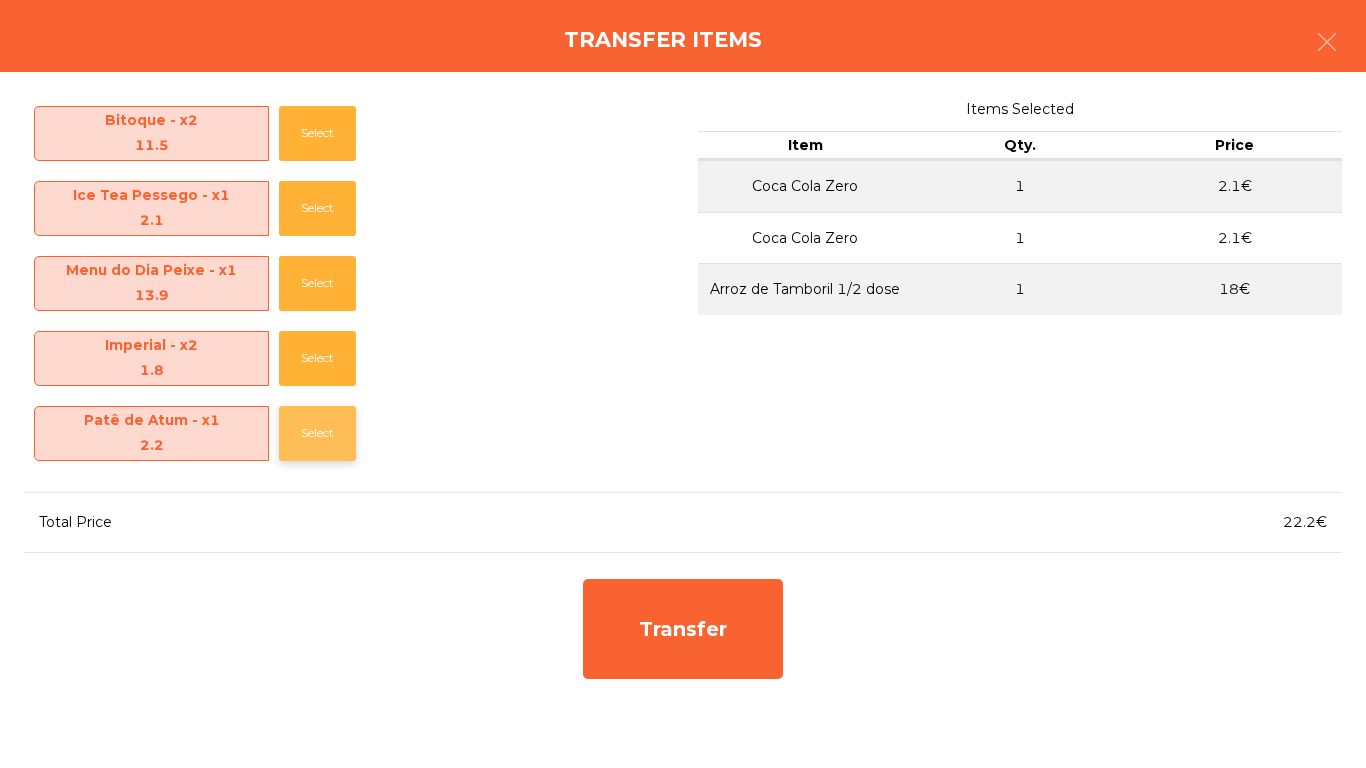 click on "Select" 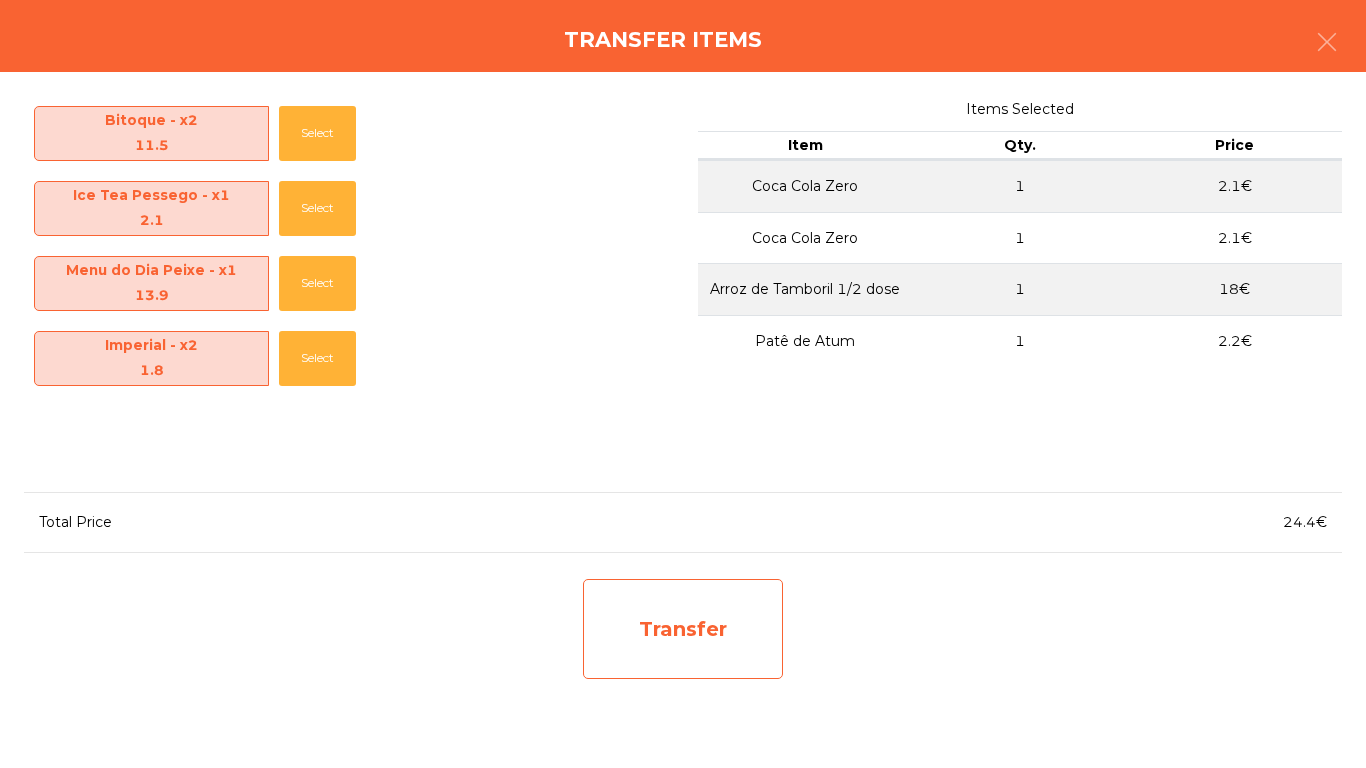 click on "Transfer" 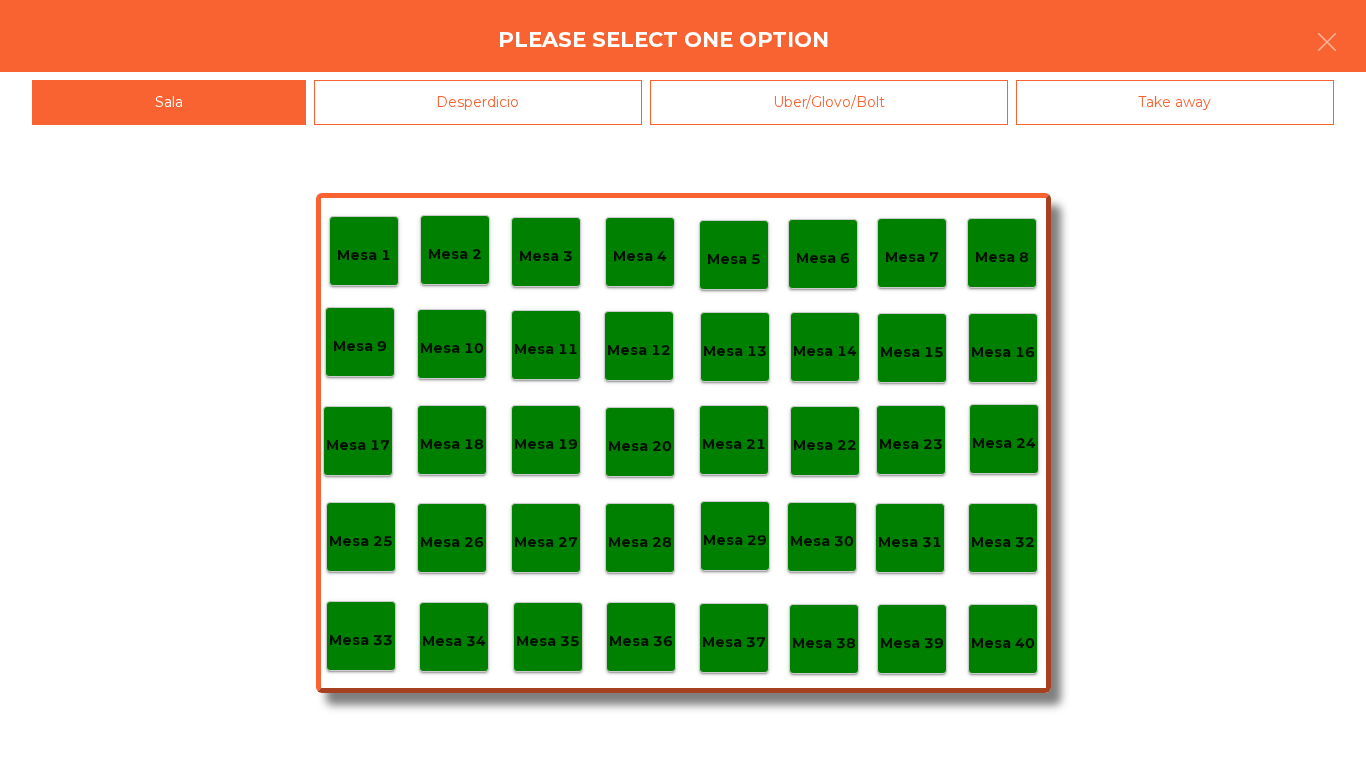 click on "Mesa 28" 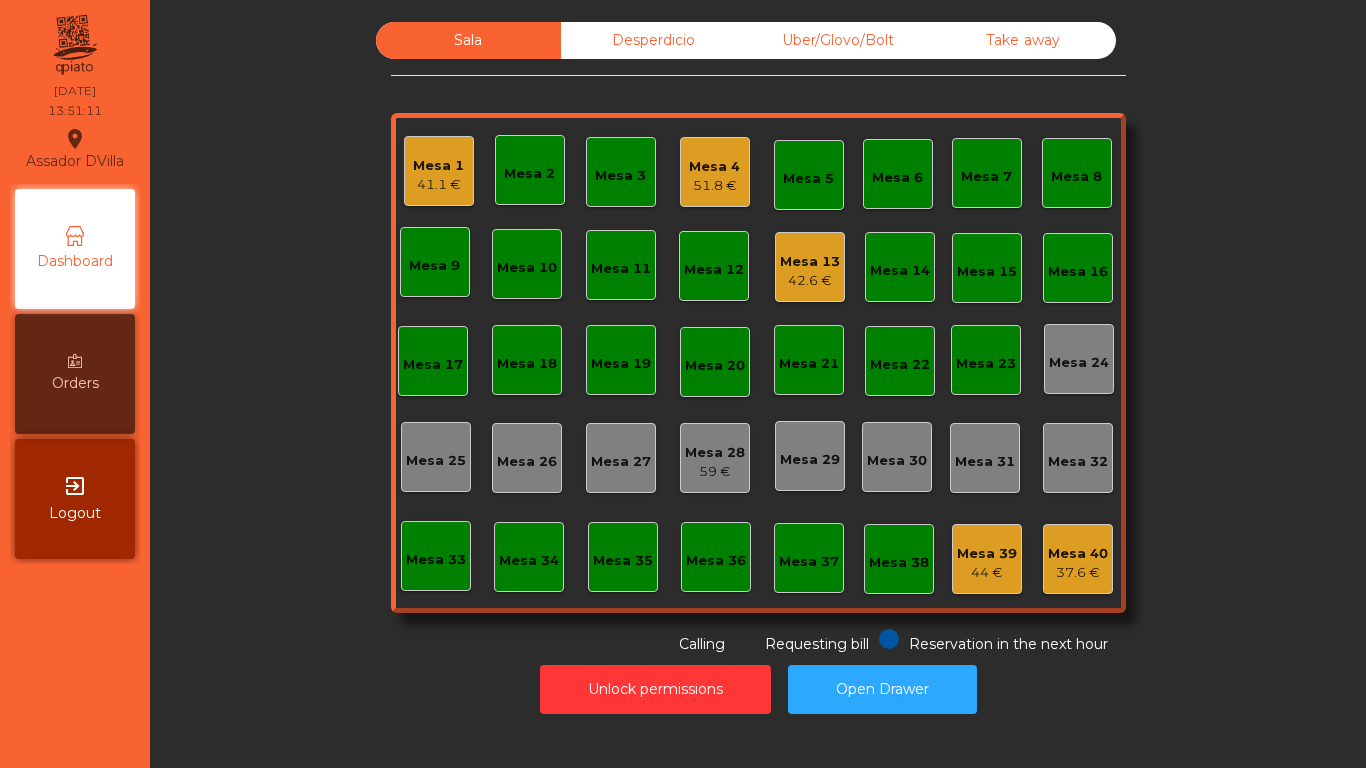 click on "42.6 €" 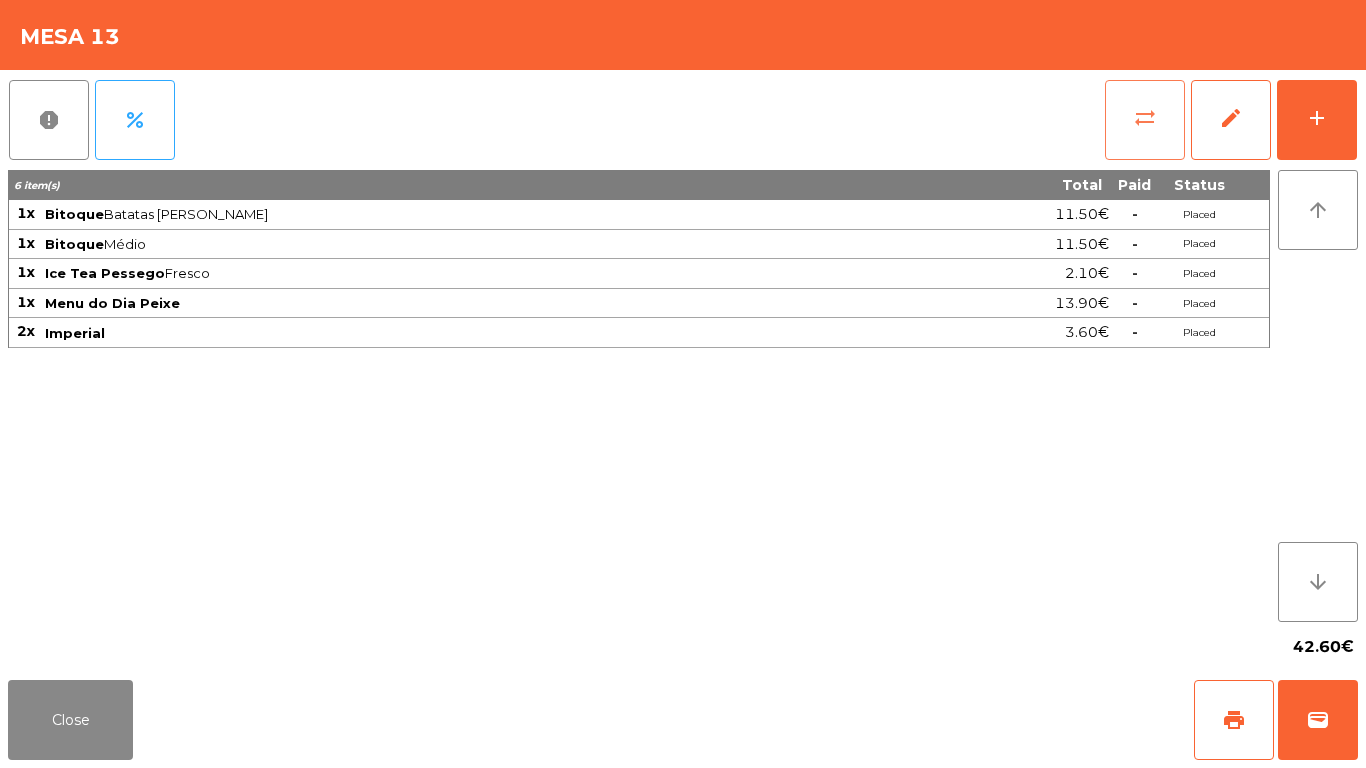 click on "sync_alt" 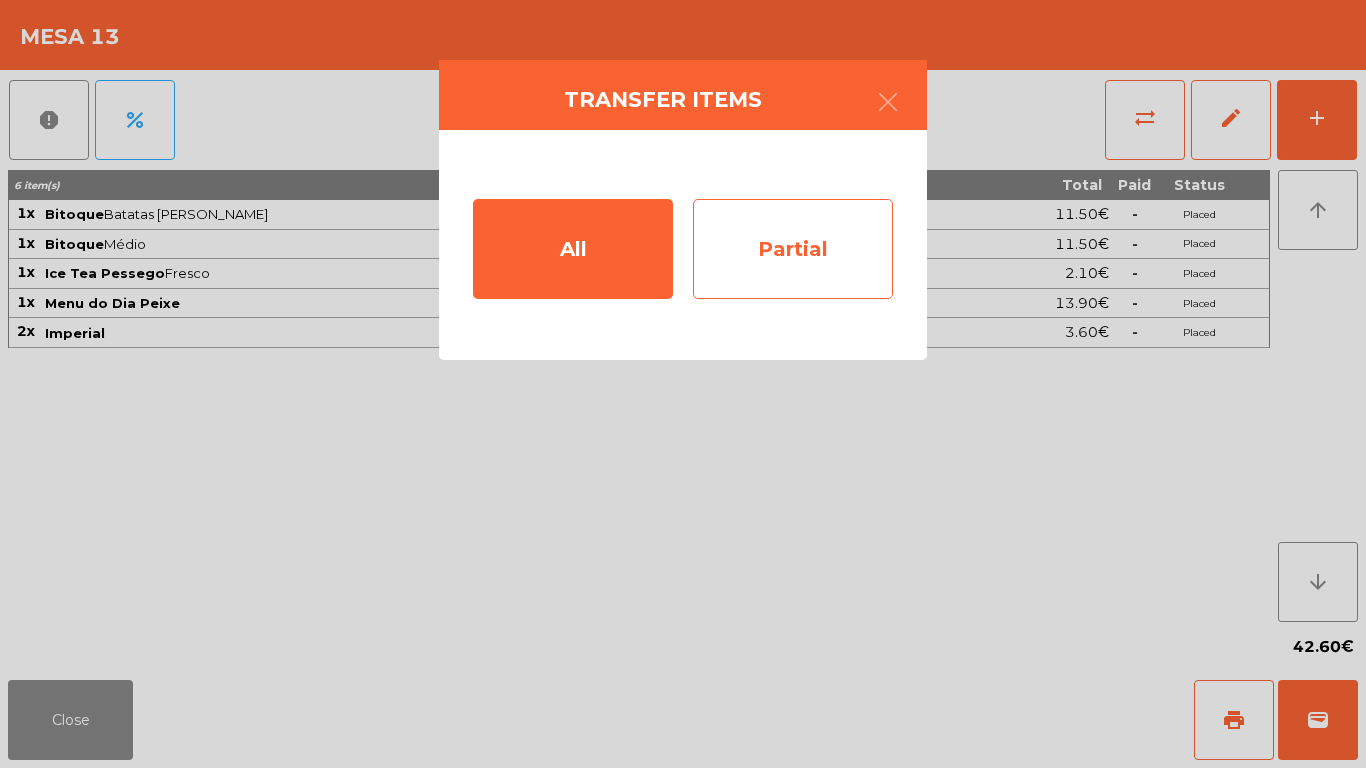 click on "Partial" 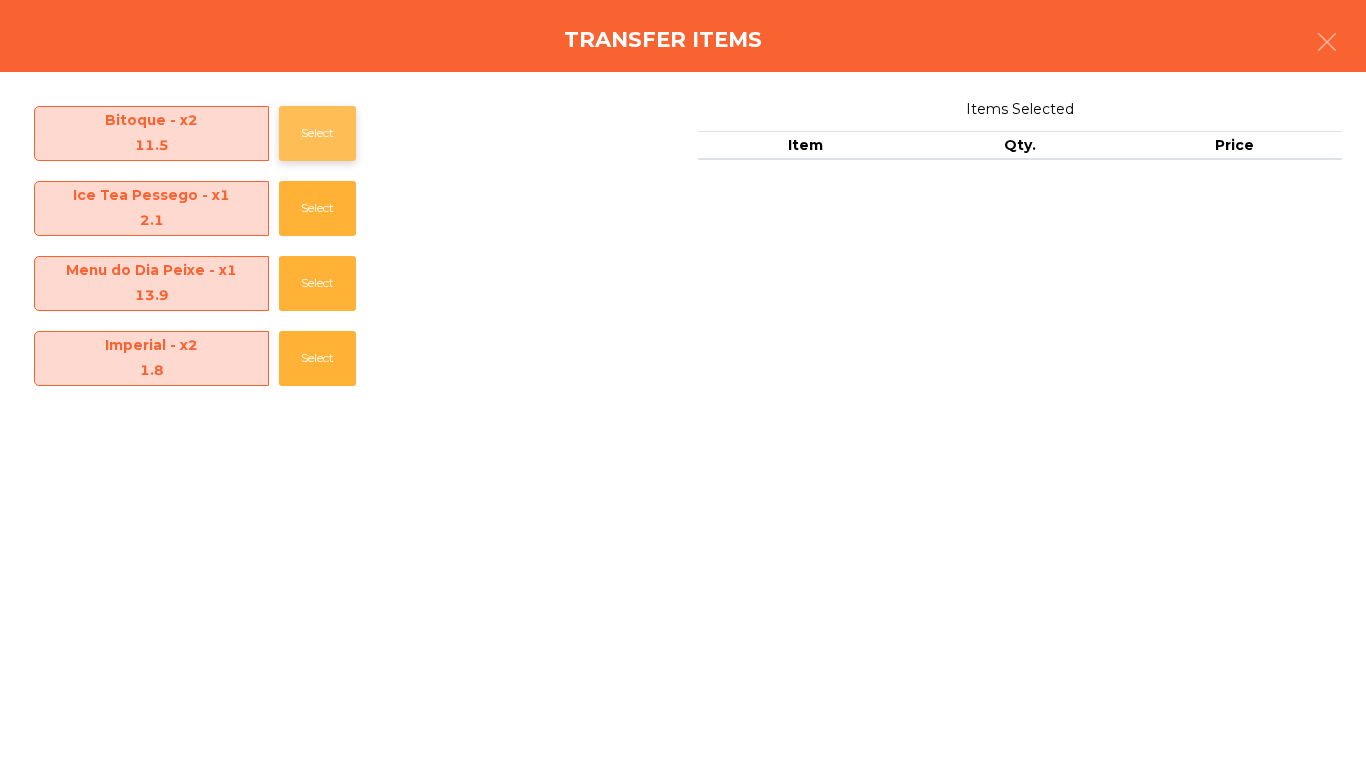 click on "Select" 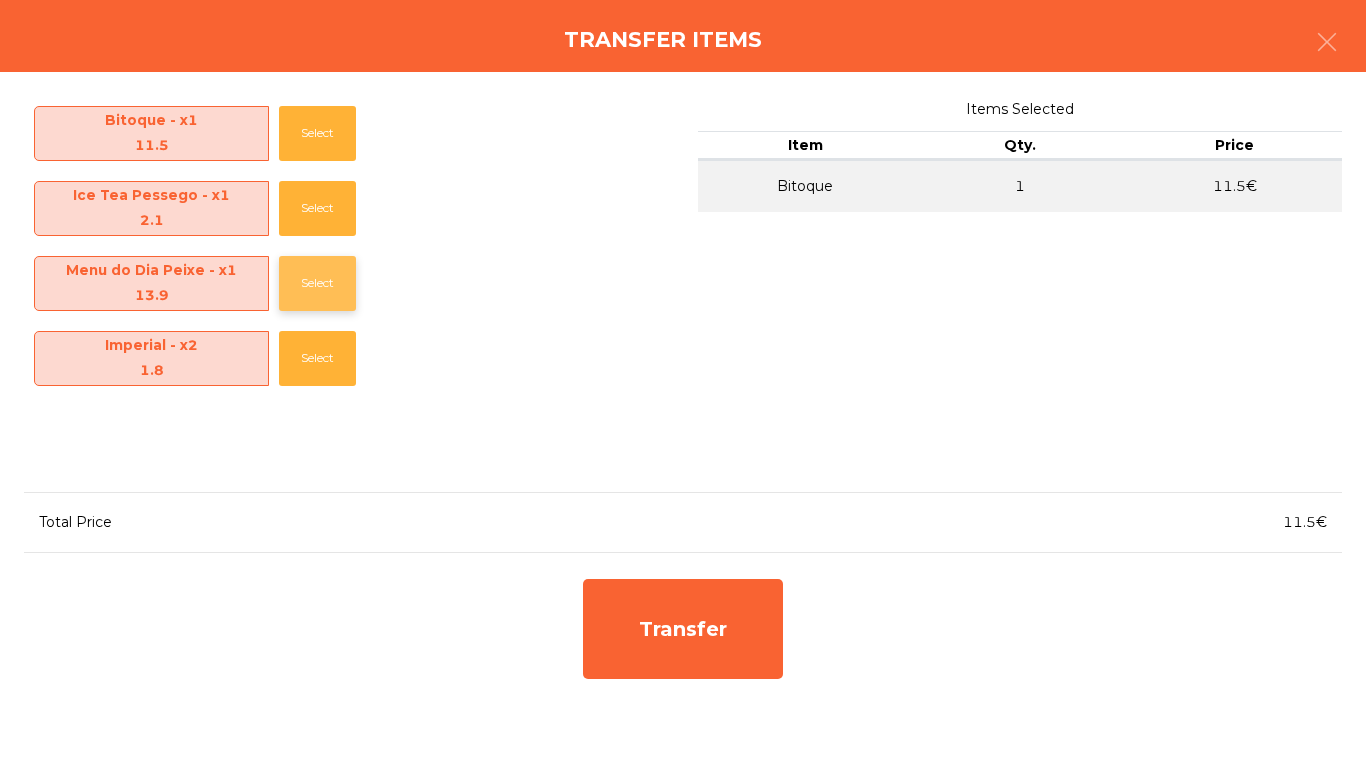 click on "Select" 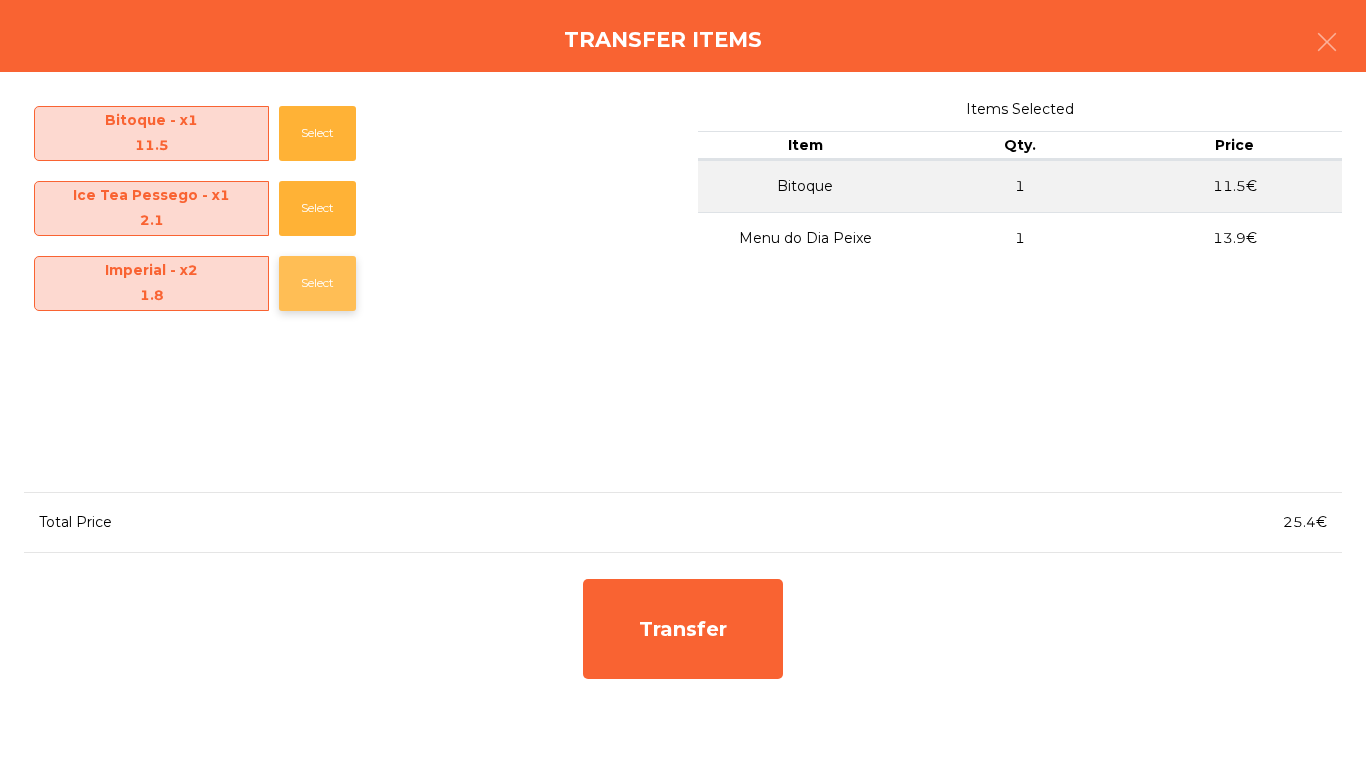 click on "Select" 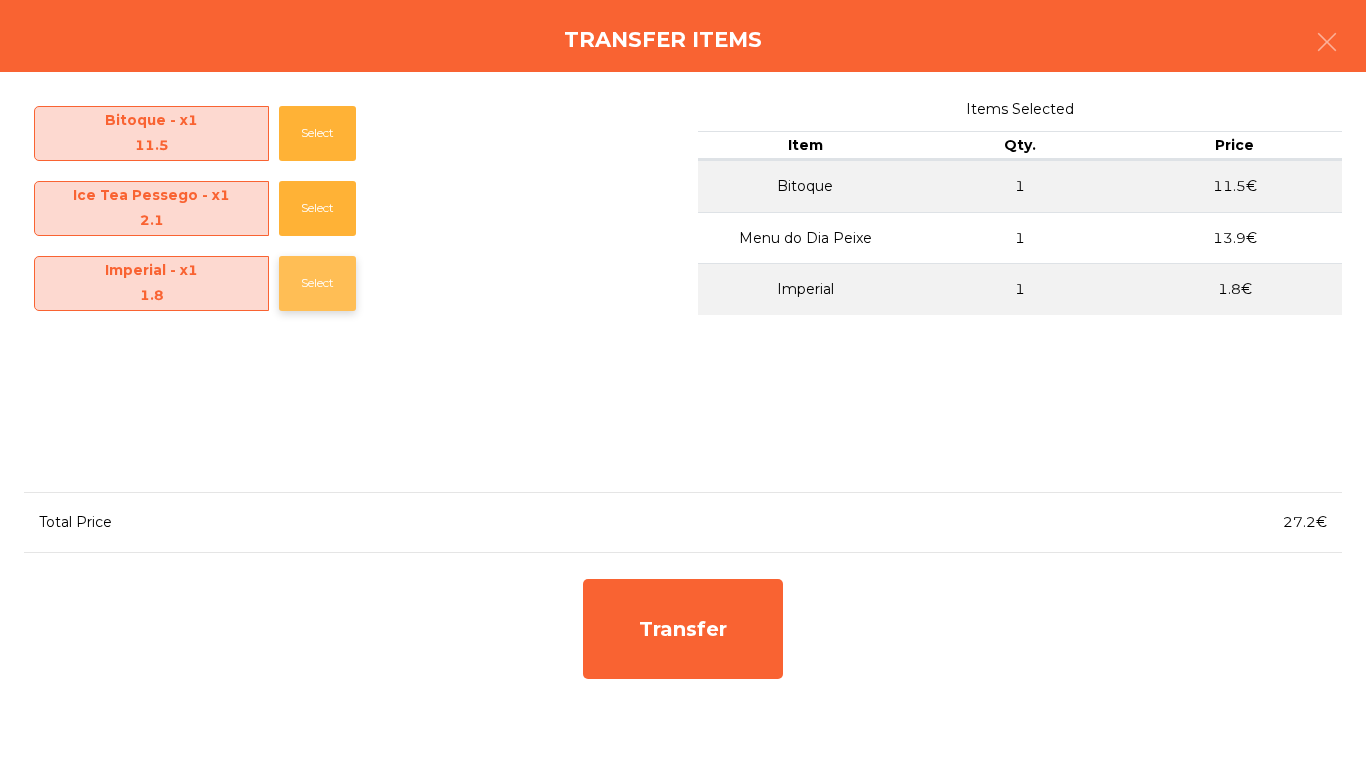 click on "Select" 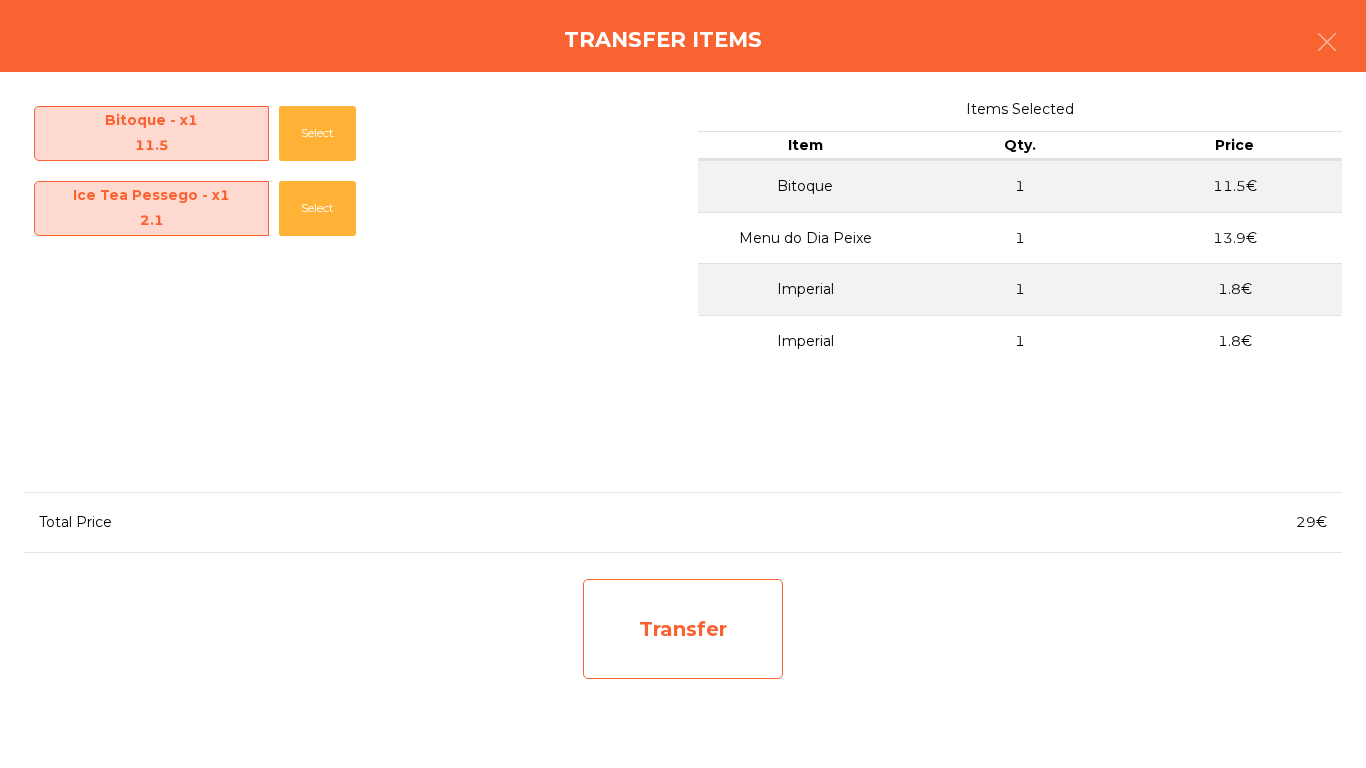 click on "Transfer" 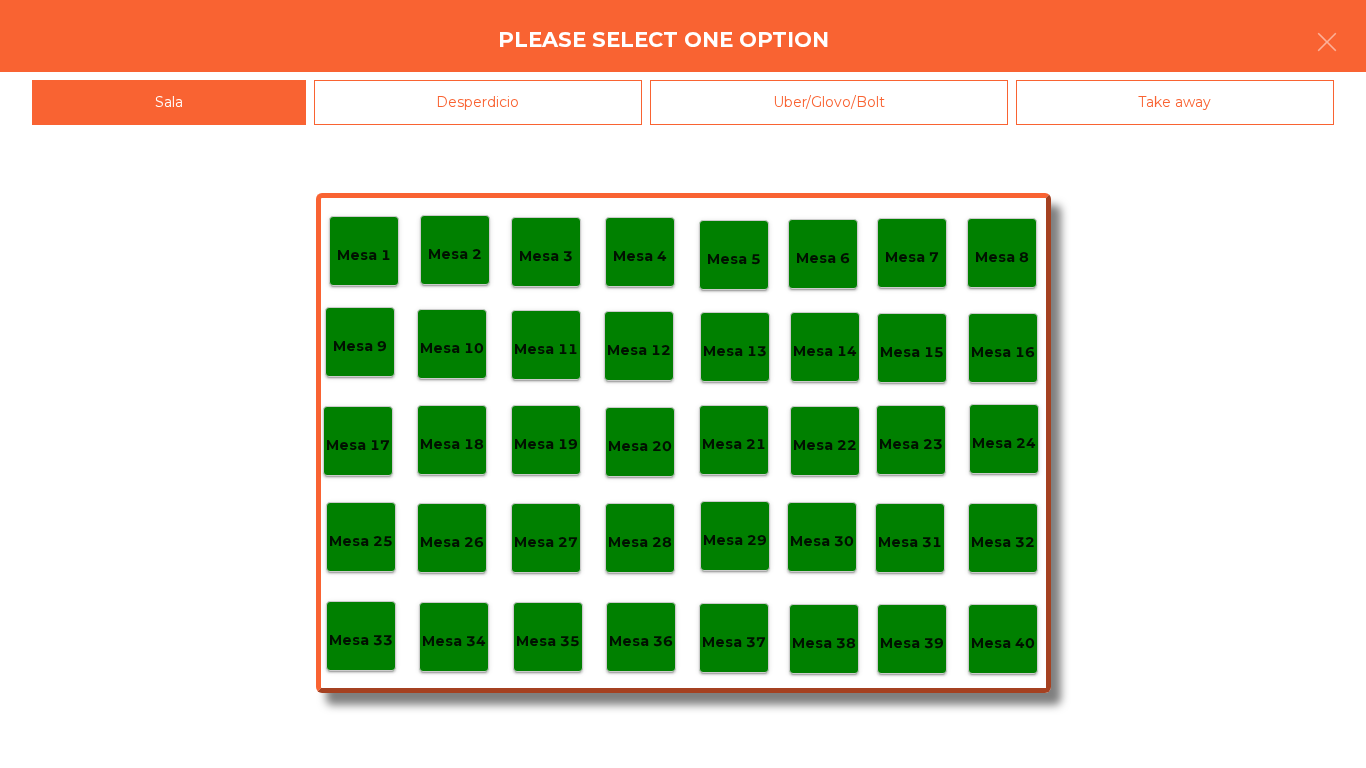 click on "Mesa 33" 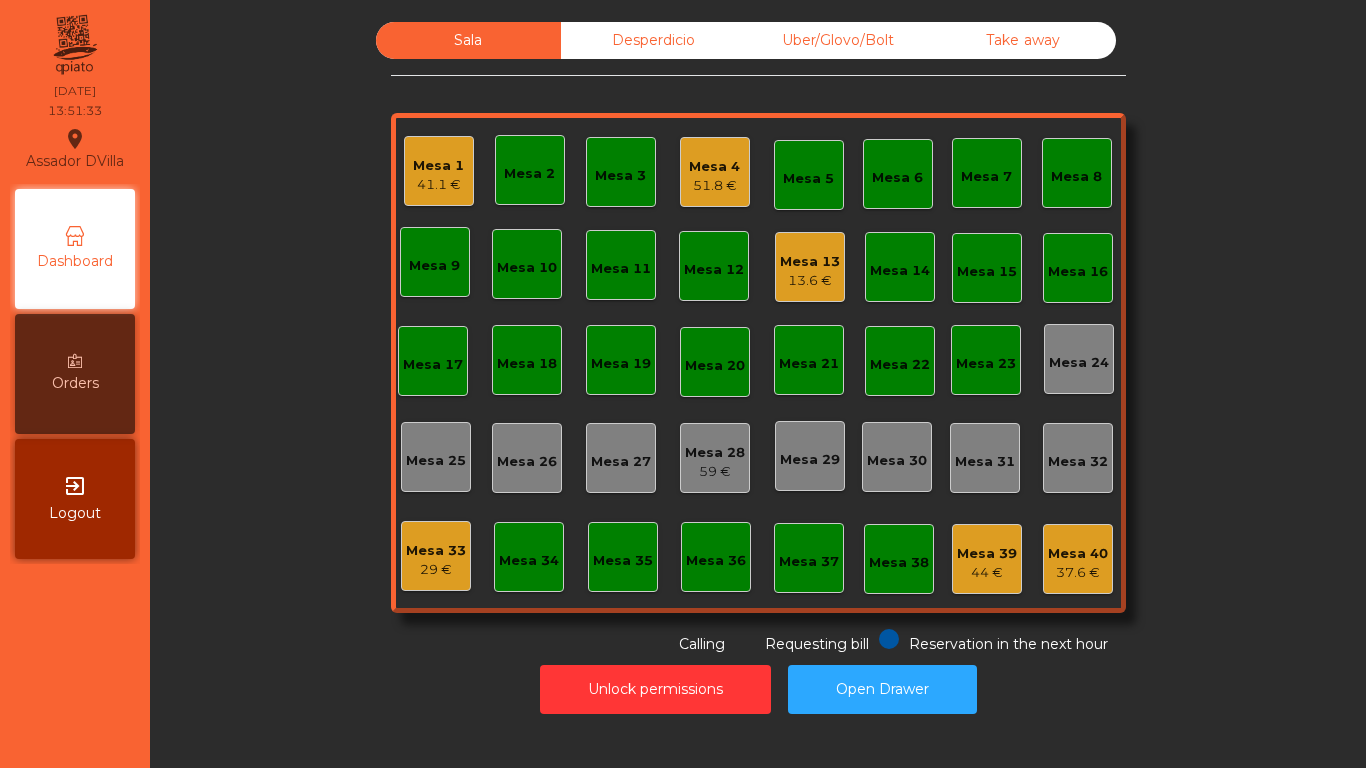 click on "Mesa 13" 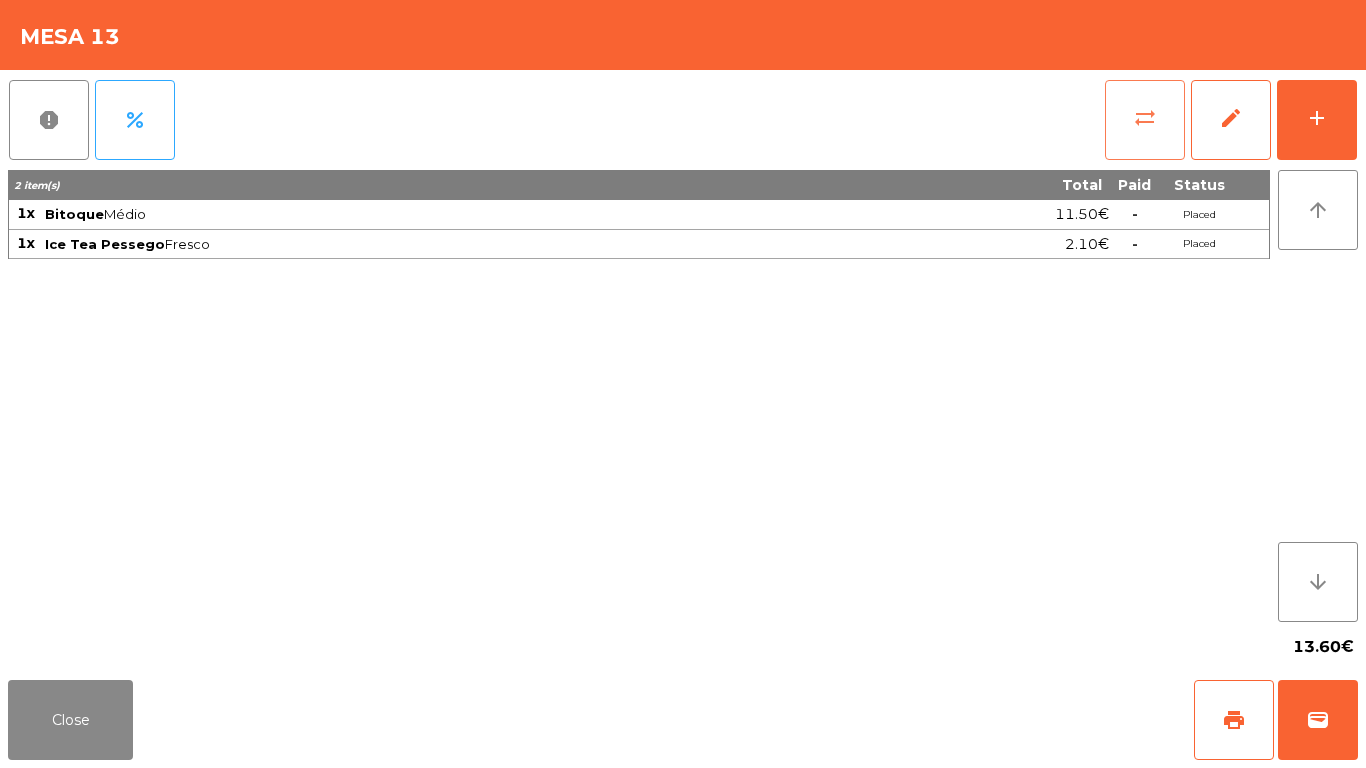 click on "sync_alt" 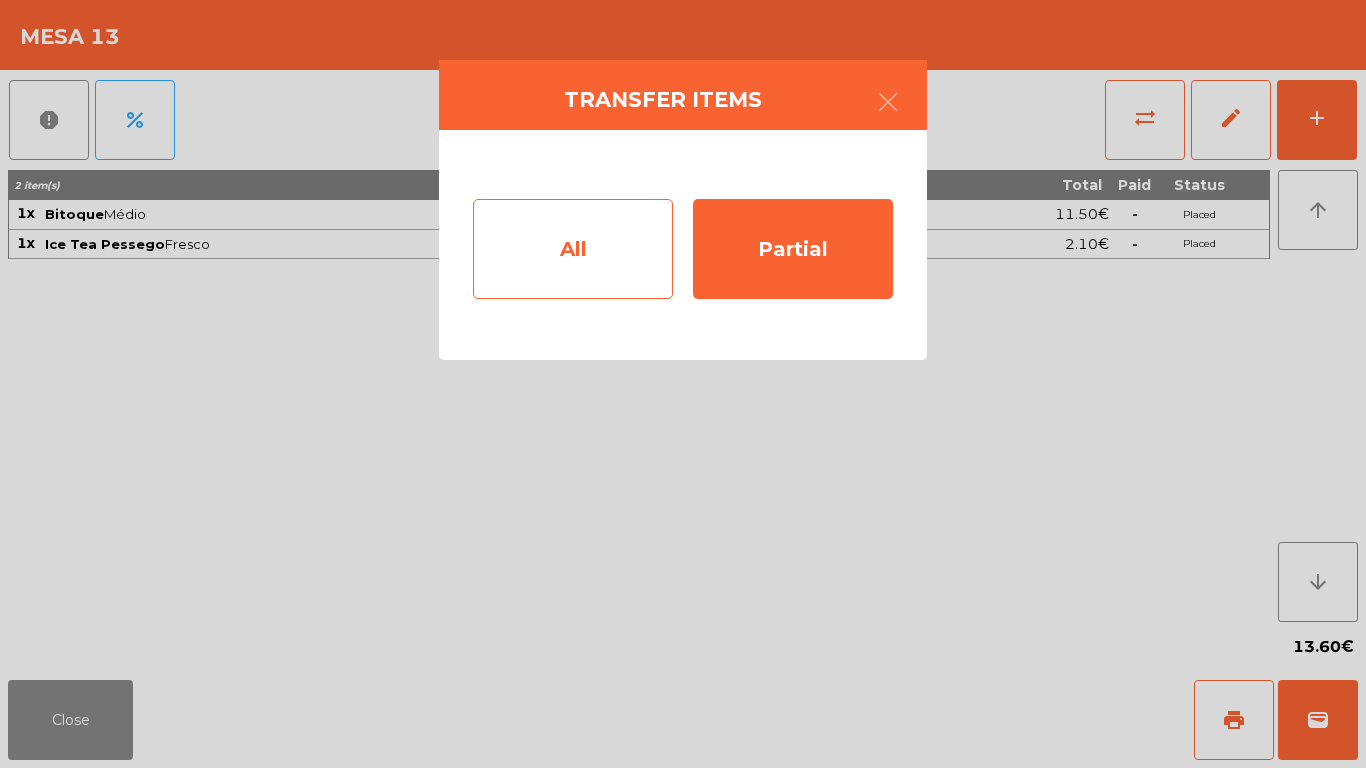 click on "All" 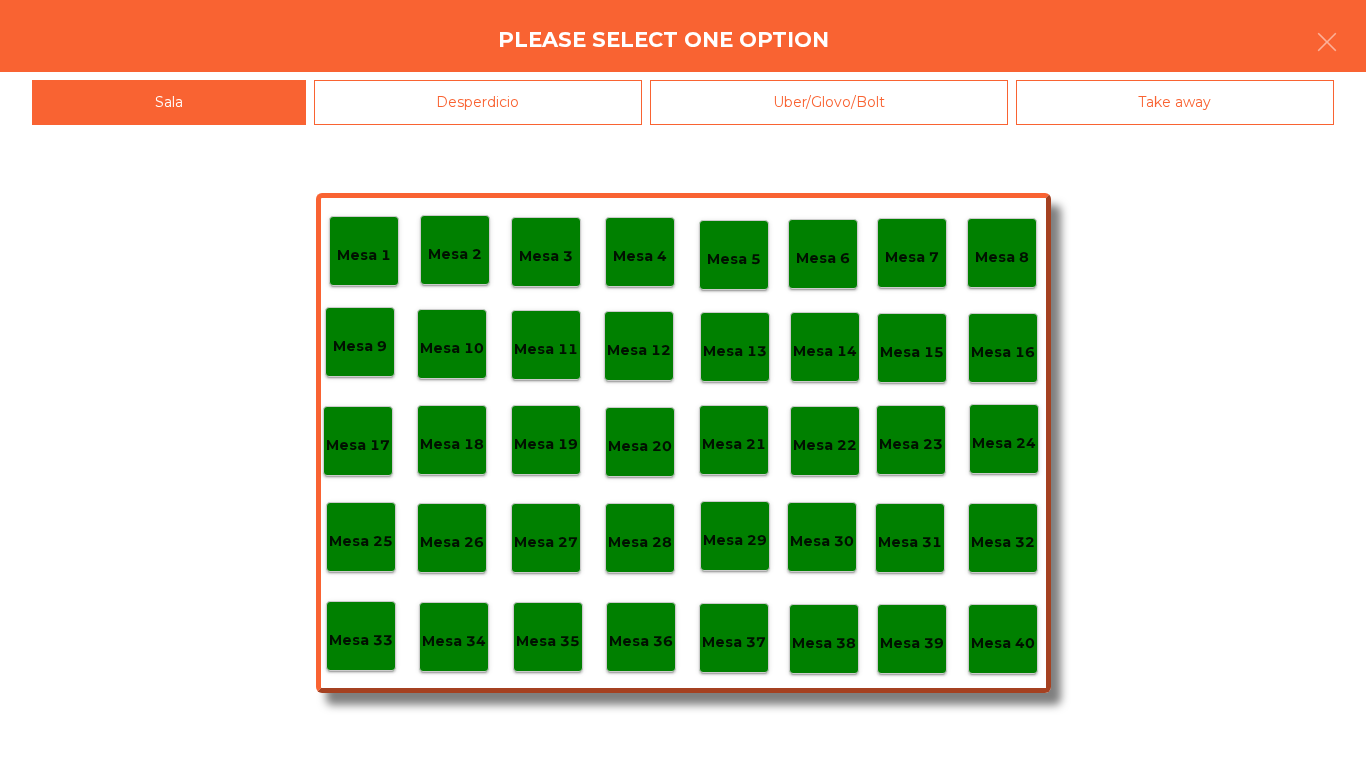 click on "Mesa 28" 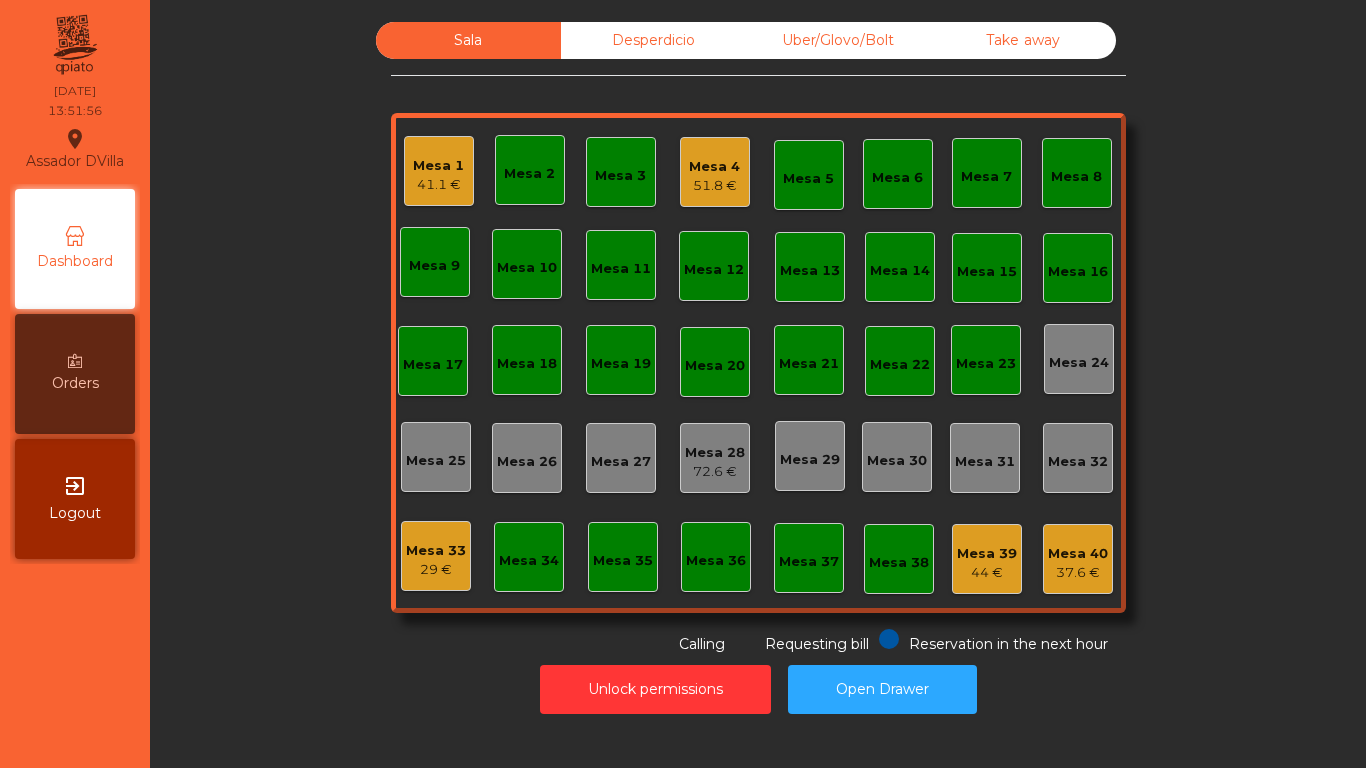 click on "Mesa 33" 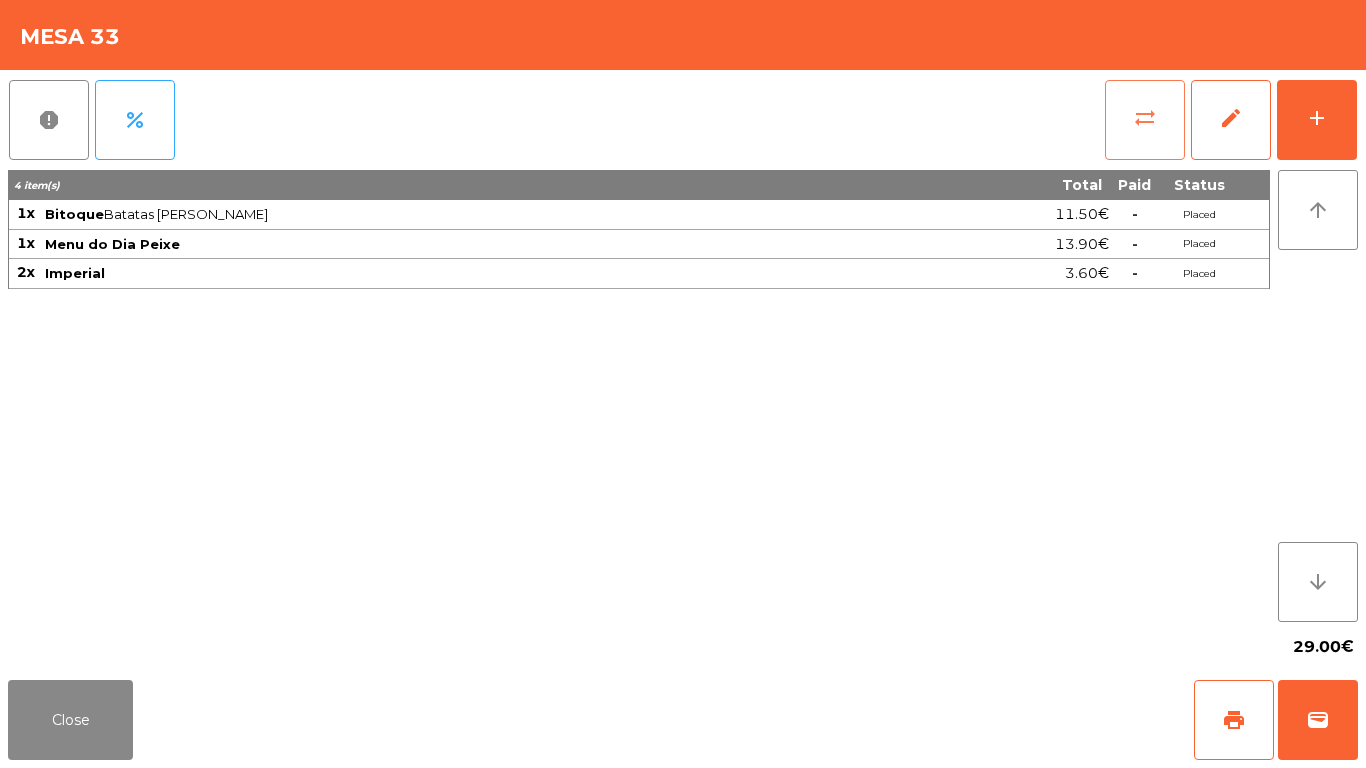 click on "sync_alt" 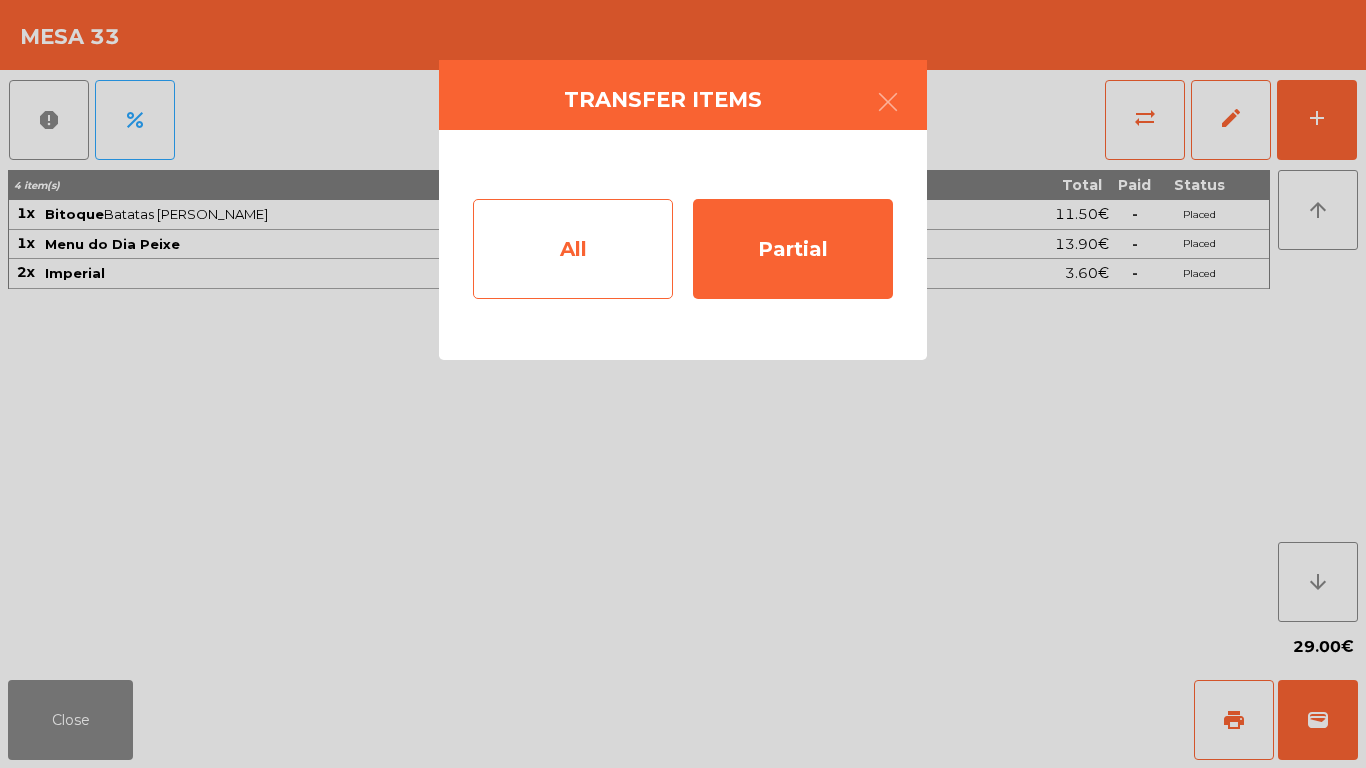 click on "All" 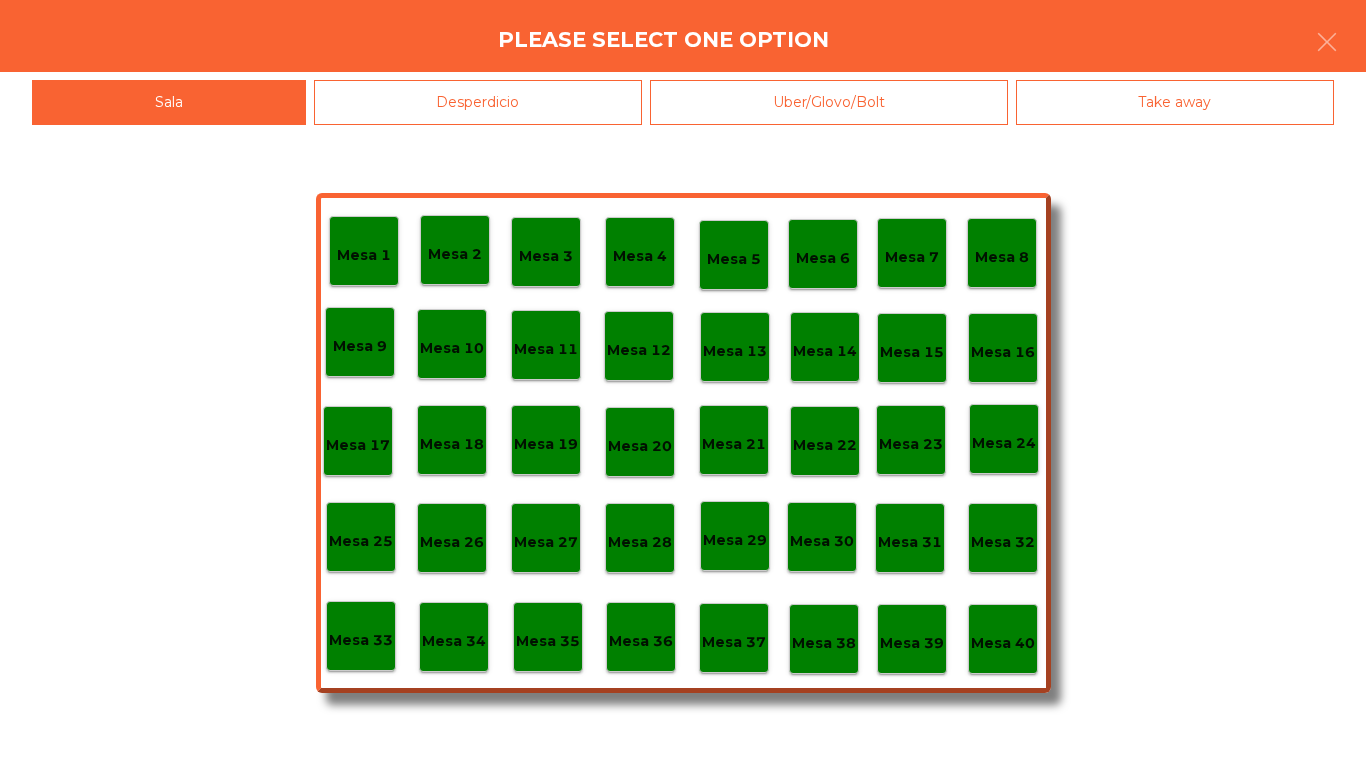 click on "Mesa 28" 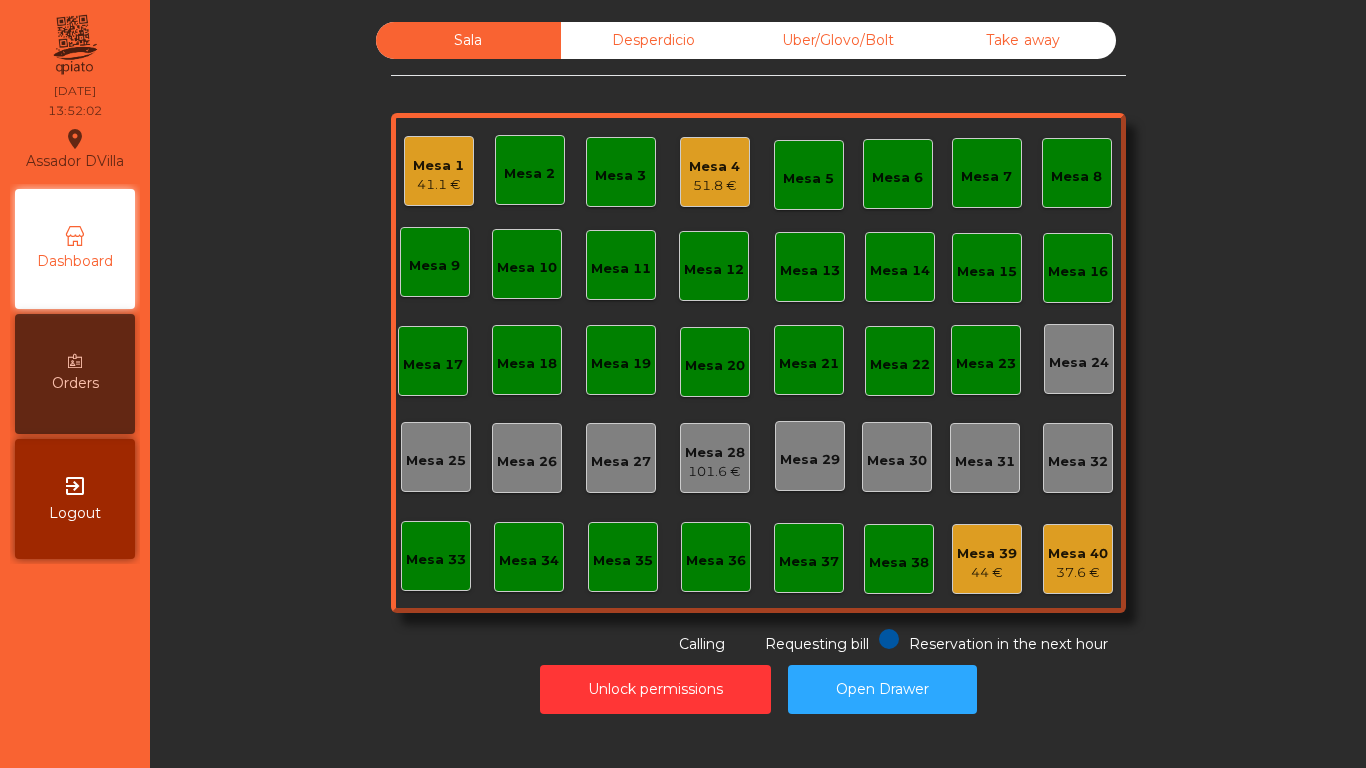 click on "Mesa 28" 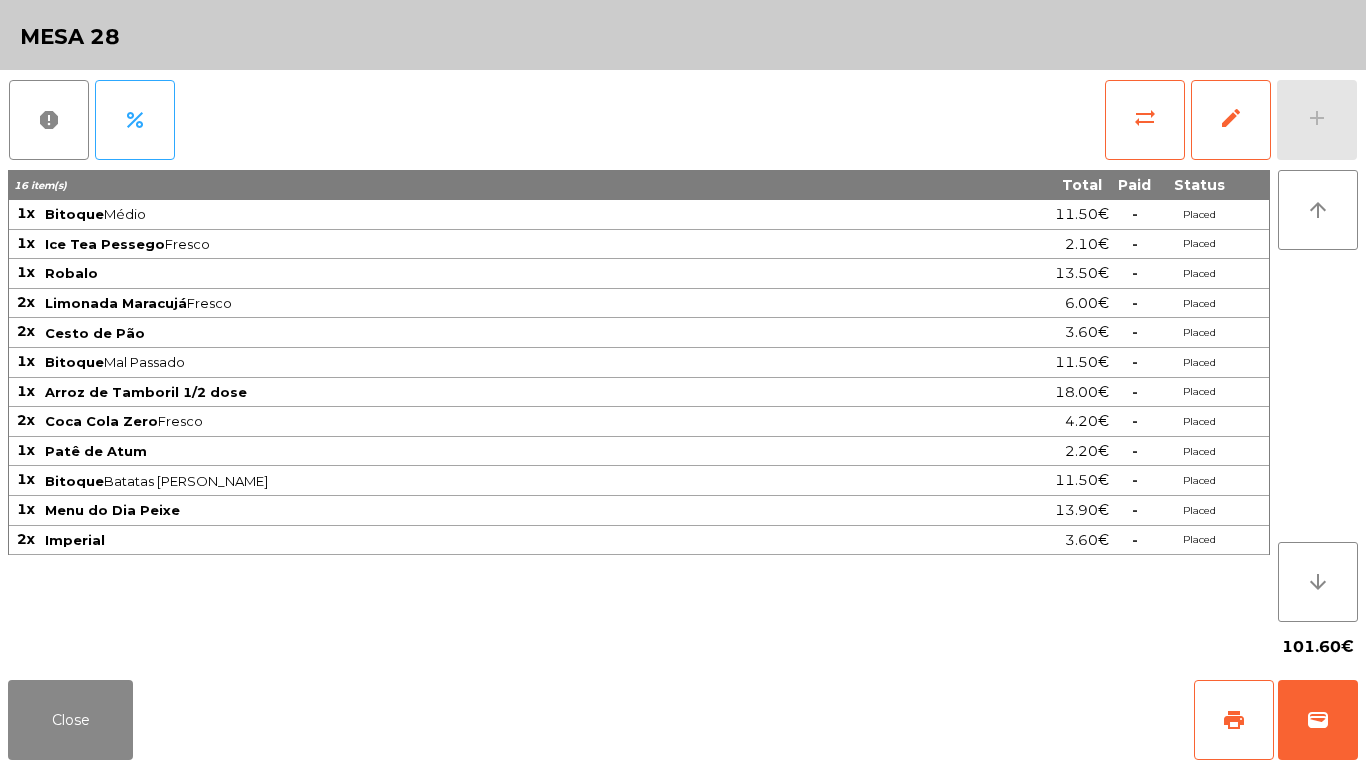 click on "Close   print   wallet" 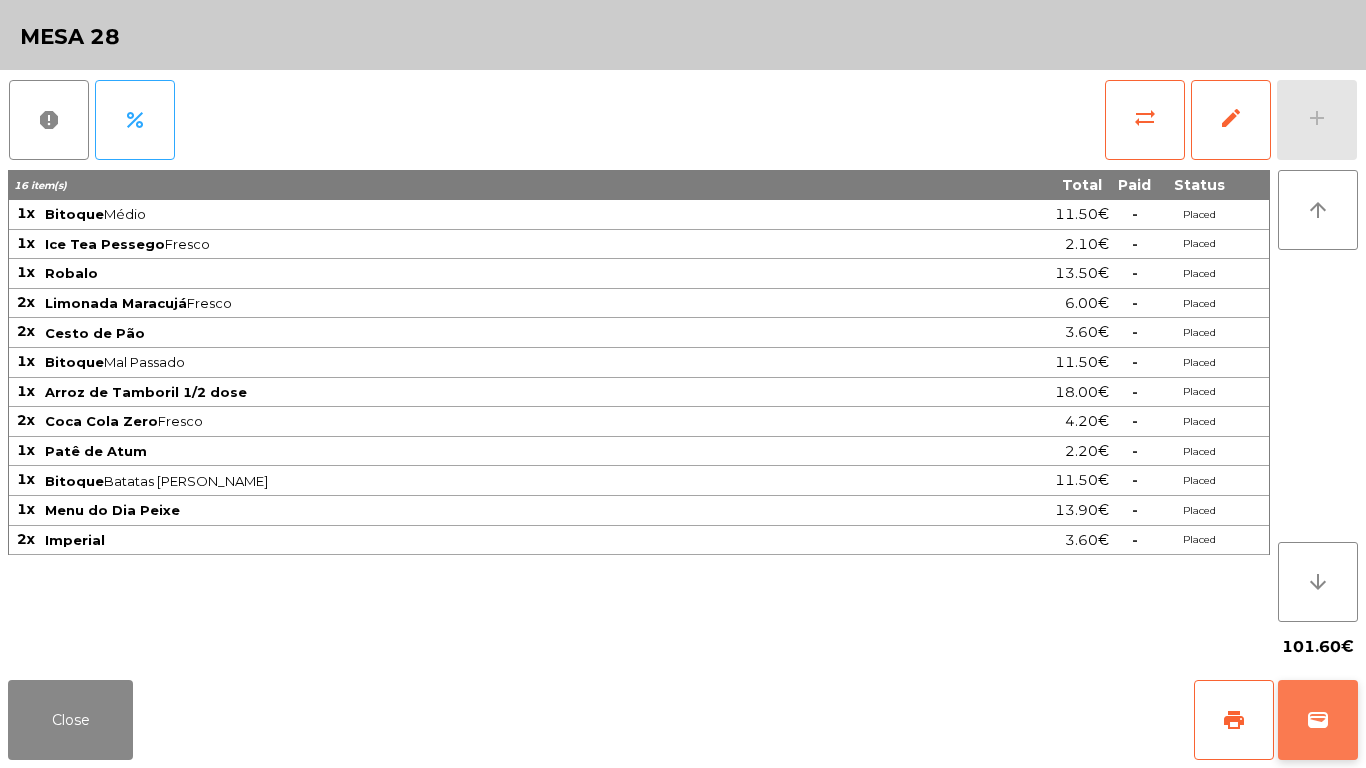 click on "wallet" 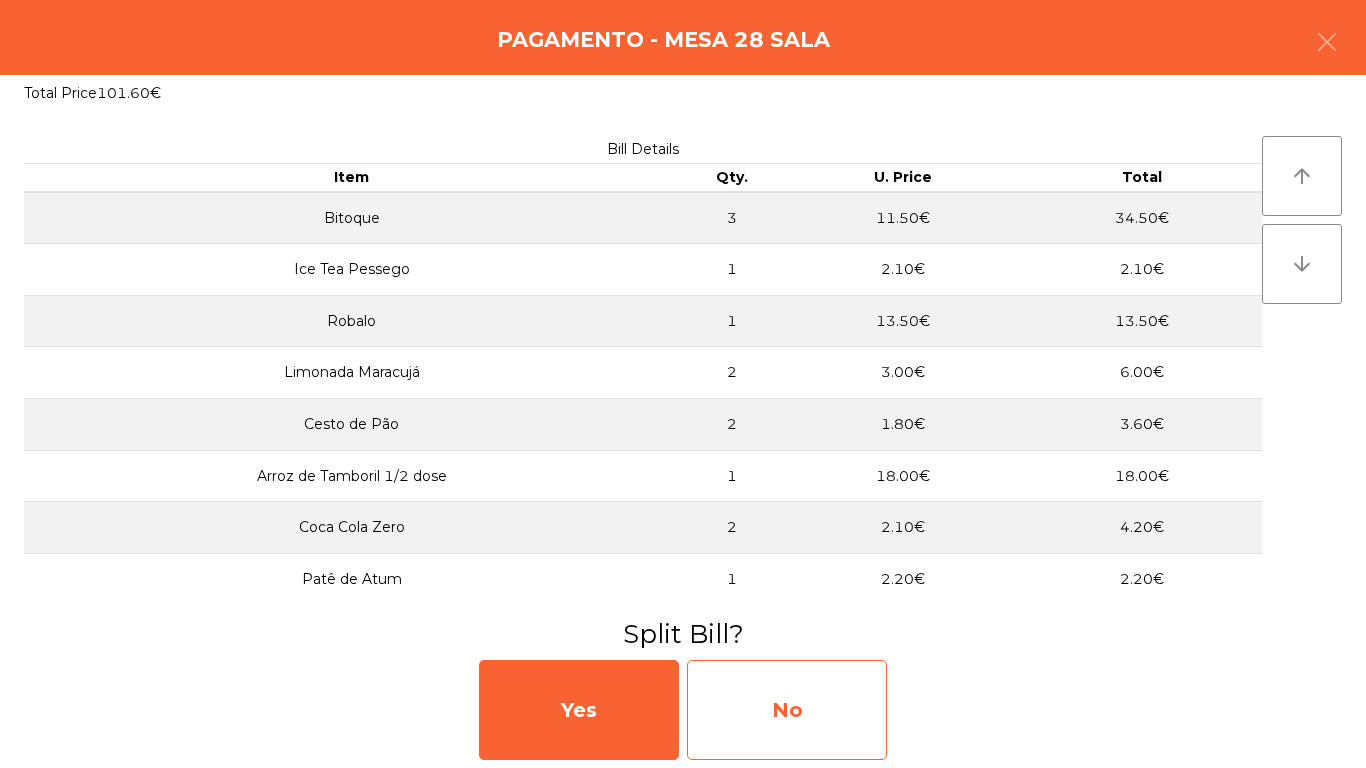 click on "No" 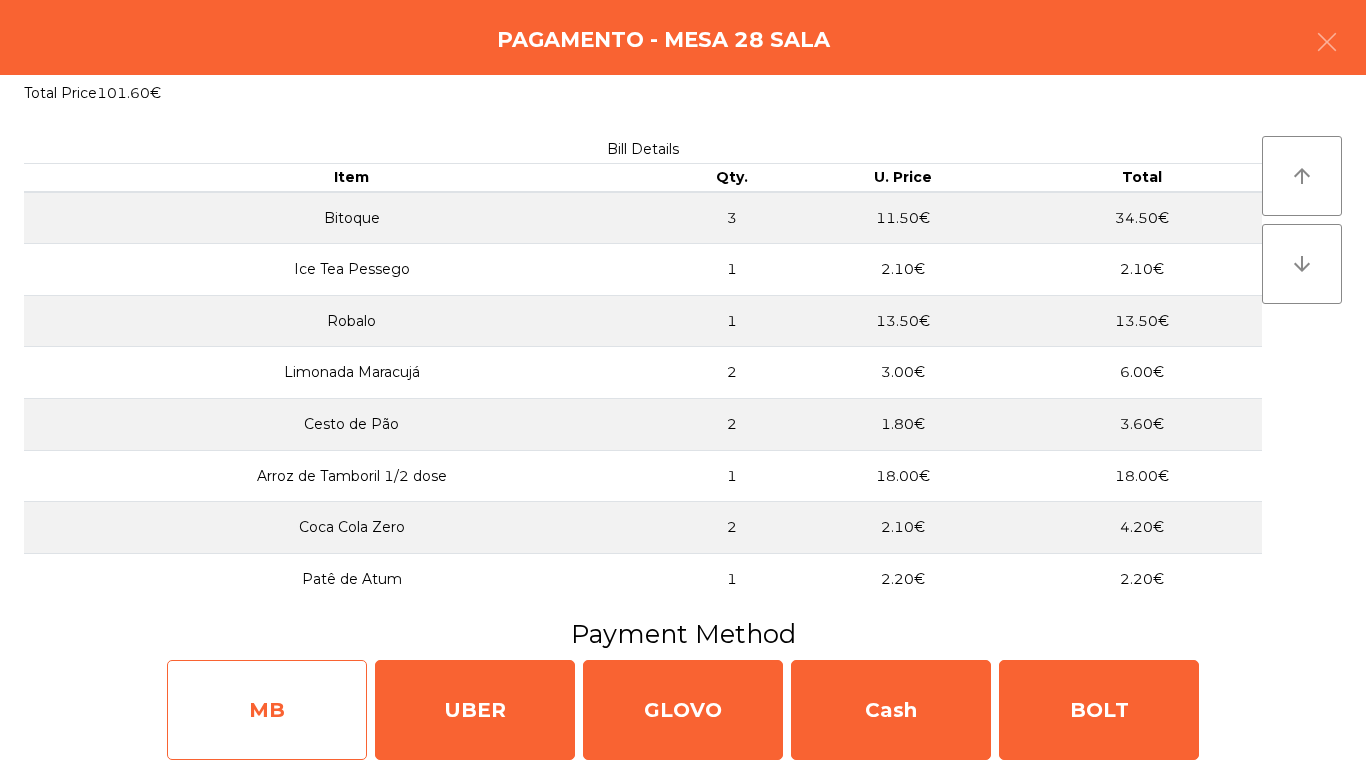 click on "MB" 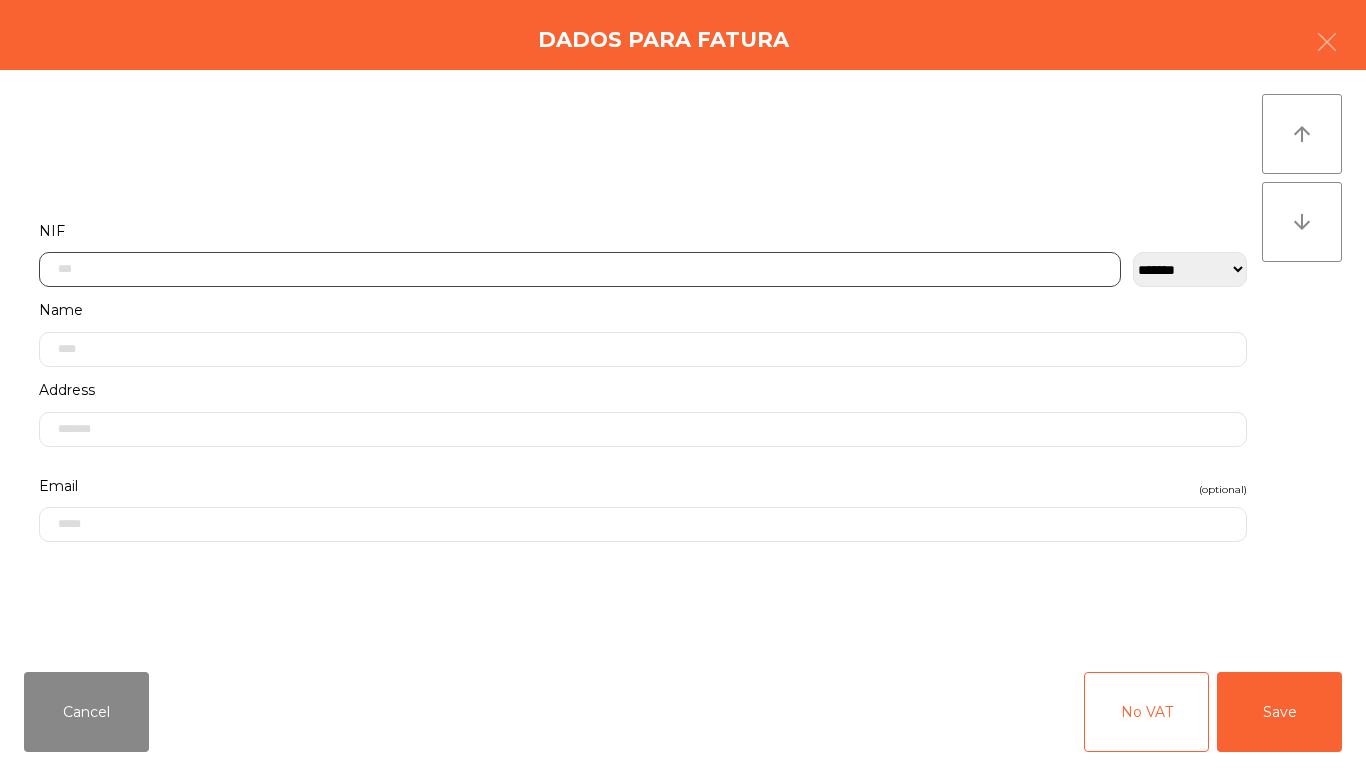 click 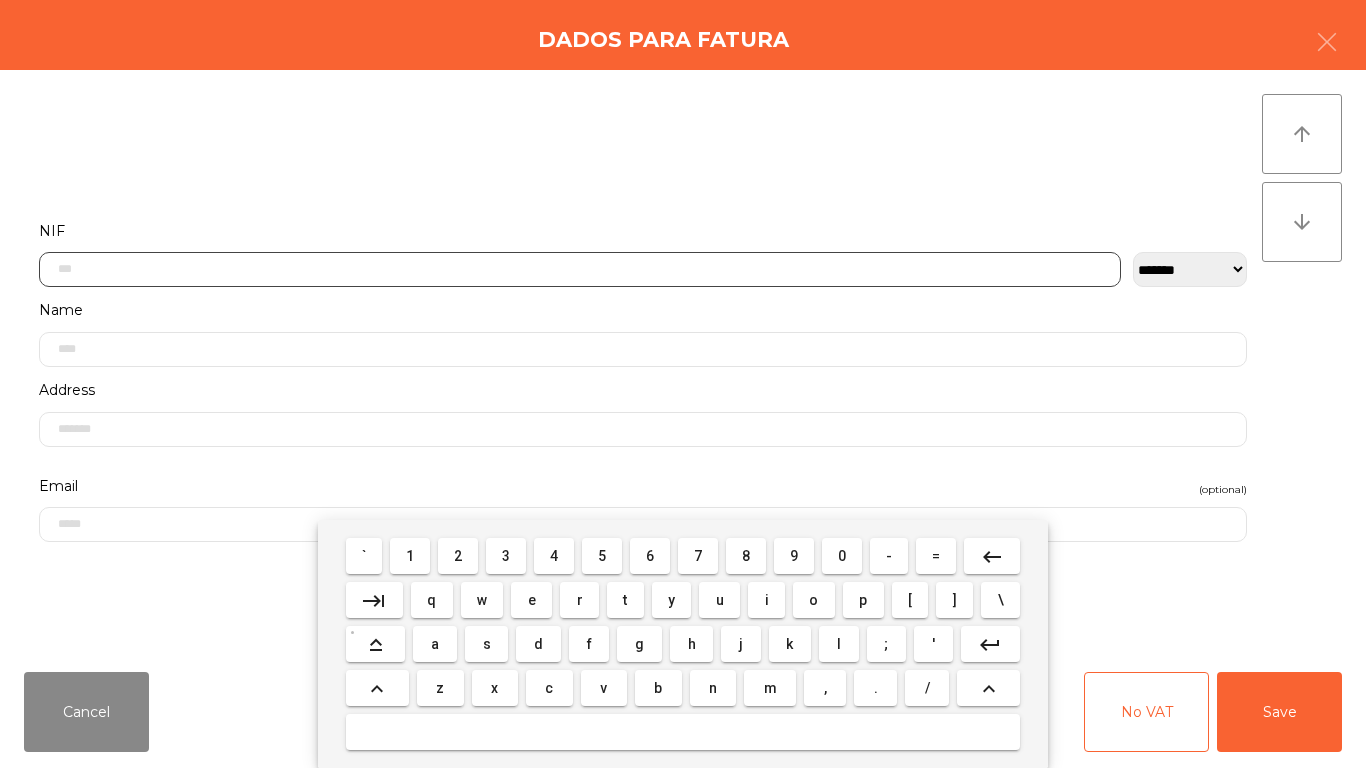 scroll, scrollTop: 122, scrollLeft: 0, axis: vertical 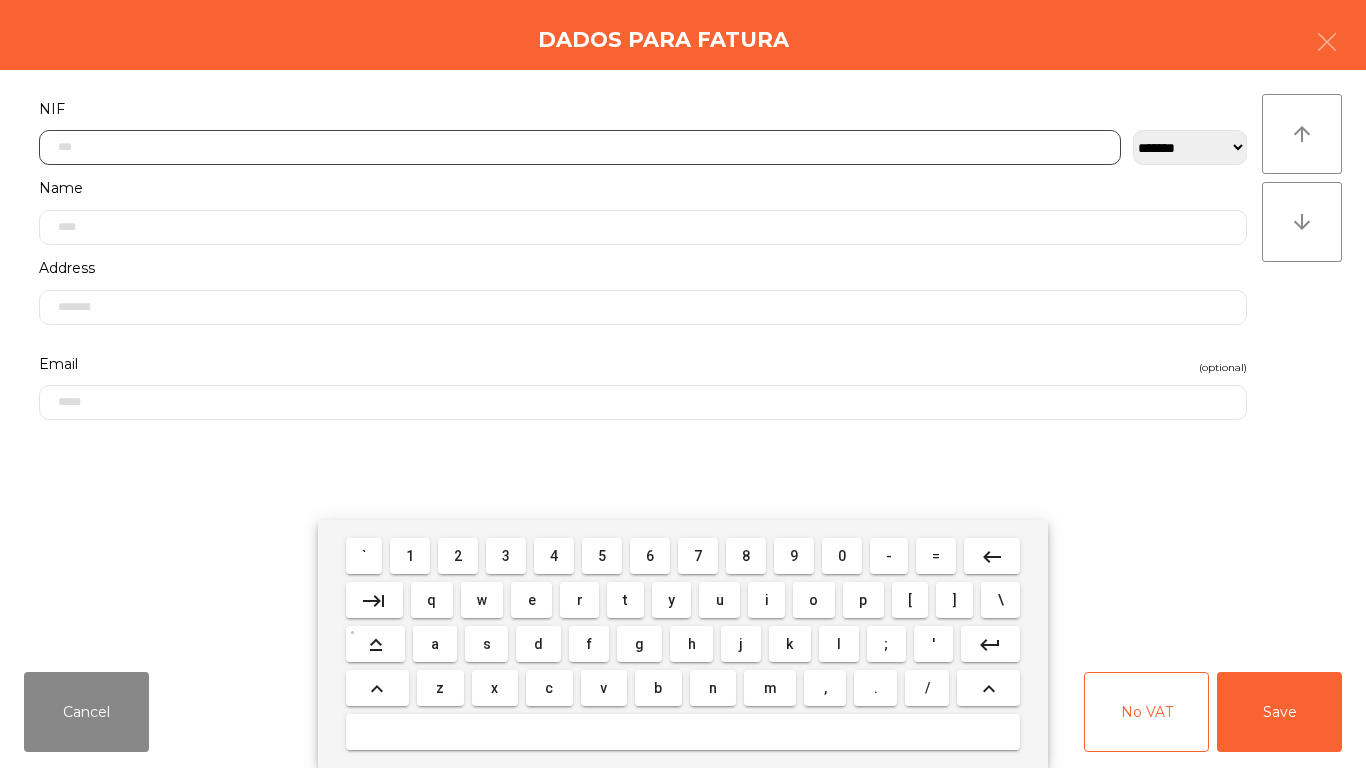 click on "5" at bounding box center (602, 556) 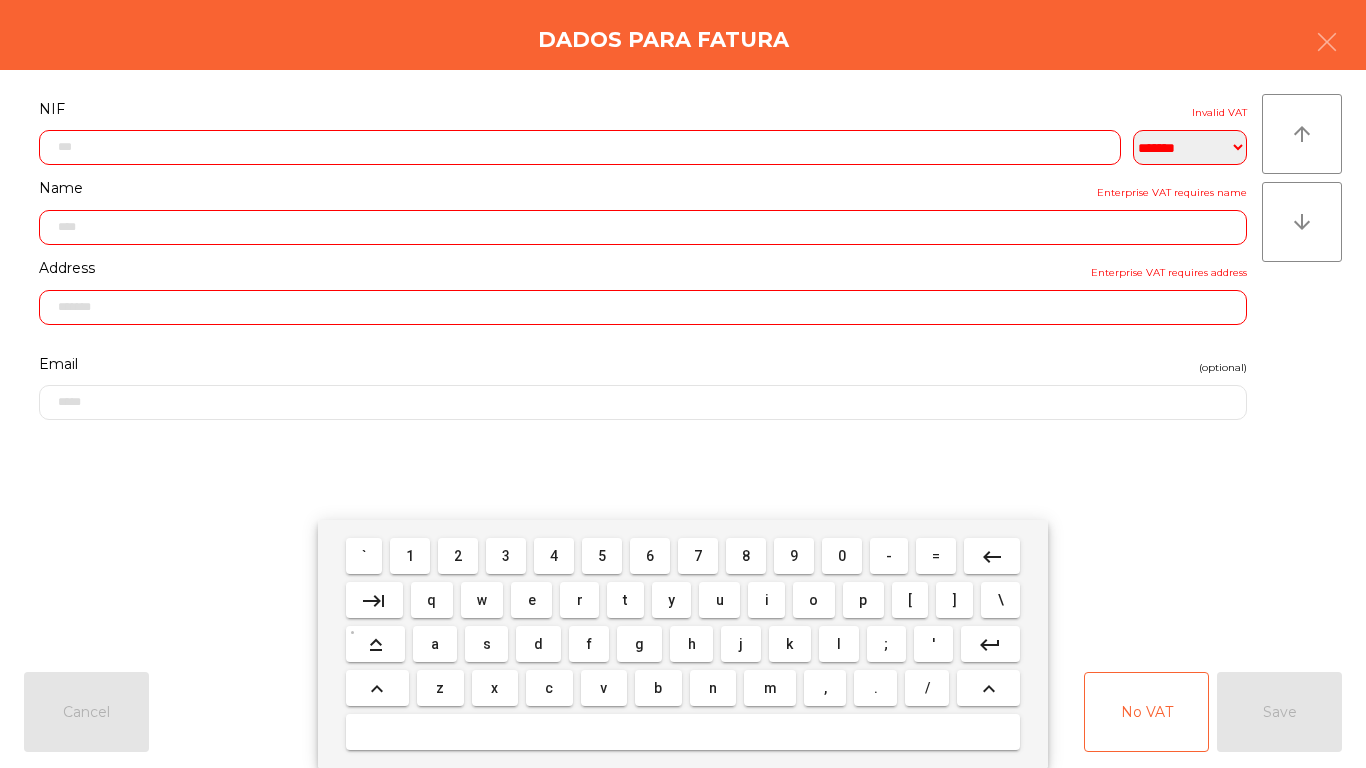 click on "0" at bounding box center (842, 556) 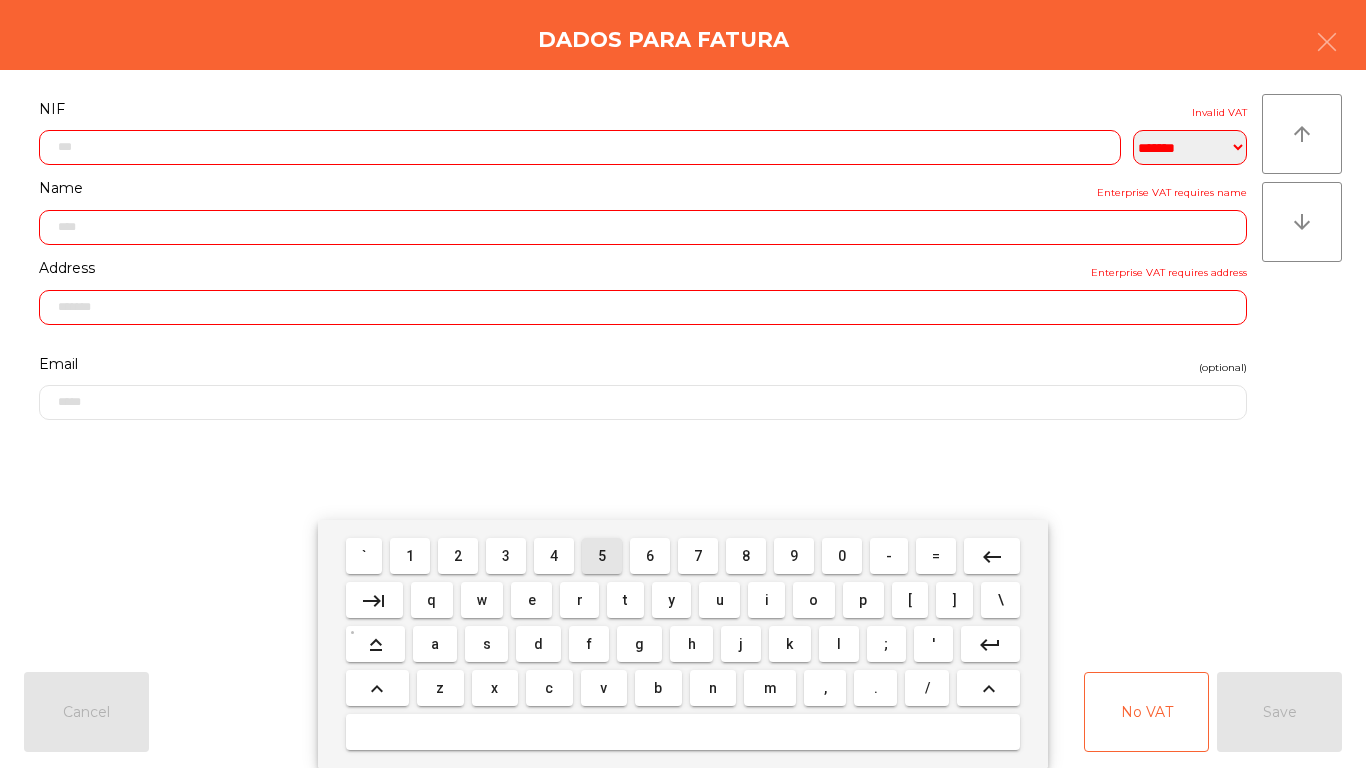 click on "5" at bounding box center [602, 556] 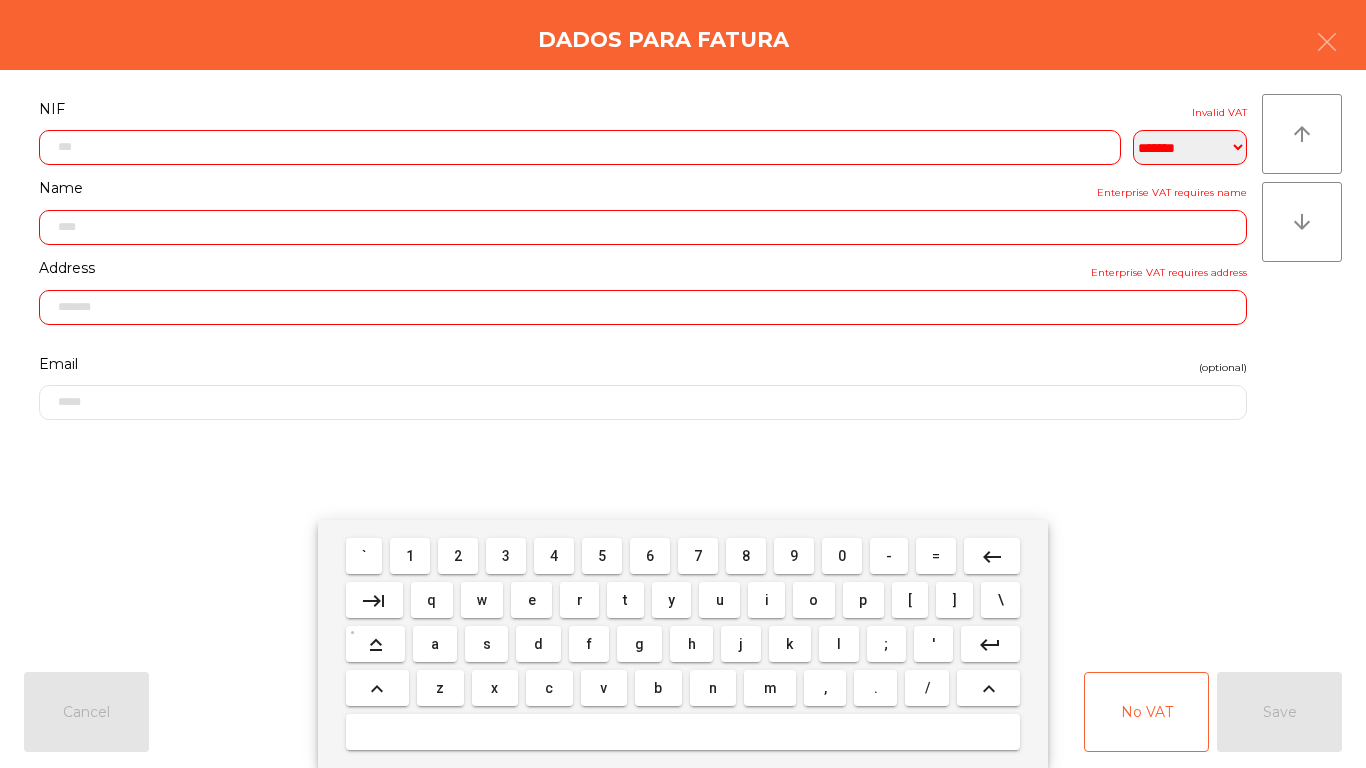 click on "1" at bounding box center [410, 556] 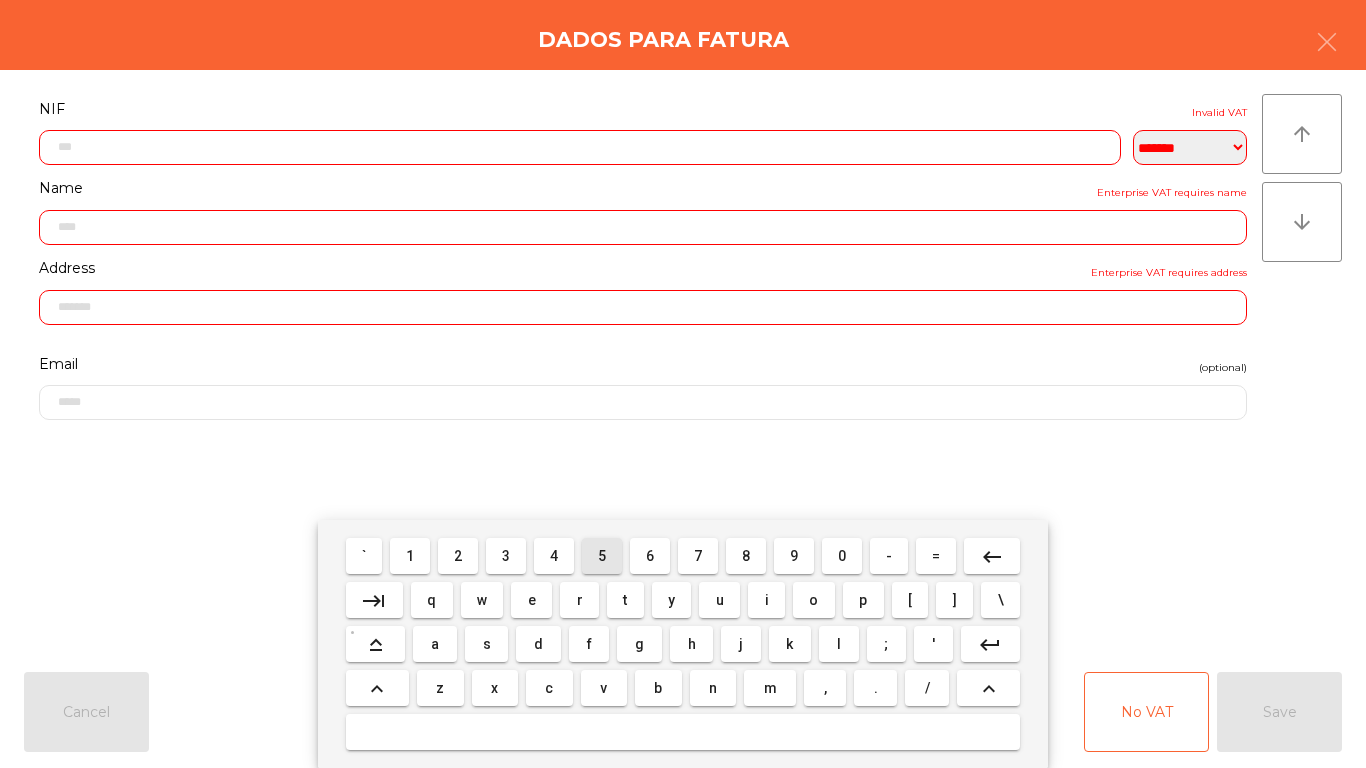 click on "7" at bounding box center [698, 556] 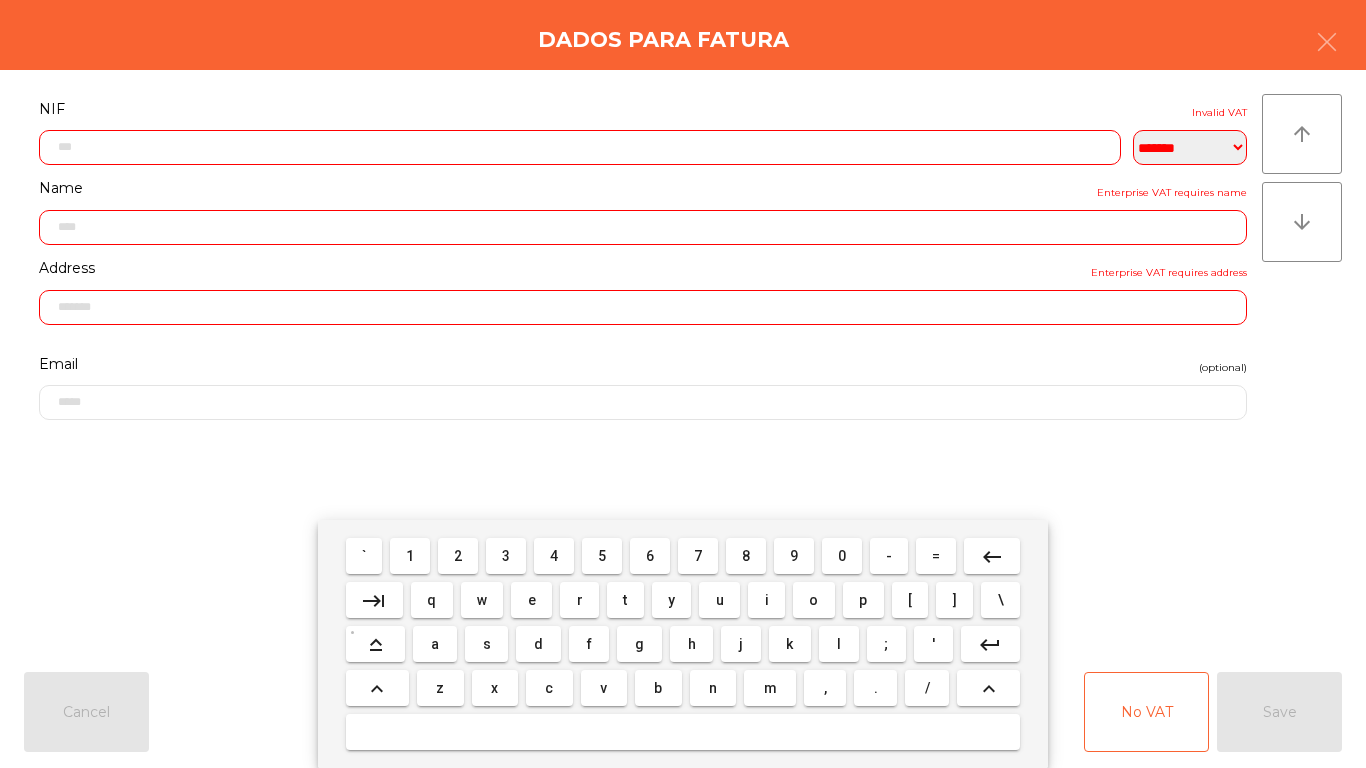 click on "4" at bounding box center (554, 556) 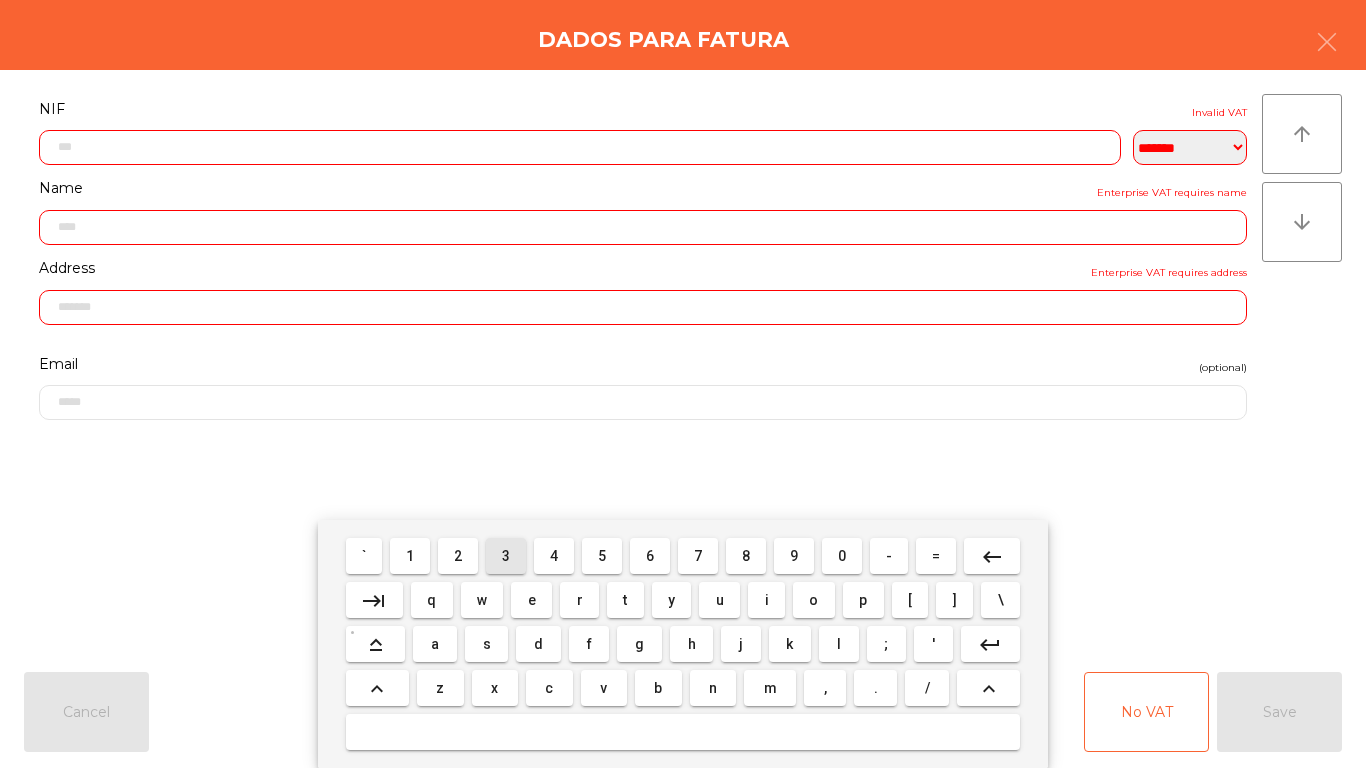click on "3" at bounding box center (506, 556) 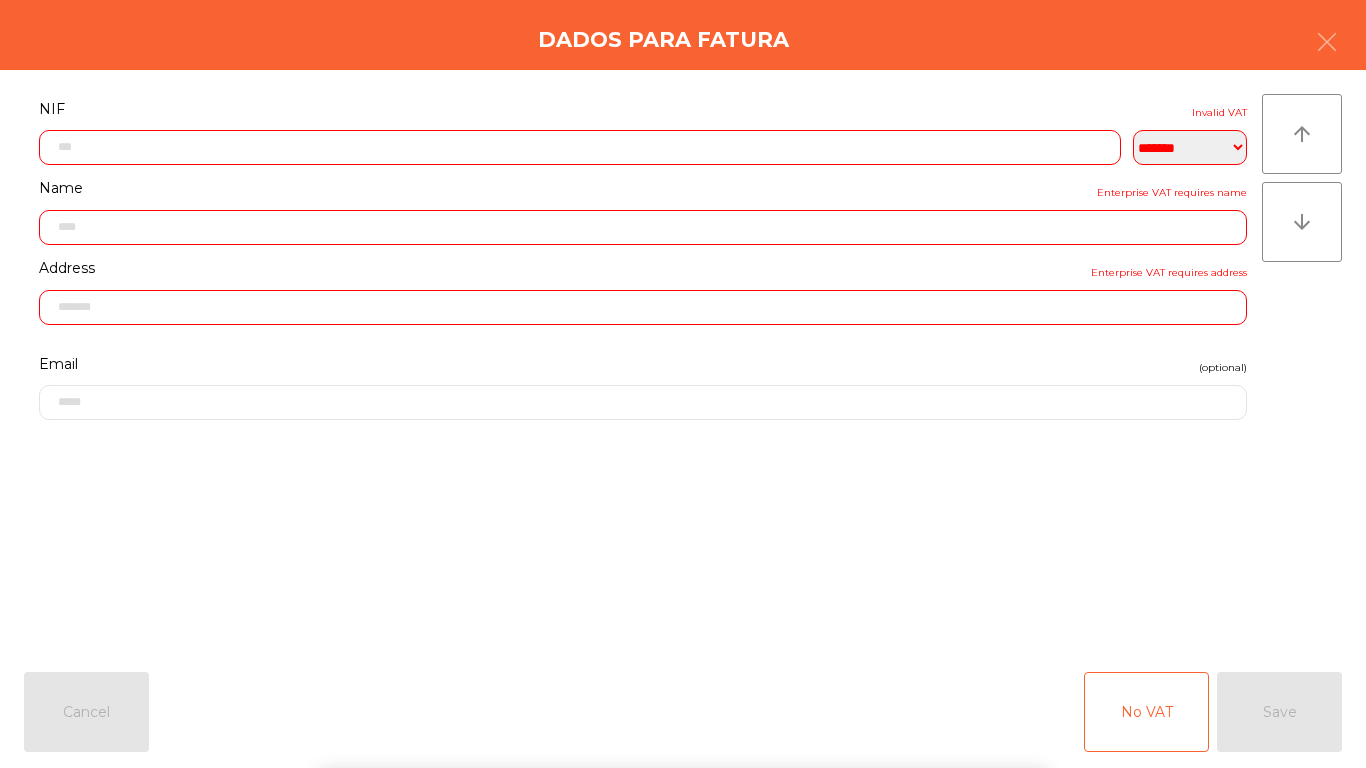 click on "**********" 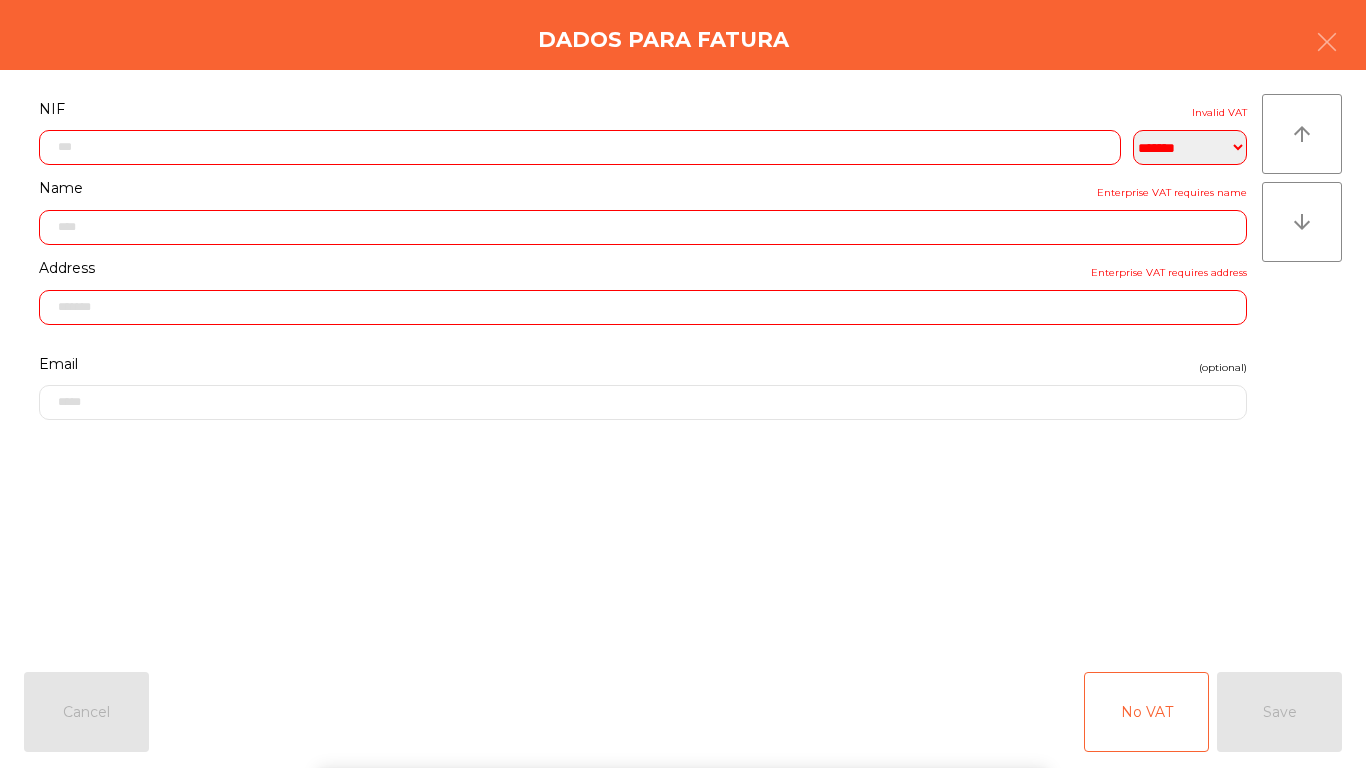 click on "No VAT   Save" 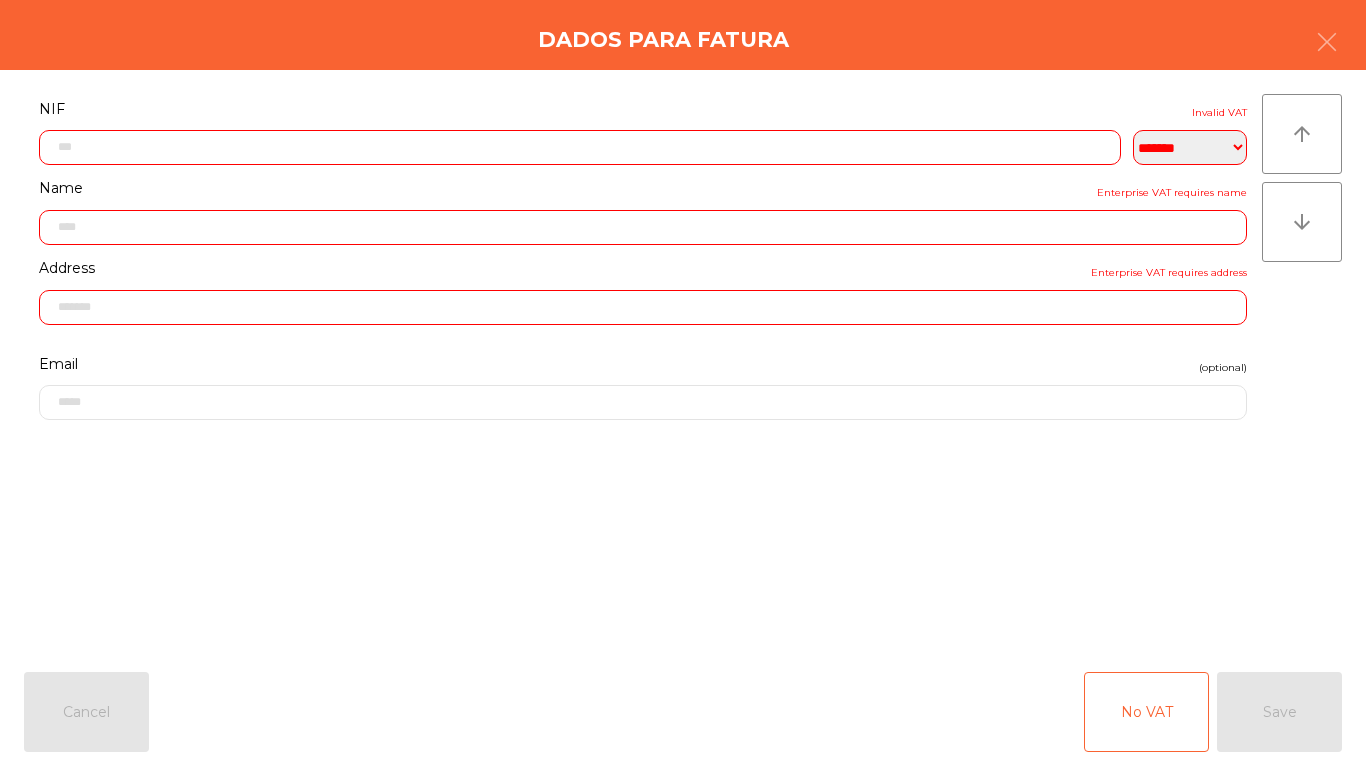 click on "No VAT   Save" 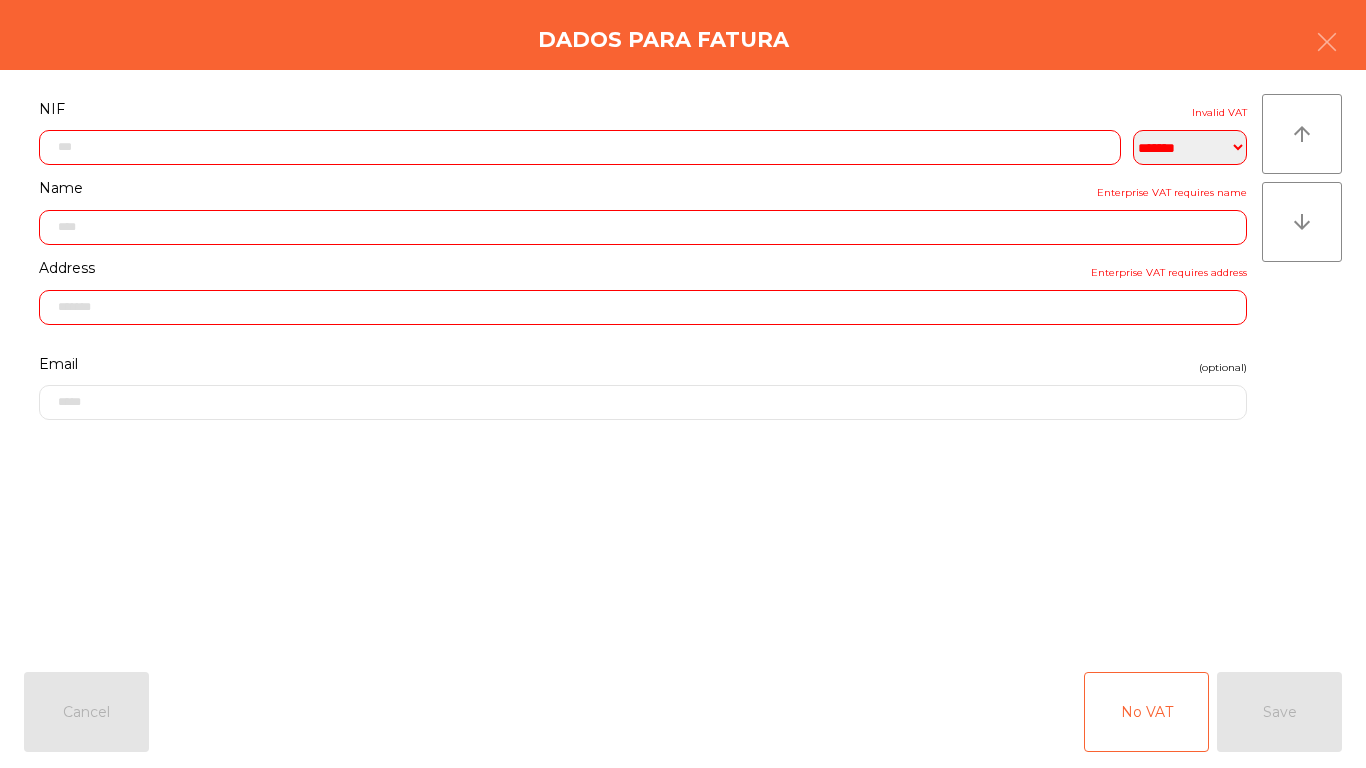 click 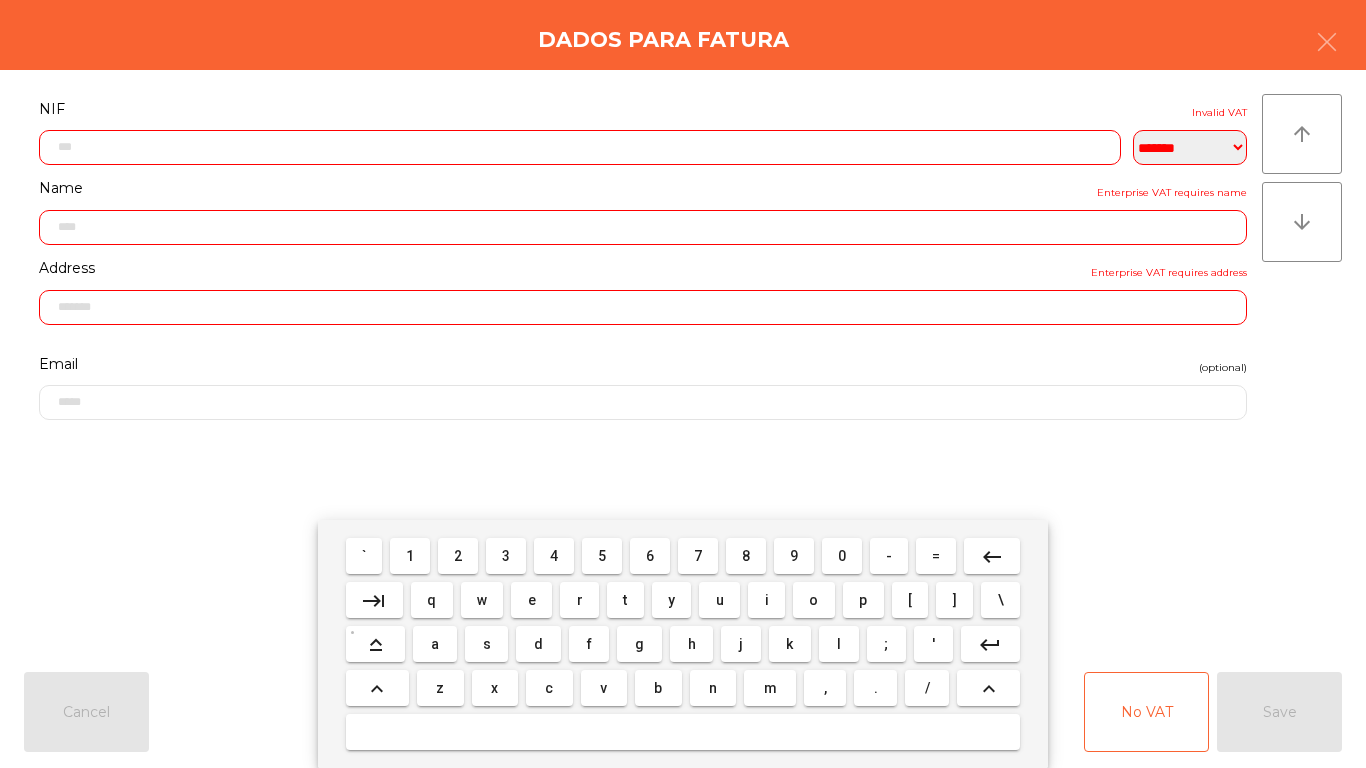 click on "keyboard_backspace" at bounding box center [992, 557] 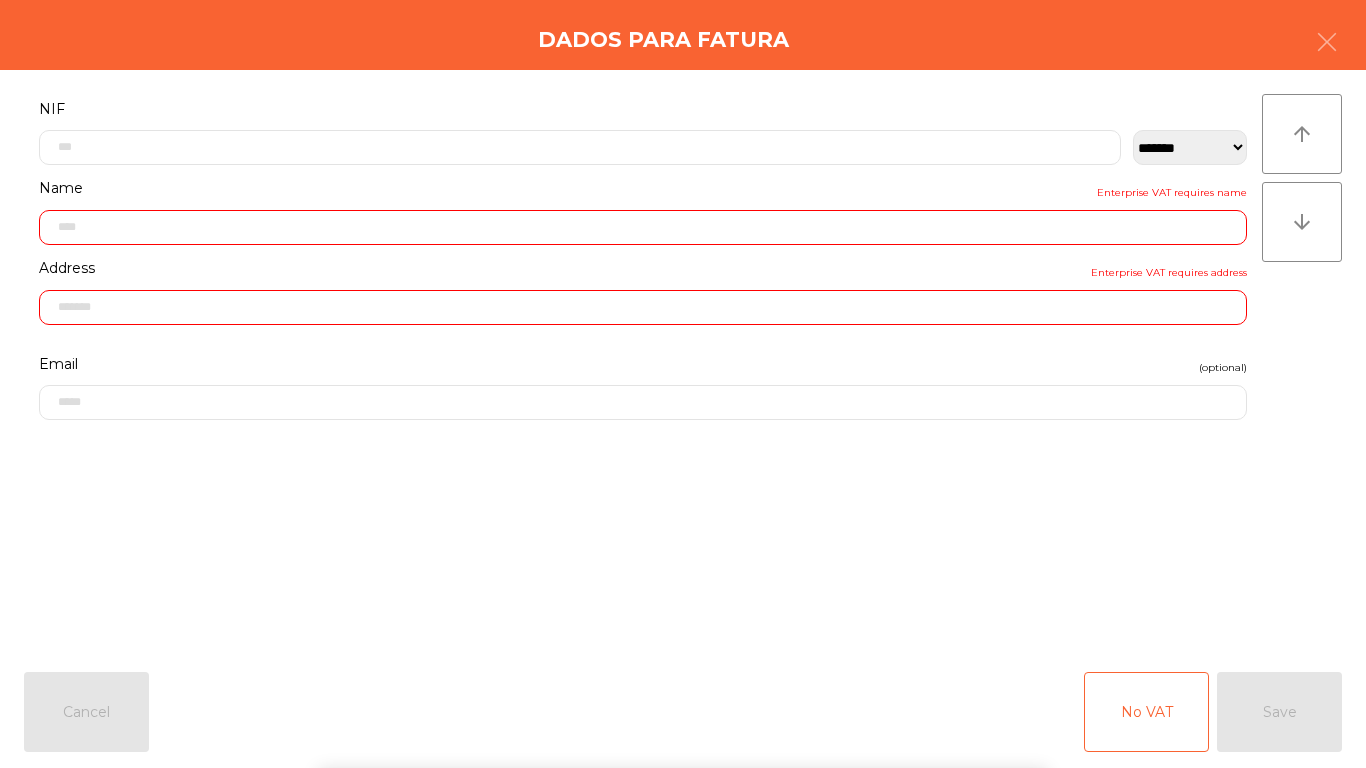 click on "` 1 2 3 4 5 6 7 8 9 0 - = keyboard_backspace keyboard_tab q w e r t y u i o p [ ] \ keyboard_capslock a s d f g h j k l ; ' keyboard_return keyboard_arrow_up z x c v b n m , . / keyboard_arrow_up" at bounding box center [683, 644] 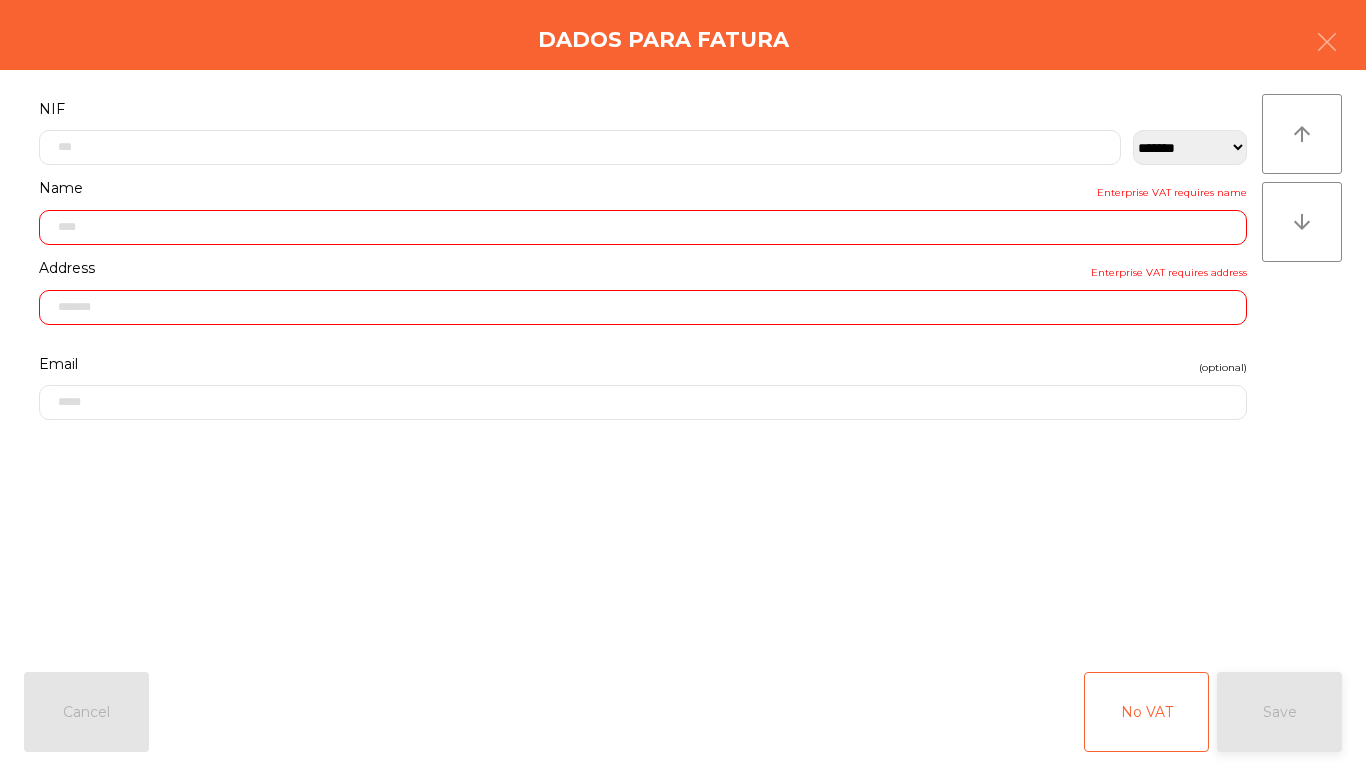 click on "Save" 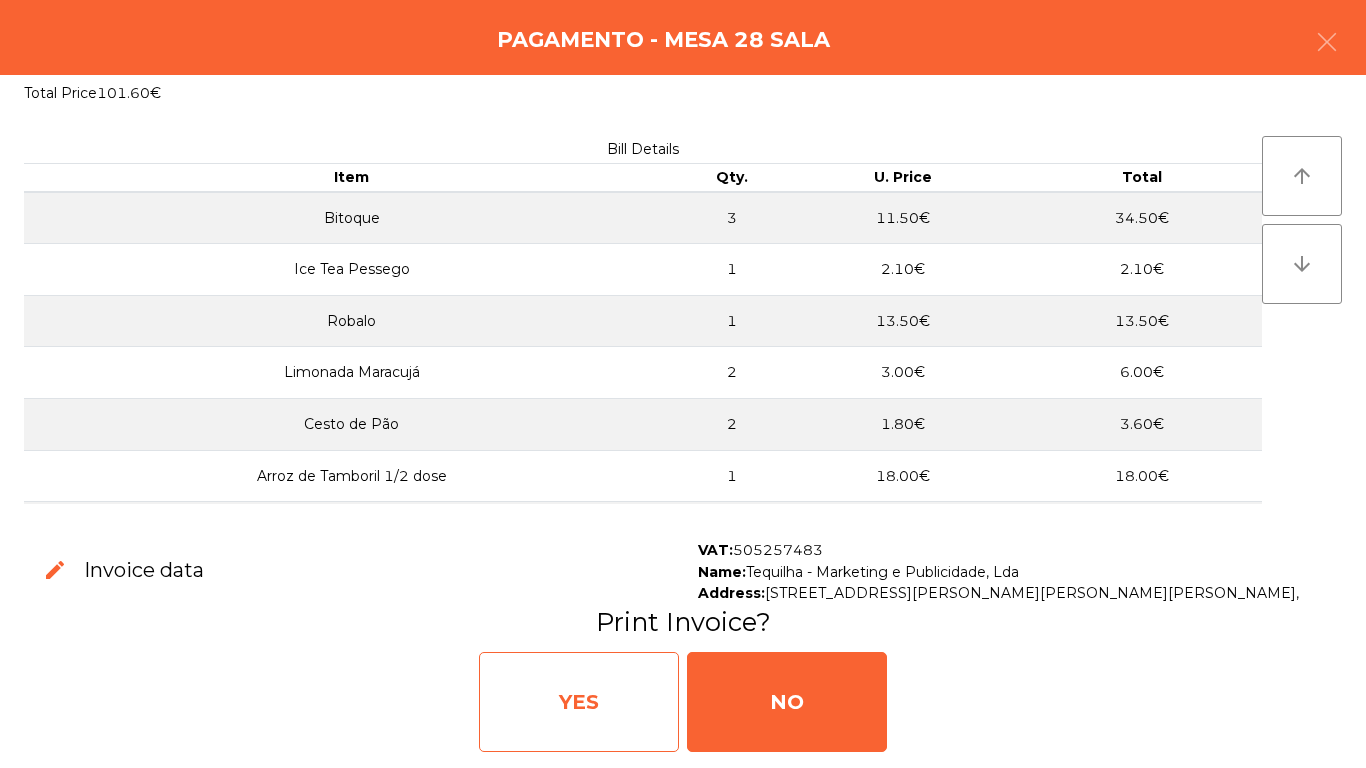 click on "YES" 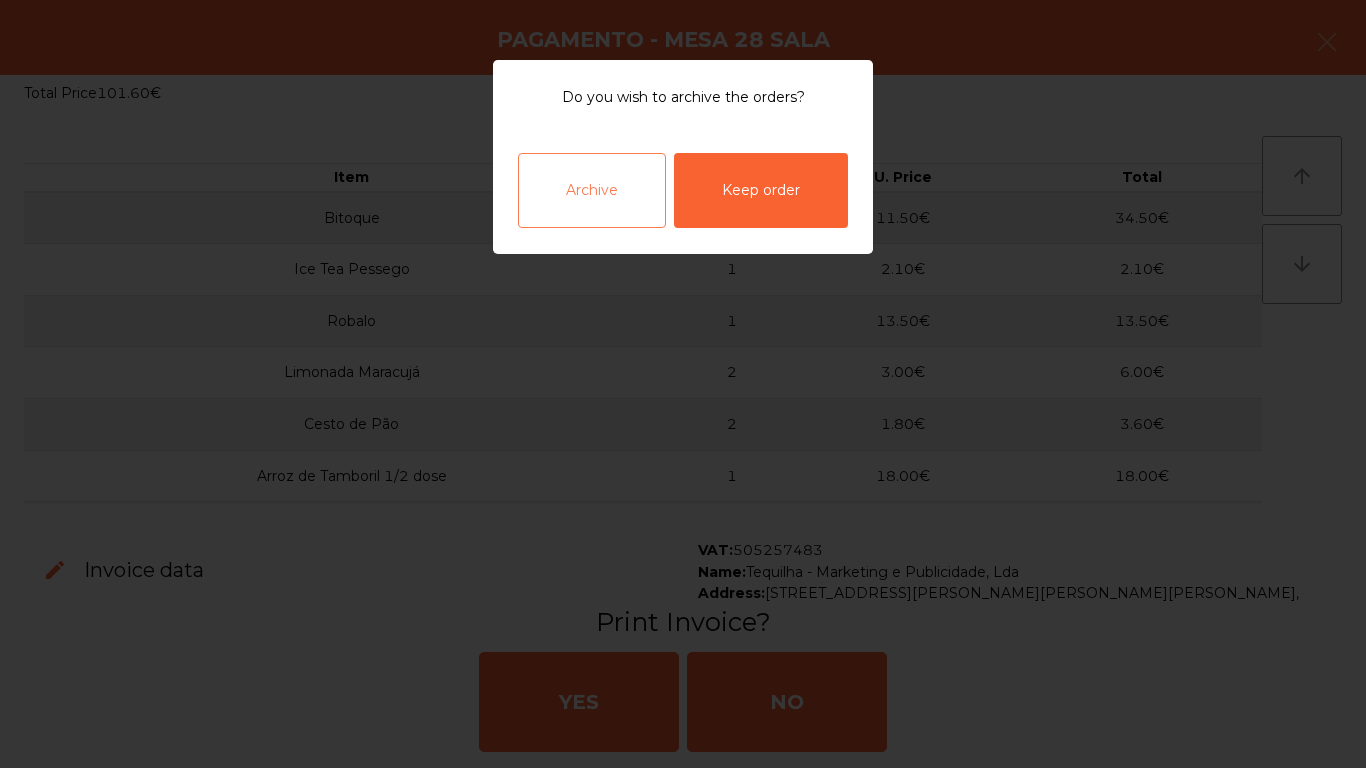 click on "Archive" 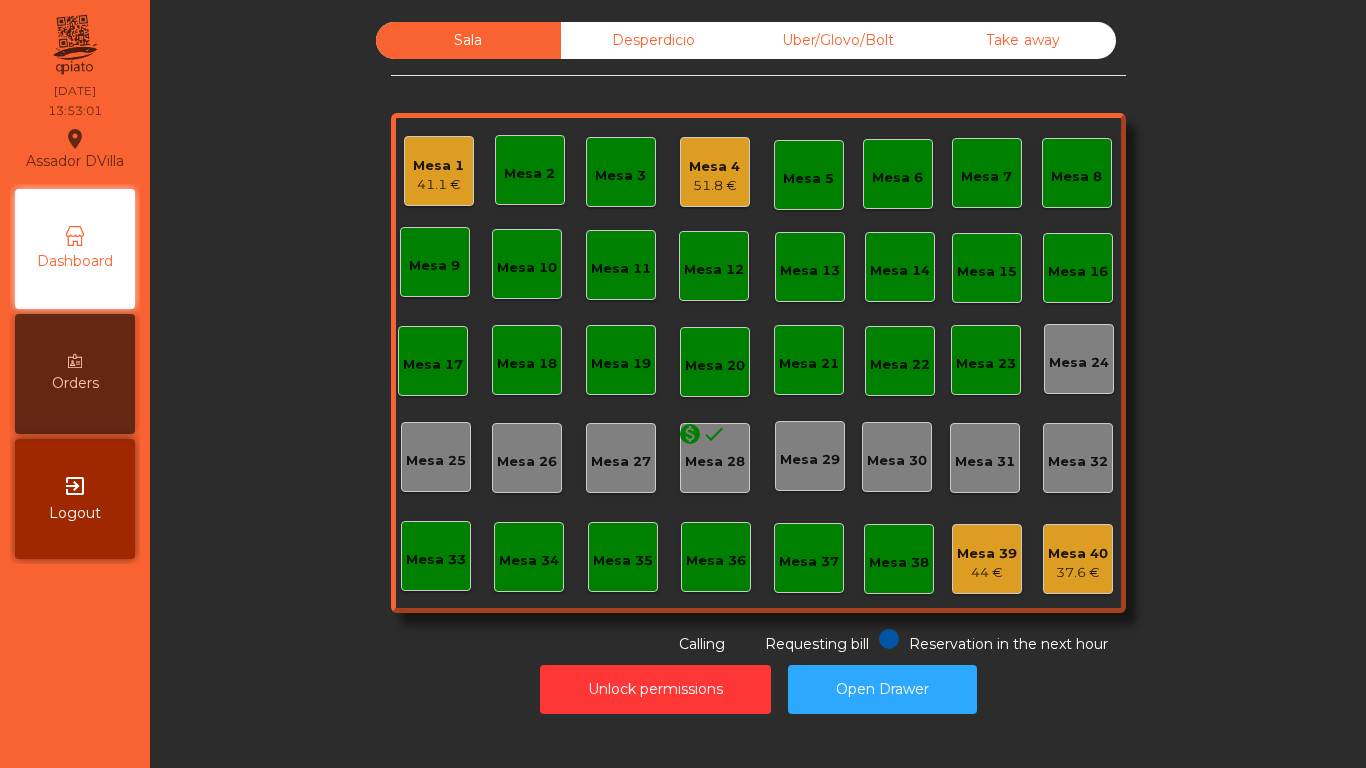 click on "Mesa 1" 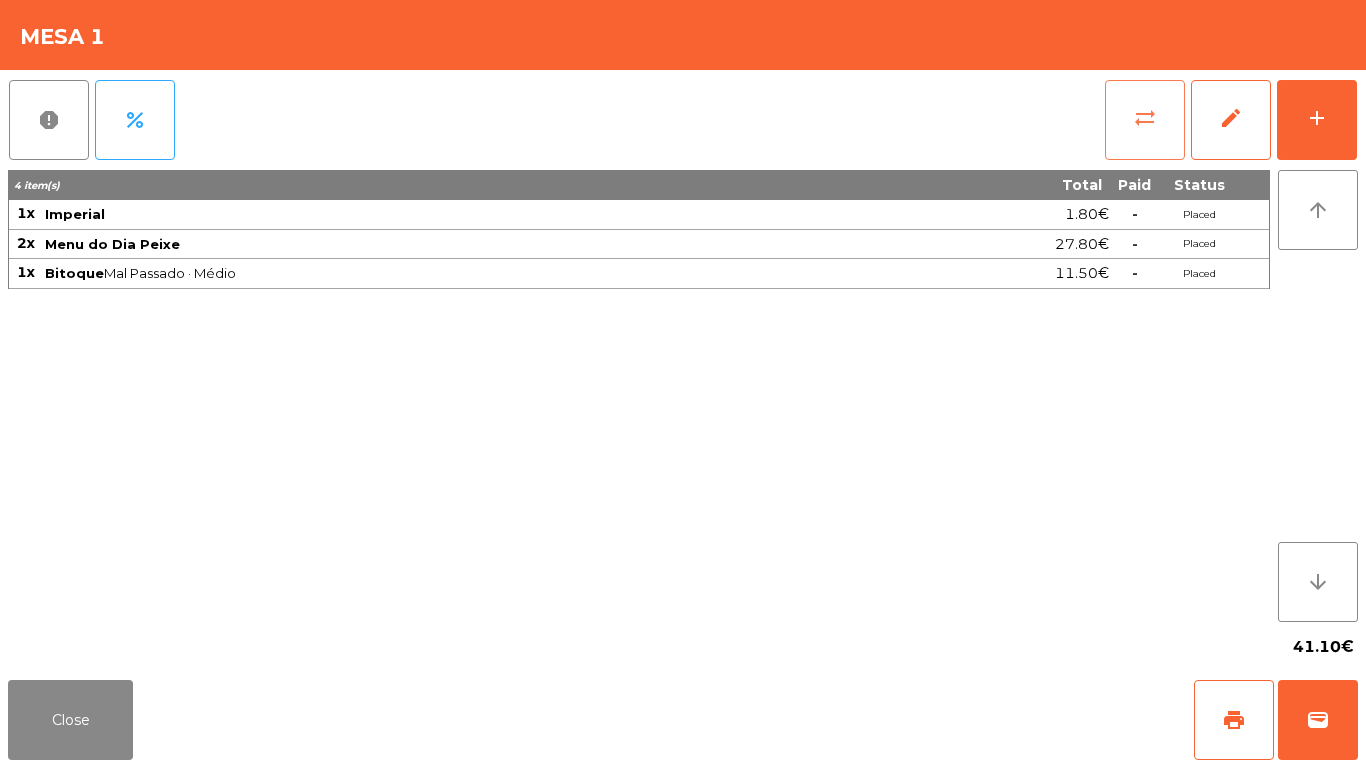 click on "sync_alt" 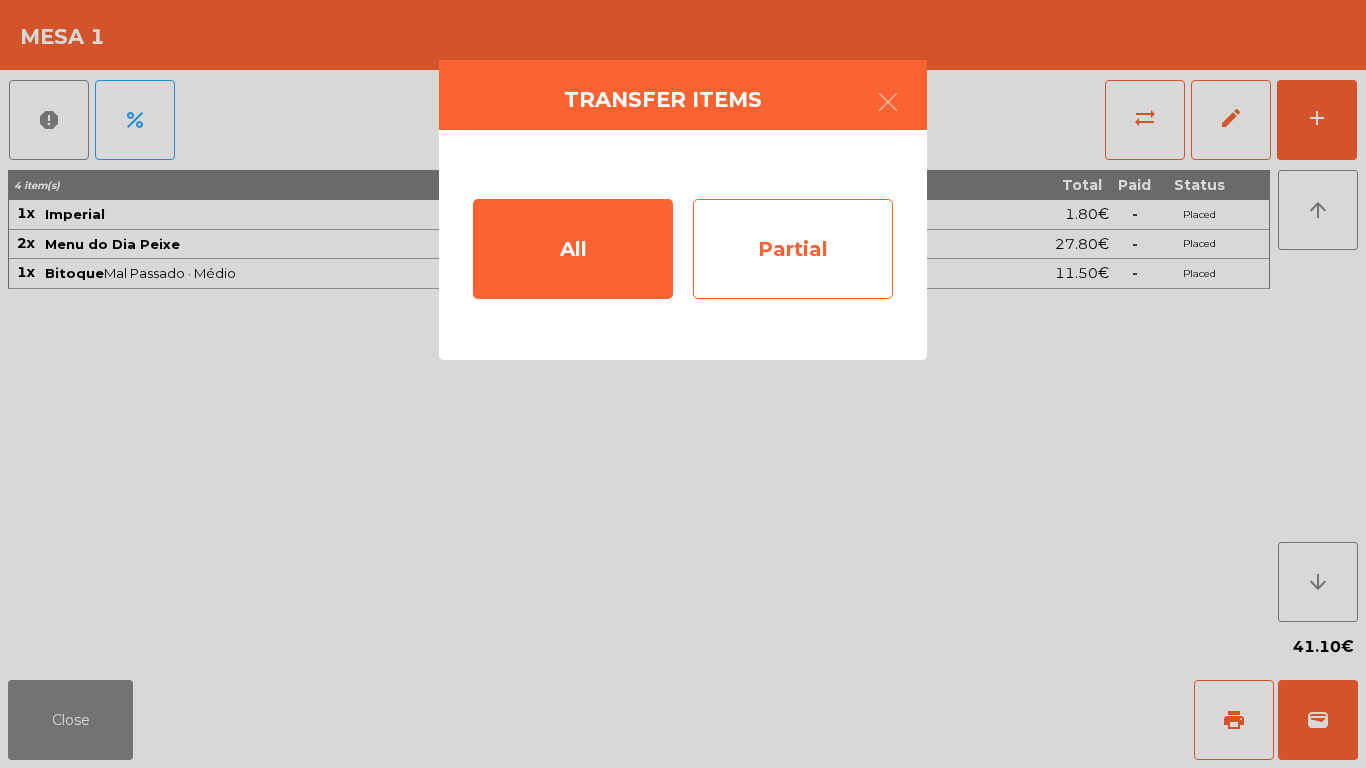 click on "Partial" 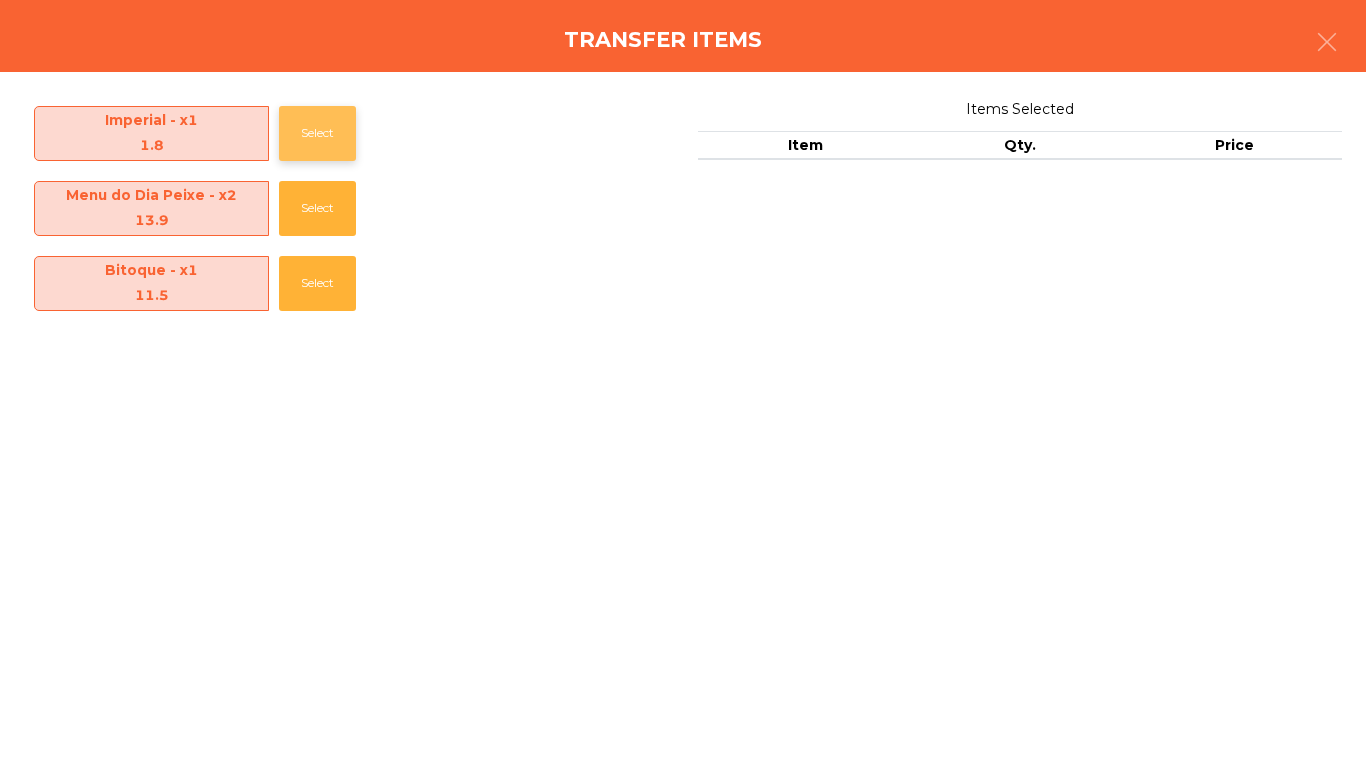 click on "Select" 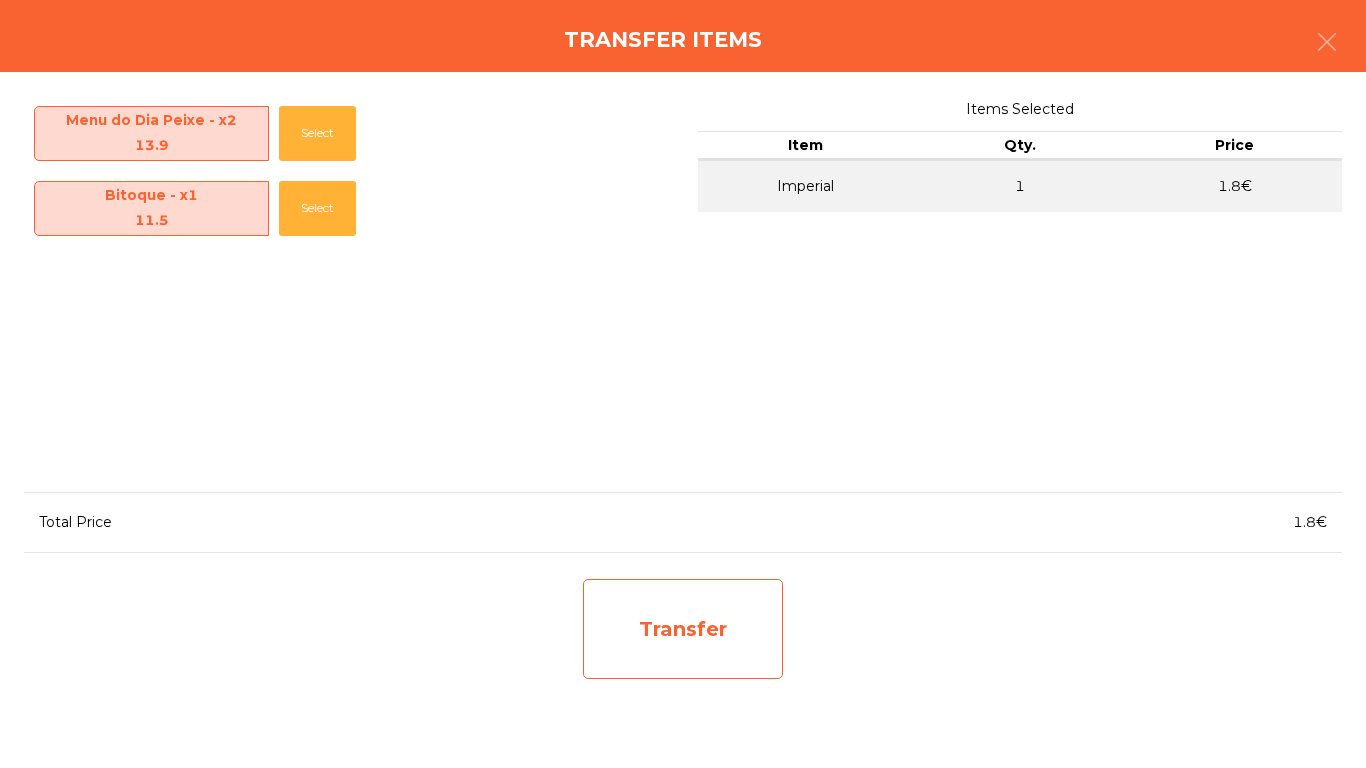 click on "Transfer" 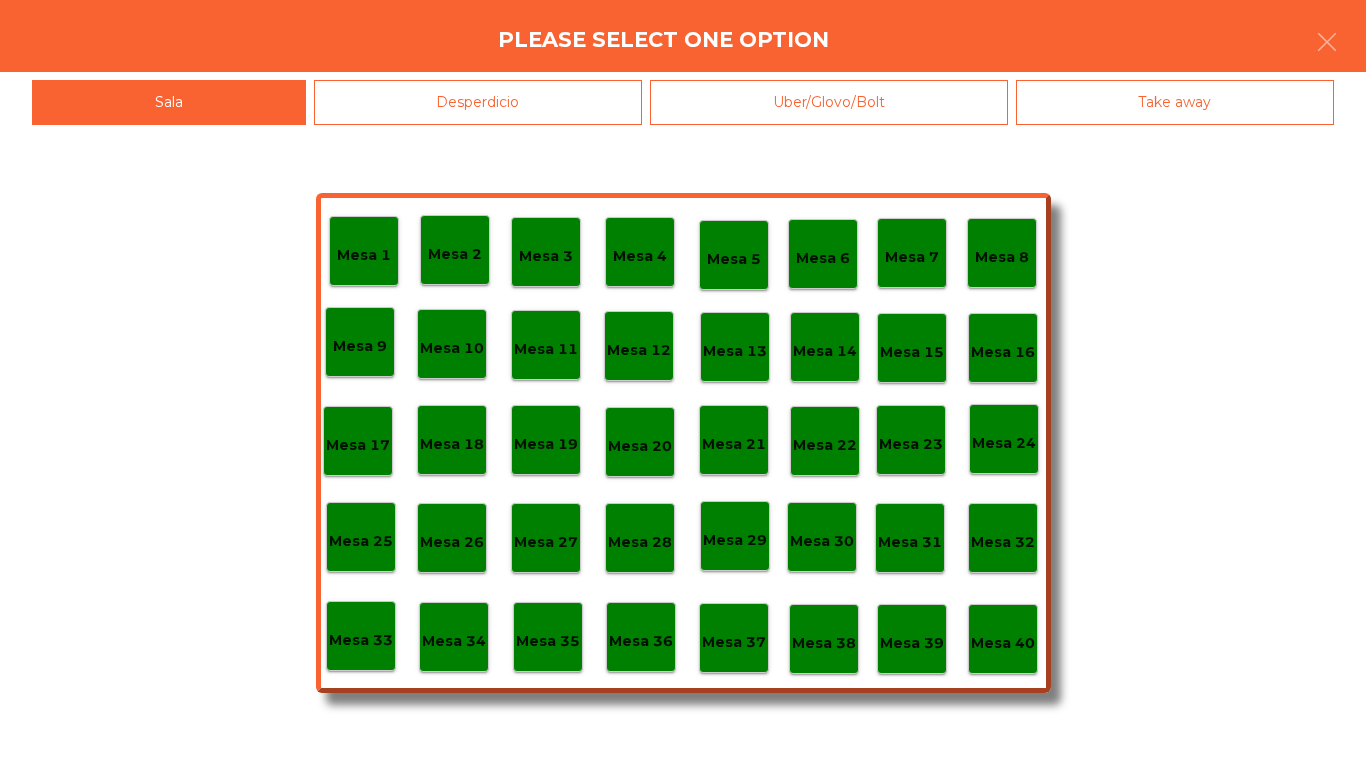 click on "Desperdicio" 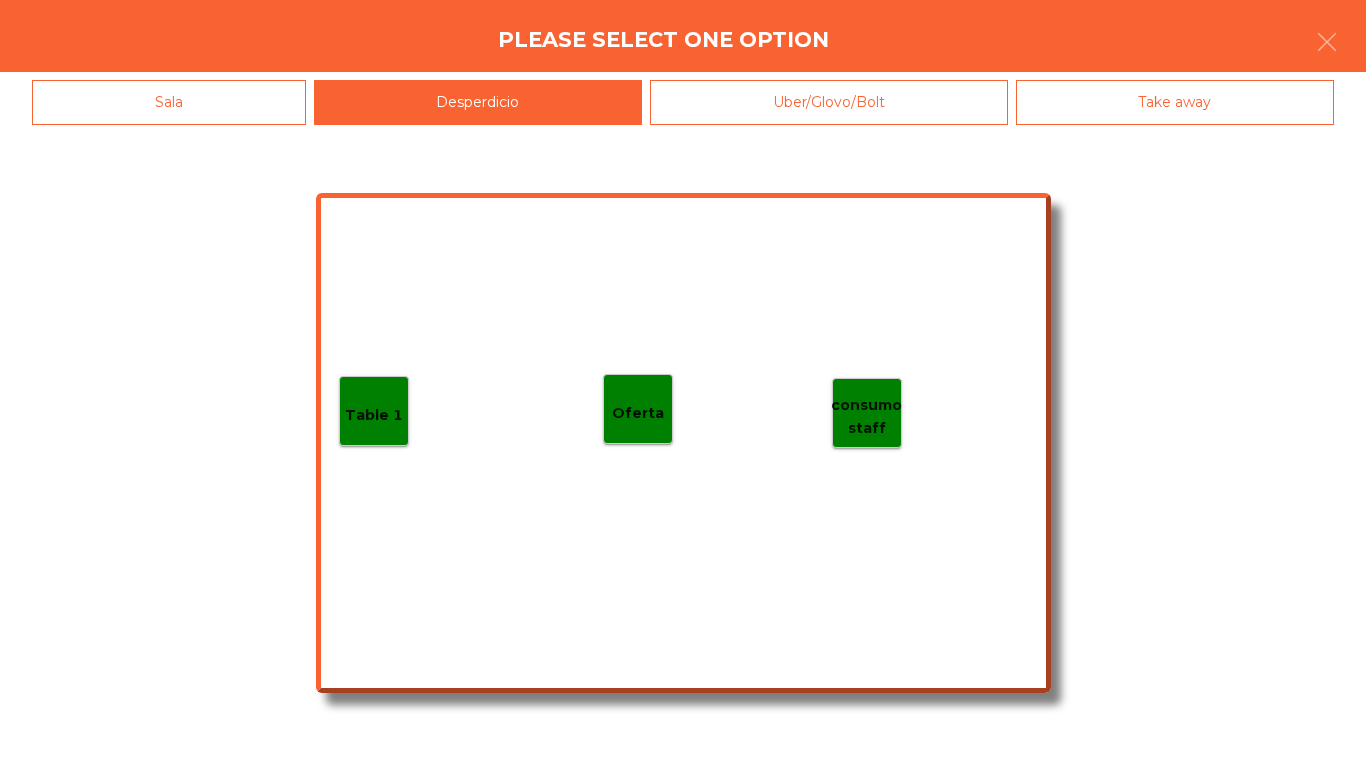 click on "Table 1" 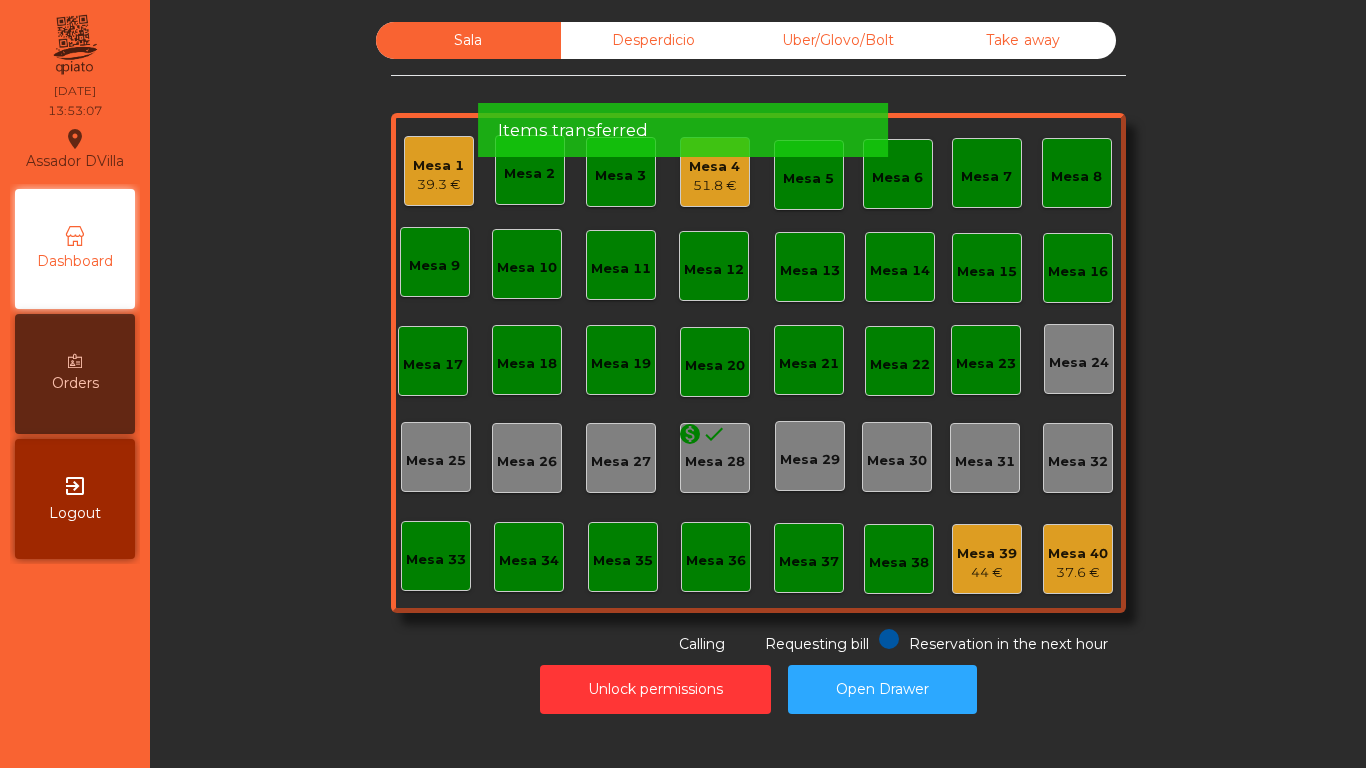 click on "39.3 €" 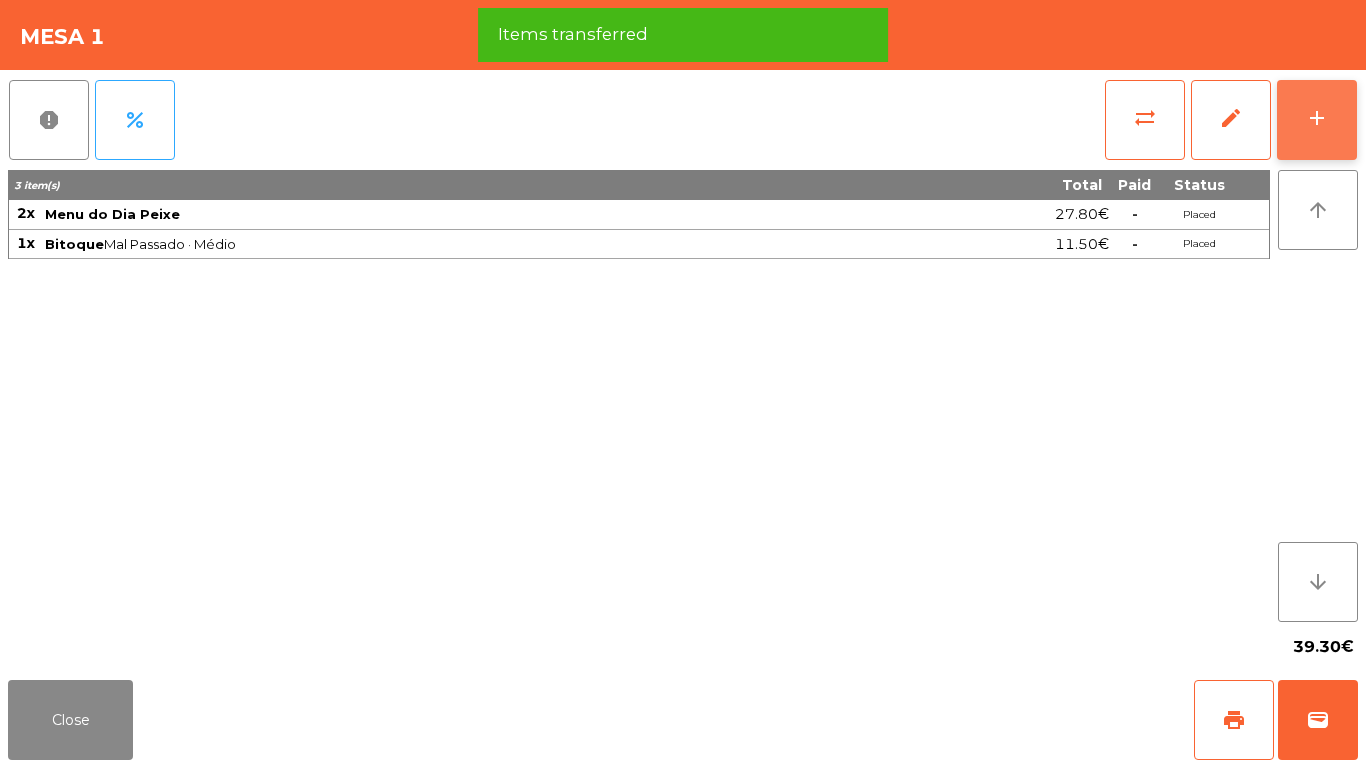 click on "add" 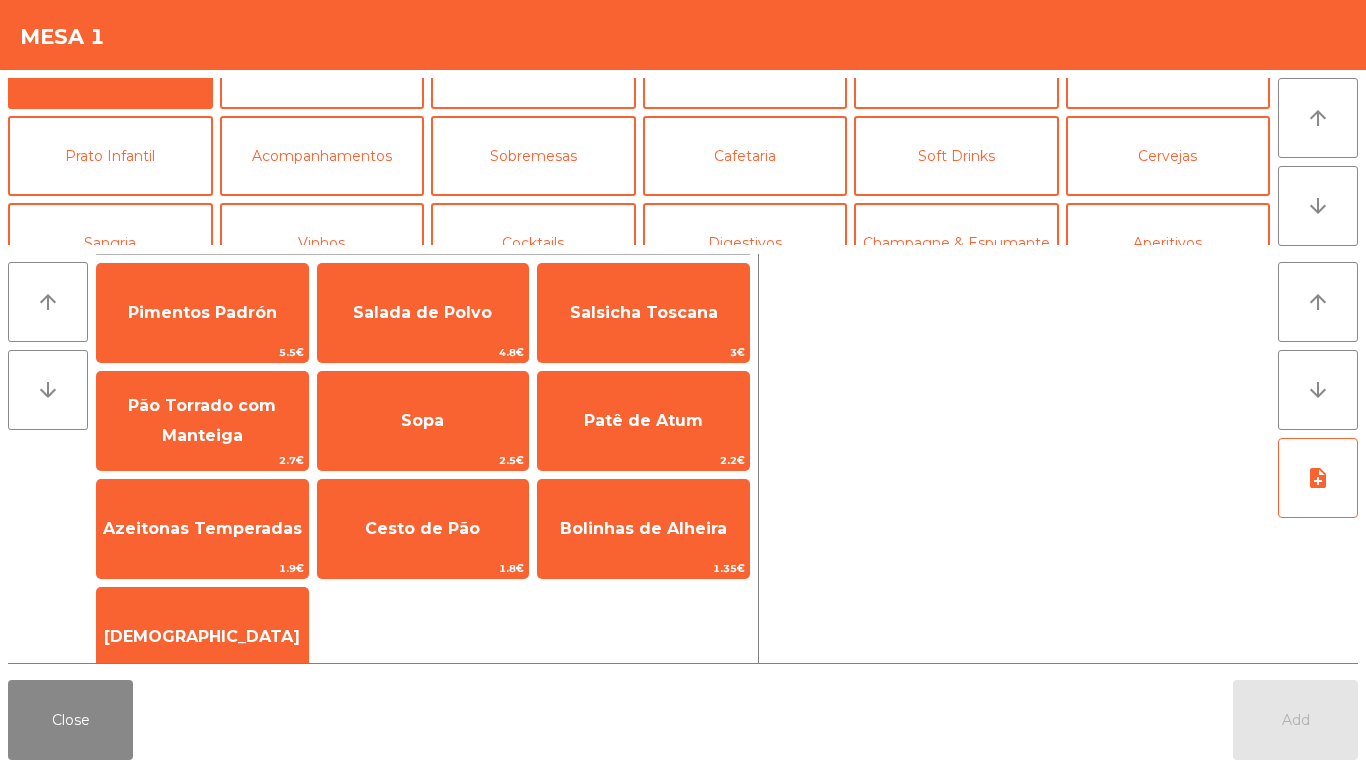 scroll, scrollTop: 54, scrollLeft: 0, axis: vertical 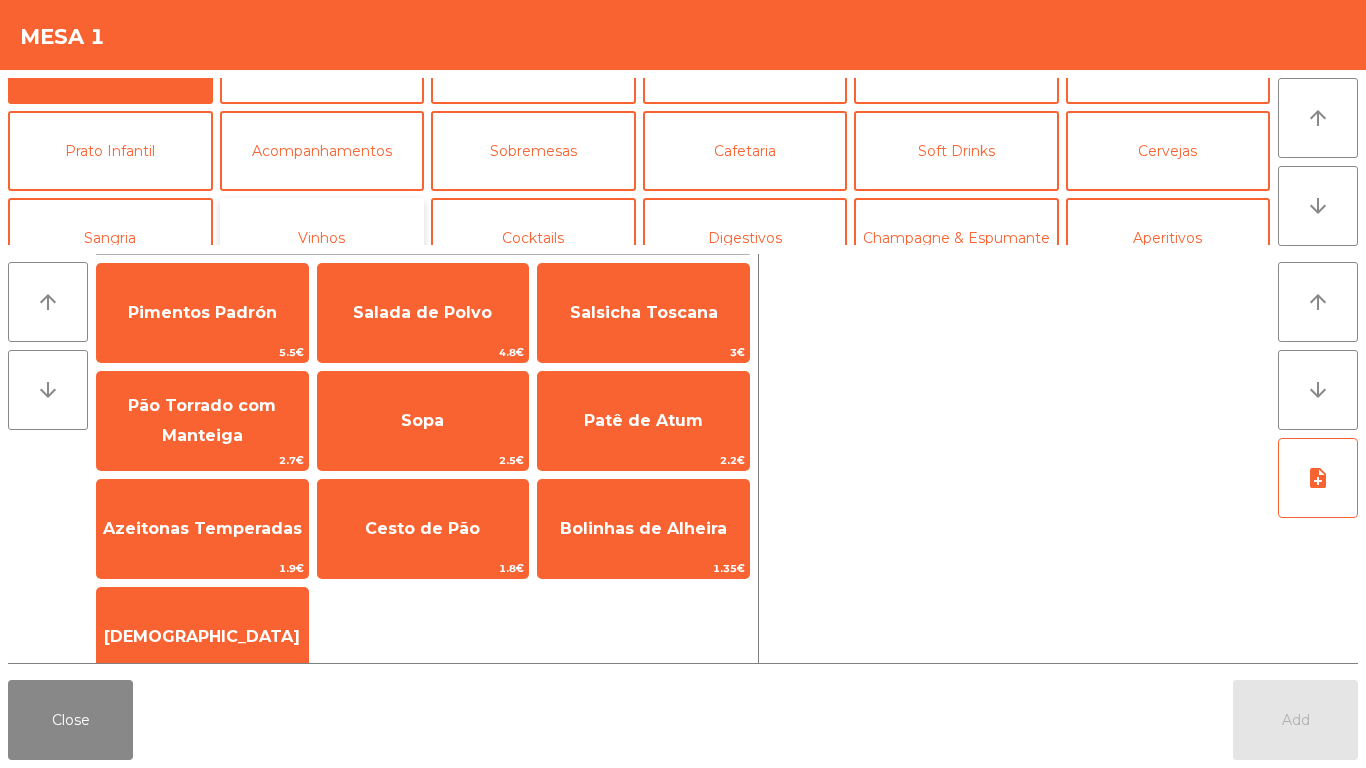 click on "Vinhos" 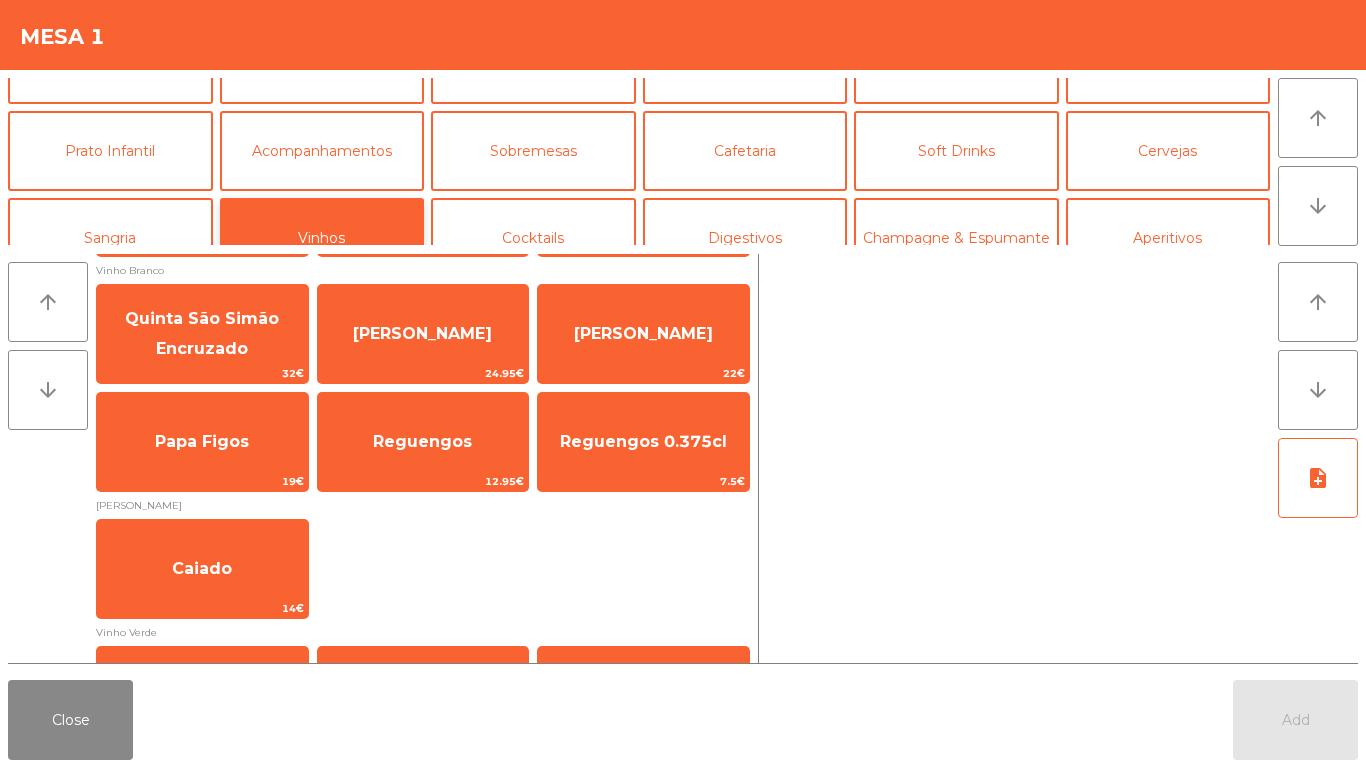 scroll, scrollTop: 581, scrollLeft: 0, axis: vertical 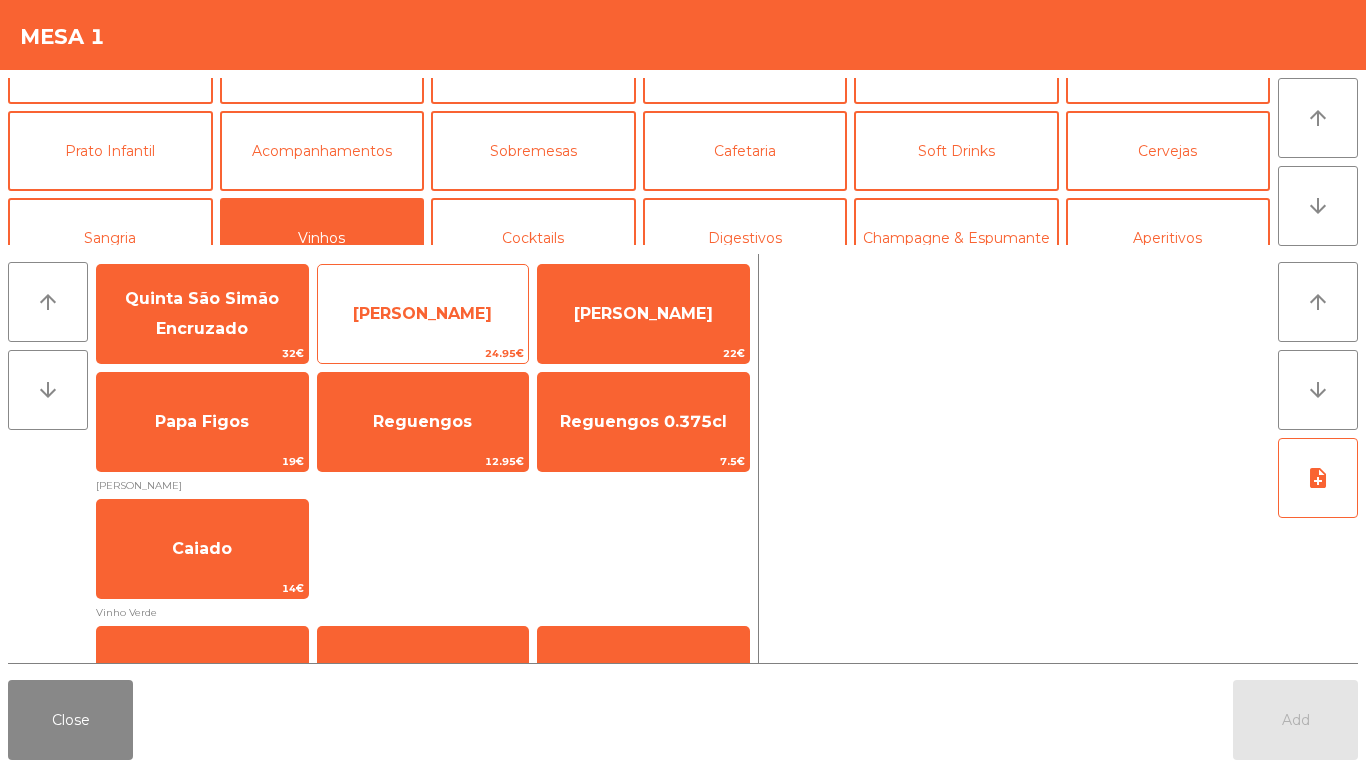 click on "[PERSON_NAME]" 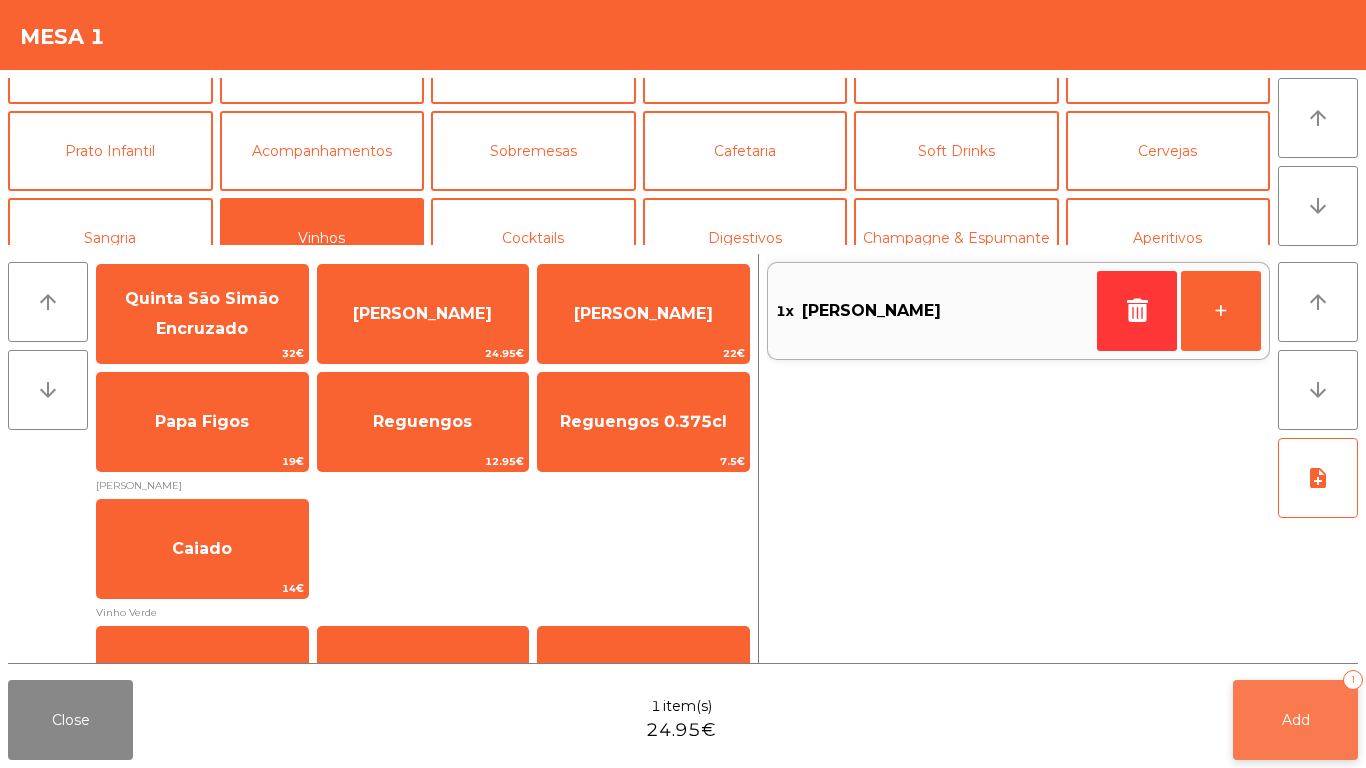 click on "Add   1" 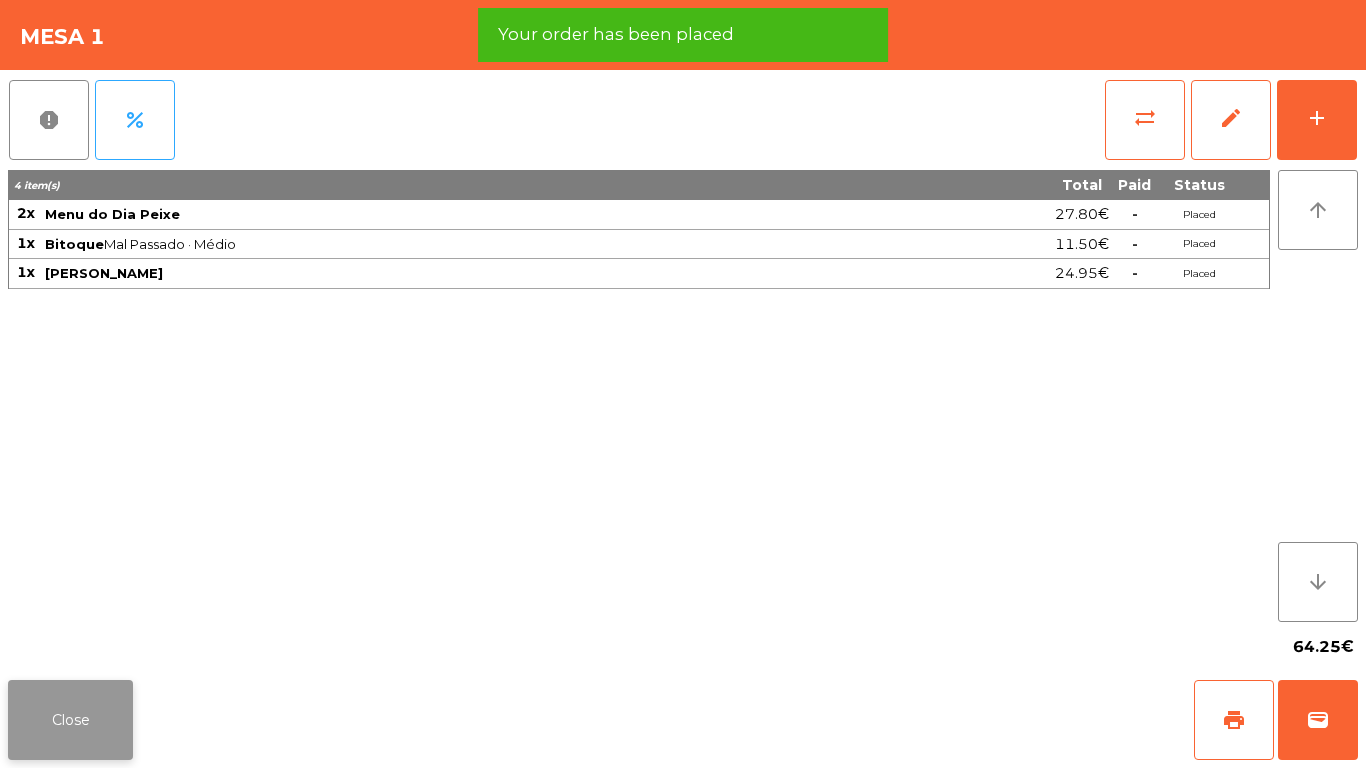 click on "Close" 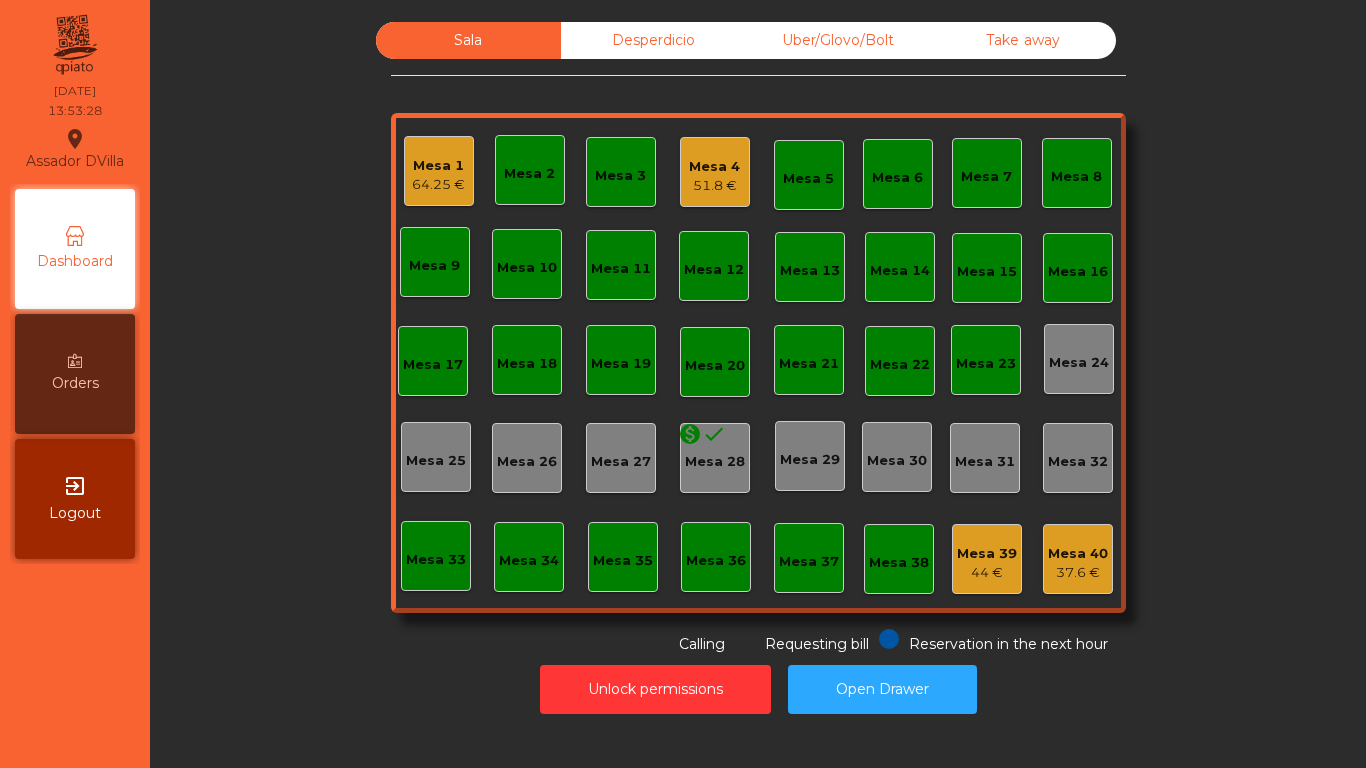 click on "Mesa 4   51.8 €" 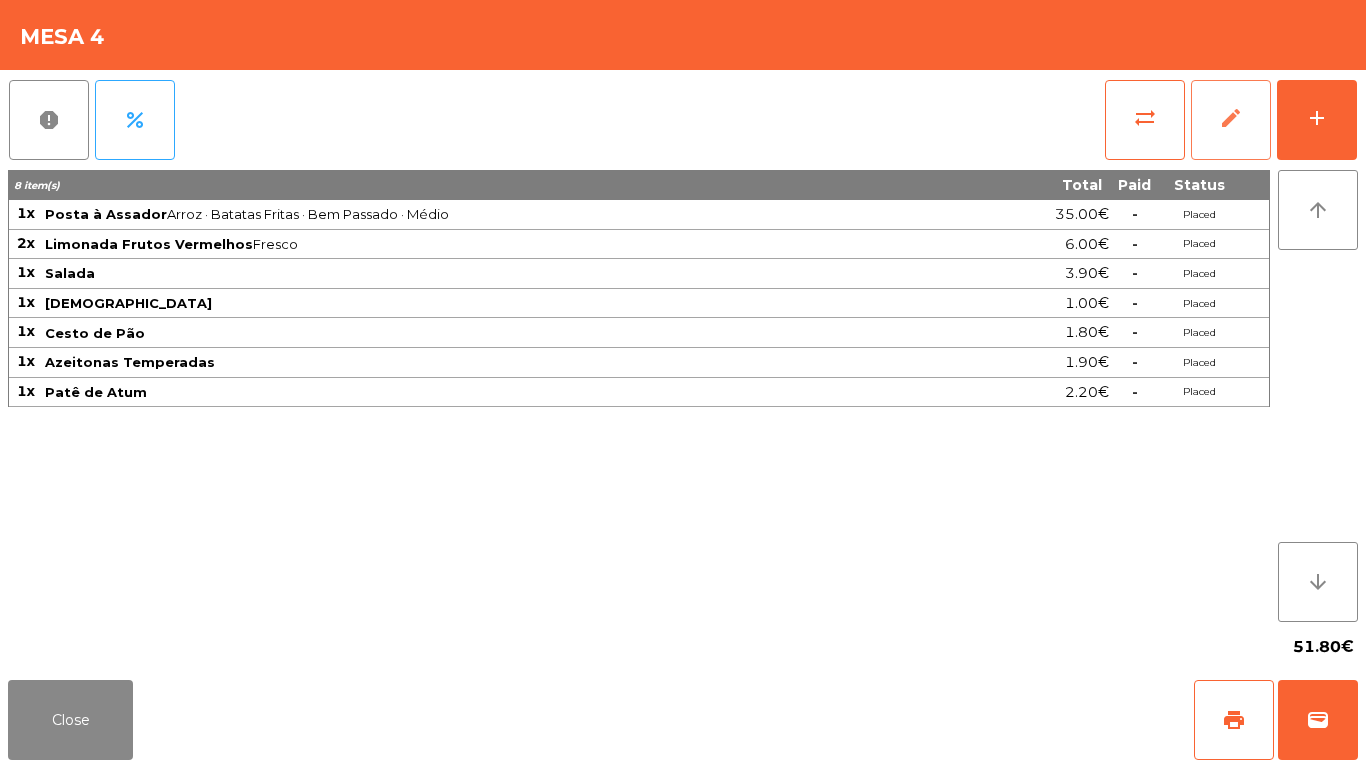 click on "edit" 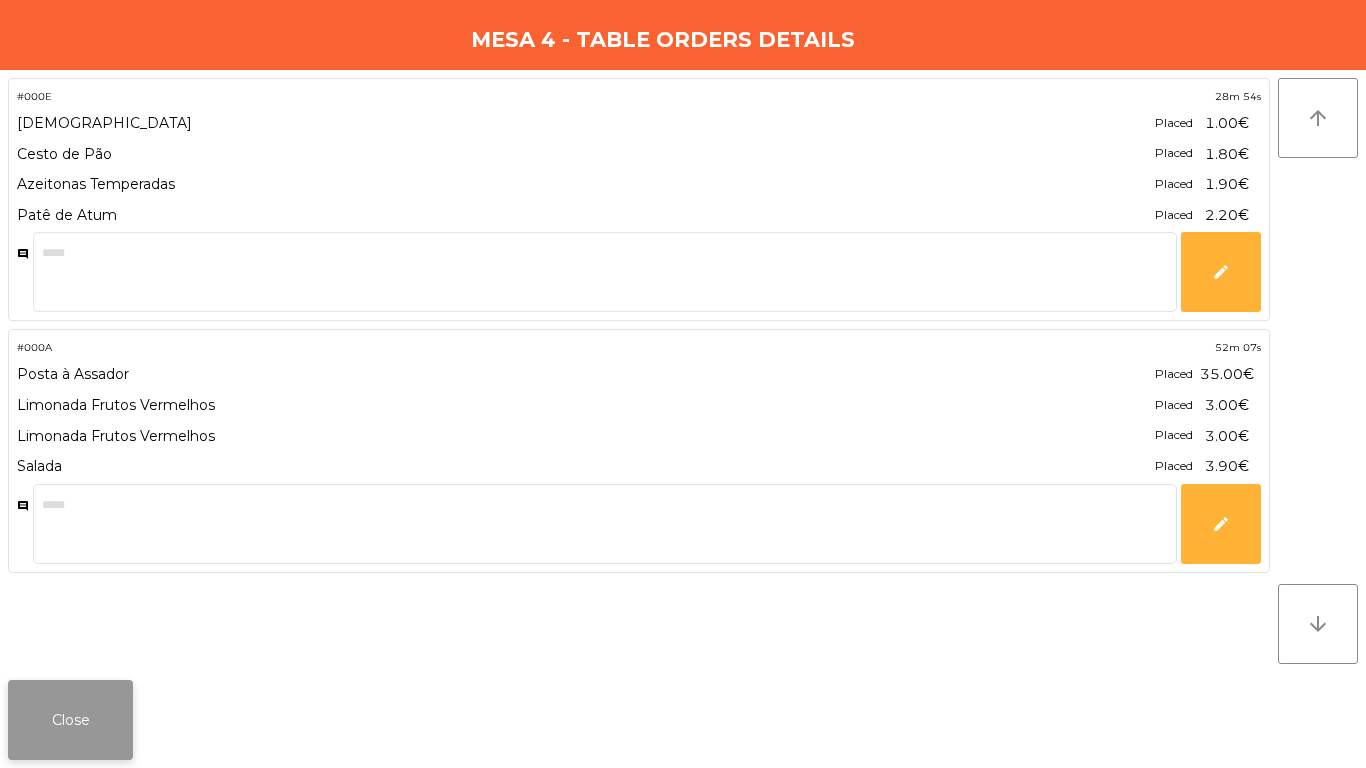 click on "Close" 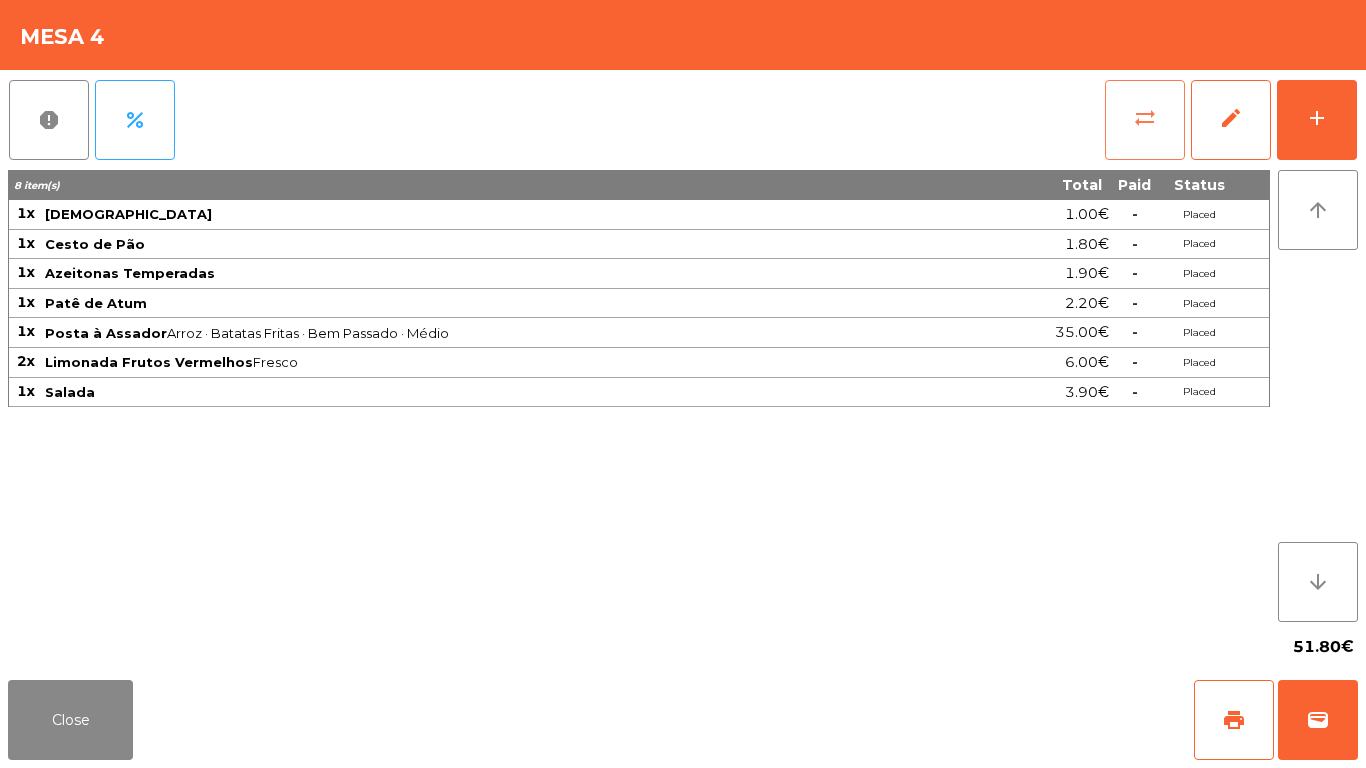 click on "sync_alt" 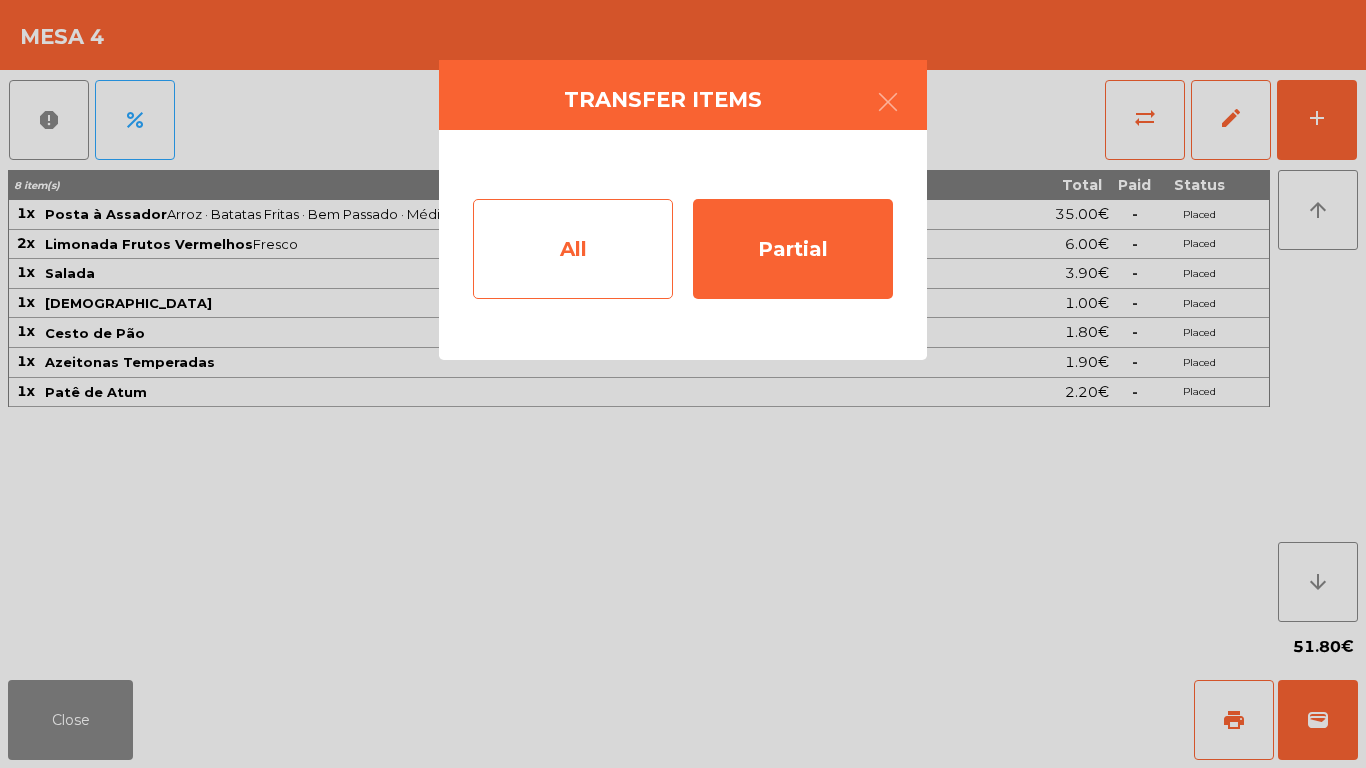 click on "All" 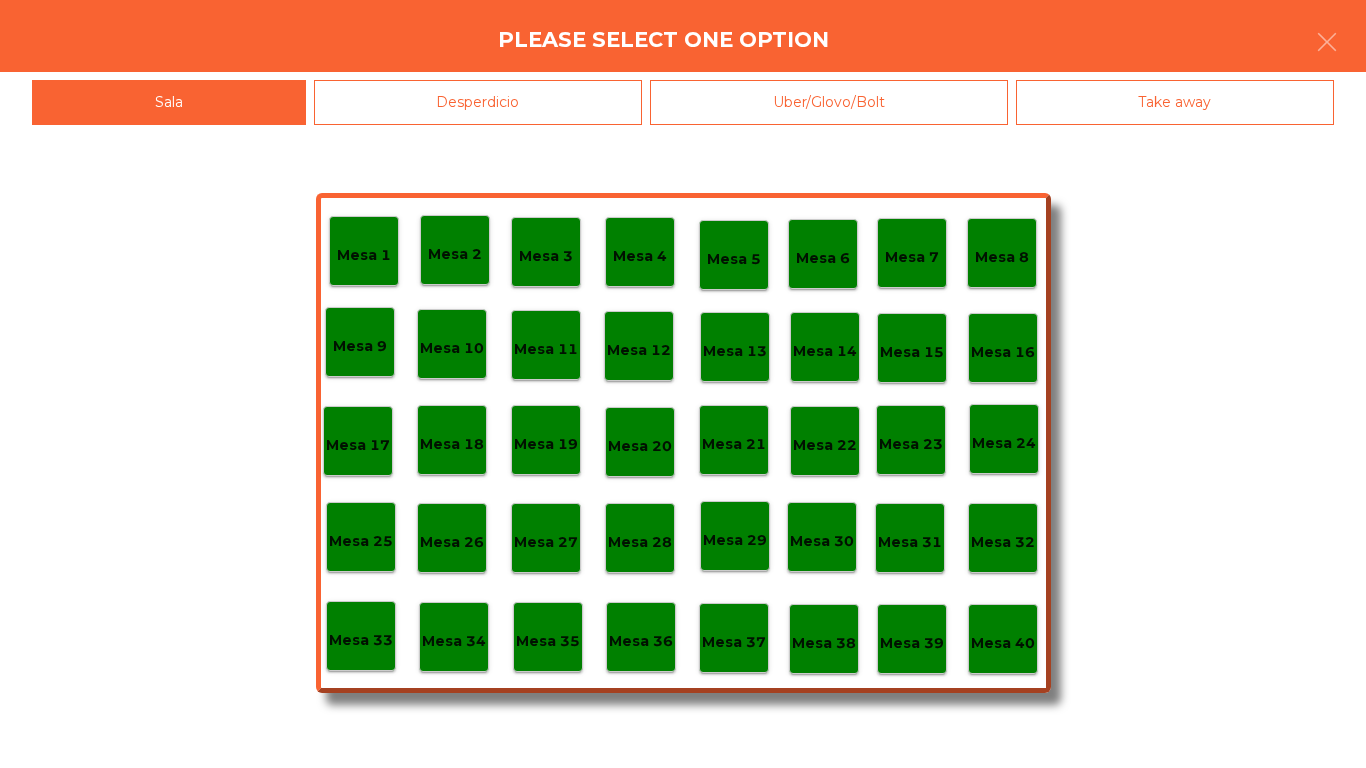 click on "Mesa 40" 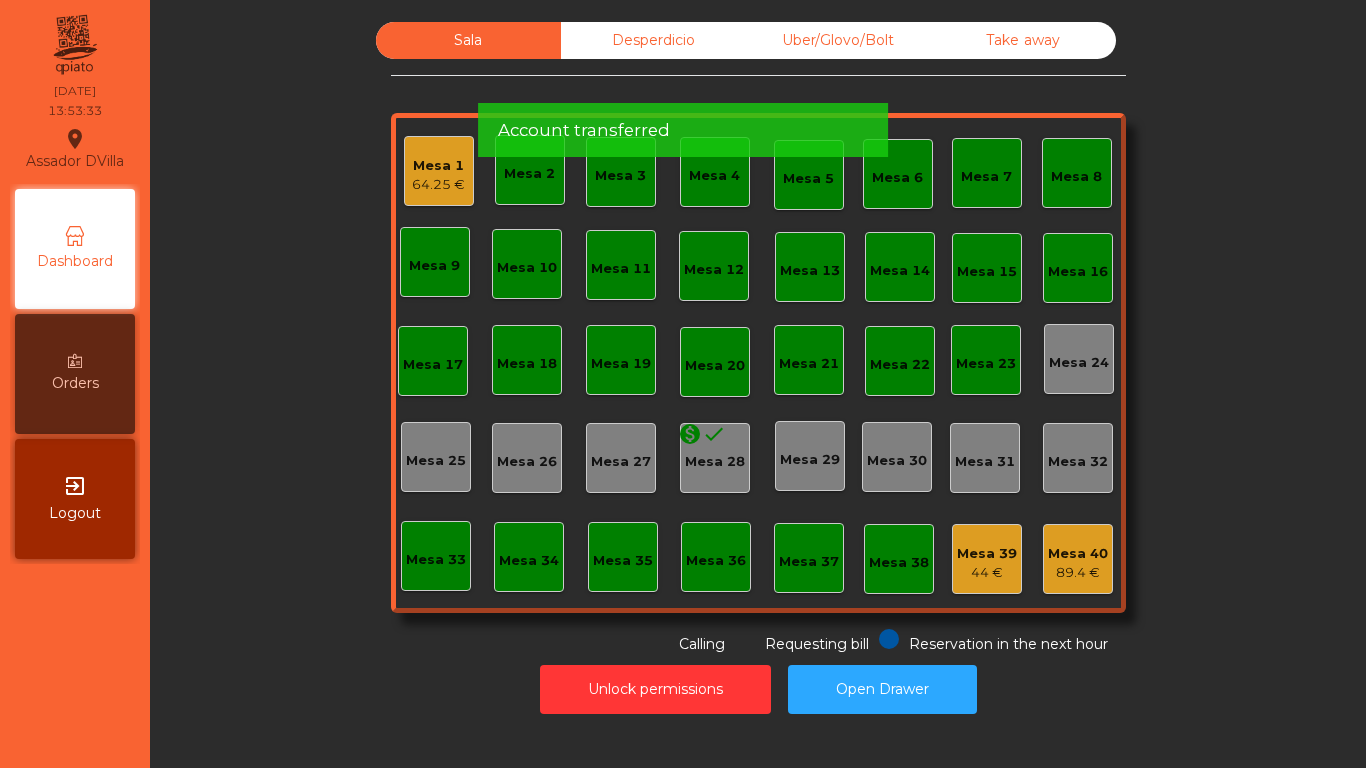 click on "Mesa 39" 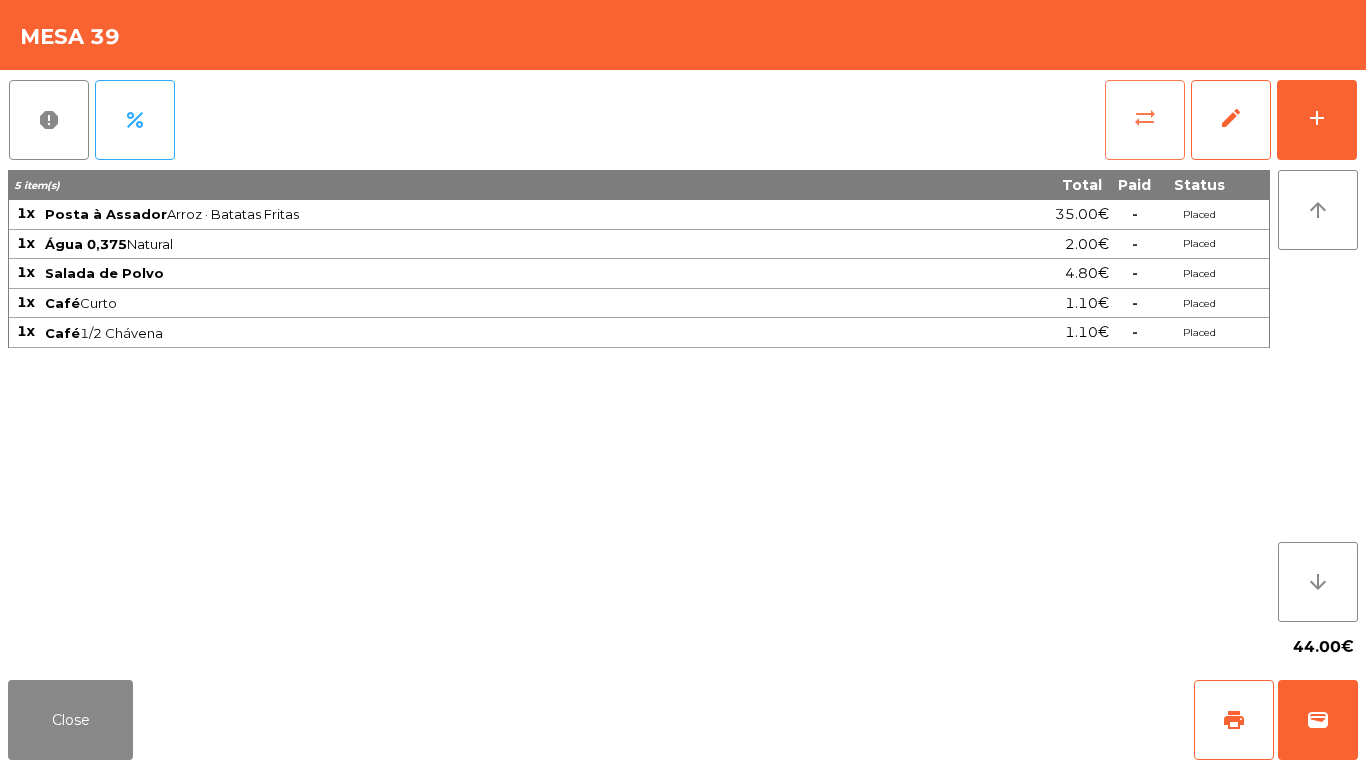 click on "sync_alt" 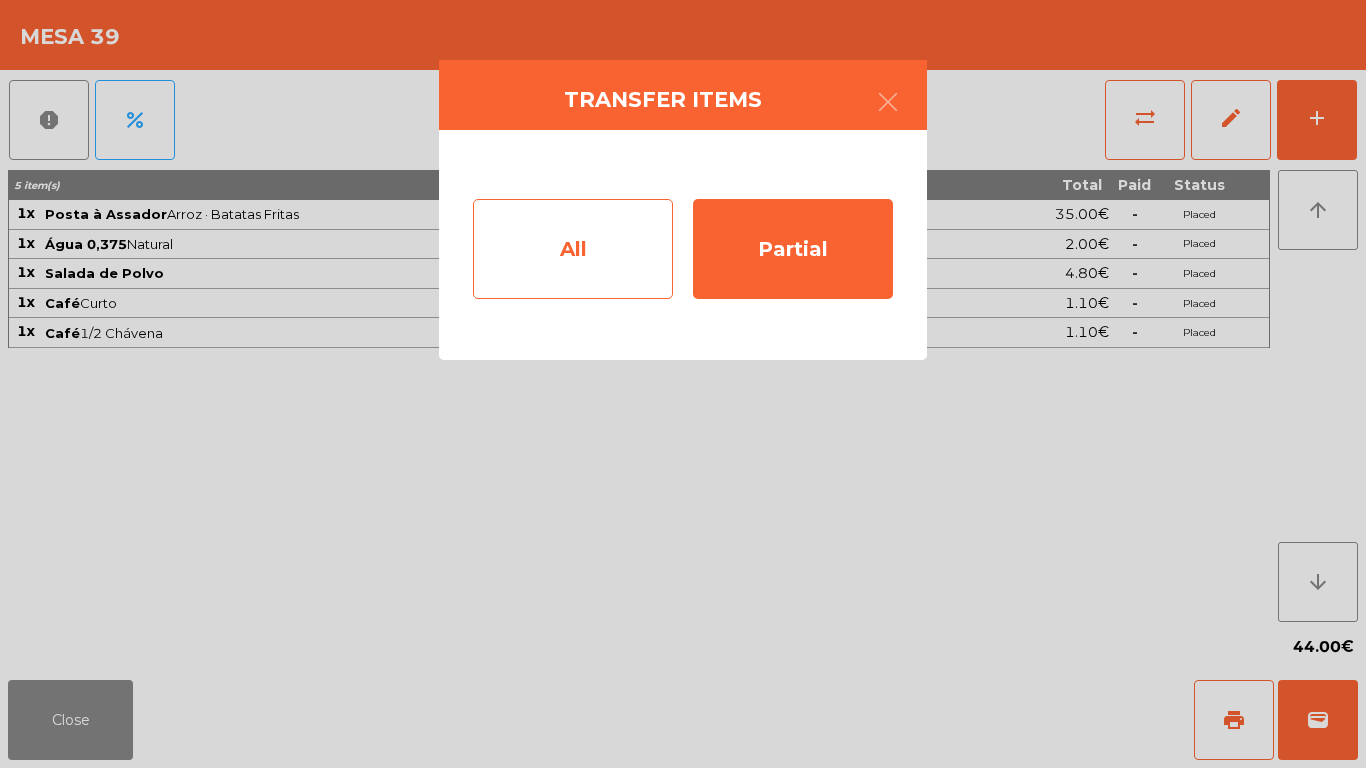 click on "All" 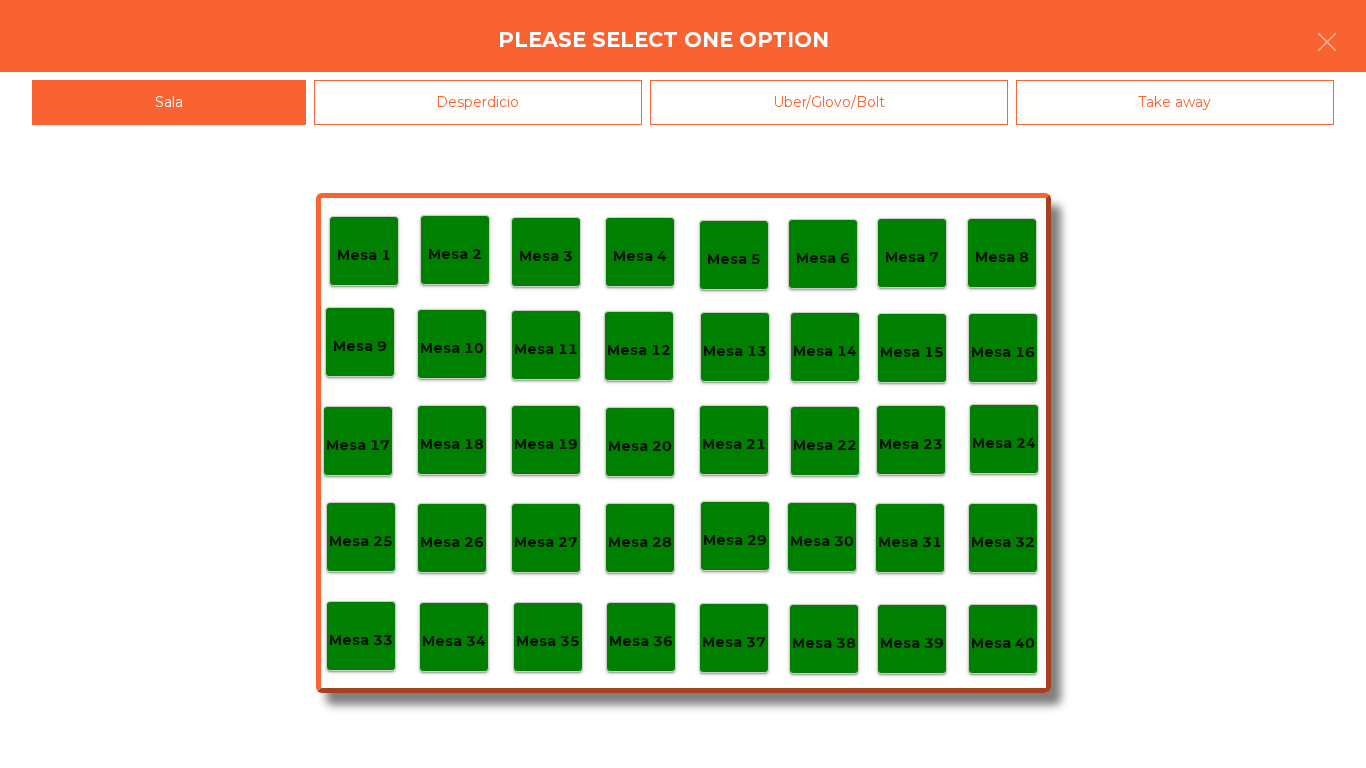 click on "Mesa 40" 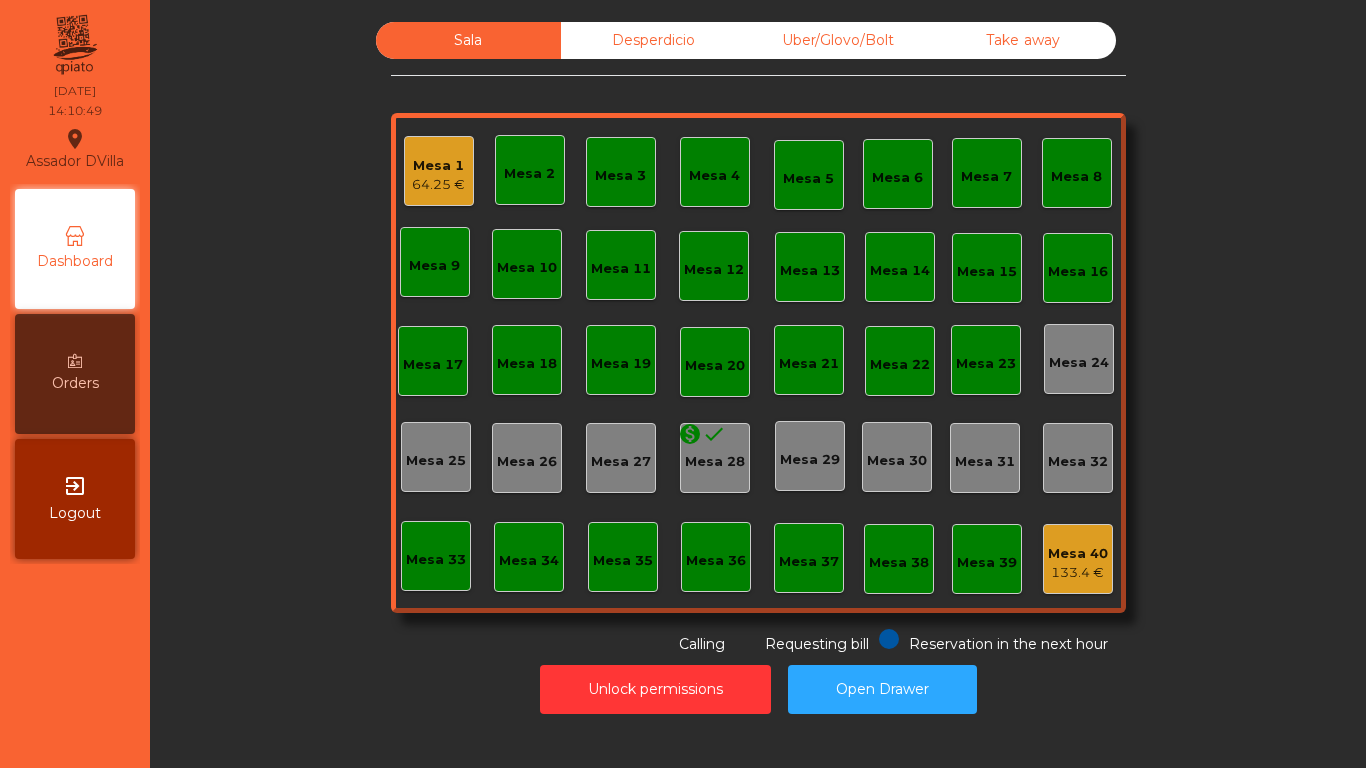 click on "Mesa 1" 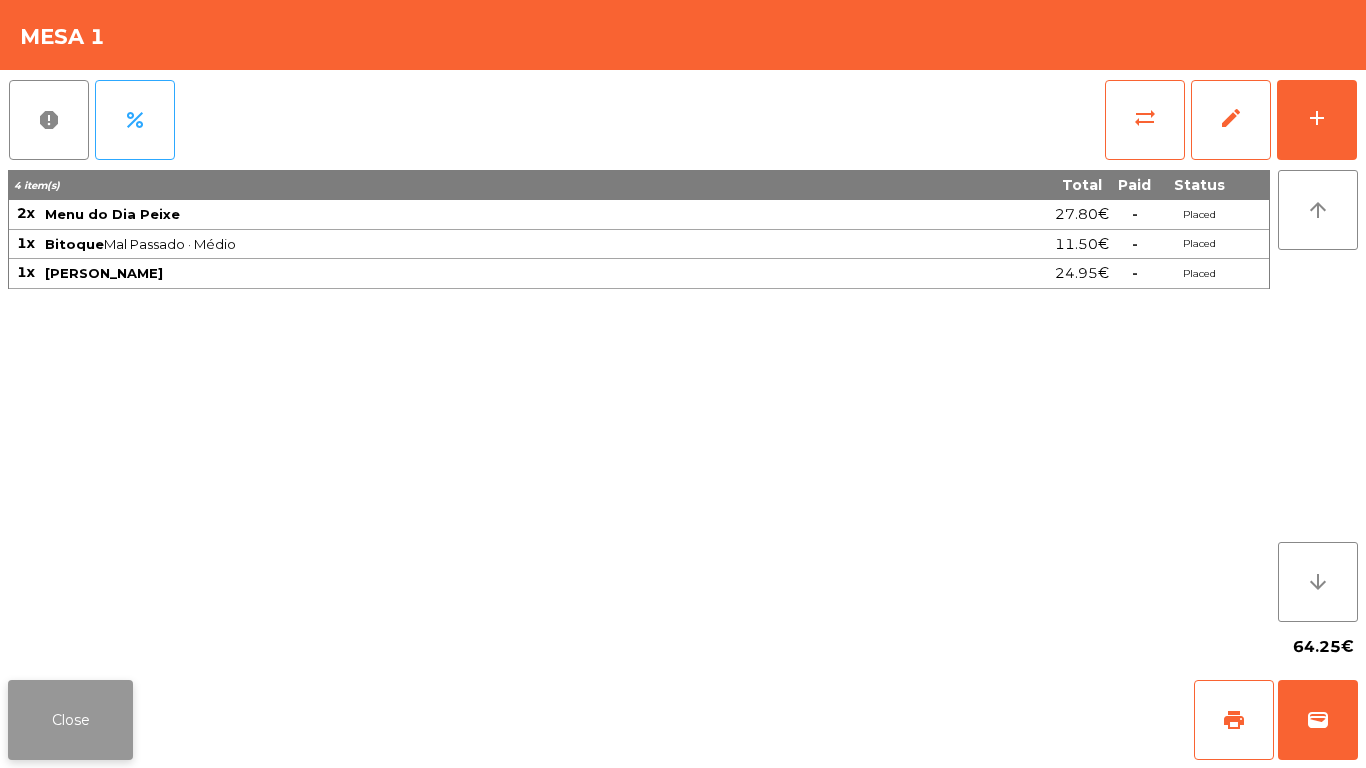 click on "Close" 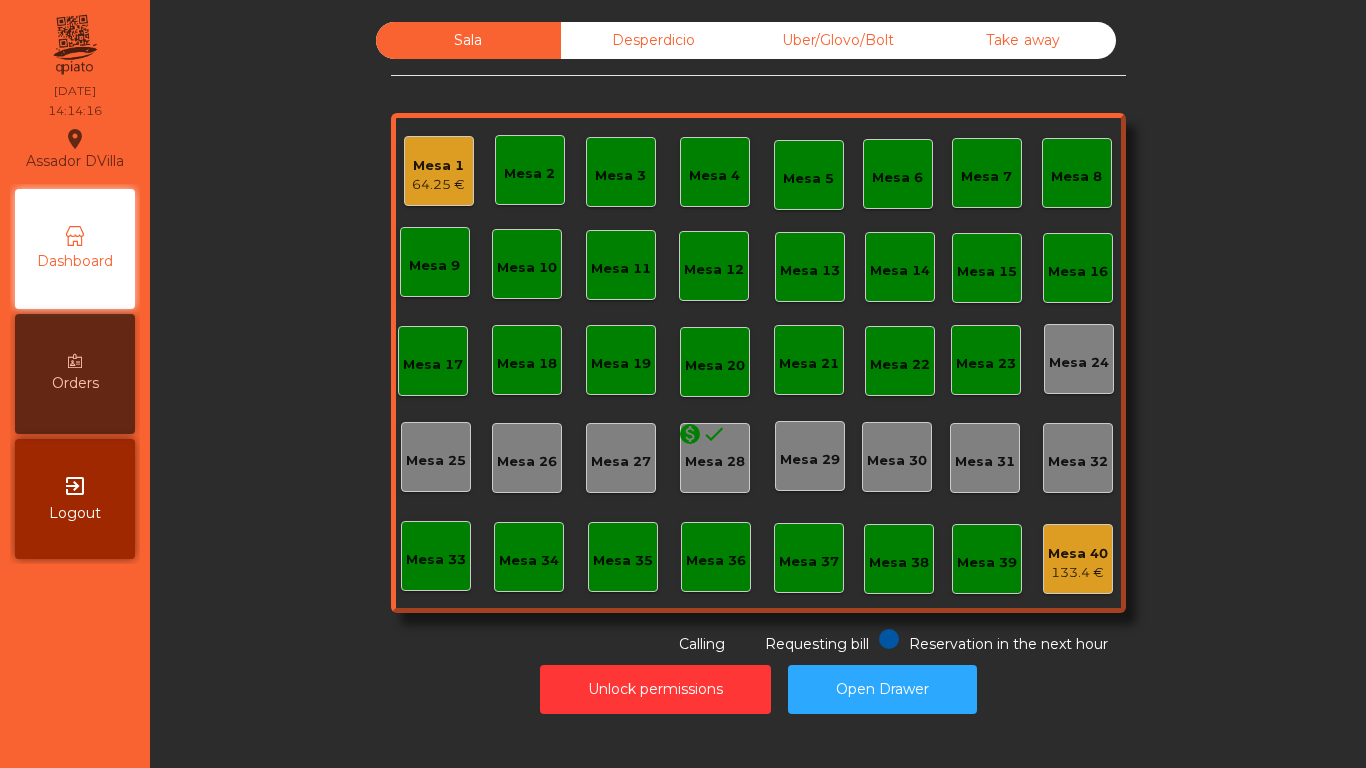 click on "Mesa 1" 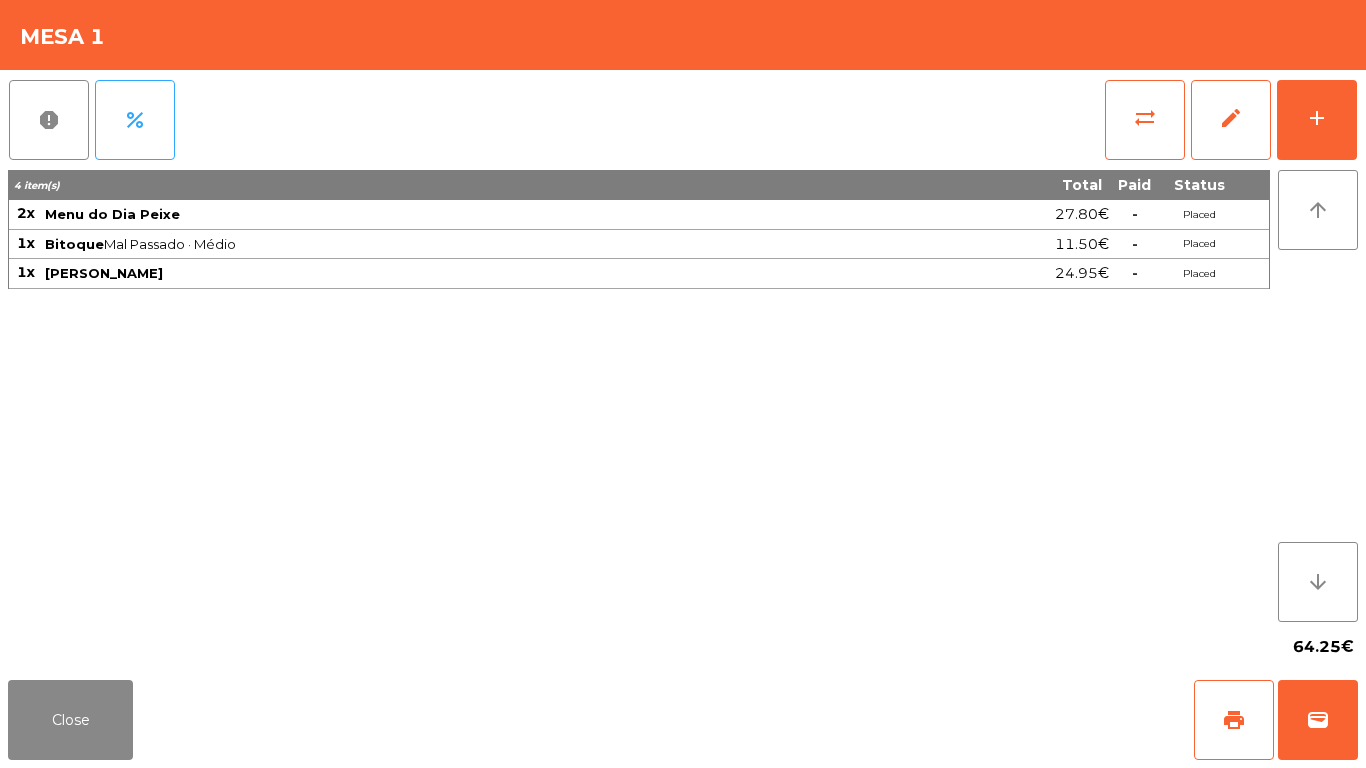 click on "4 item(s) Total Paid Status 2x Menu do Dia Peixe 27.80€  -  Placed 1x Bitoque  Mal Passado · Médio  11.50€  -  Placed 1x [PERSON_NAME] 24.95€  -  Placed" 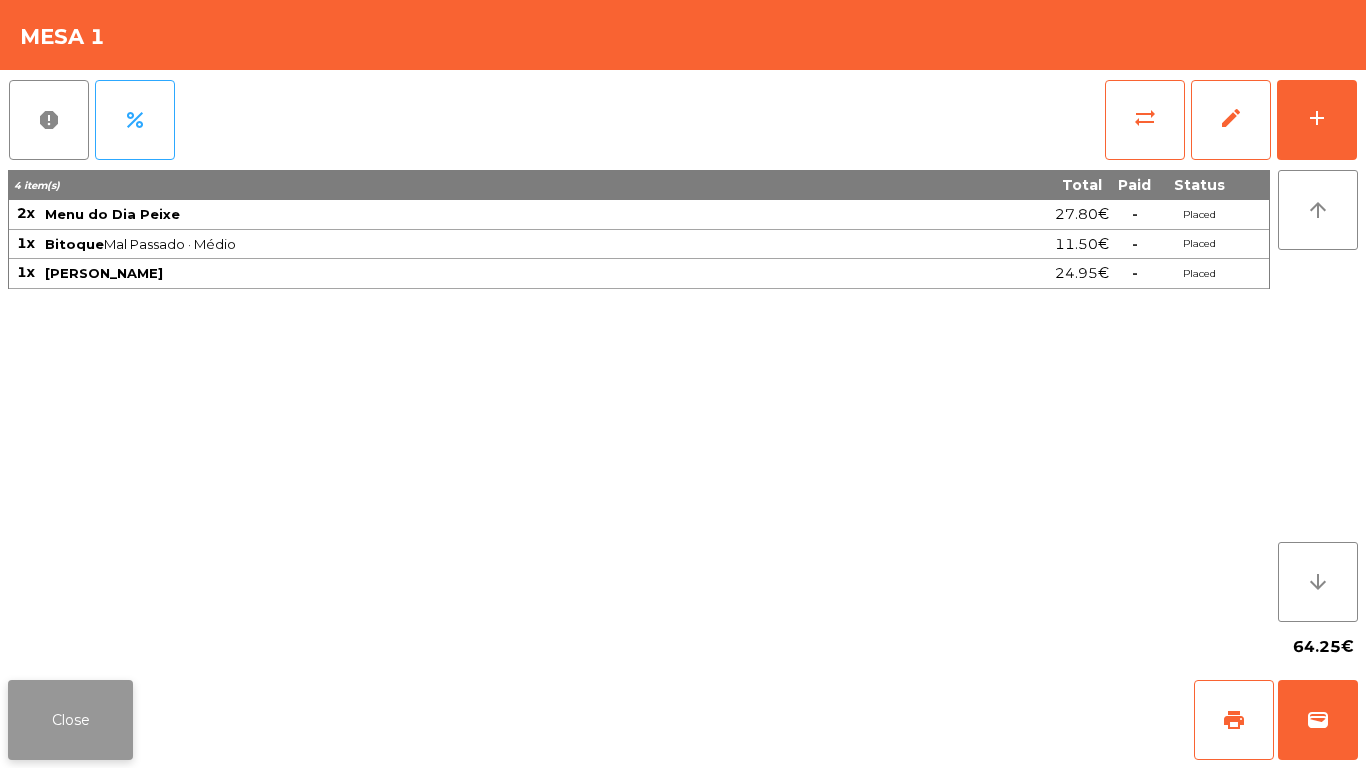 click on "Close" 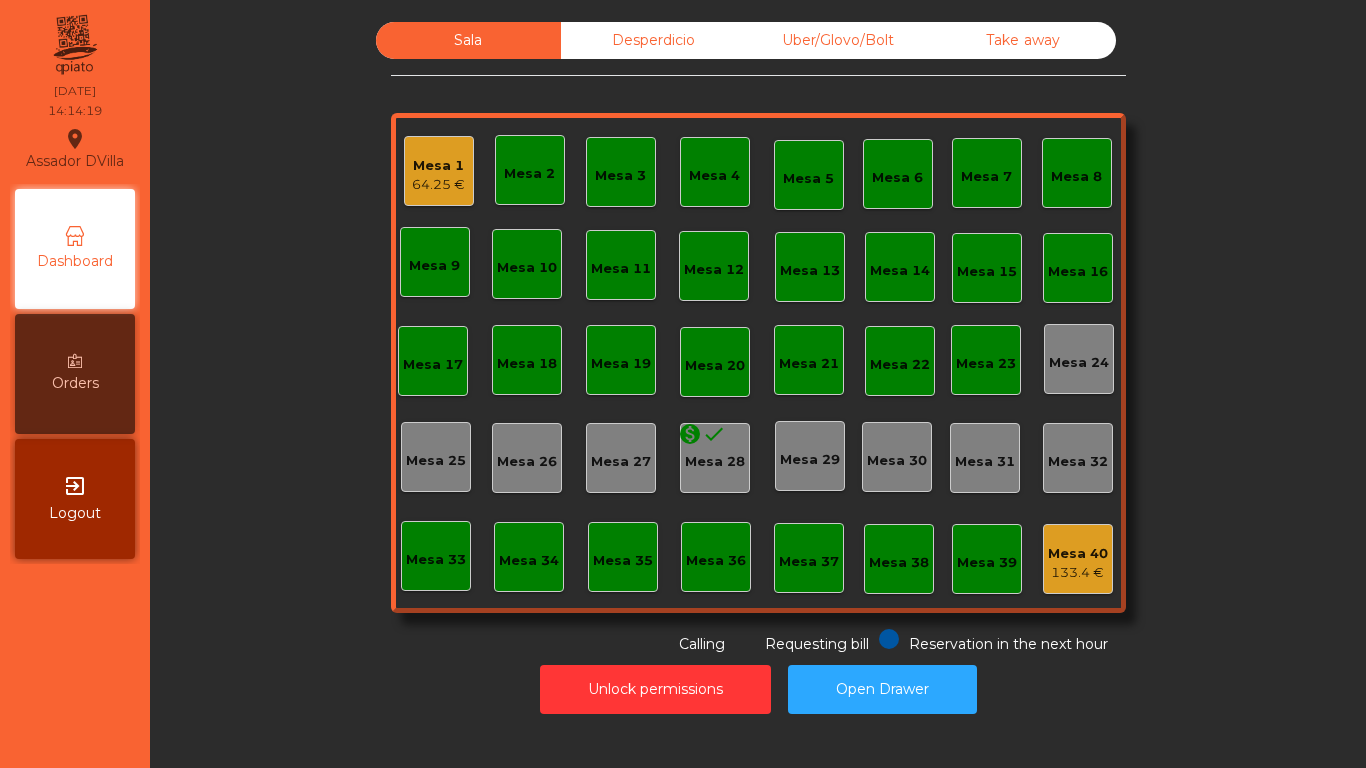 click on "Desperdicio" 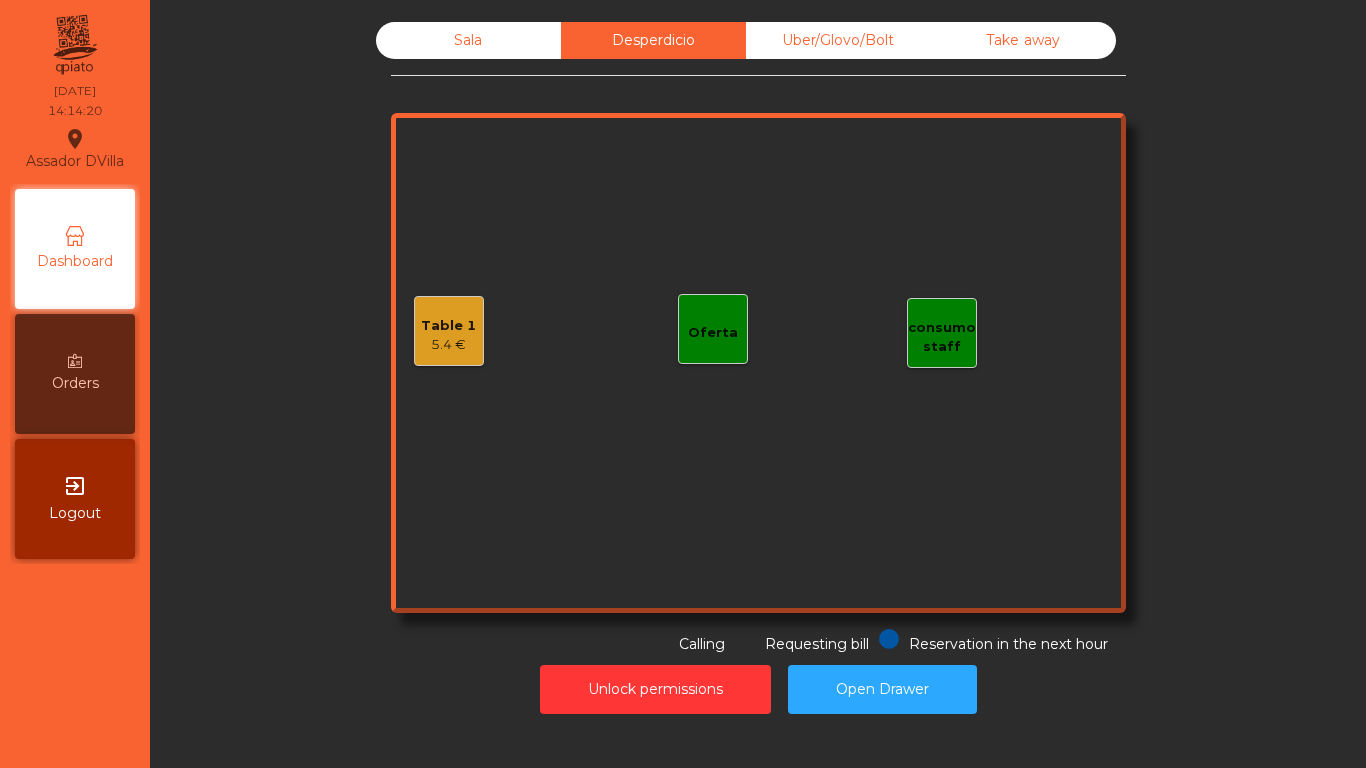 click on "Uber/Glovo/Bolt" 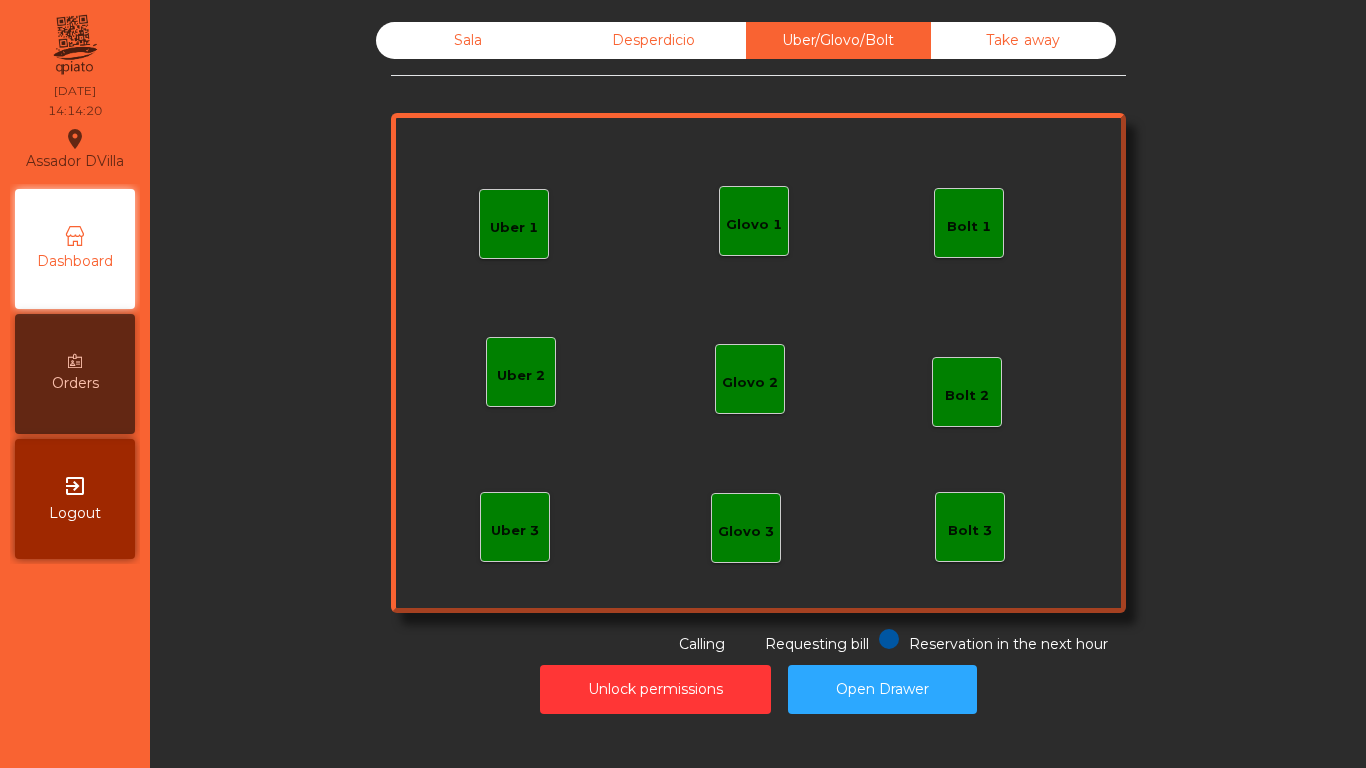 click on "Take away" 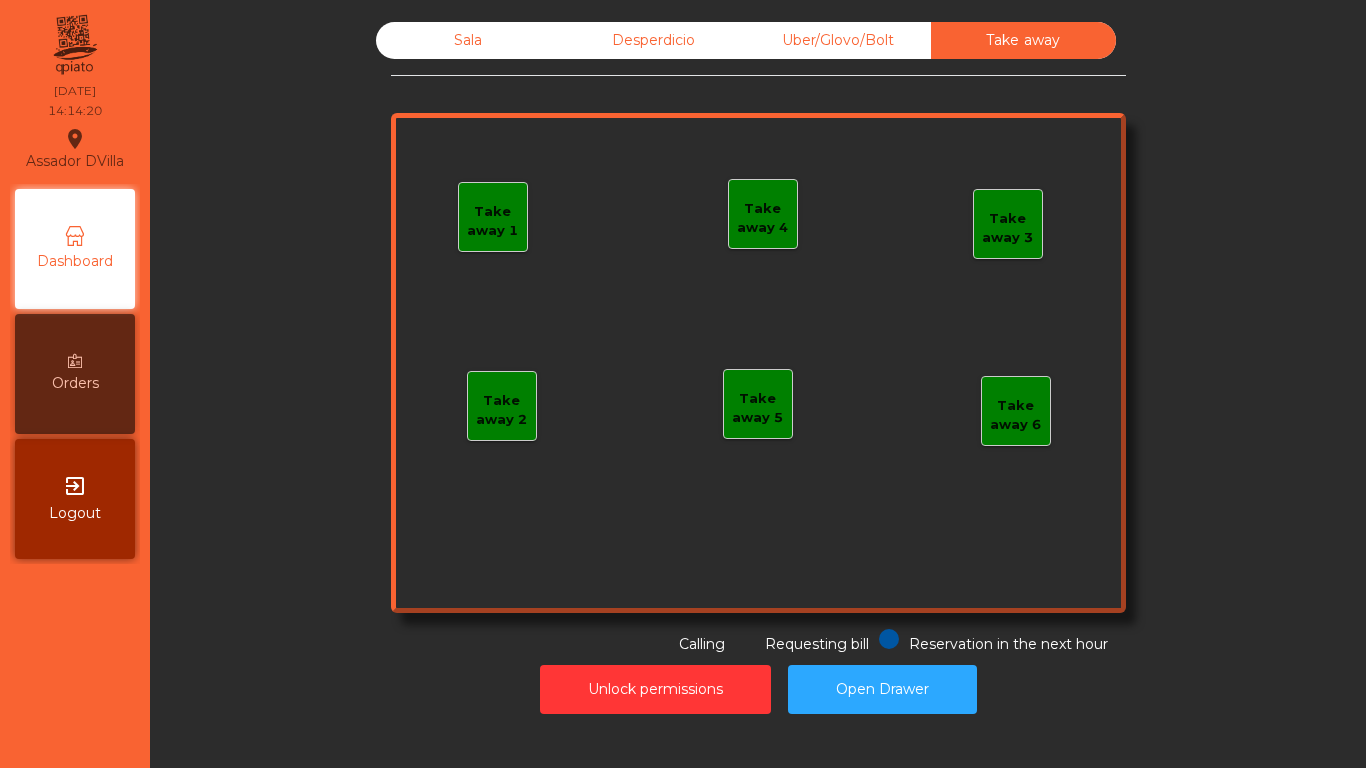click on "Desperdicio" 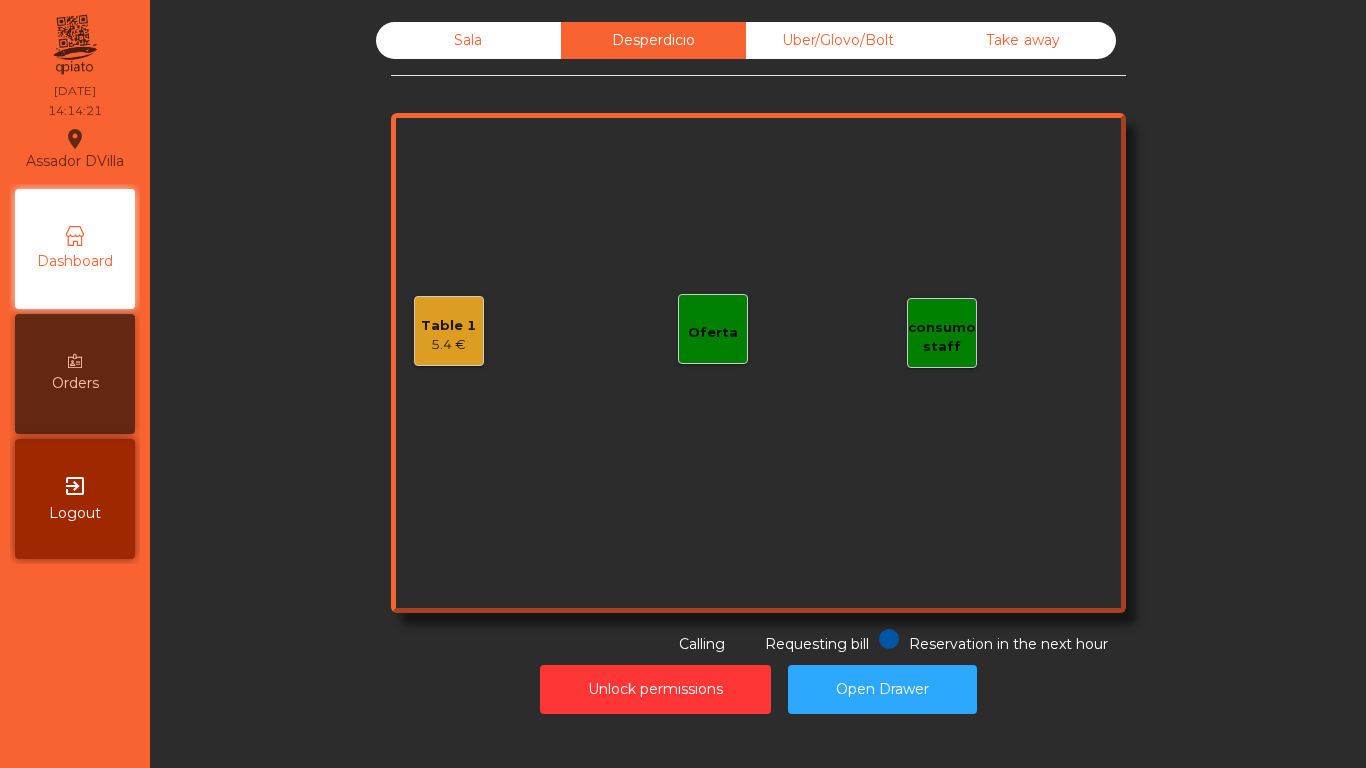 click on "Table 1   5.4 €" 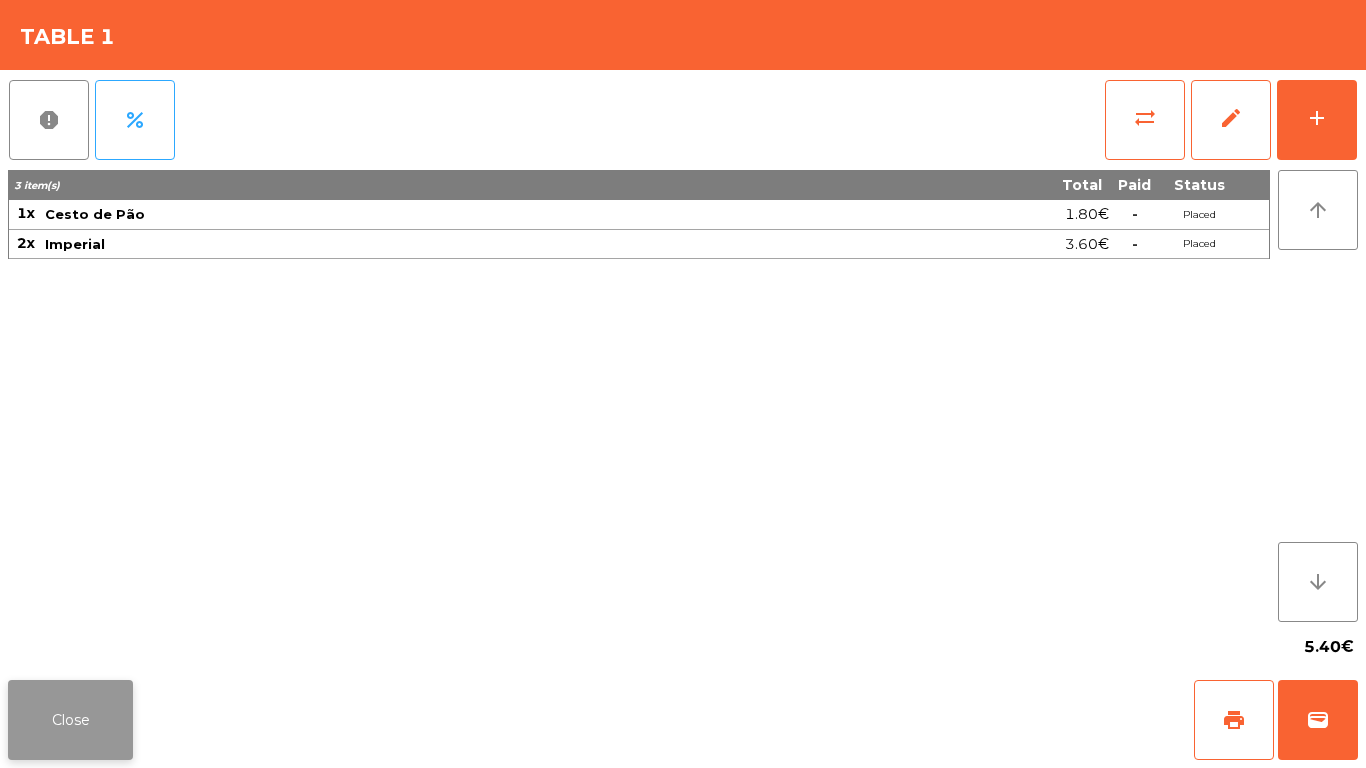 click on "Close" 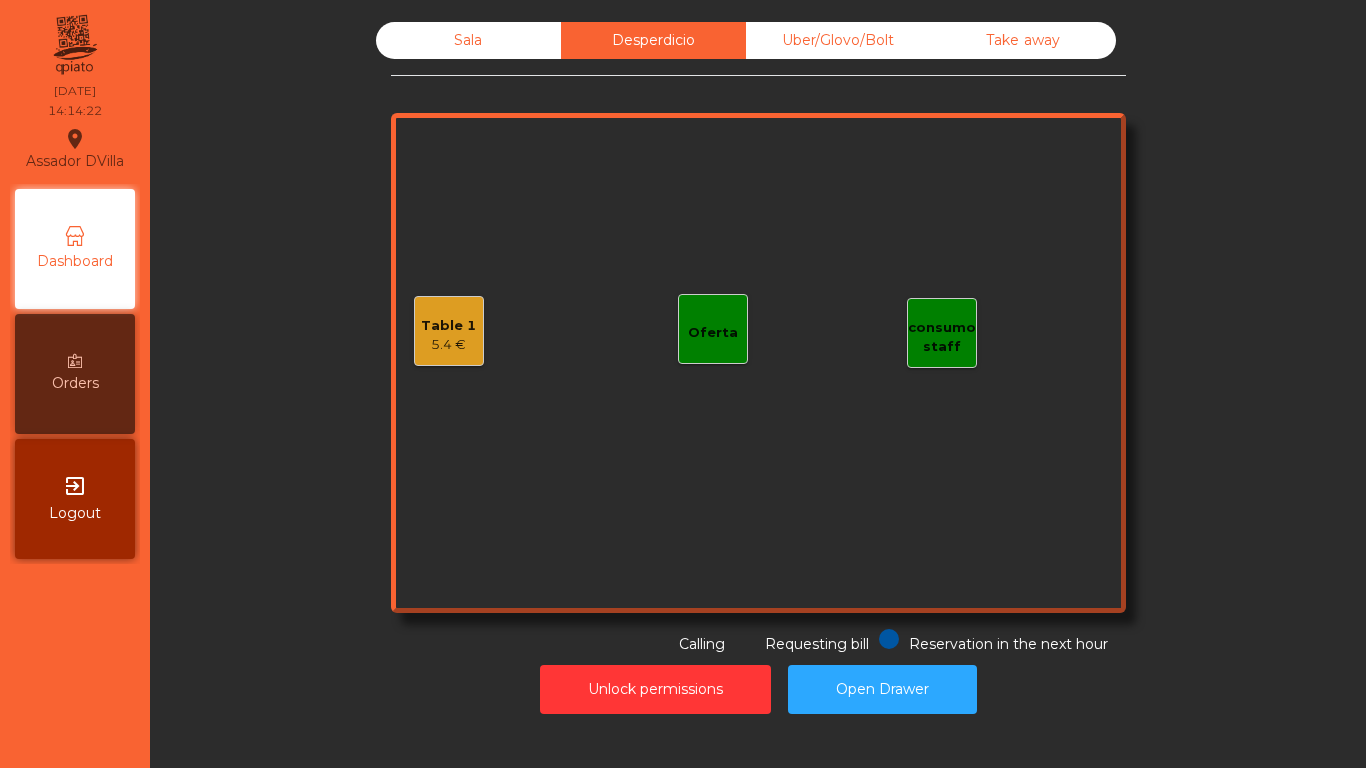 click on "Sala" 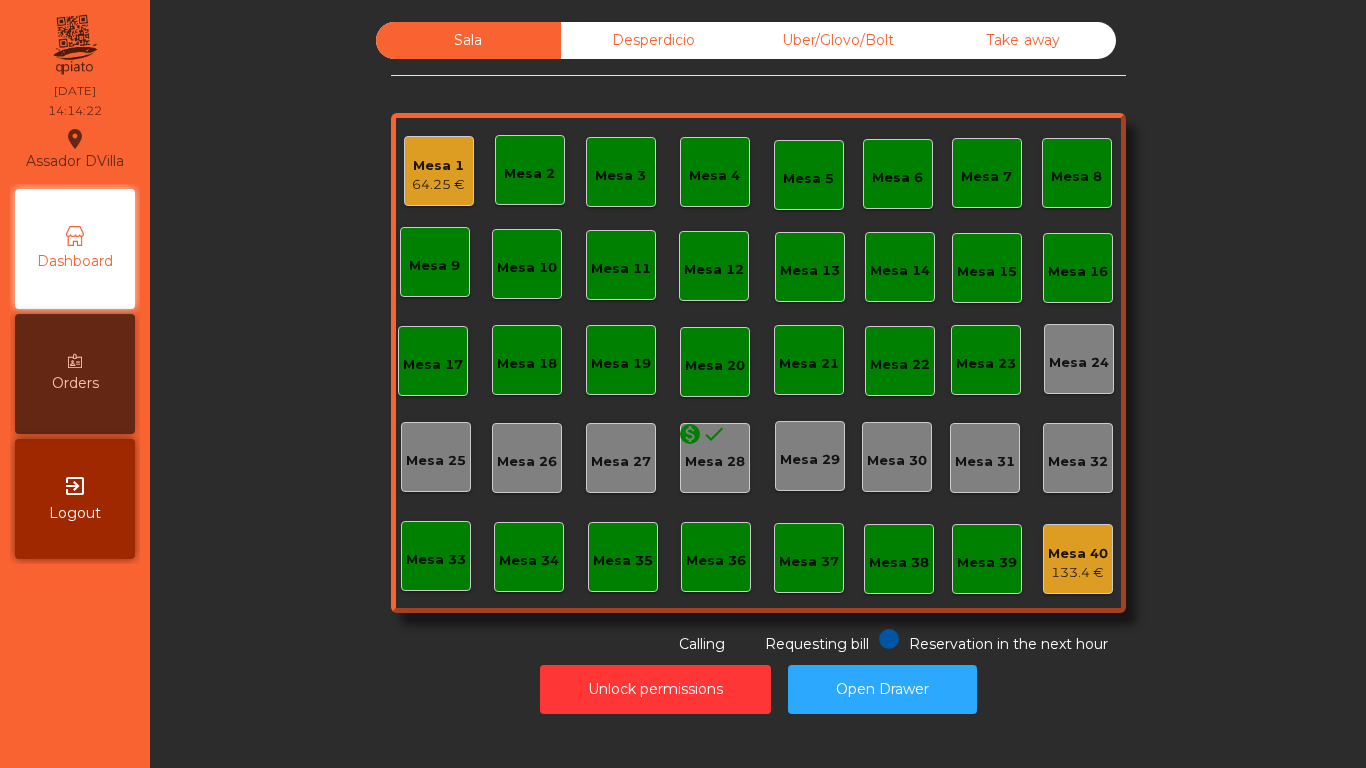 click on "Sala   Desperdicio   Uber/Glovo/Bolt   Take away   Mesa 1   64.25 €   Mesa 2   Mesa 3   Mesa 4   Mesa 5   [GEOGRAPHIC_DATA] 7   [GEOGRAPHIC_DATA] 9   [GEOGRAPHIC_DATA] 10   [GEOGRAPHIC_DATA] 12   [GEOGRAPHIC_DATA] 13   [GEOGRAPHIC_DATA] [GEOGRAPHIC_DATA] [GEOGRAPHIC_DATA] 17   [GEOGRAPHIC_DATA] [GEOGRAPHIC_DATA] 19   [GEOGRAPHIC_DATA] [GEOGRAPHIC_DATA] 22   [GEOGRAPHIC_DATA] 24   [GEOGRAPHIC_DATA] 25   Mesa 26   Mesa 27  monetization_on [GEOGRAPHIC_DATA] [GEOGRAPHIC_DATA] 29   [GEOGRAPHIC_DATA] 30   [GEOGRAPHIC_DATA] 32   [GEOGRAPHIC_DATA] 33   [GEOGRAPHIC_DATA] [GEOGRAPHIC_DATA] 38   [GEOGRAPHIC_DATA] 40   133.4 €  Reservation in the next hour Requesting bill Calling" 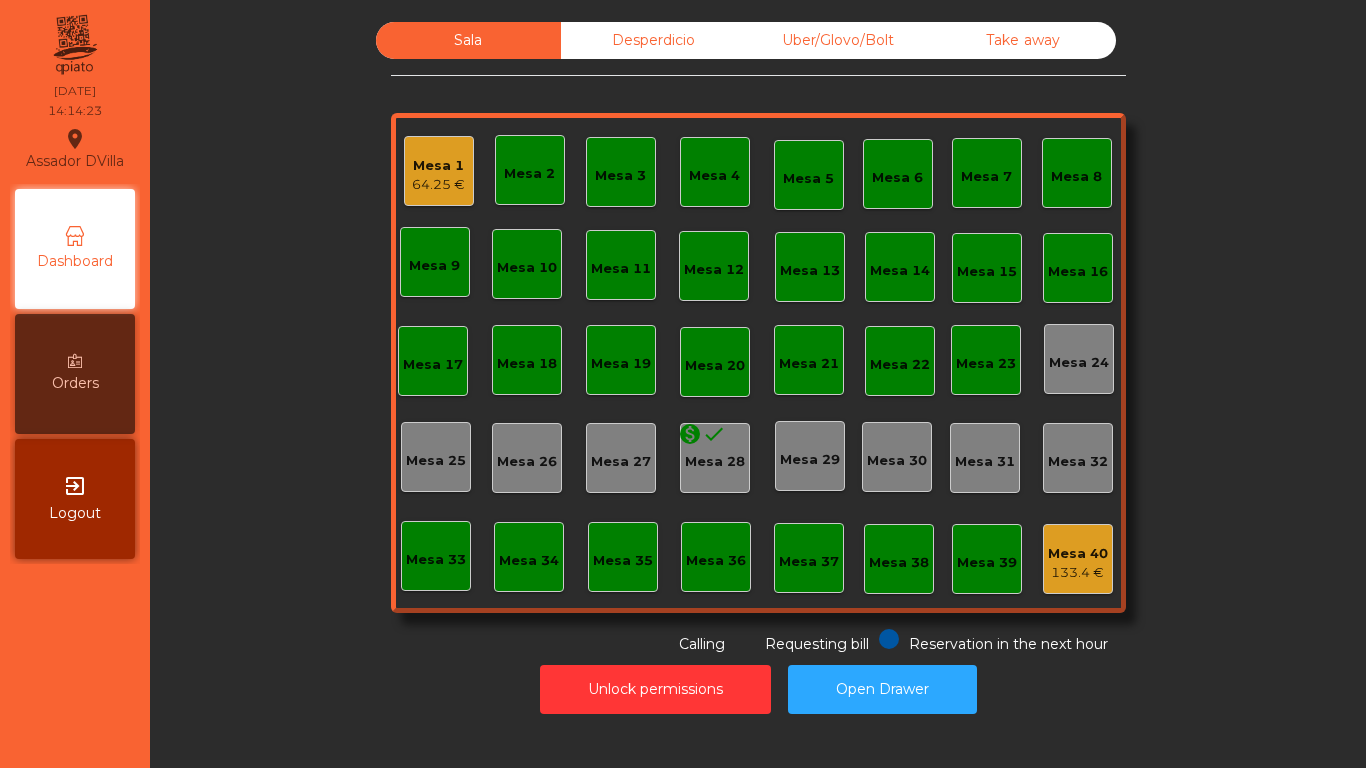 click on "Mesa 40   133.4 €" 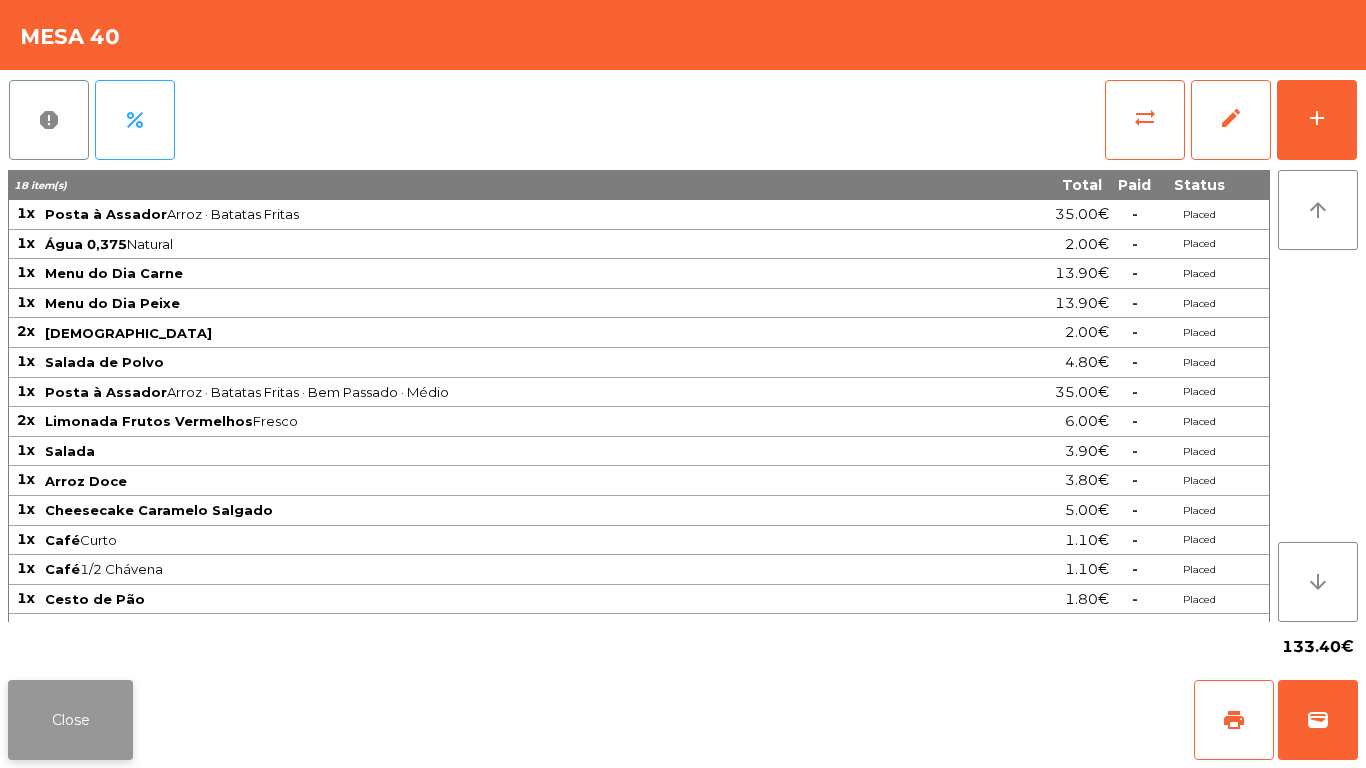 click on "Close" 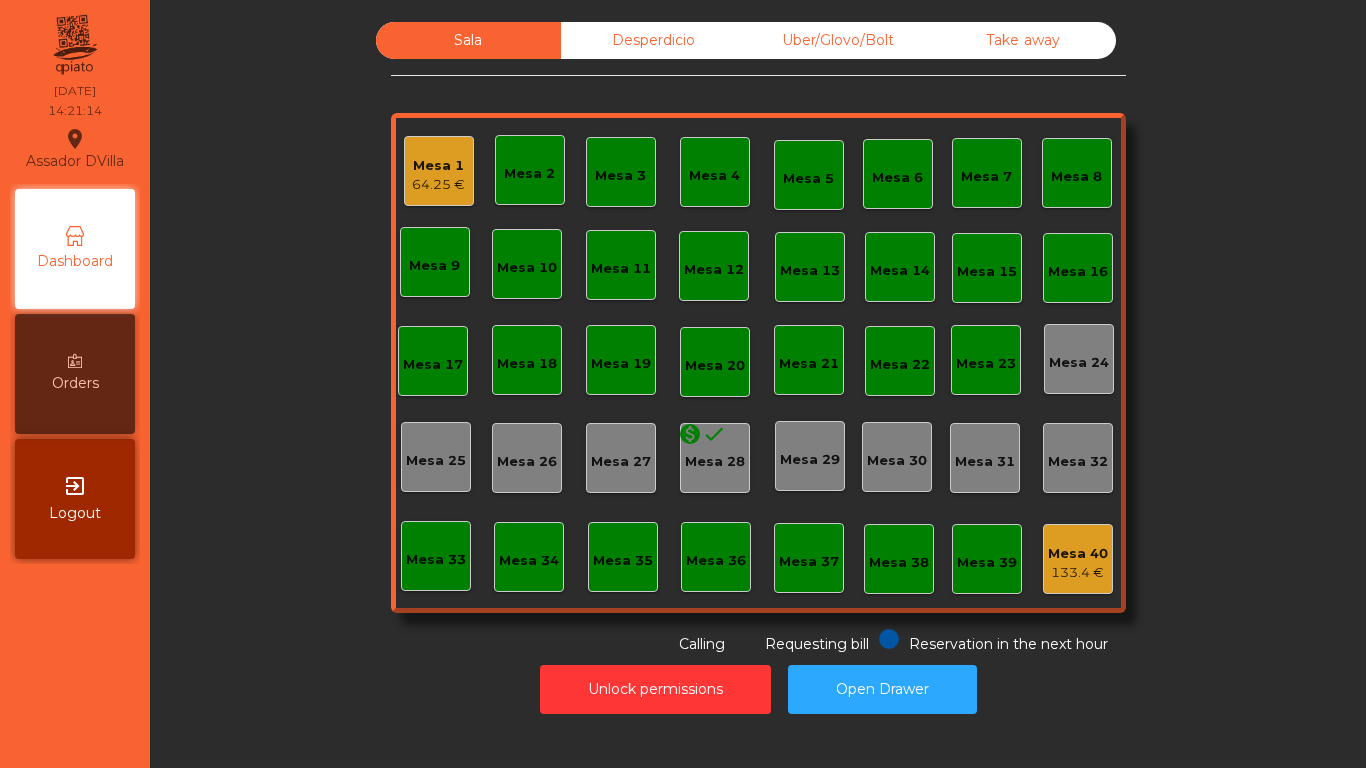 click on "Mesa 1   64.25 €" 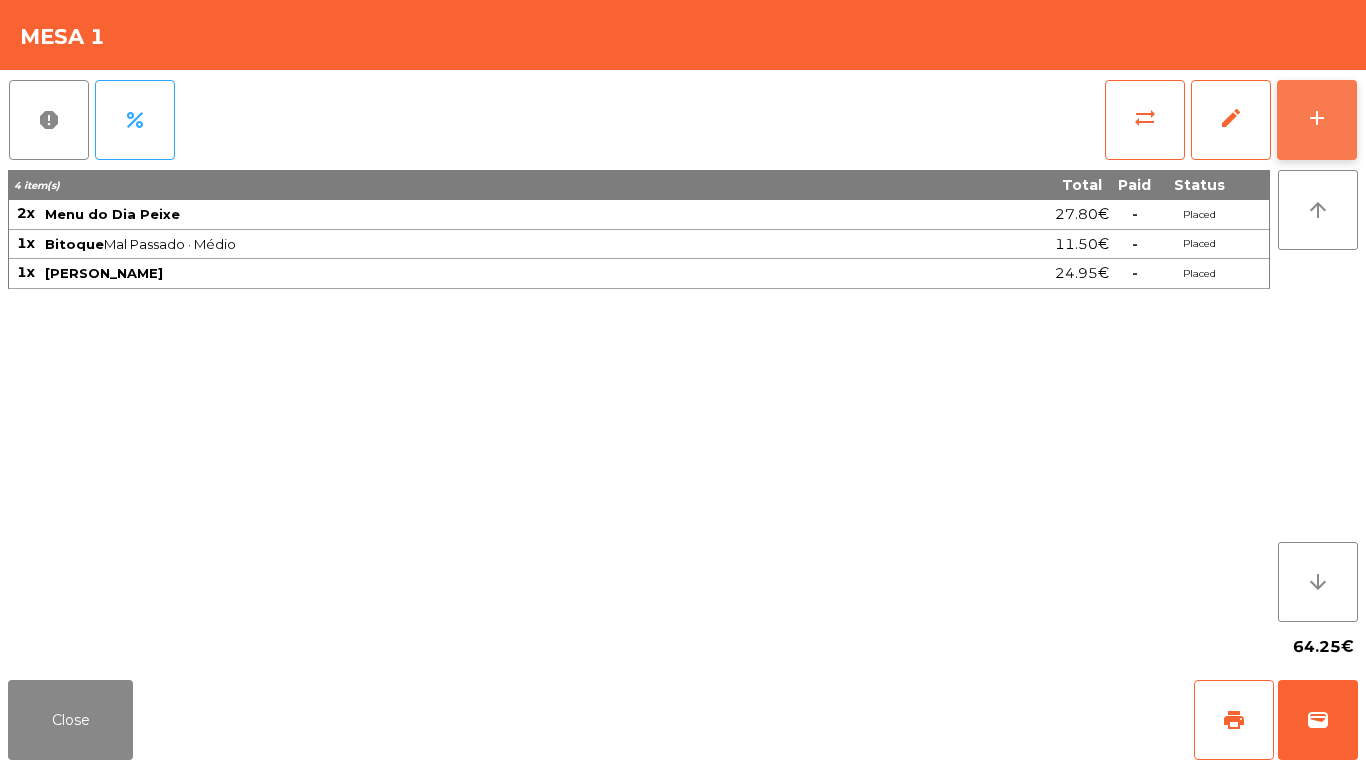 click on "add" 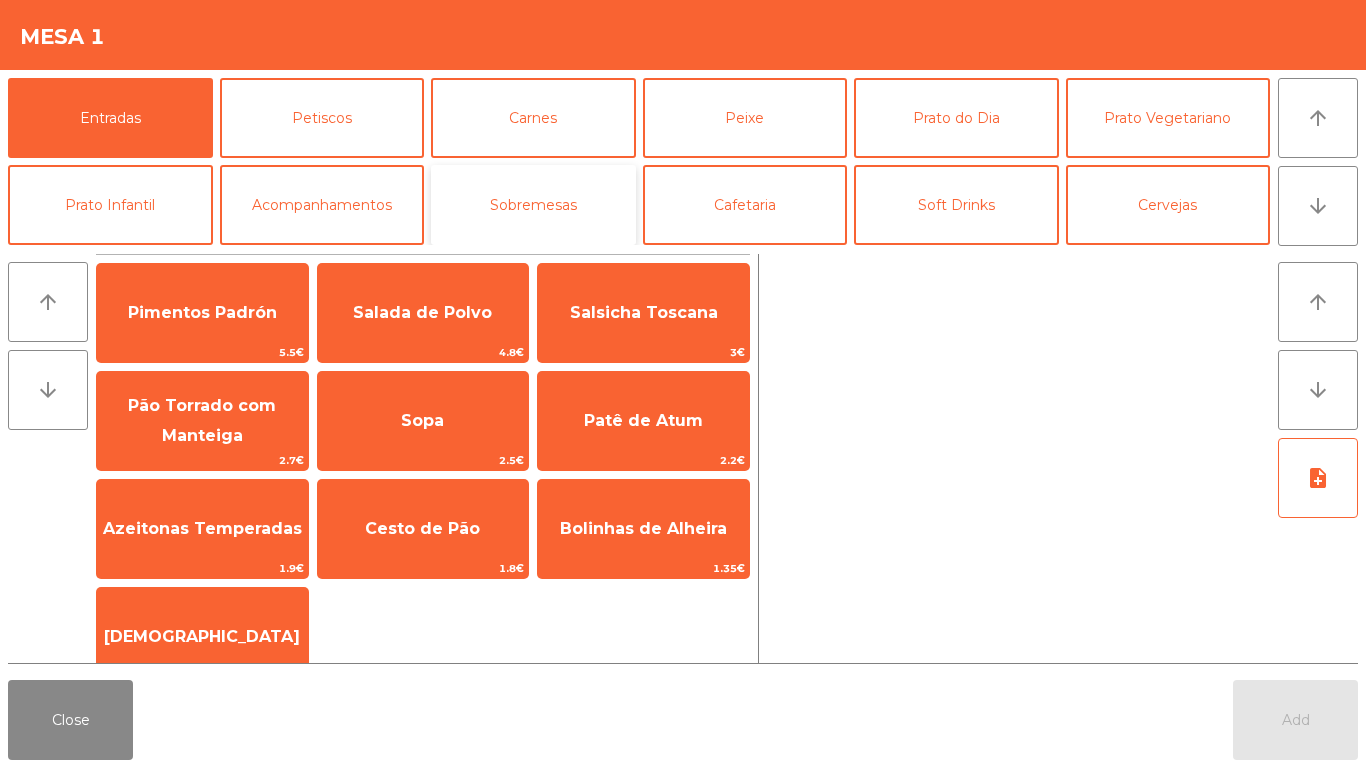 click on "Sobremesas" 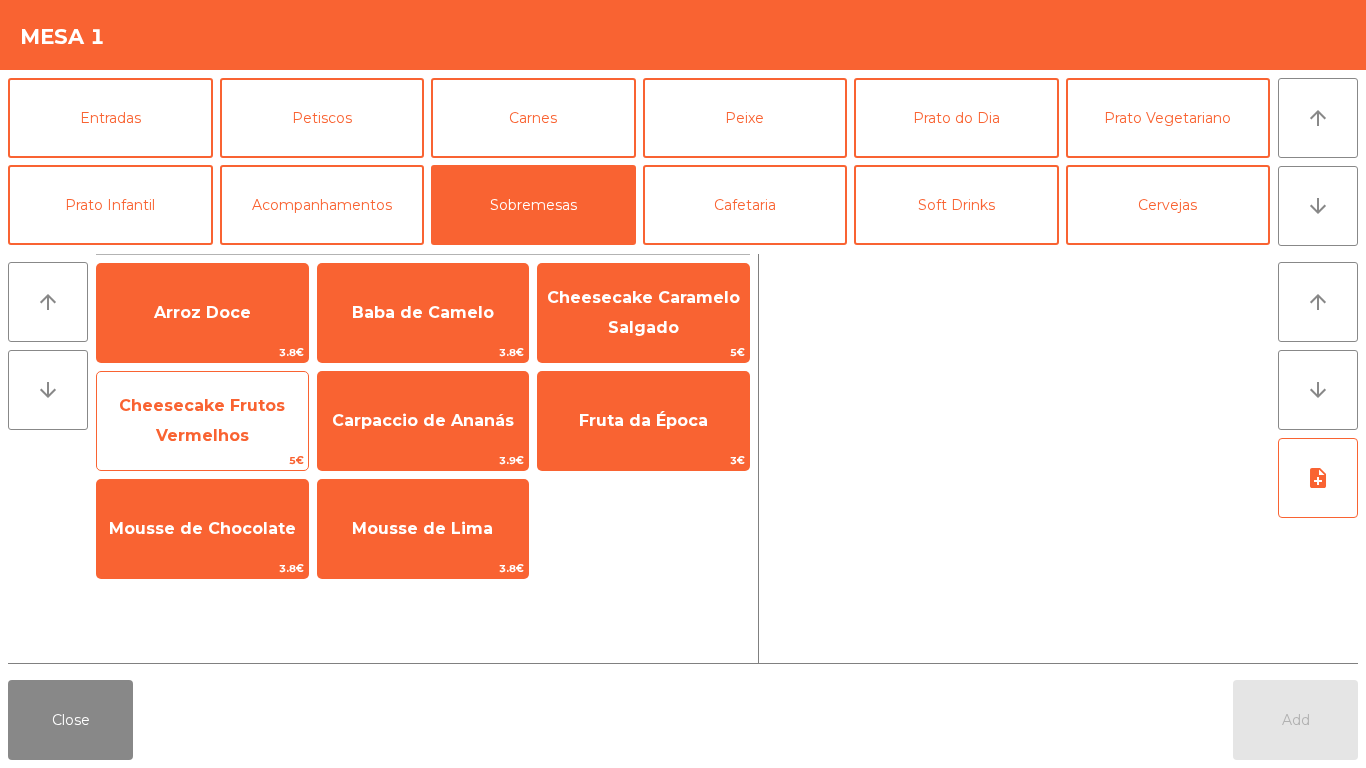click on "Cheesecake Frutos Vermelhos" 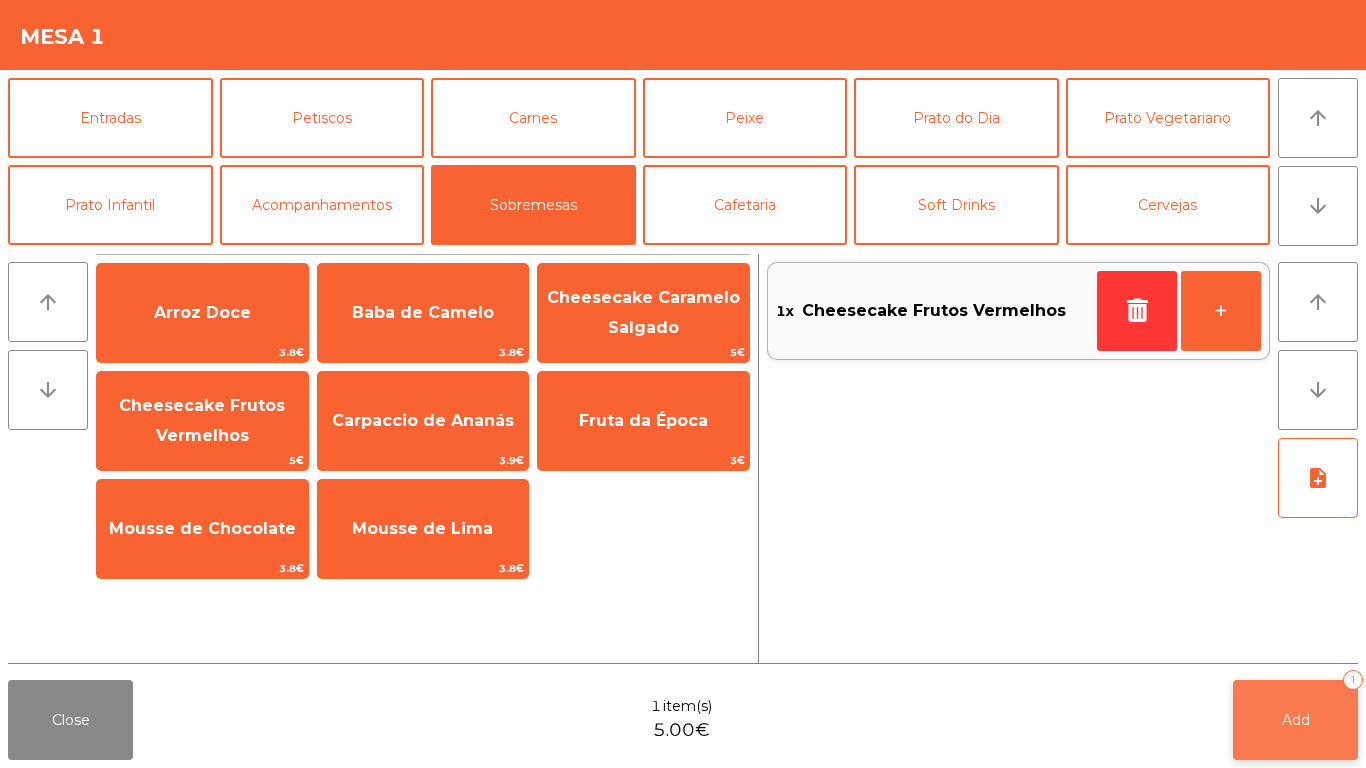 click on "Add   1" 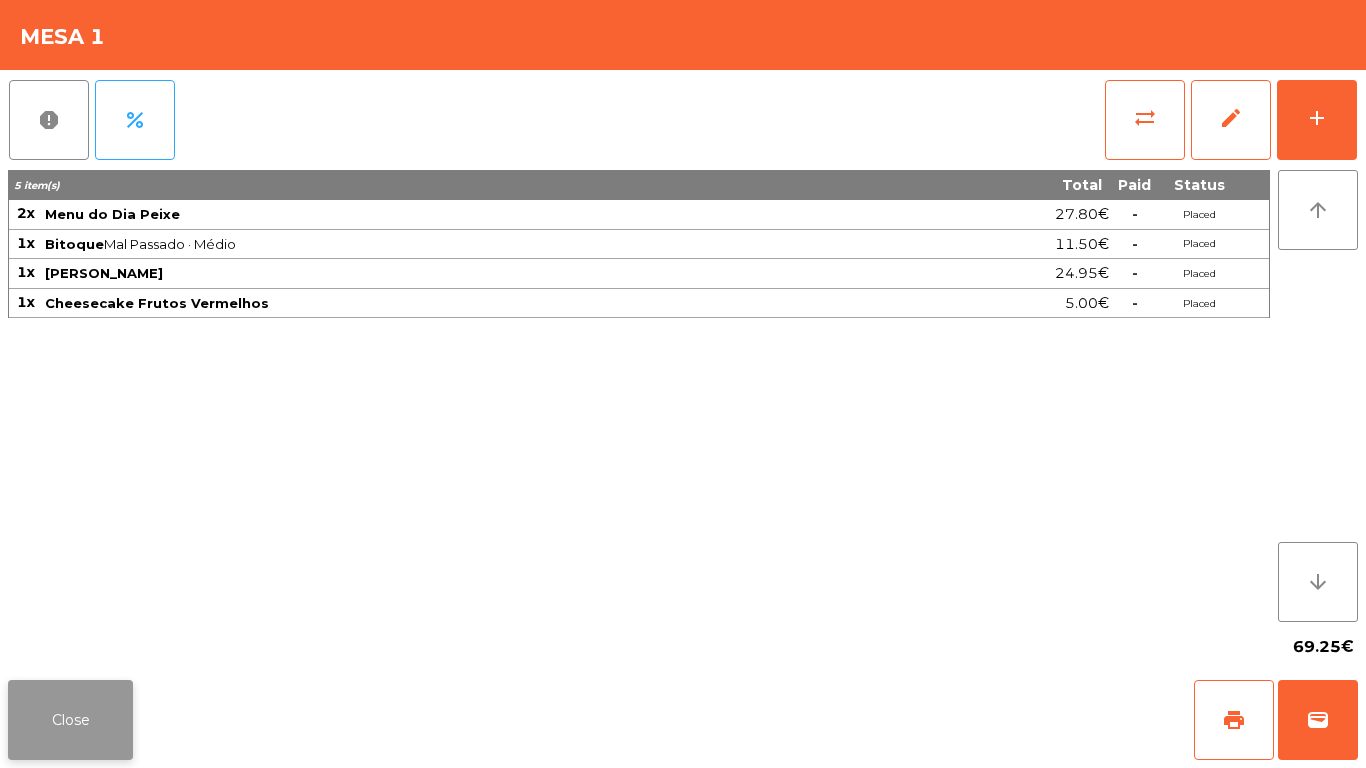 click on "Close" 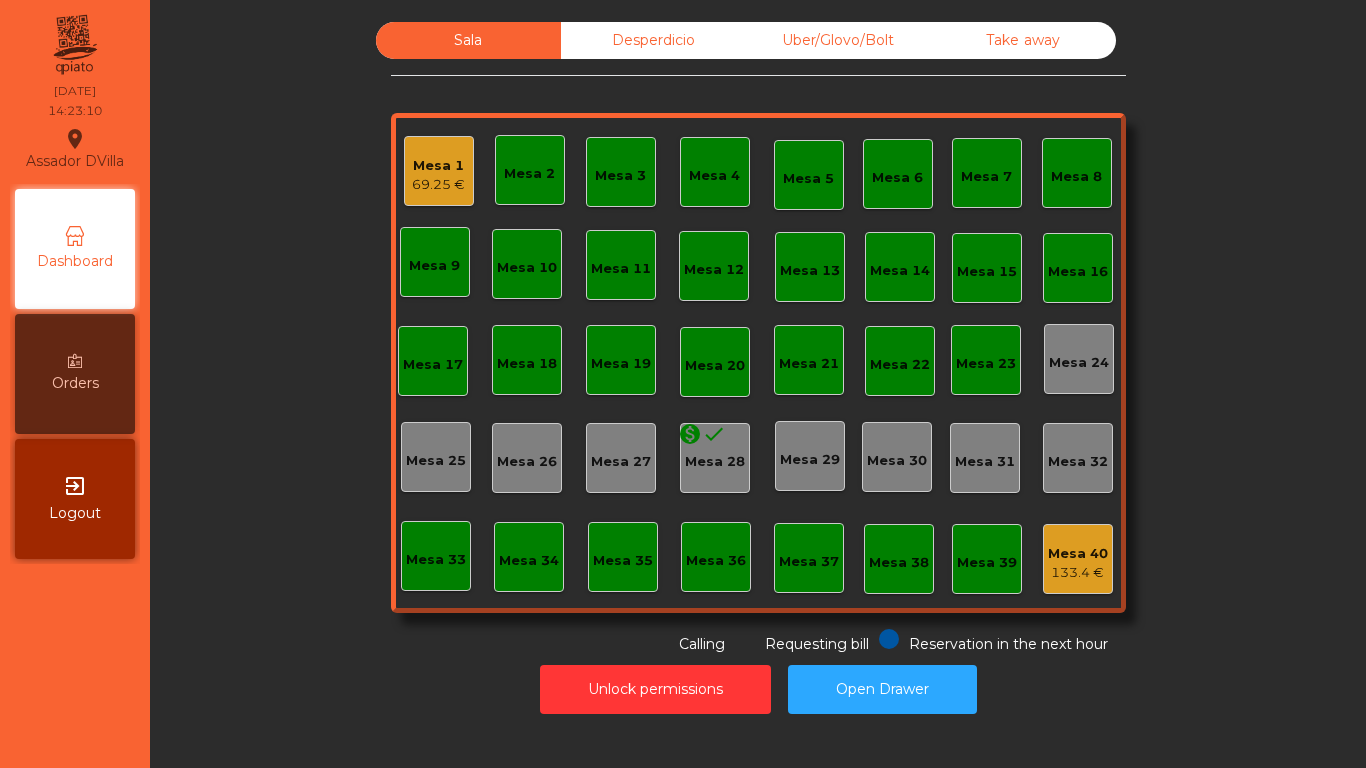 click on "Mesa 1" 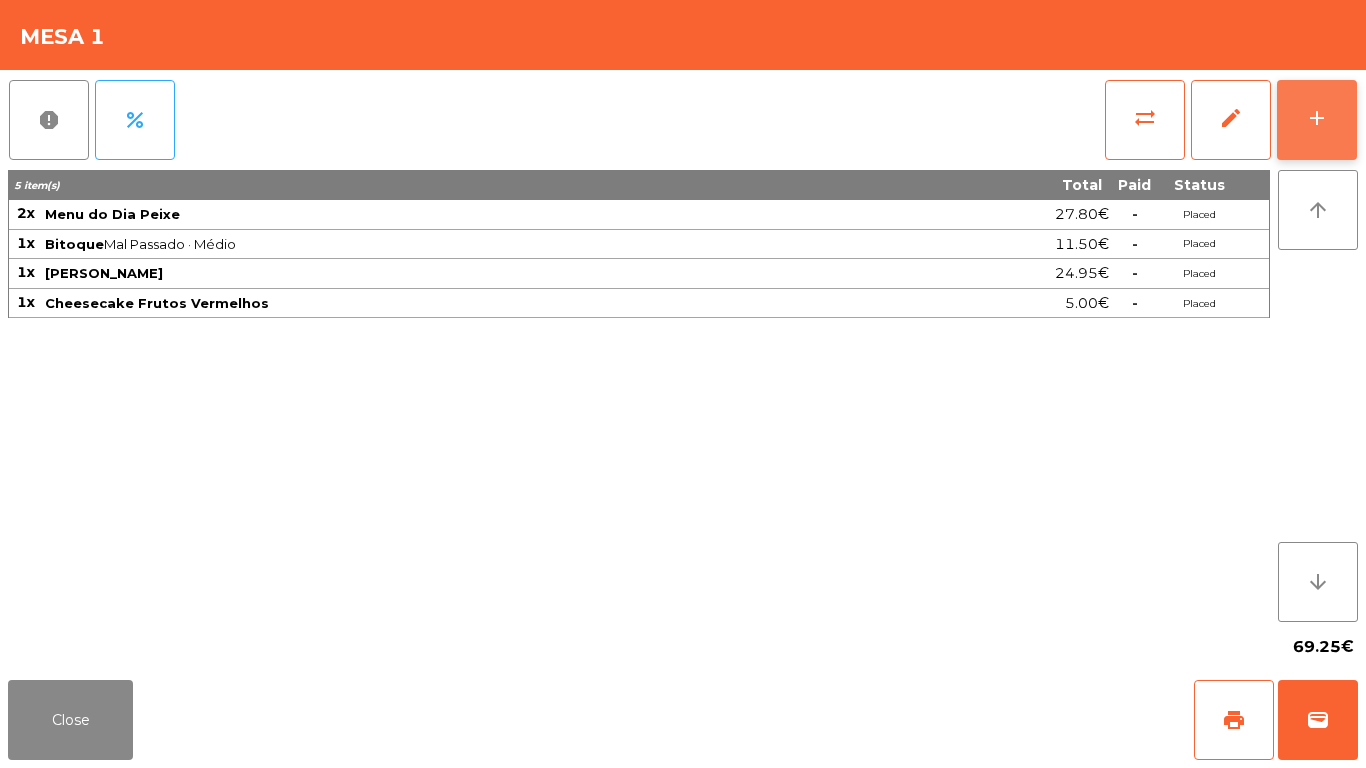 click on "add" 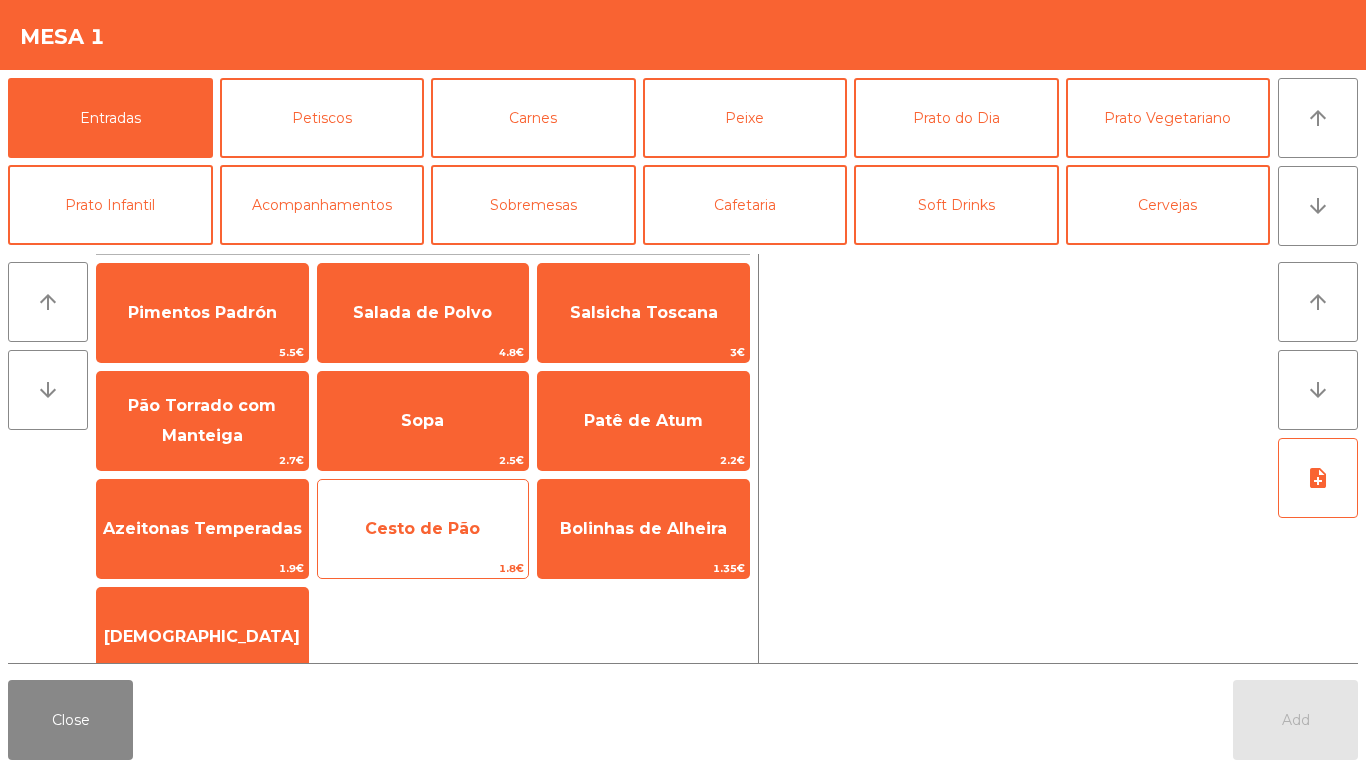 click on "Cesto de Pão" 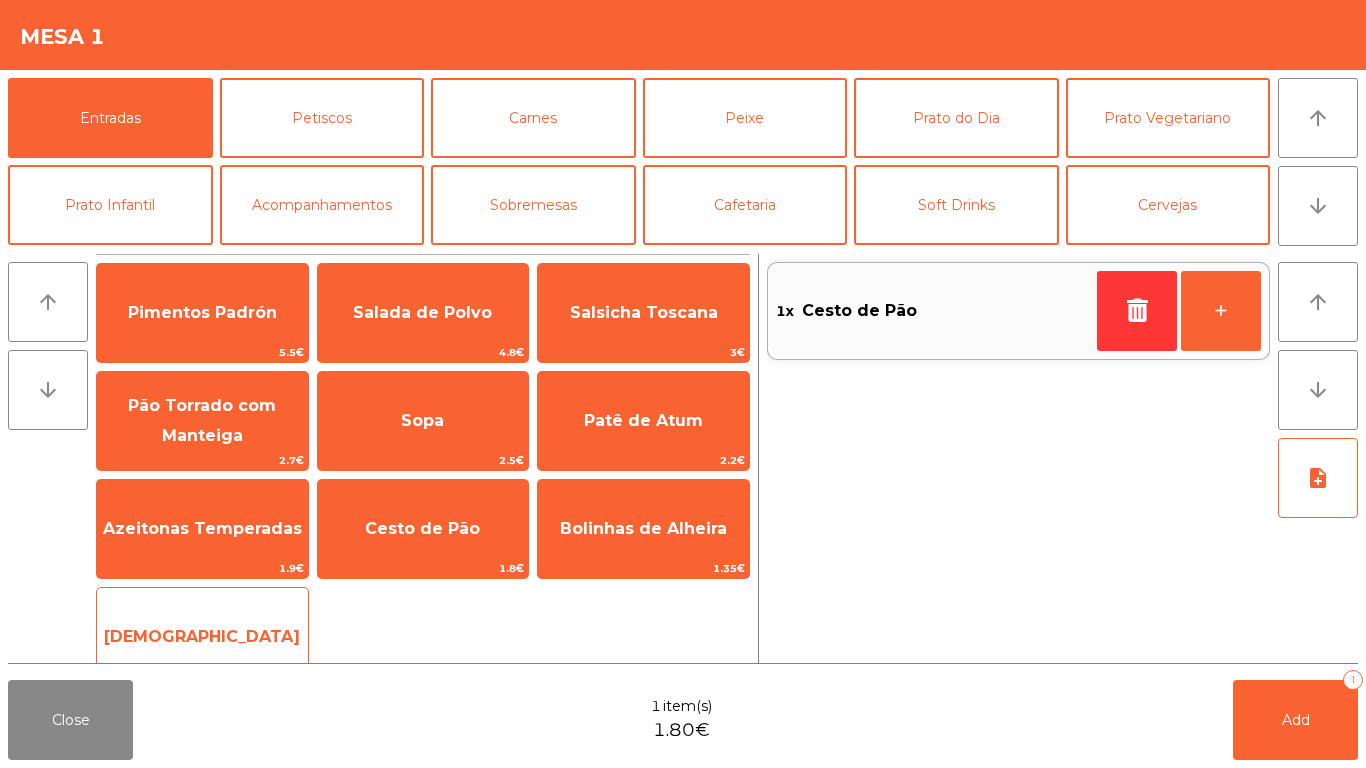 click on "[DEMOGRAPHIC_DATA]" 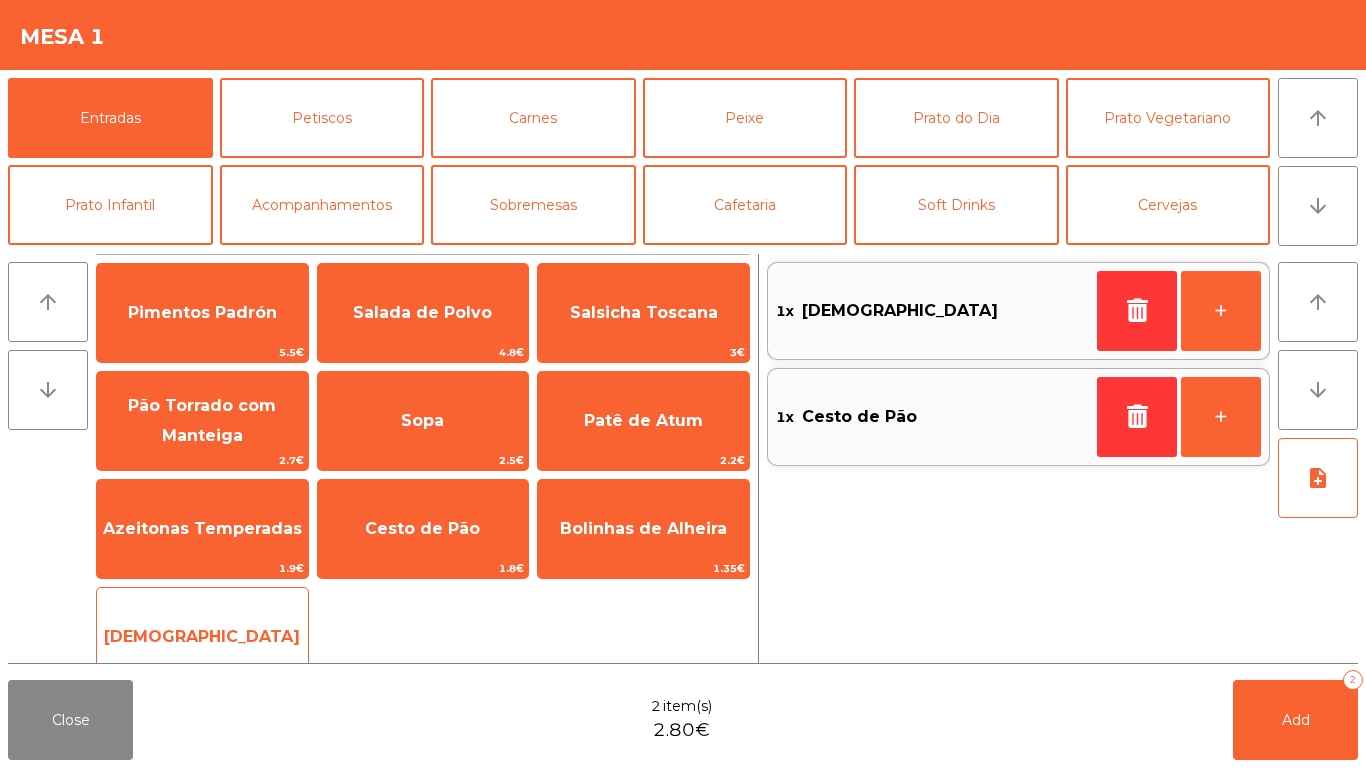 click on "[DEMOGRAPHIC_DATA]" 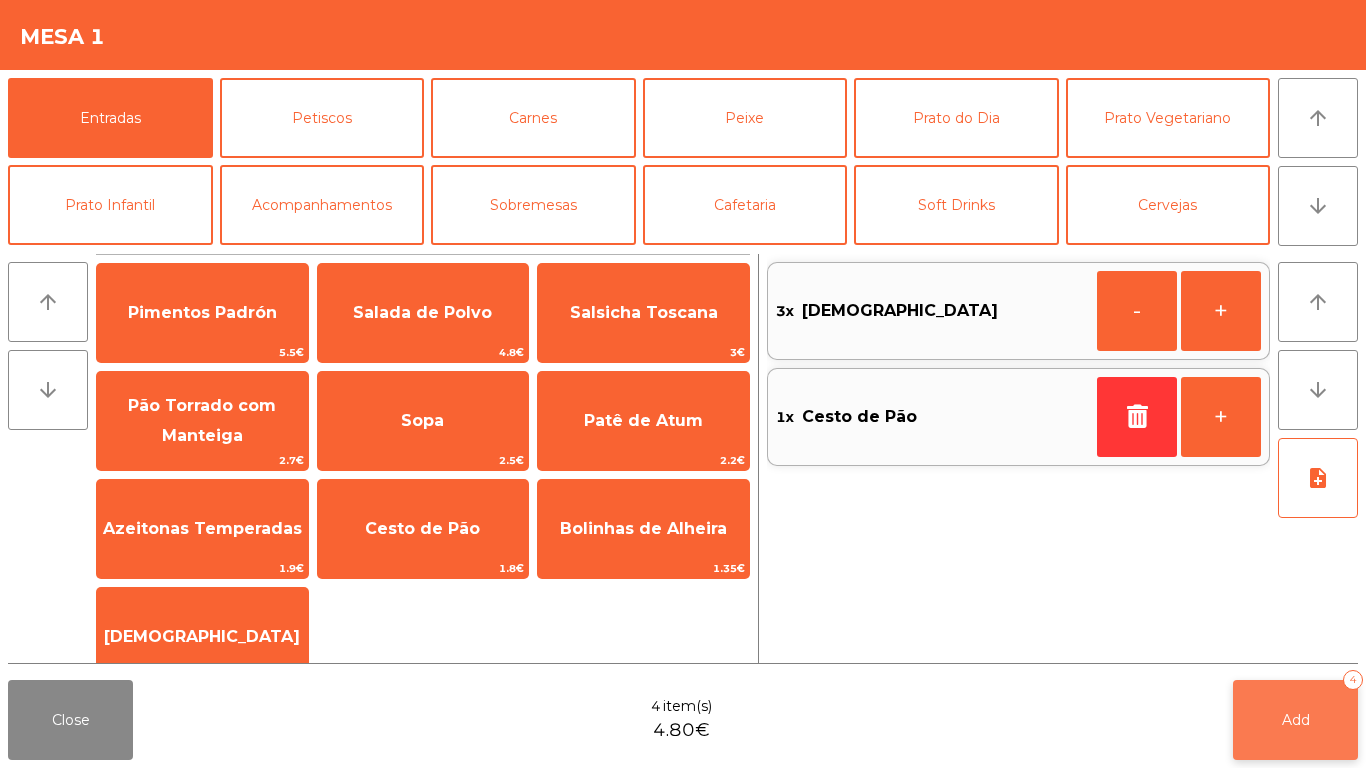 click on "Add   4" 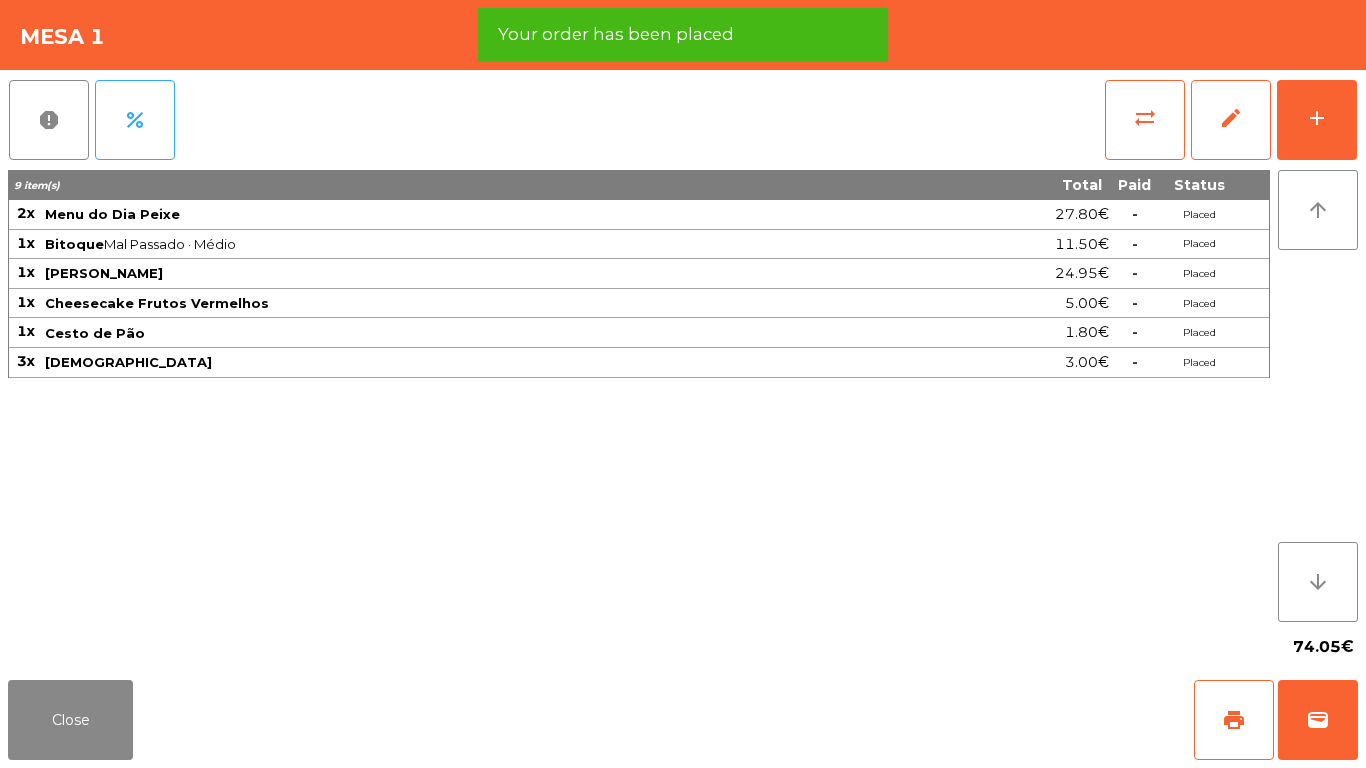 click on "74.05€" 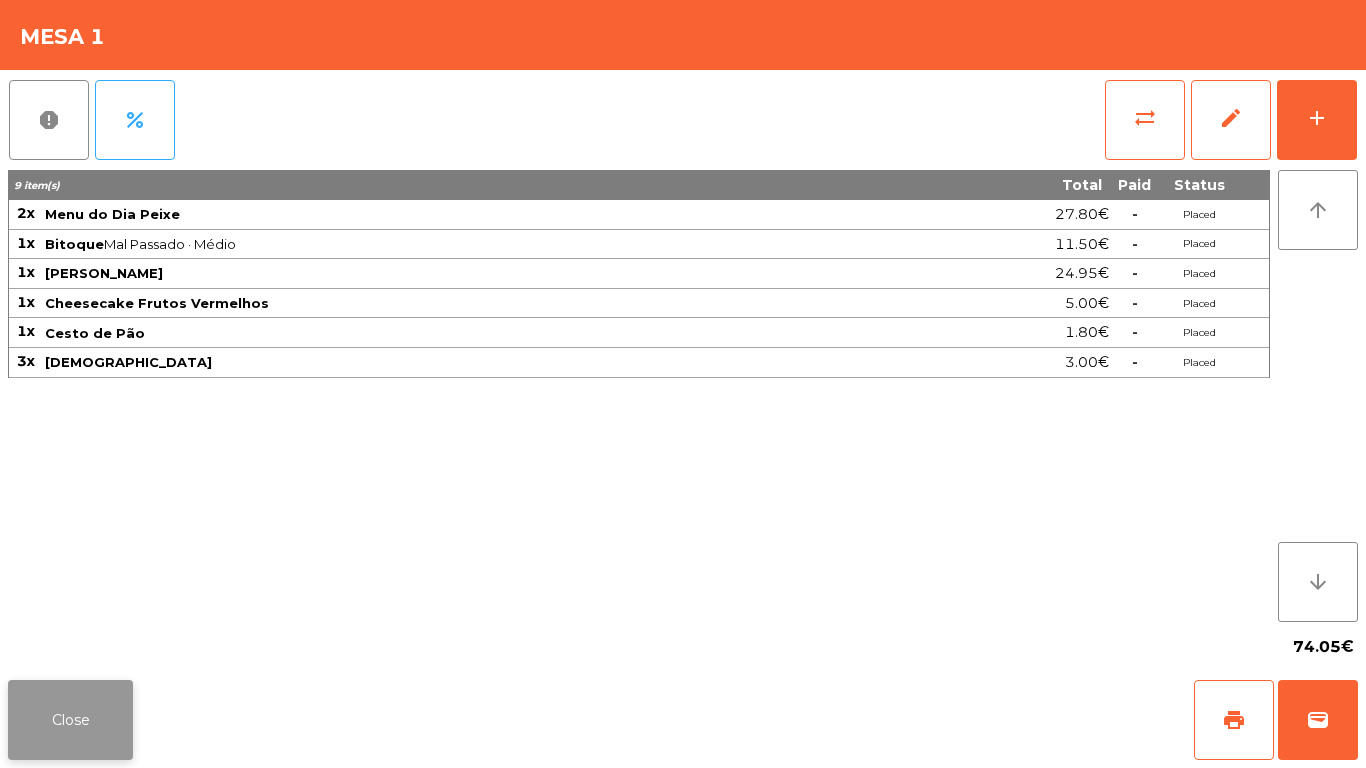 click on "Close" 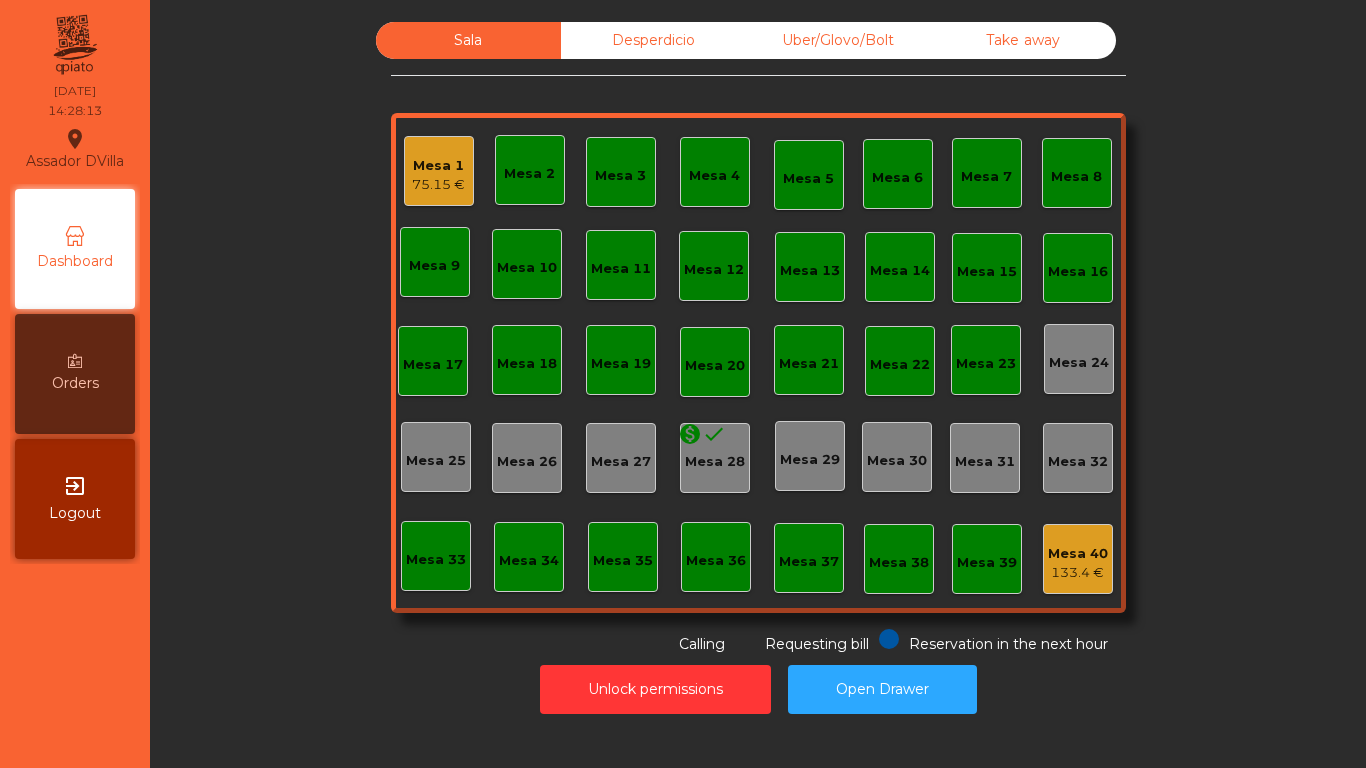 scroll, scrollTop: 0, scrollLeft: 0, axis: both 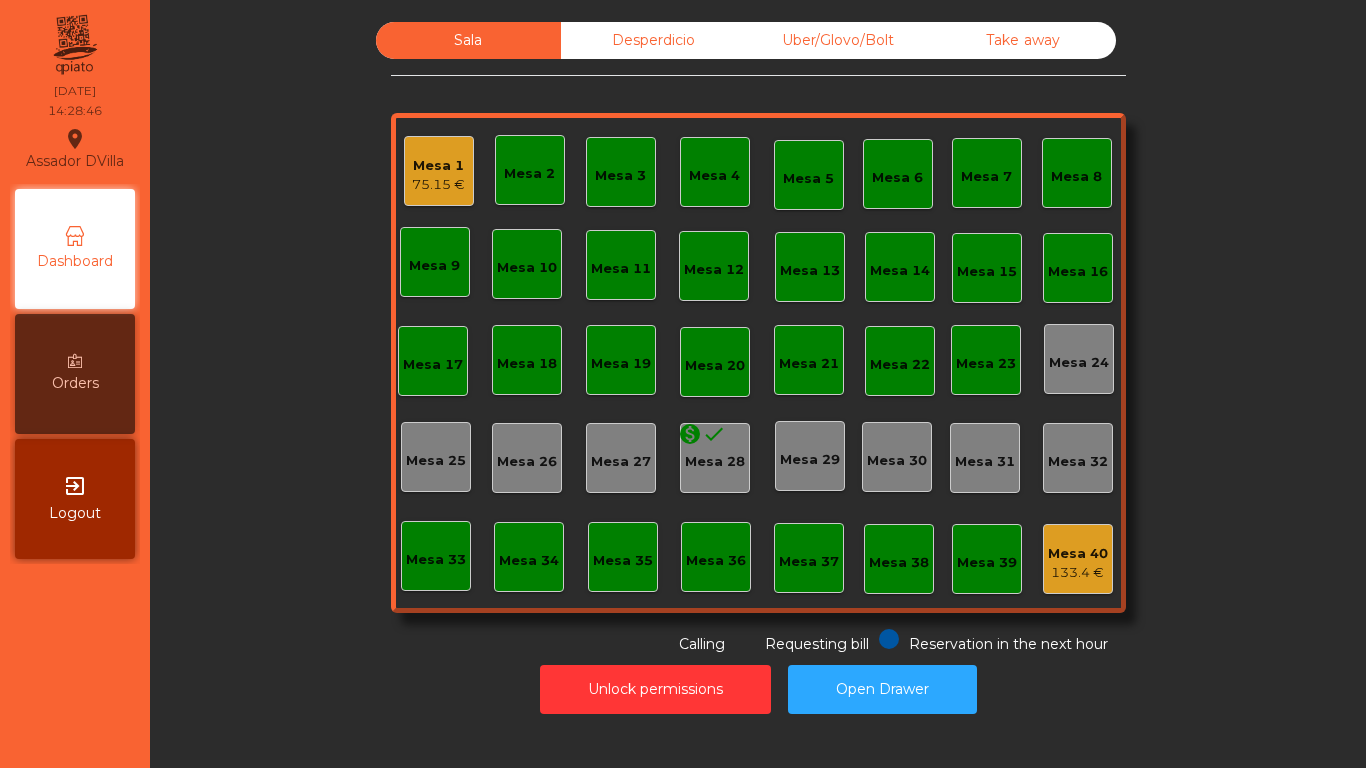 click on "Mesa 1   75.15 €" 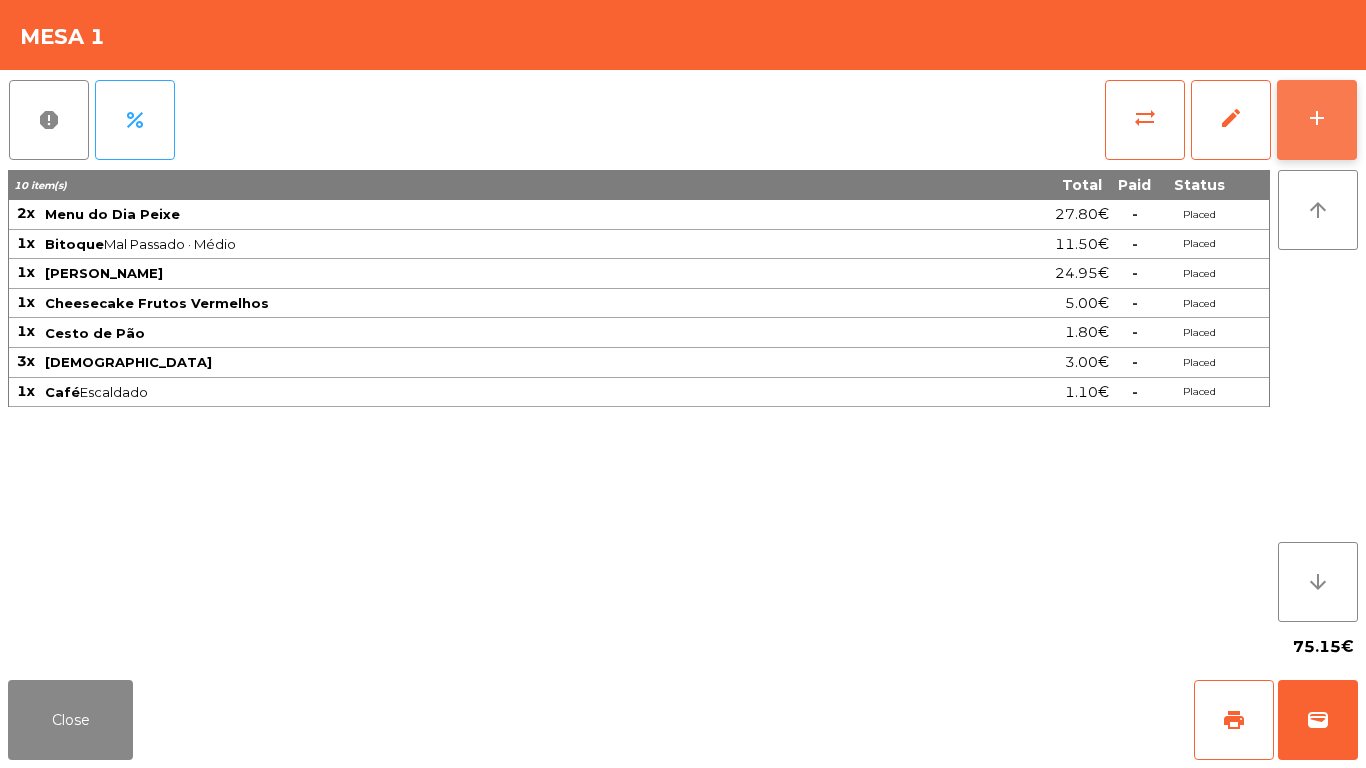click on "add" 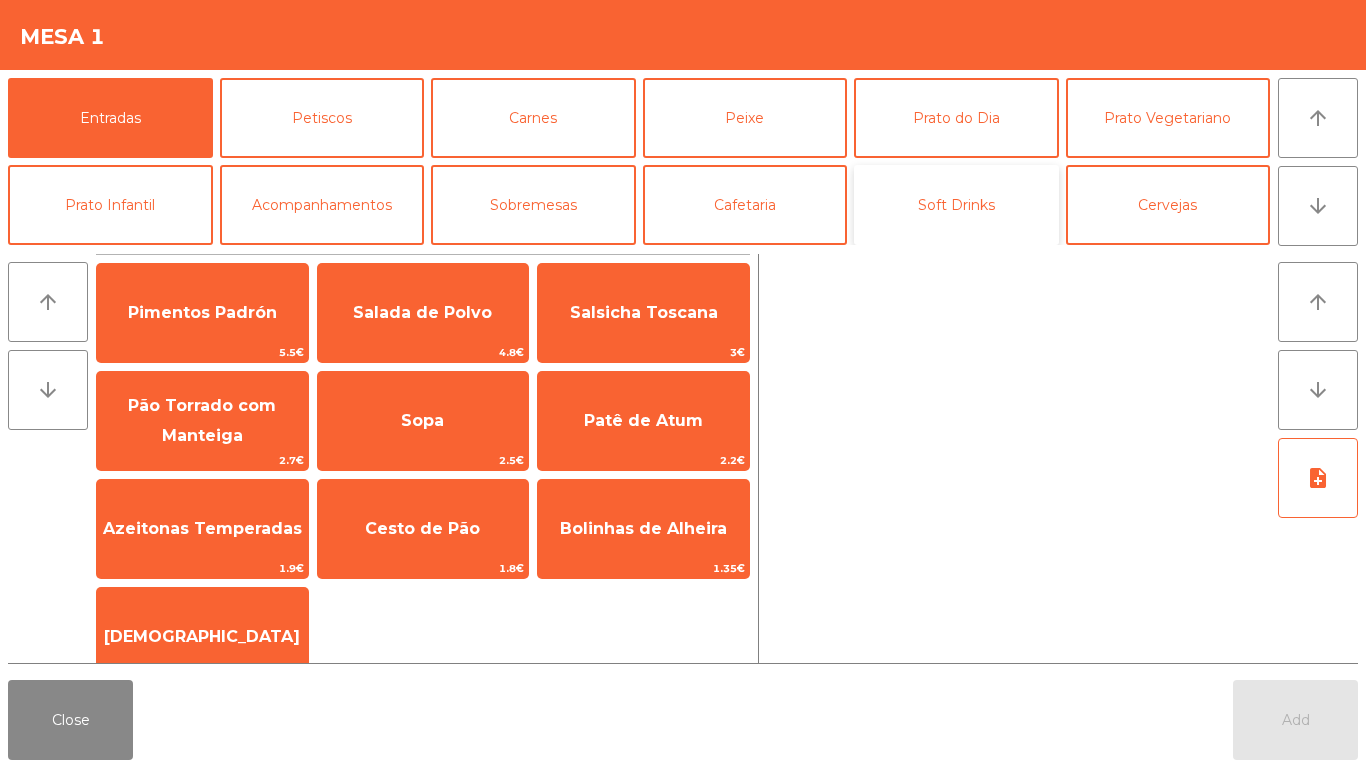click on "Soft Drinks" 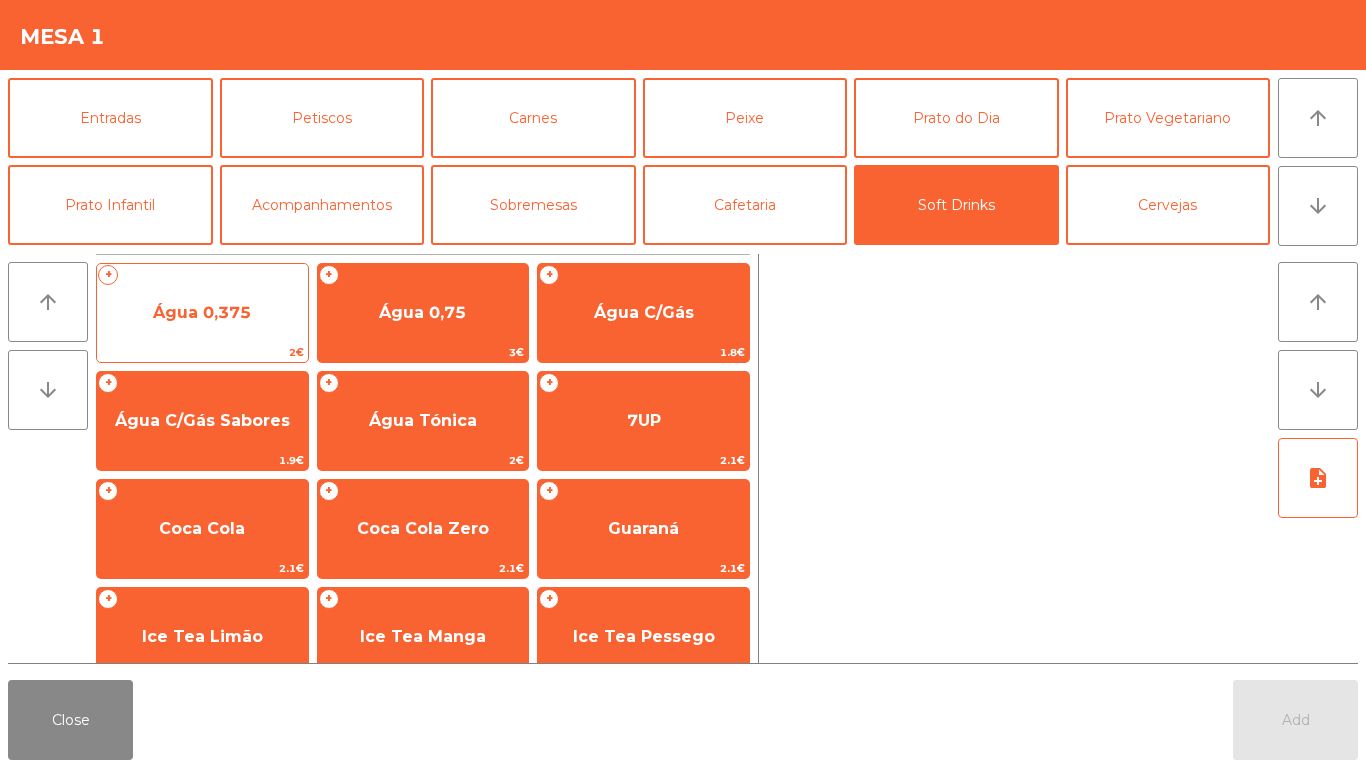 click on "2€" 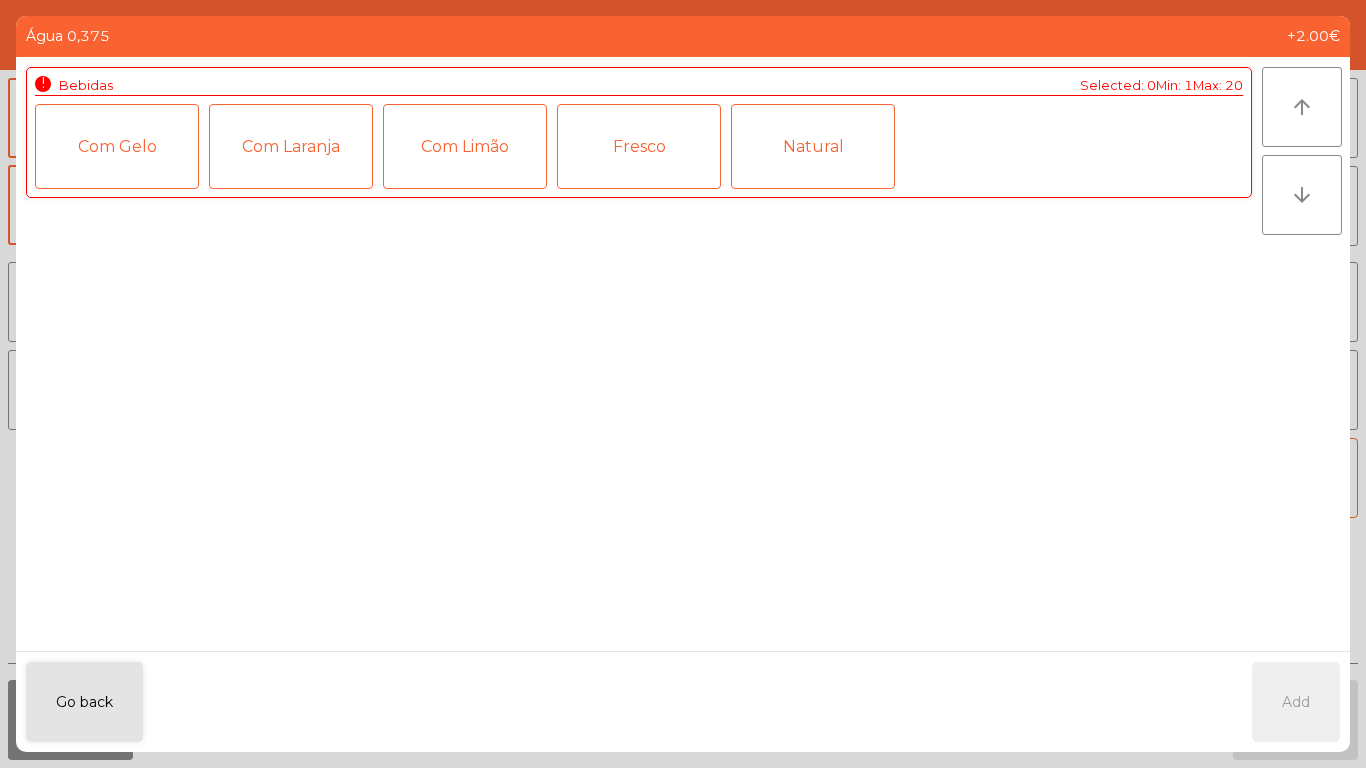 click on "Fresco" 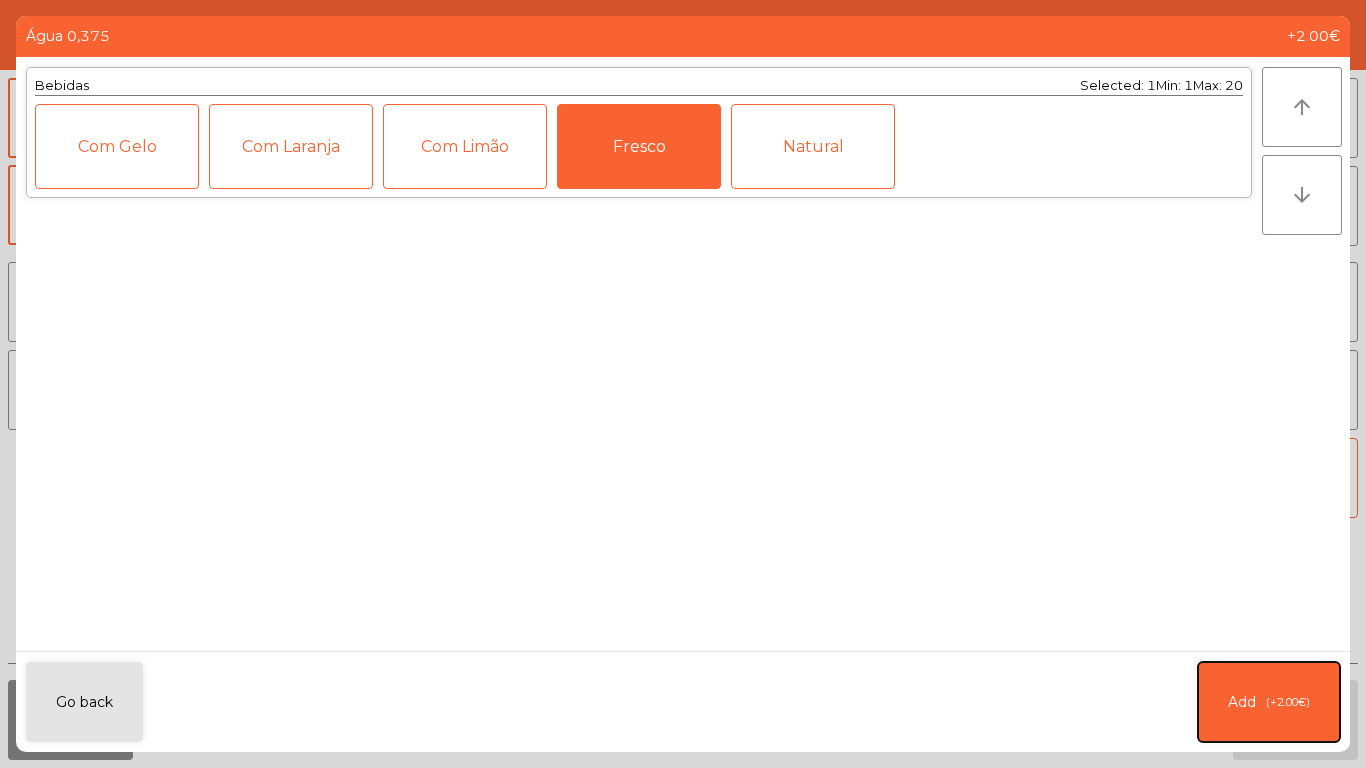 click on "Add   (+2.00€)" 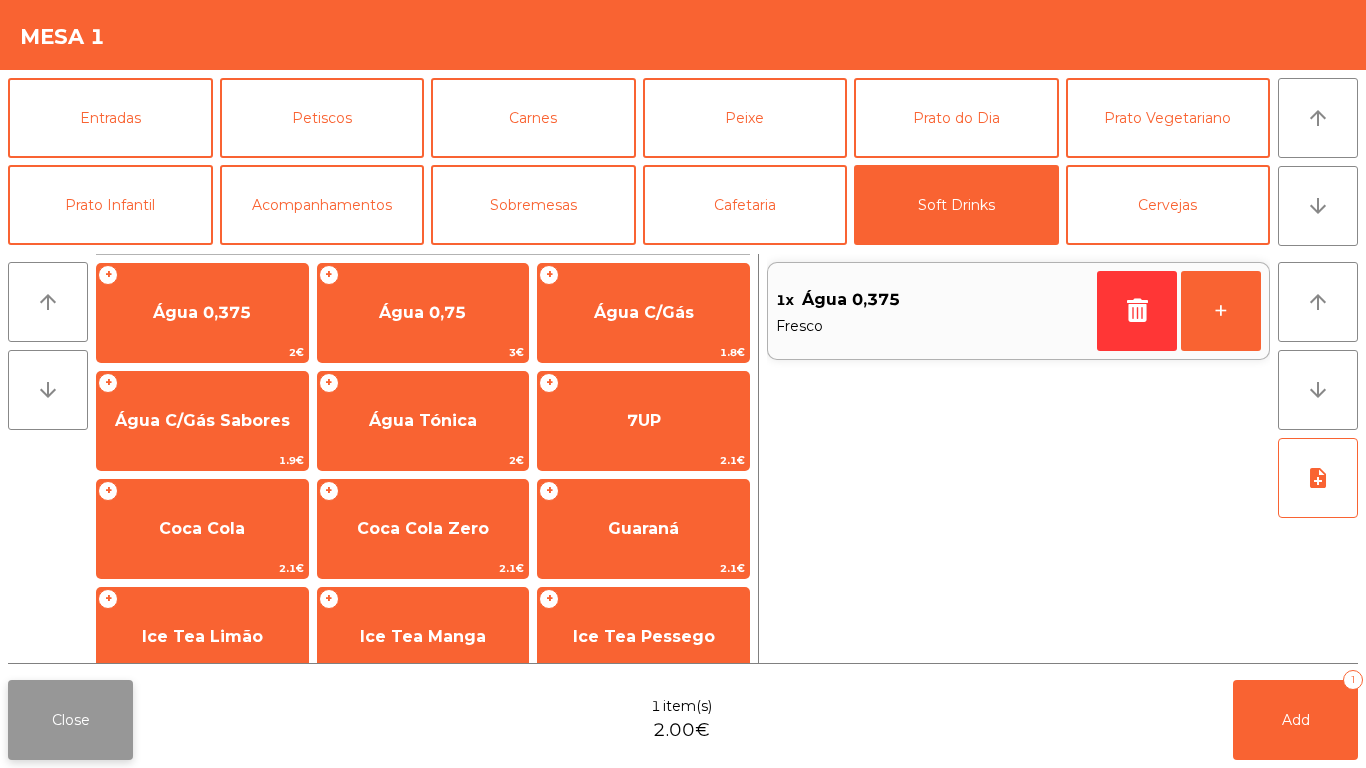 click on "Close" 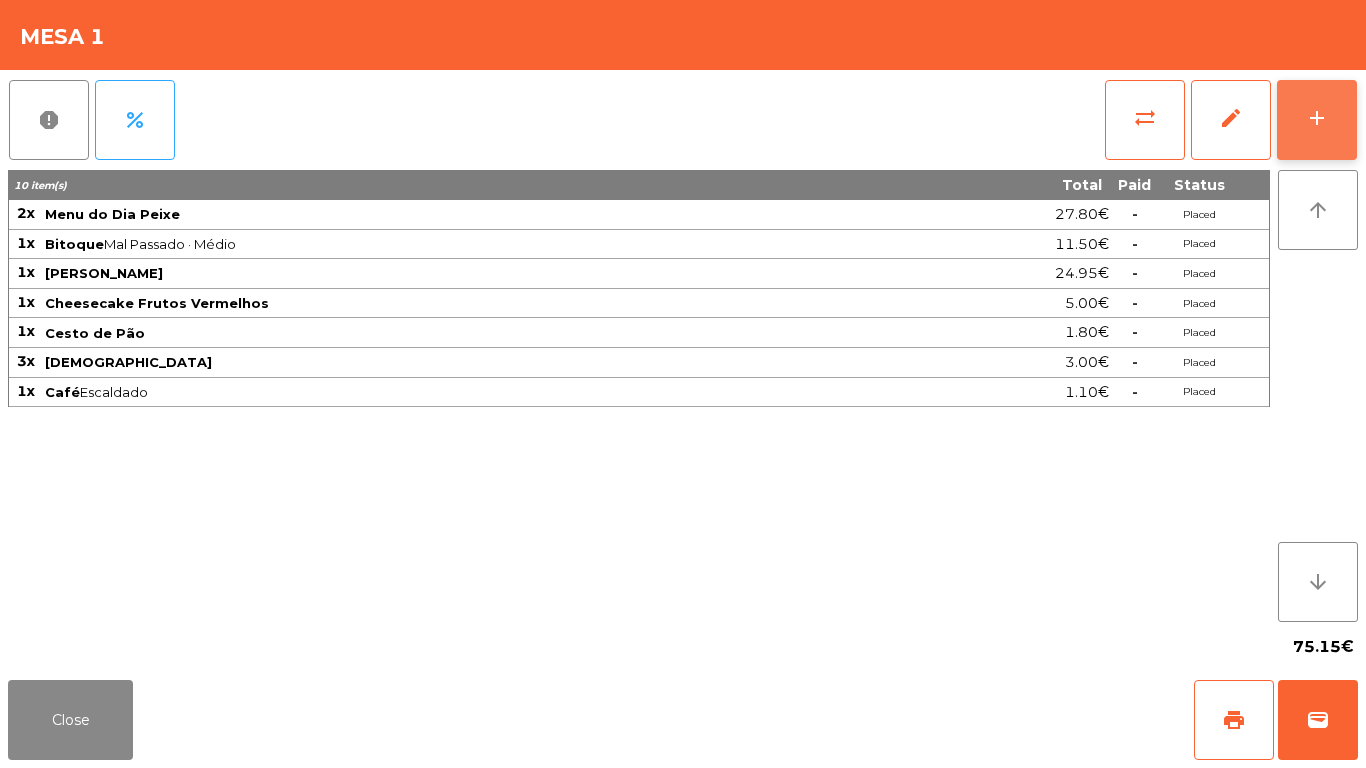click on "add" 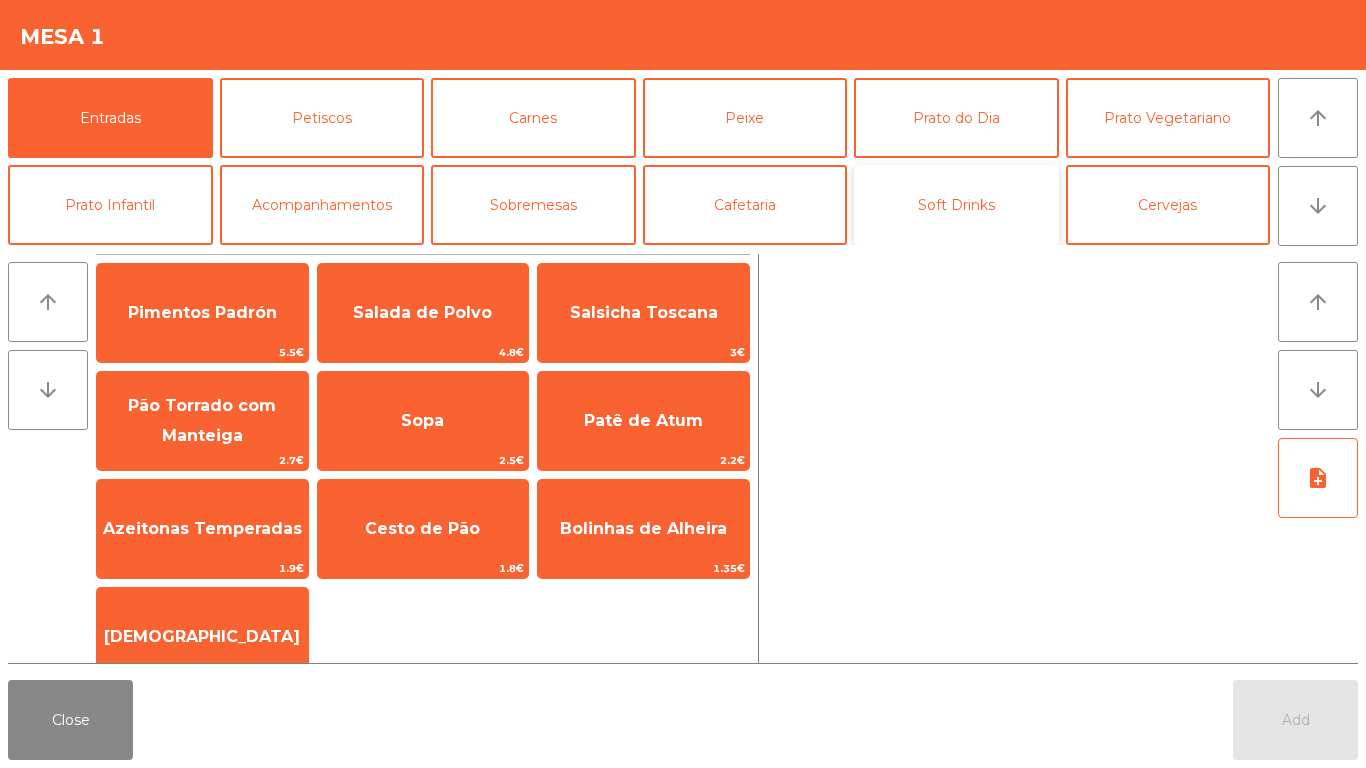 click on "Soft Drinks" 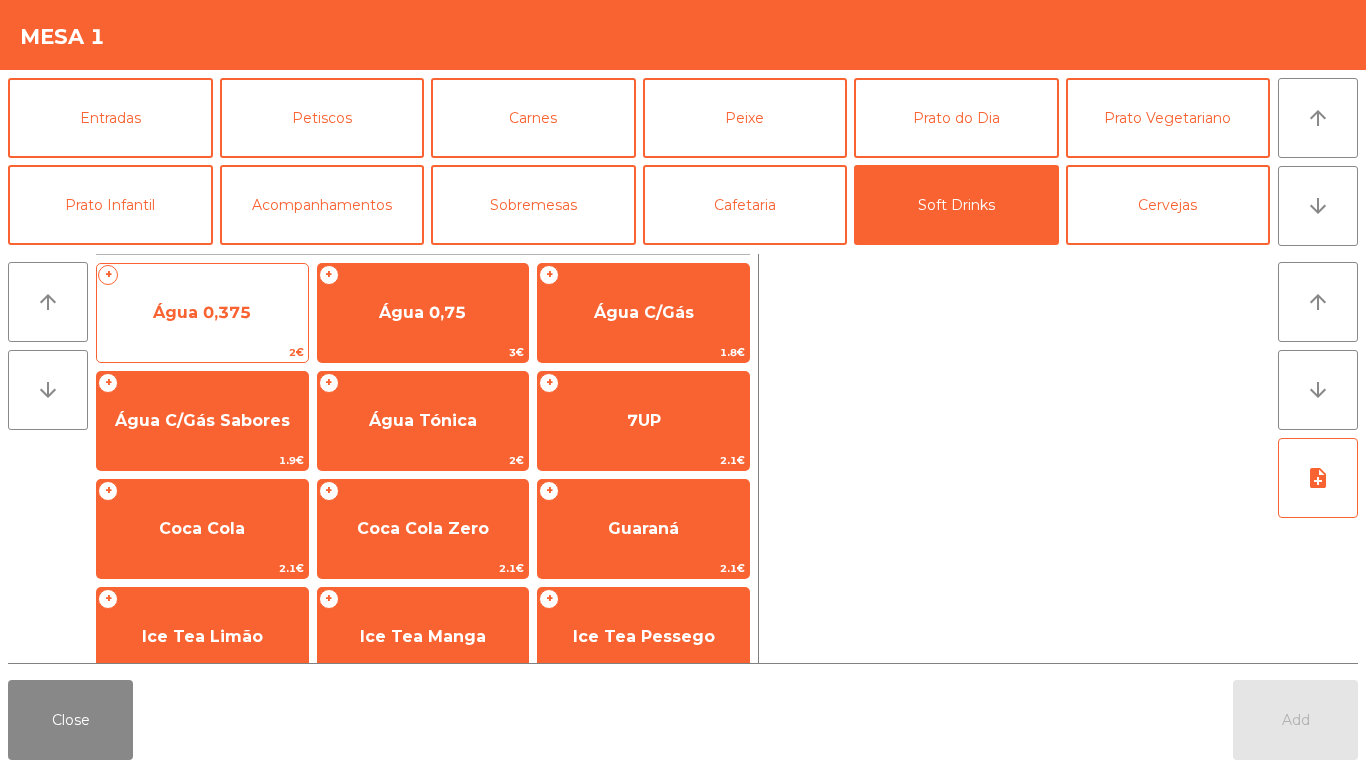 click on "Água 0,375" 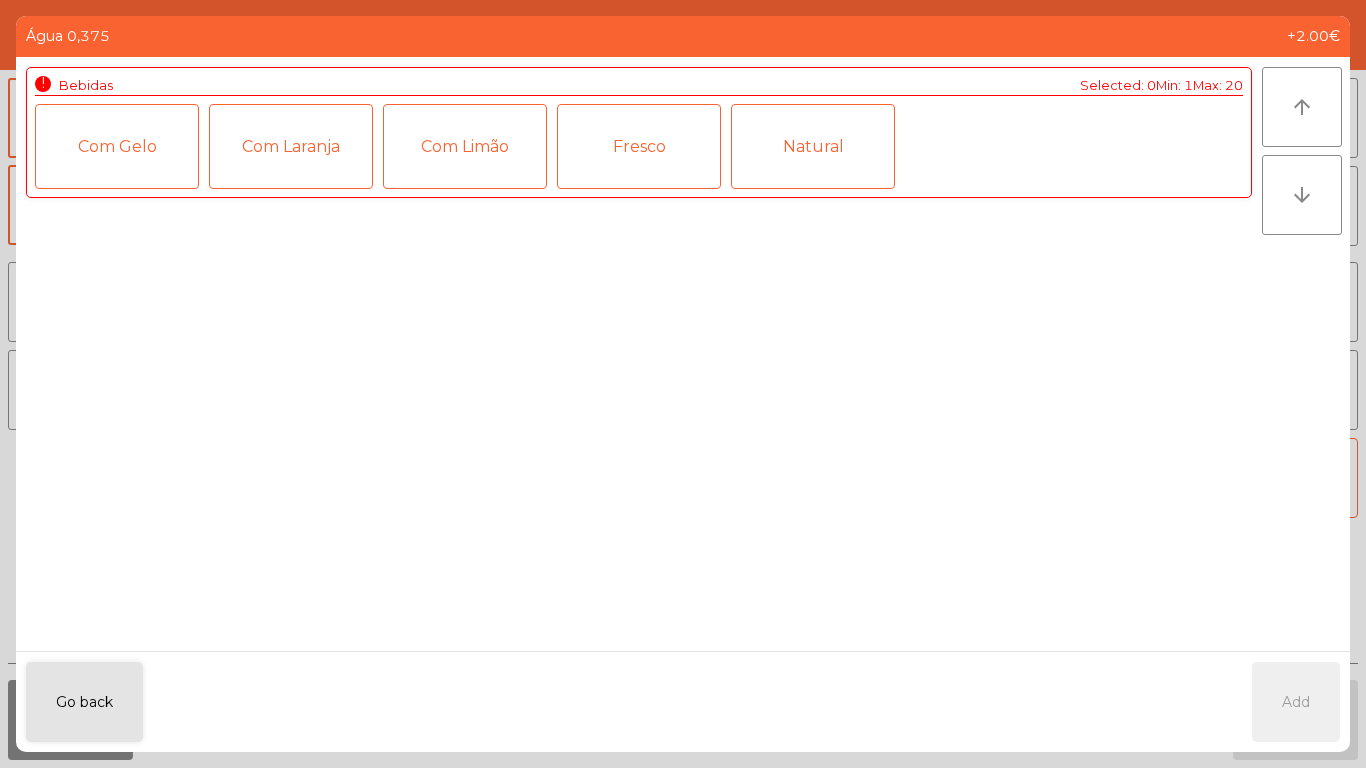 click on "Fresco" 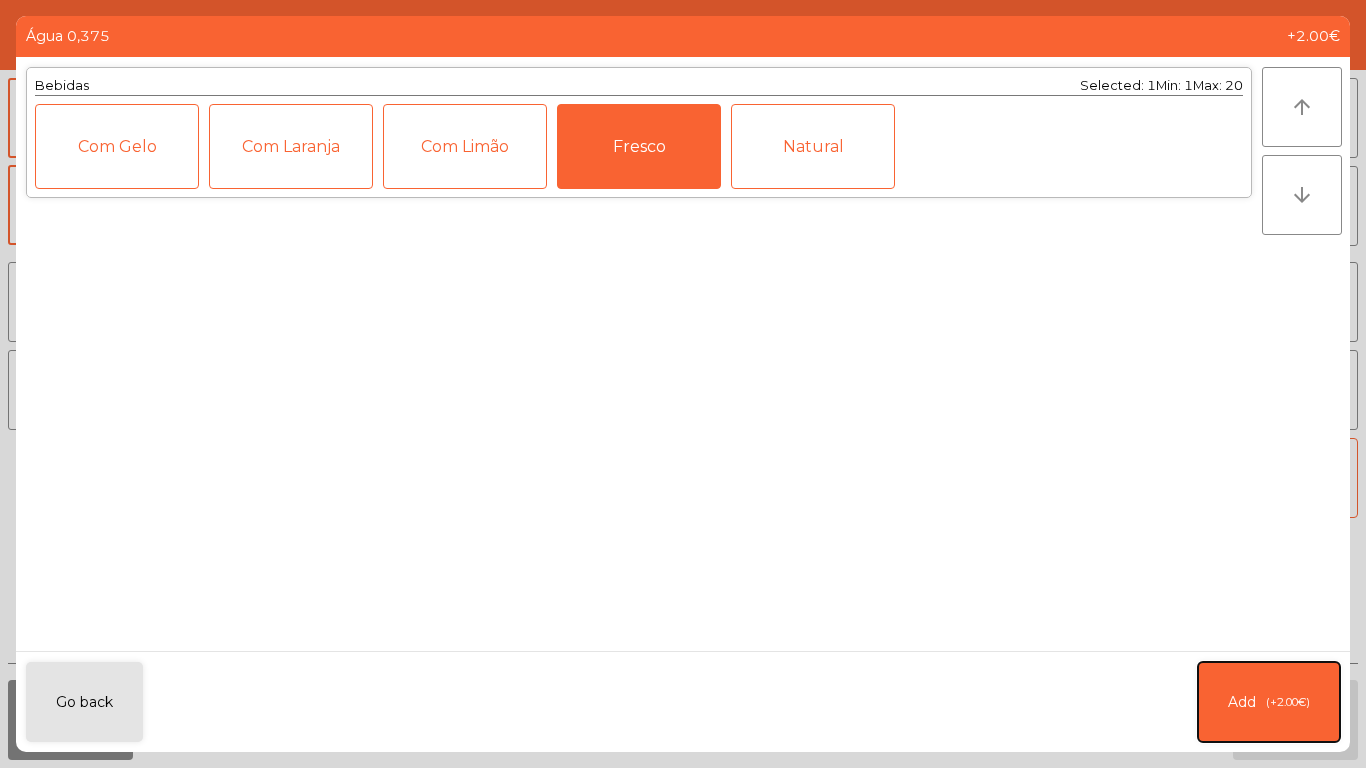 click on "Add   (+2.00€)" 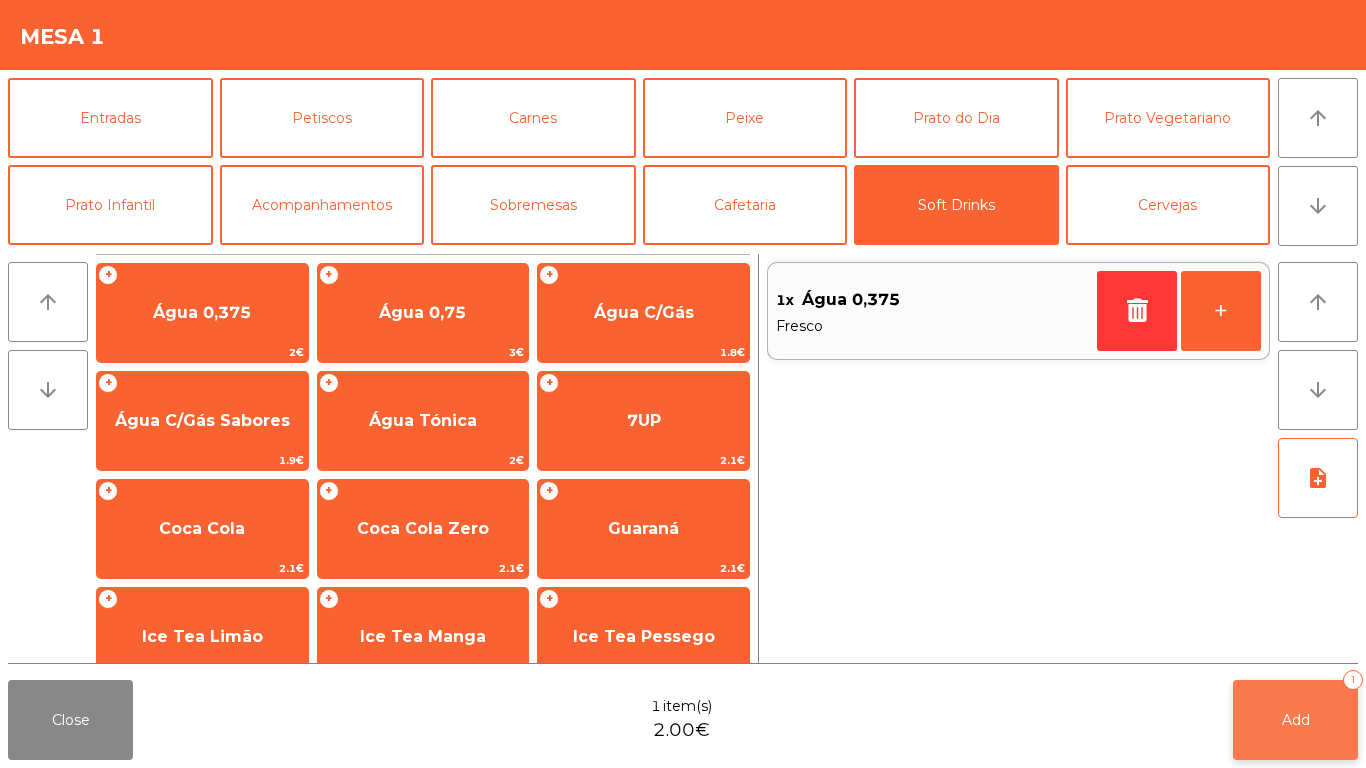 click on "Add" 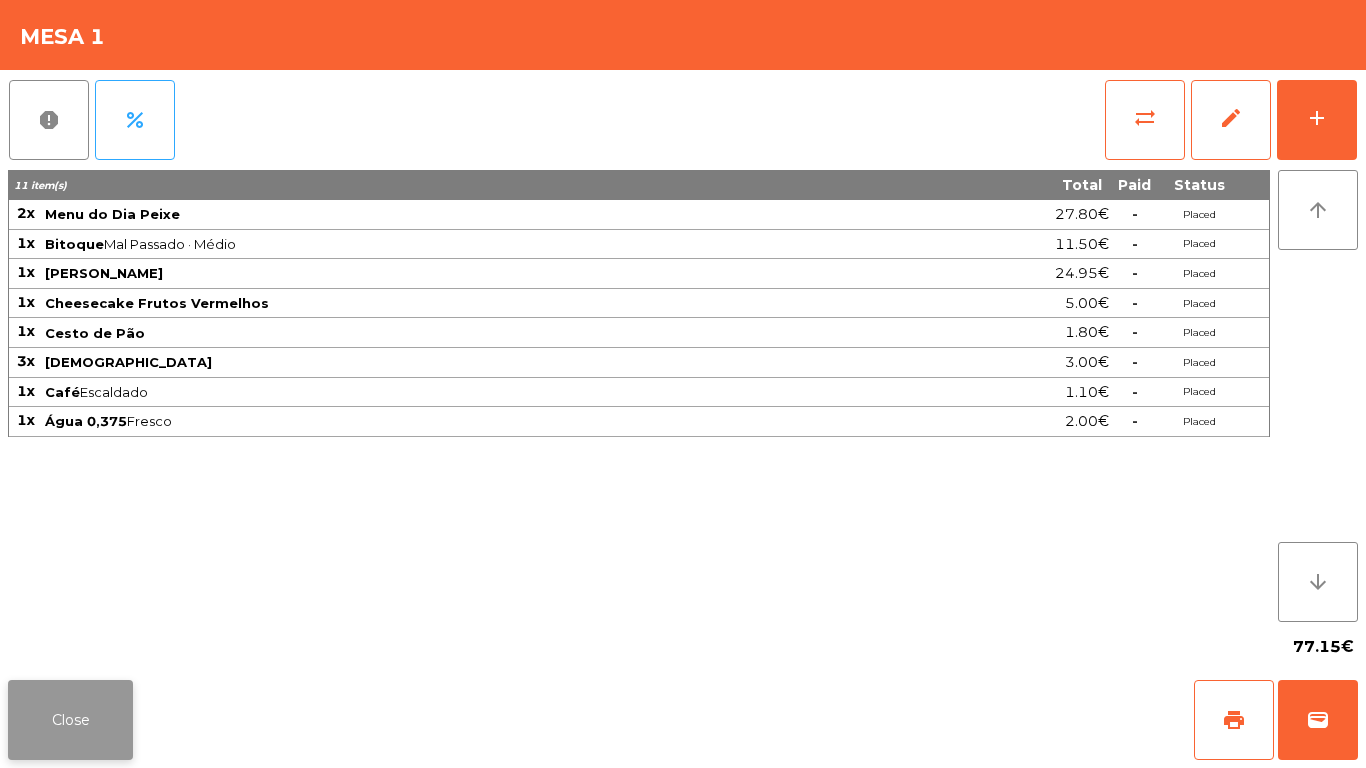 click on "Close" 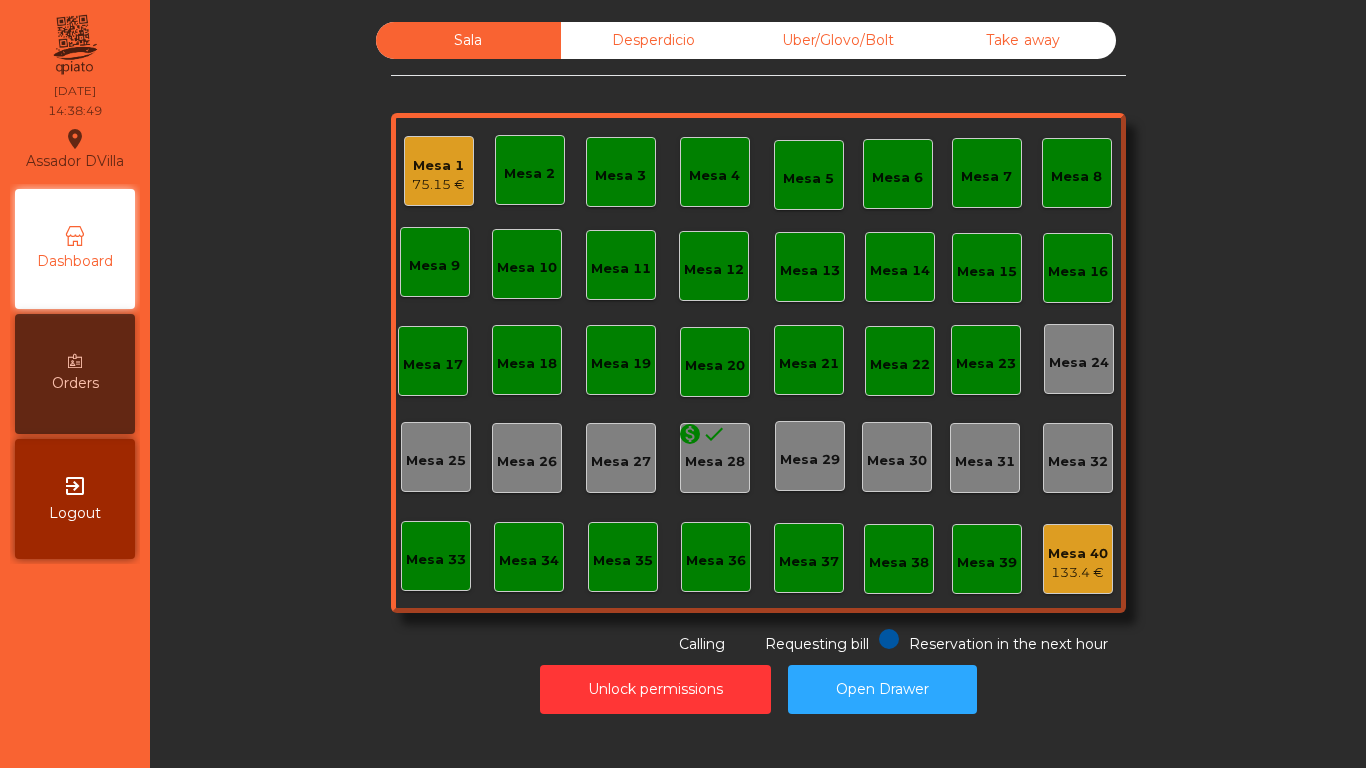 click on "Mesa 1" 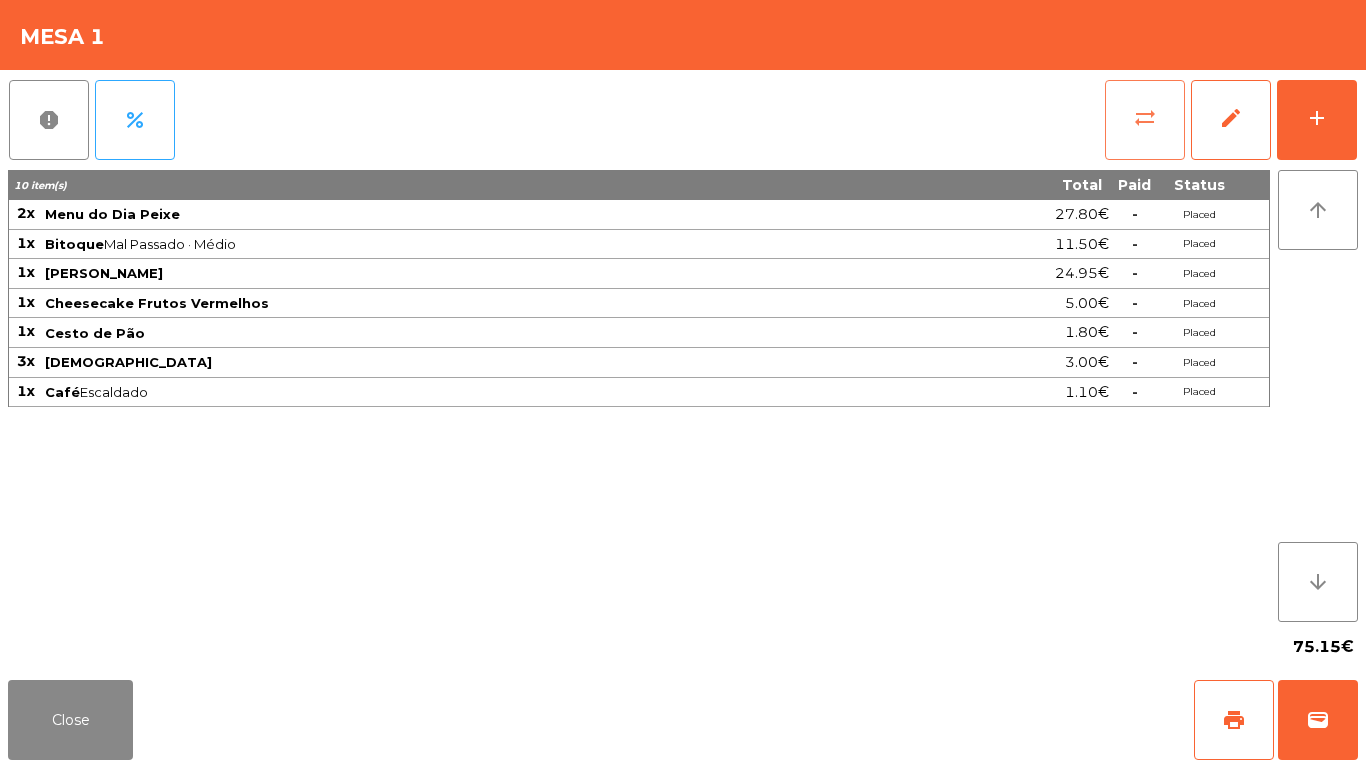 click on "sync_alt" 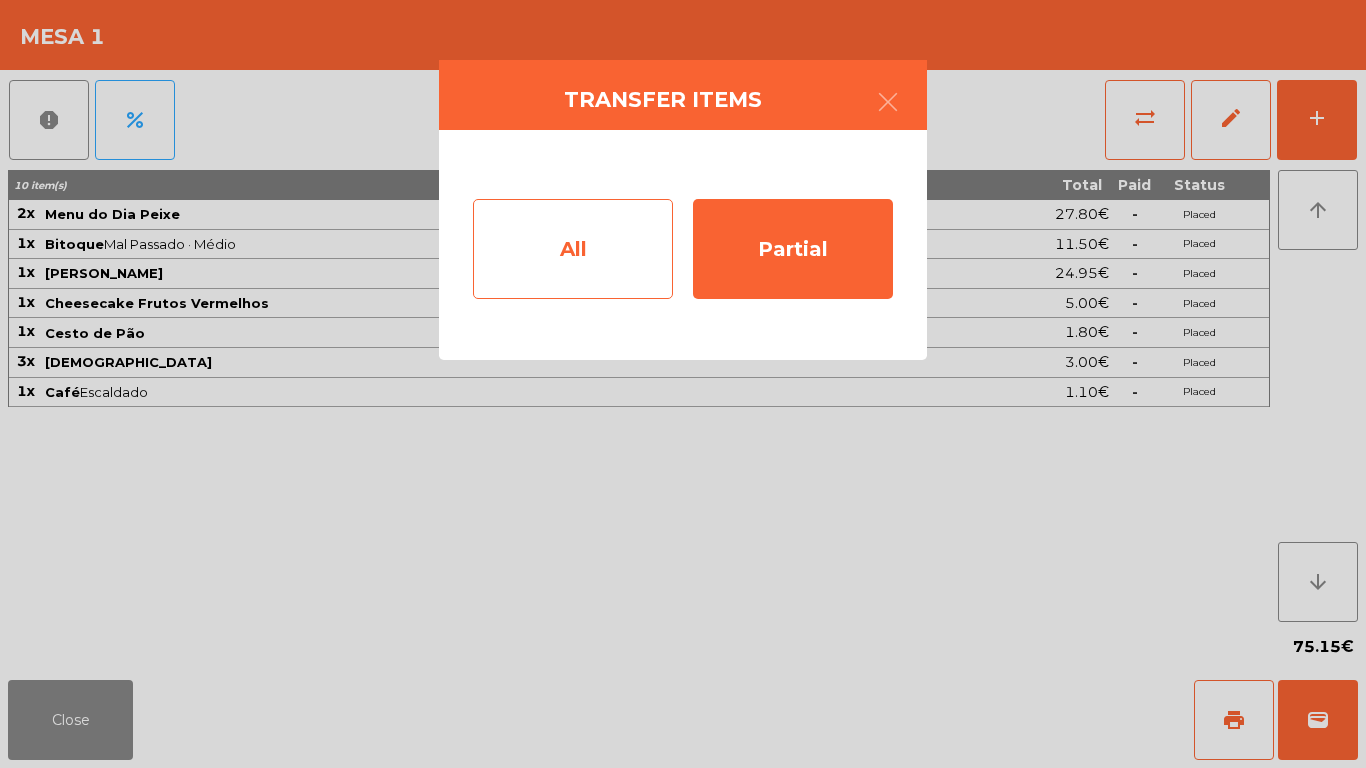 click on "All" 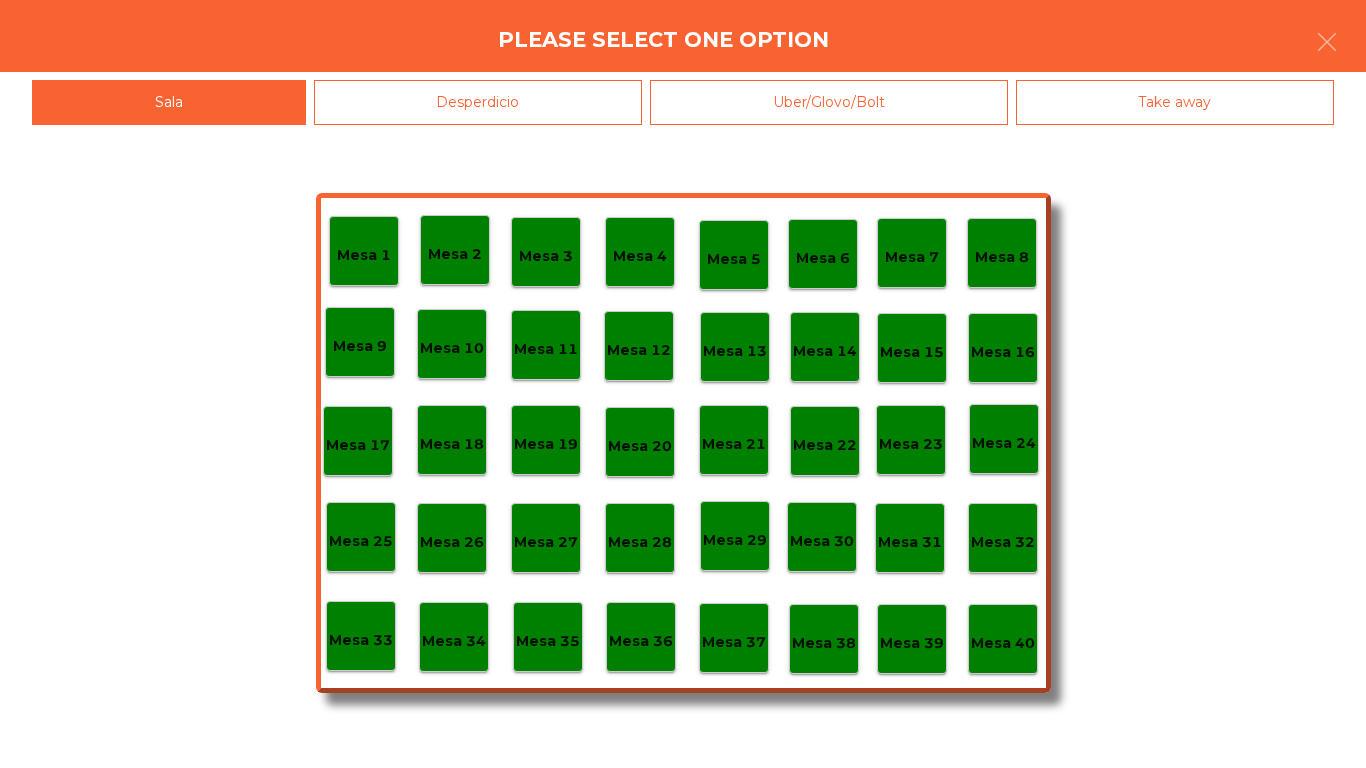 click on "Mesa 40" 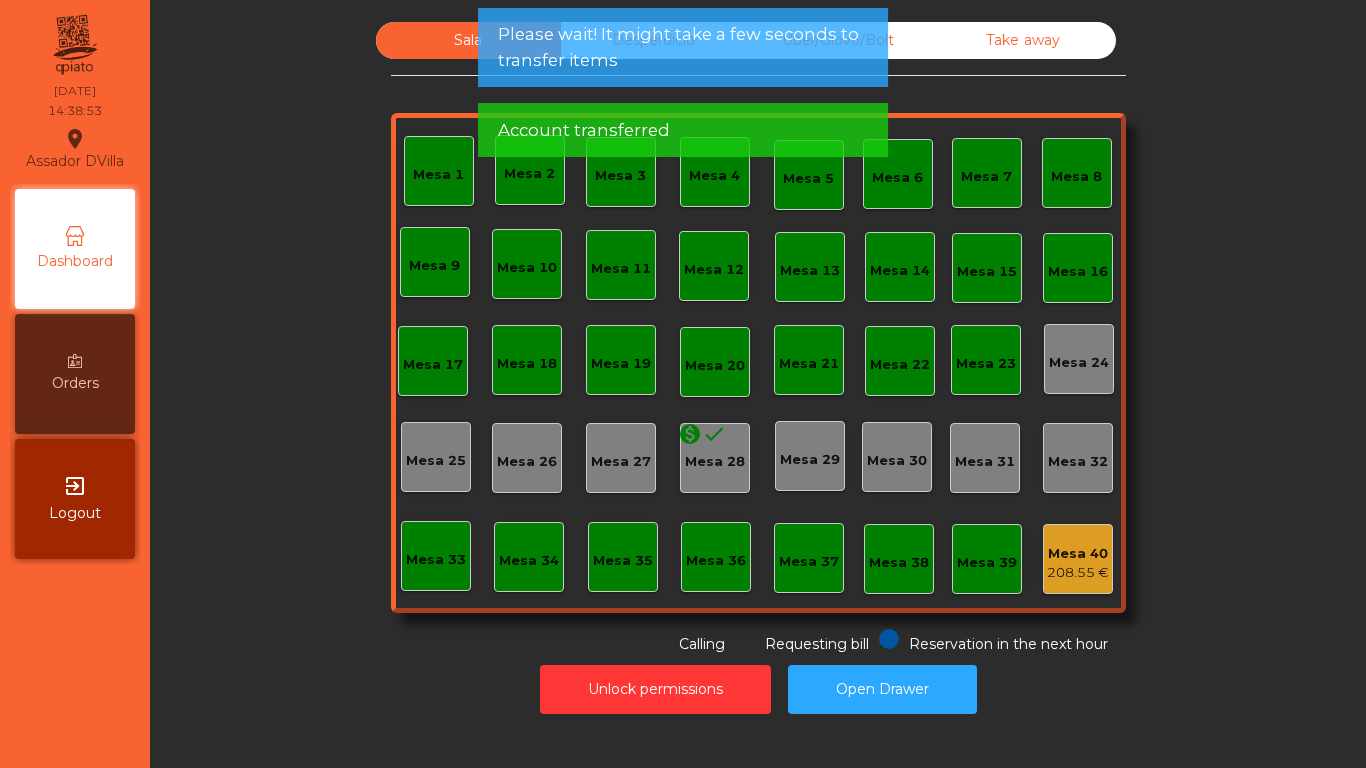 click on "Please wait! It might take a few seconds to transfer items" 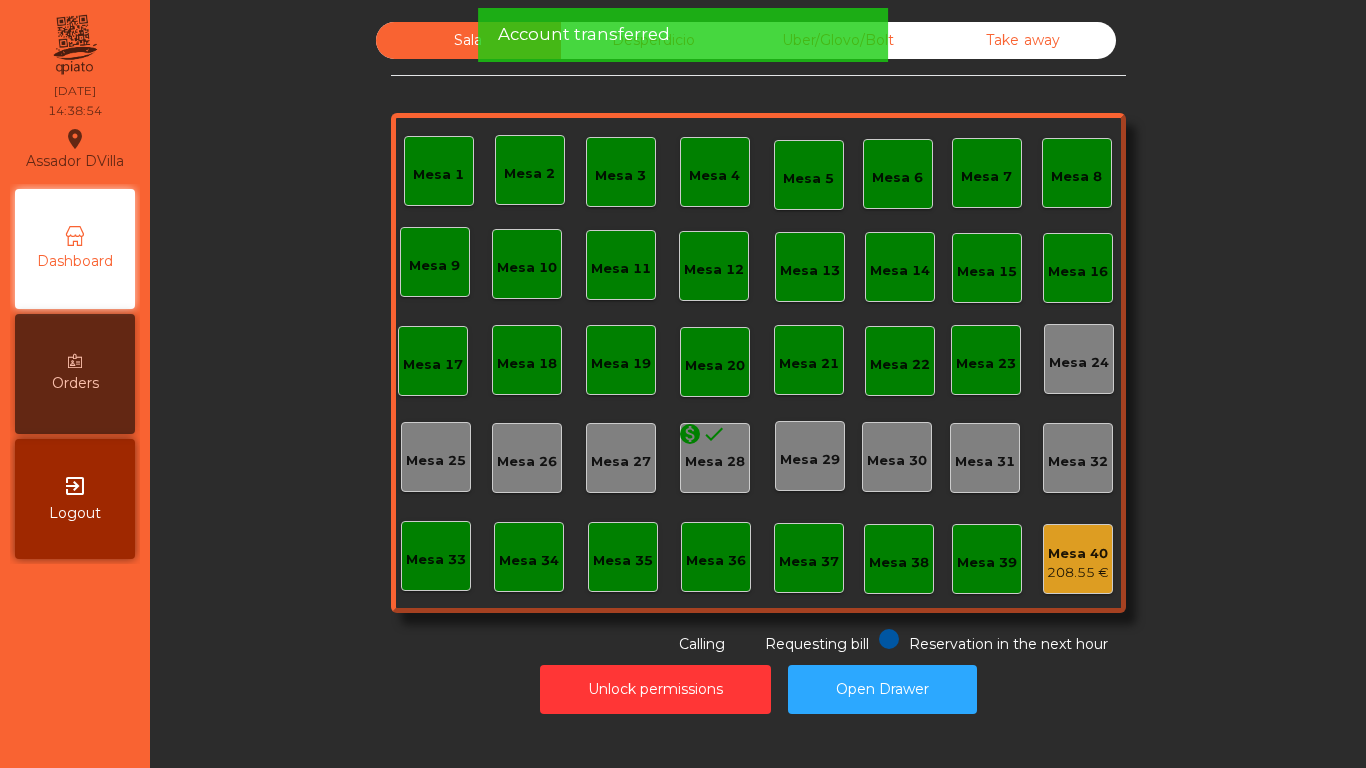 click on "Account transferred" 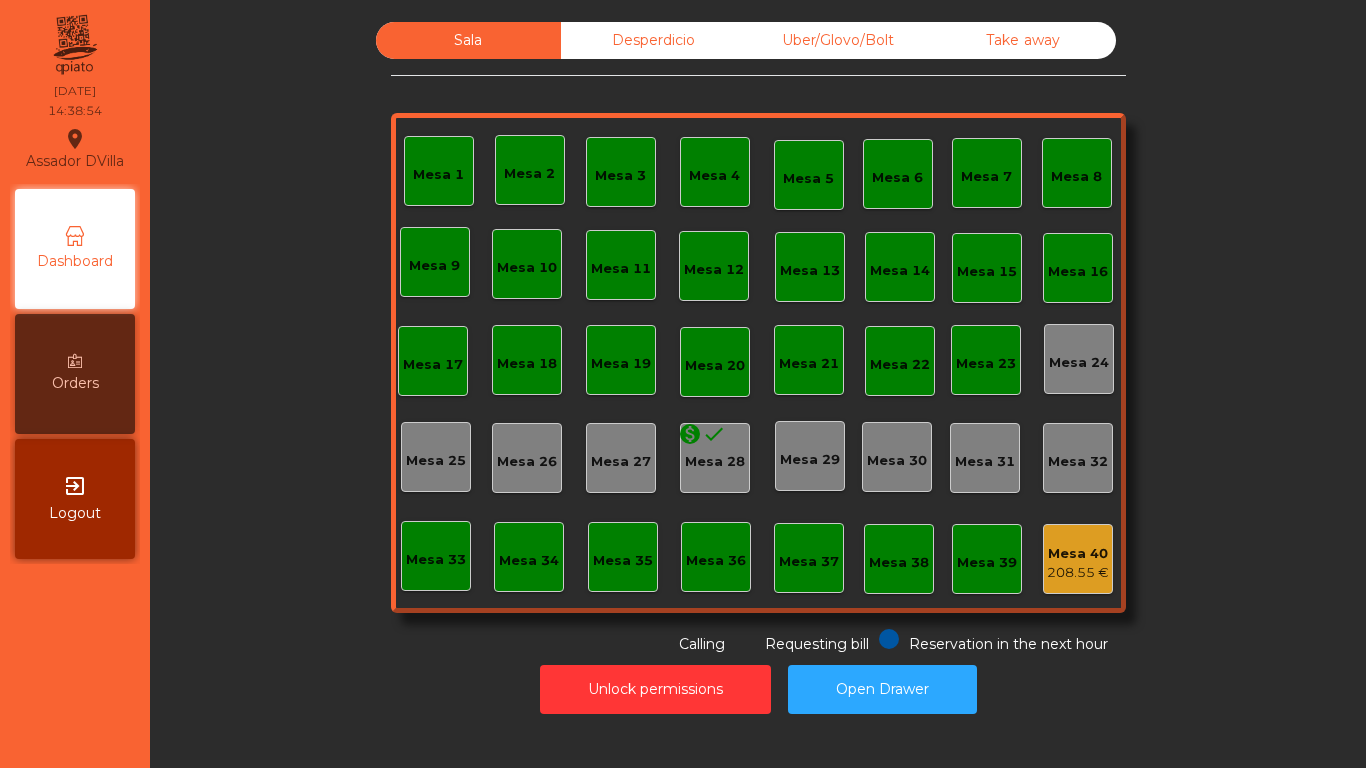 click on "Uber/Glovo/Bolt" 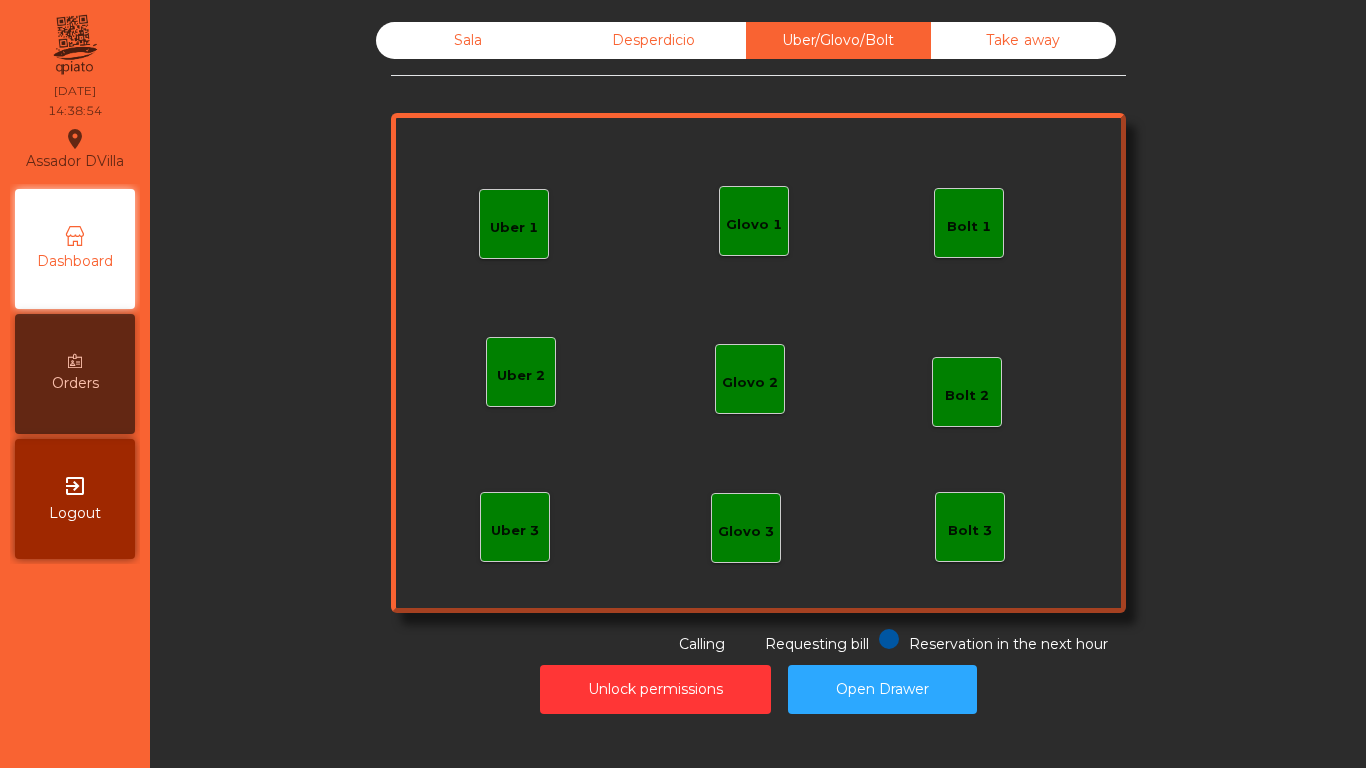 click on "Take away" 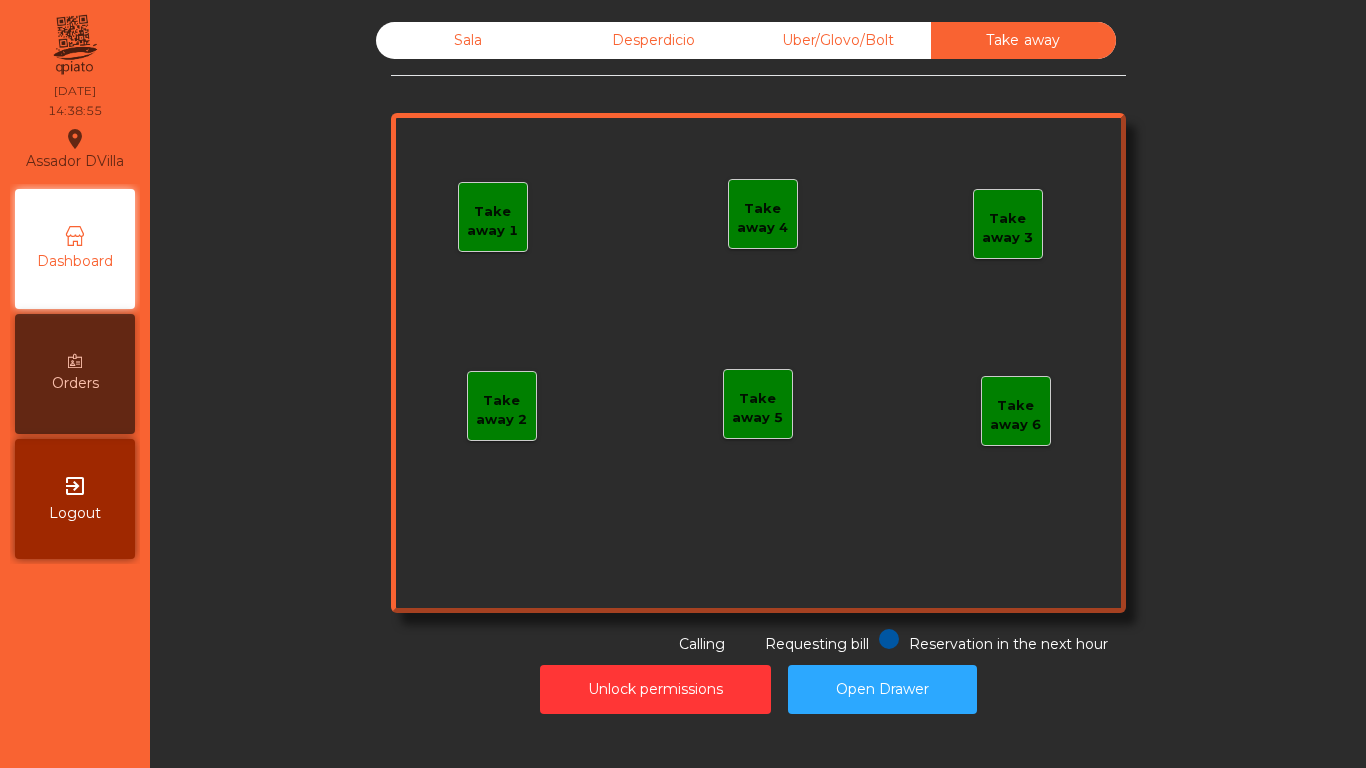 click on "Desperdicio" 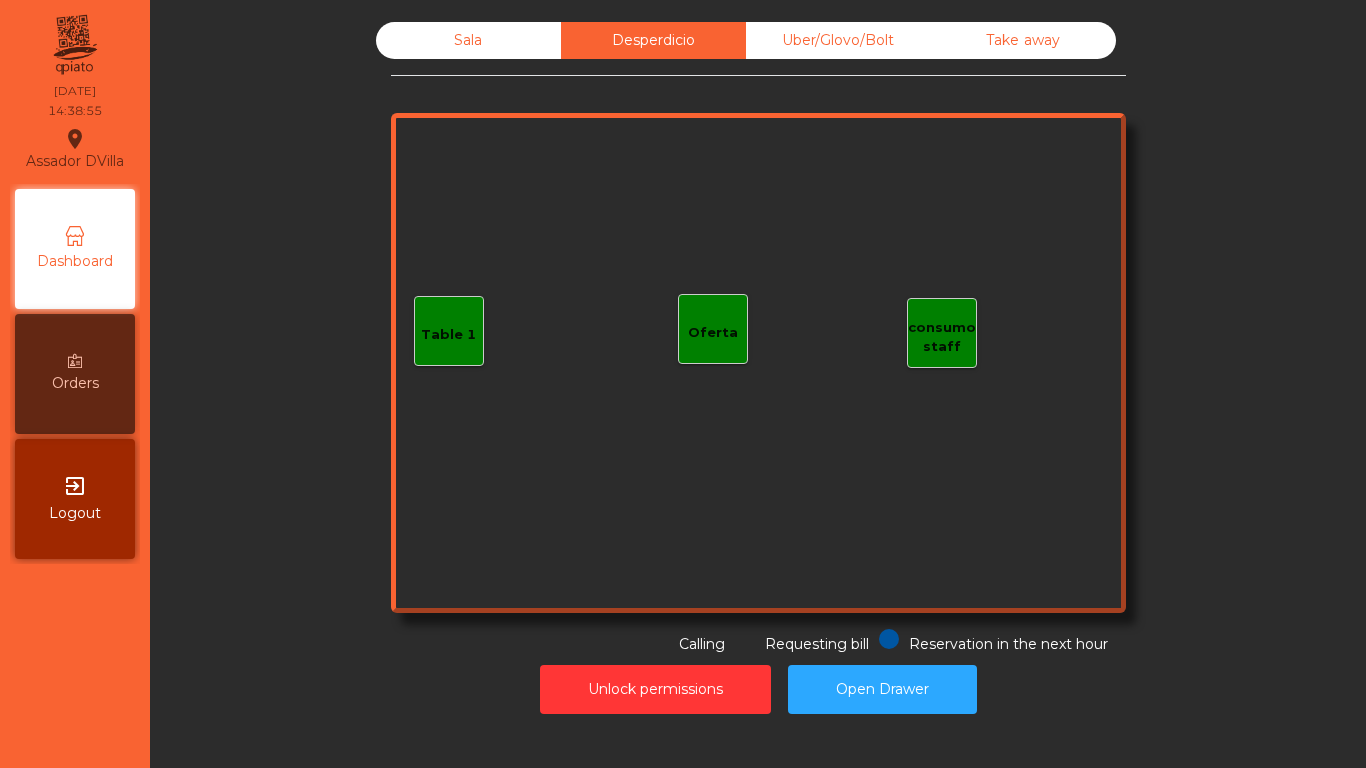 click on "Sala" 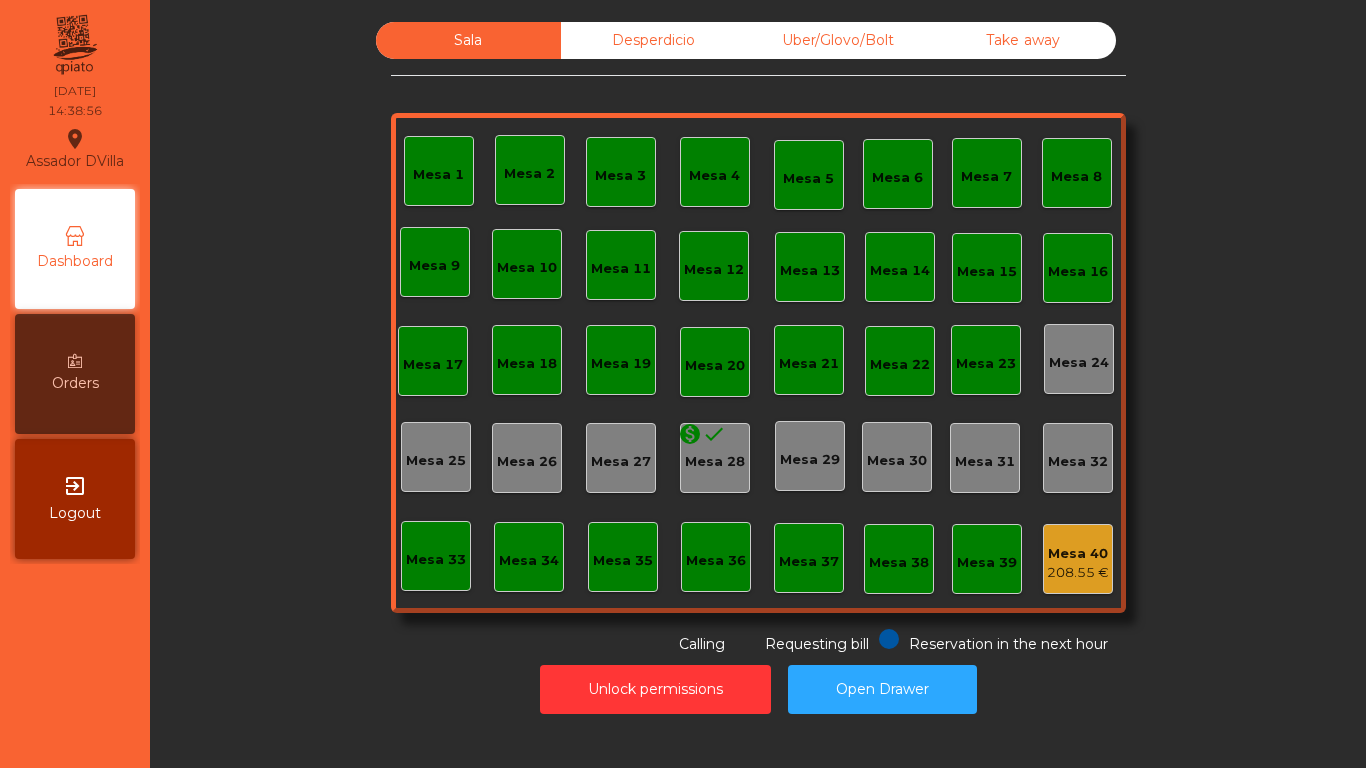 click on "Sala   Desperdicio   Uber/Glovo/Bolt   Take away   Mesa 1   Mesa 2   Mesa 3   Mesa 4   Mesa 5   Mesa 6   Mesa 7   Mesa 8   Mesa 9   Mesa 10   Mesa 11   Mesa 12   Mesa 13   Mesa 14   Mesa 15   Mesa 16   Mesa 17   Mesa 18   Mesa 19   Mesa 20   Mesa 21   Mesa 22   Mesa 23   Mesa 24   Mesa 25   Mesa 26   Mesa 27  monetization_on done  Mesa 28   Mesa 29   Mesa 30   Mesa 31   Mesa 32   Mesa 33   Mesa 34   Mesa 35   Mesa 36   Mesa 37   Mesa 38   Mesa 39   Mesa 40   208.55 €  Reservation in the next hour Requesting bill Calling" 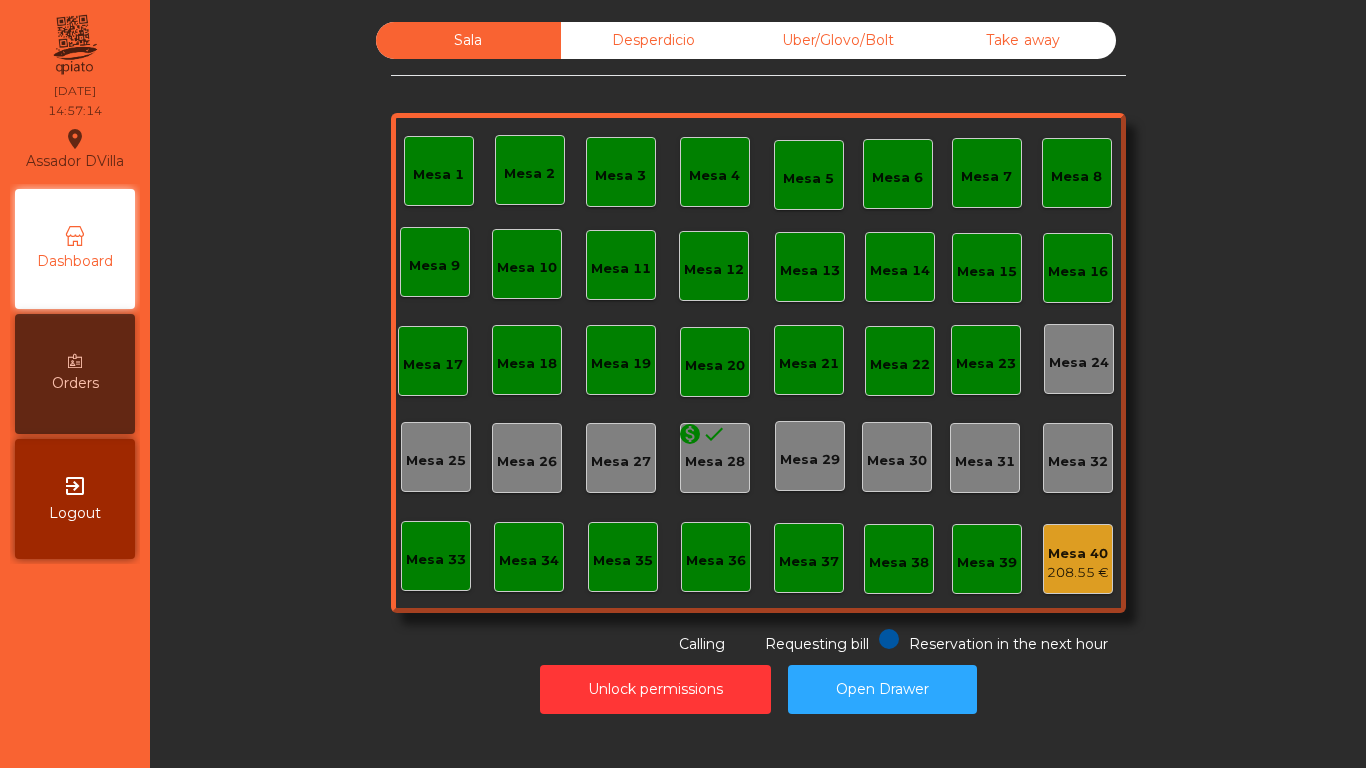 click on "Mesa 18" 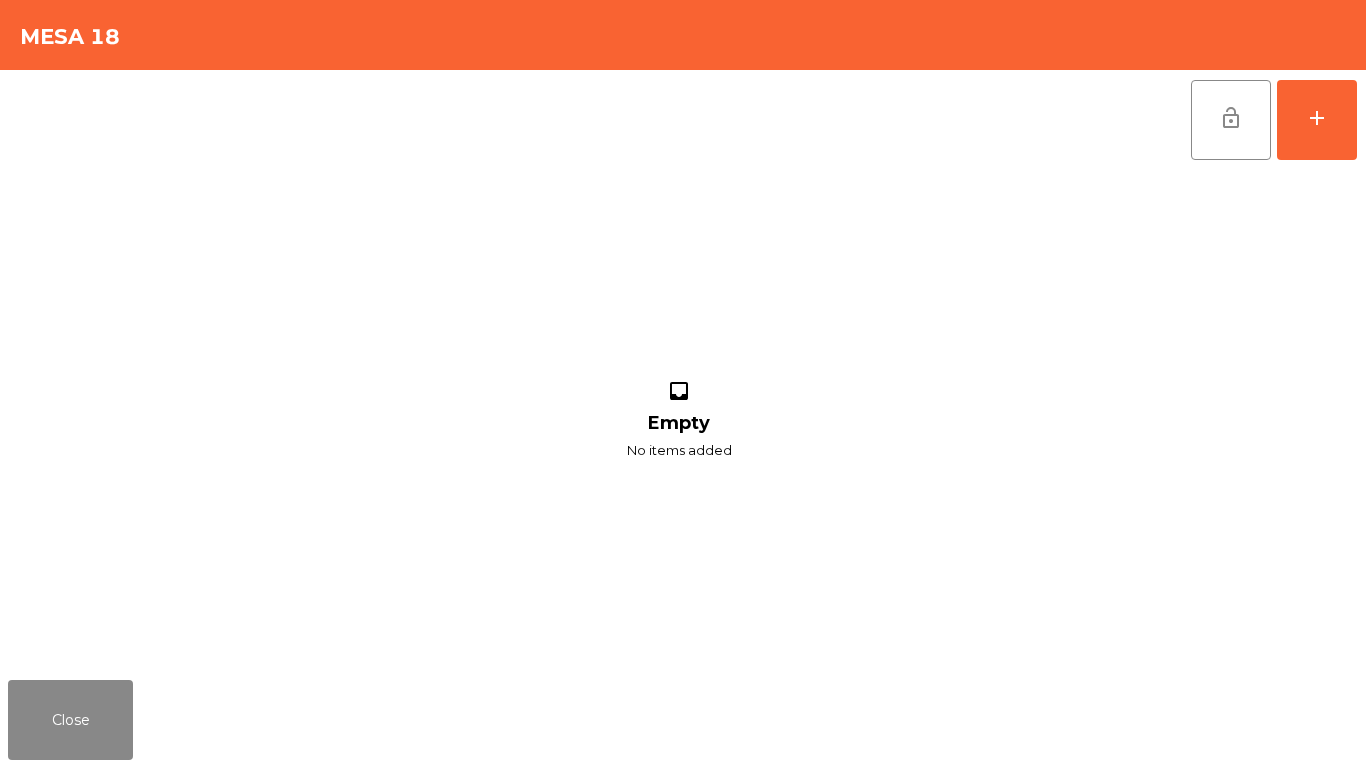 click on "lock_open   add  inbox Empty No items added" 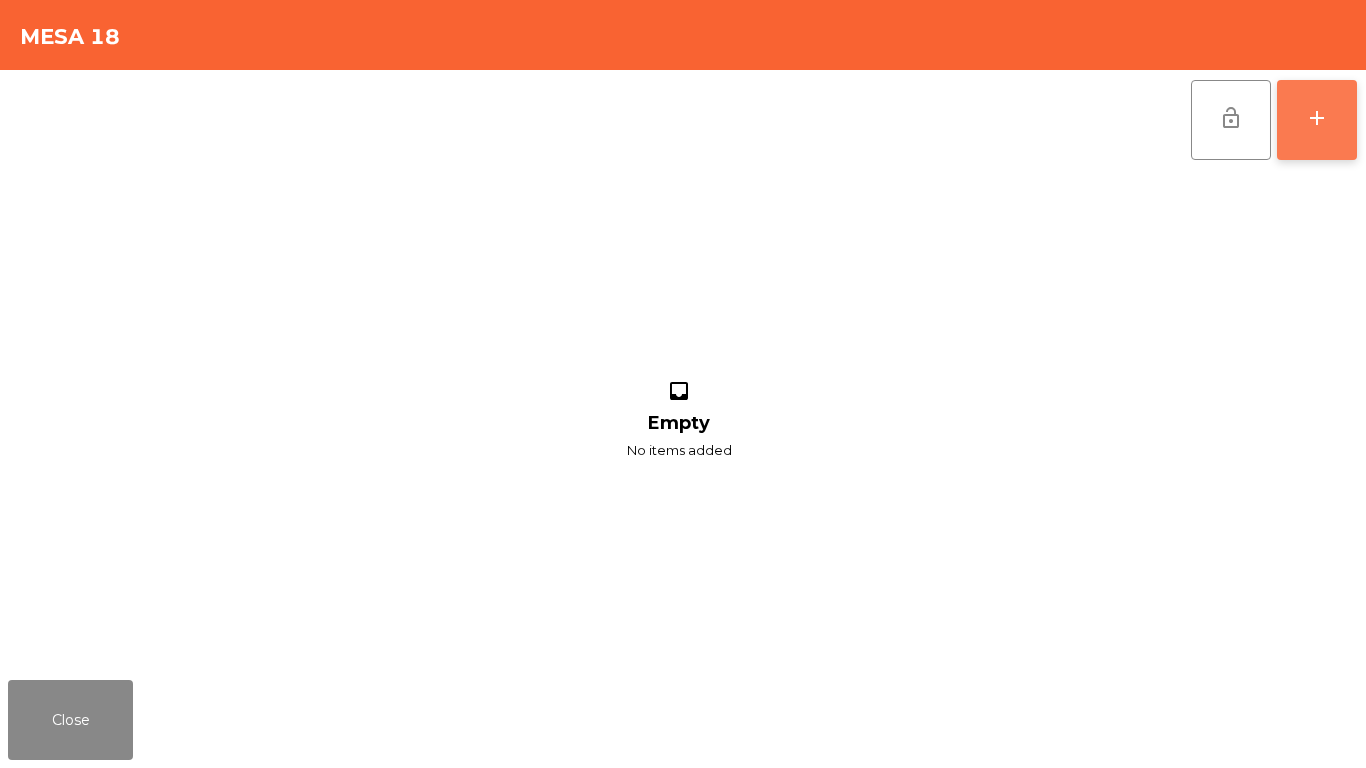 click on "add" 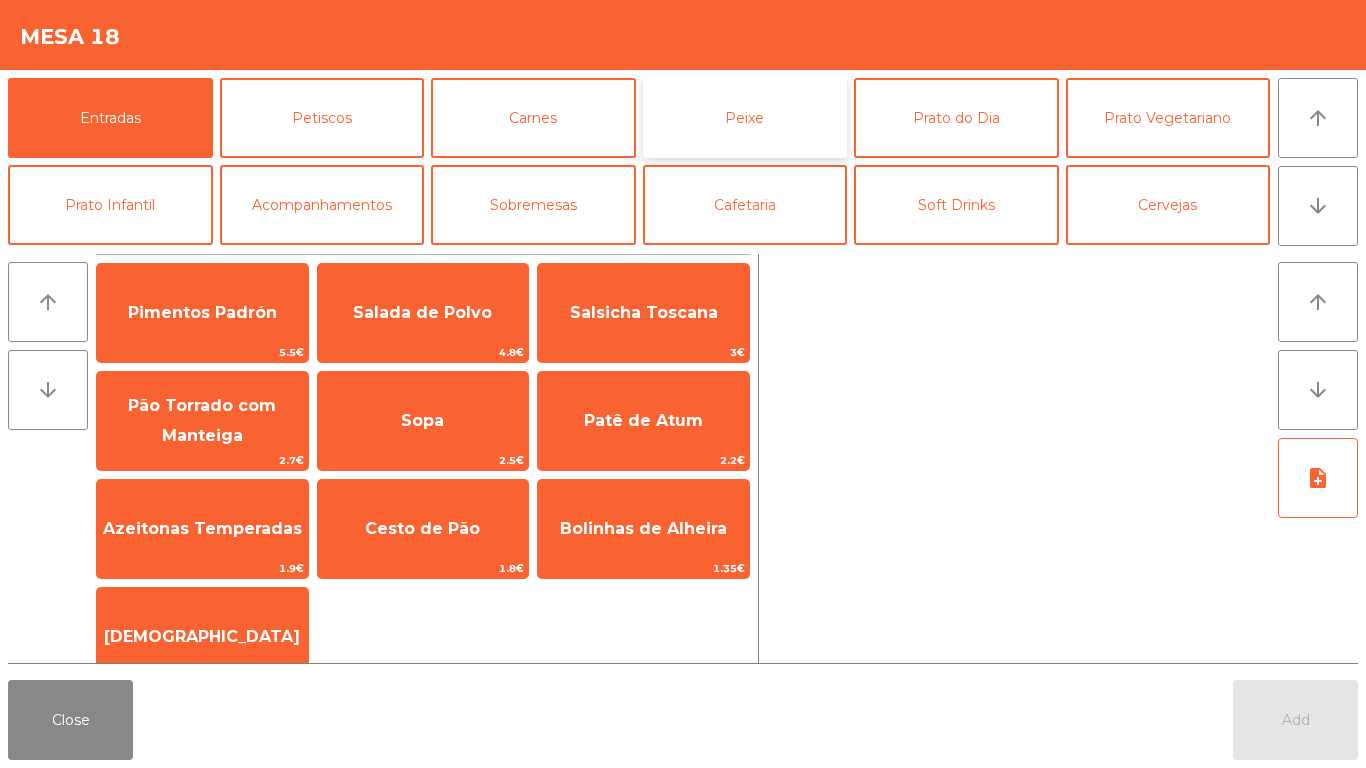 click on "Peixe" 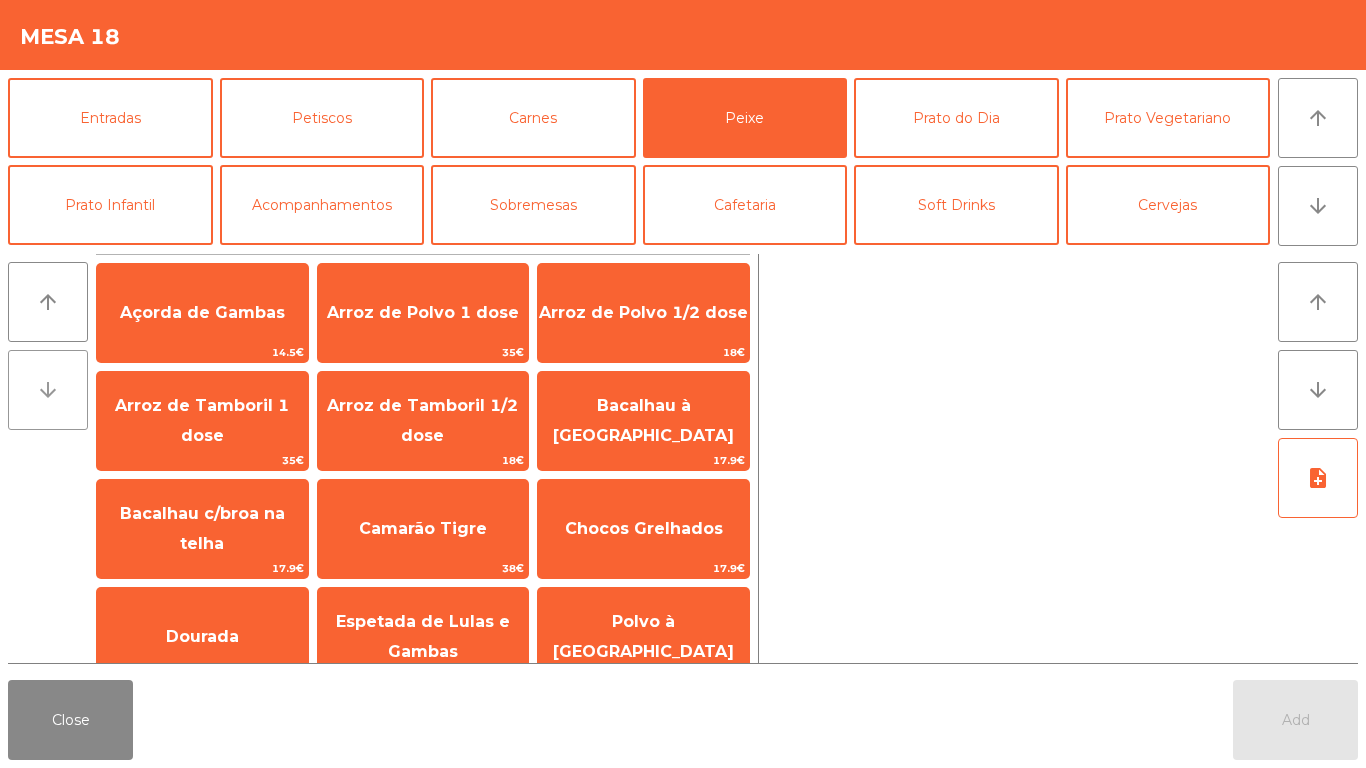 click on "arrow_downward" 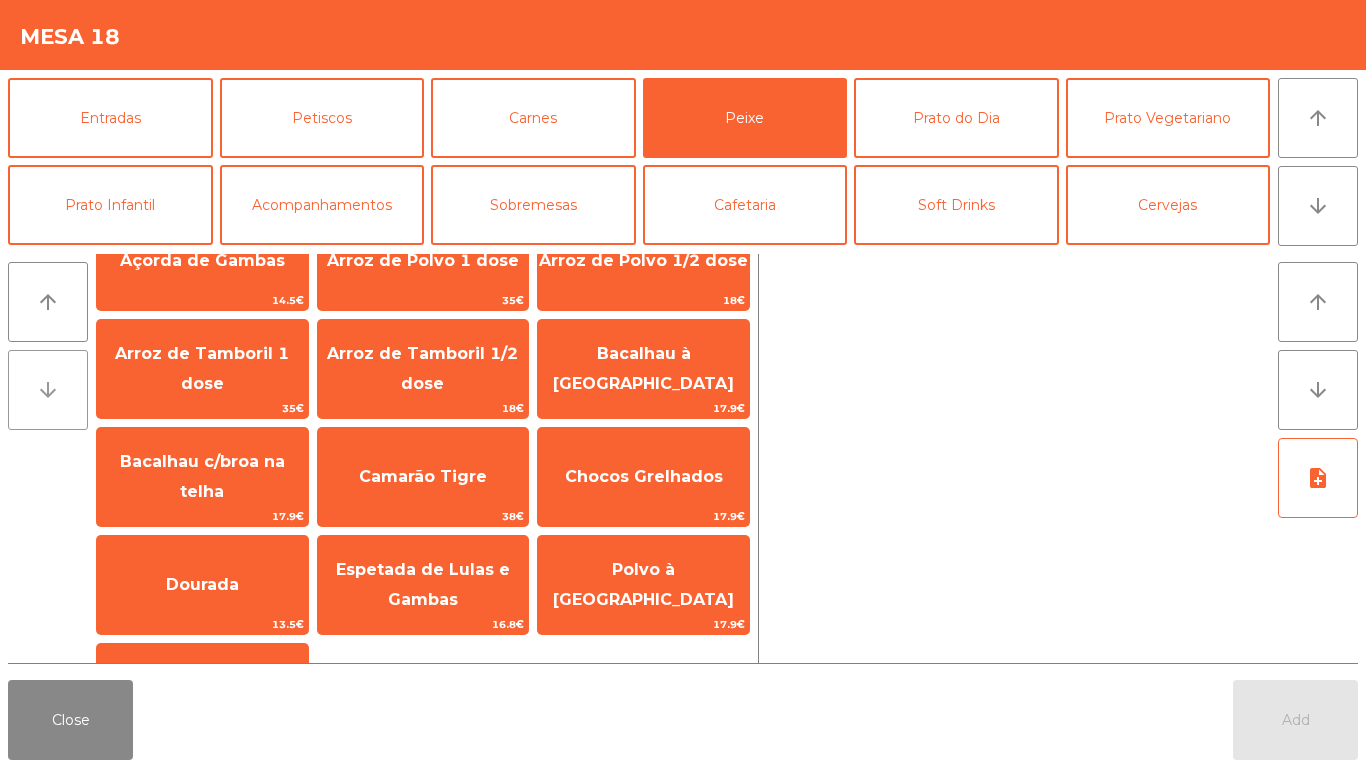 scroll, scrollTop: 140, scrollLeft: 0, axis: vertical 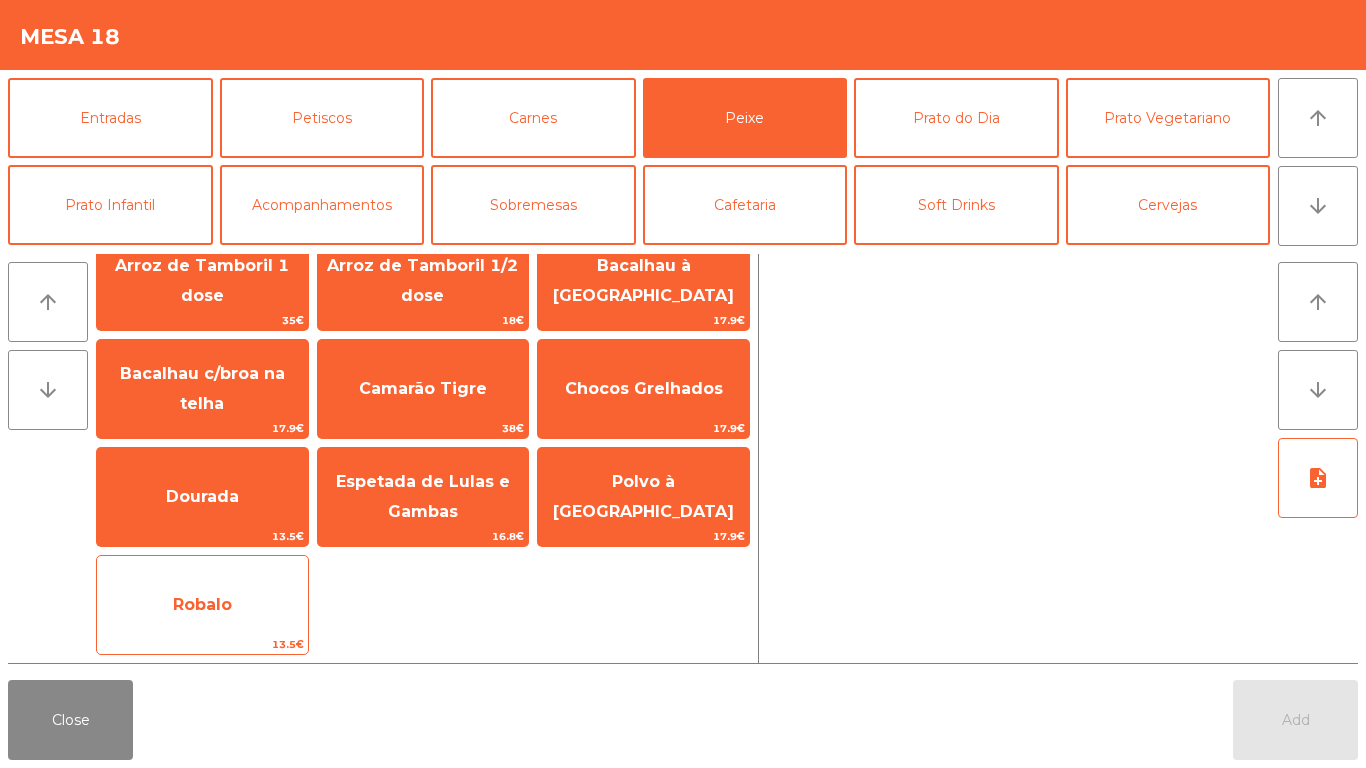 click on "Robalo" 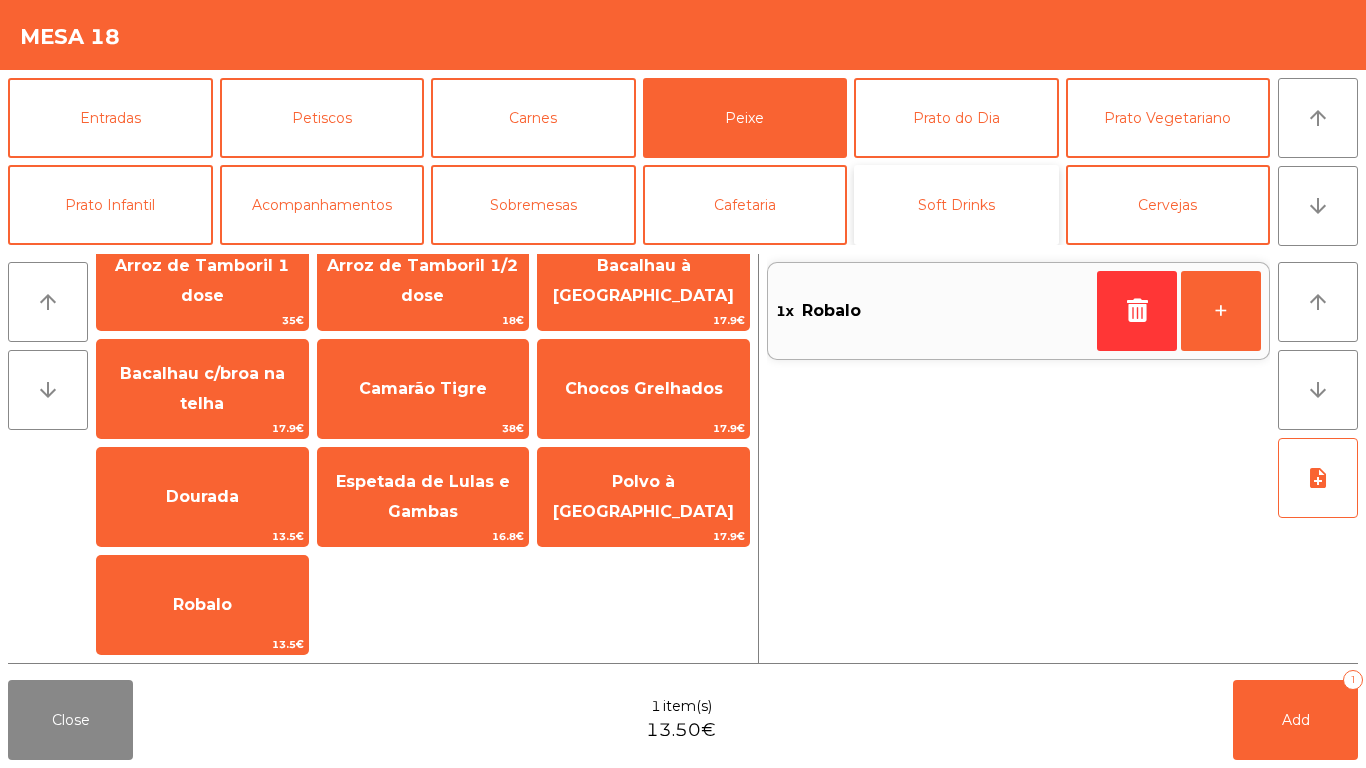 click on "Soft Drinks" 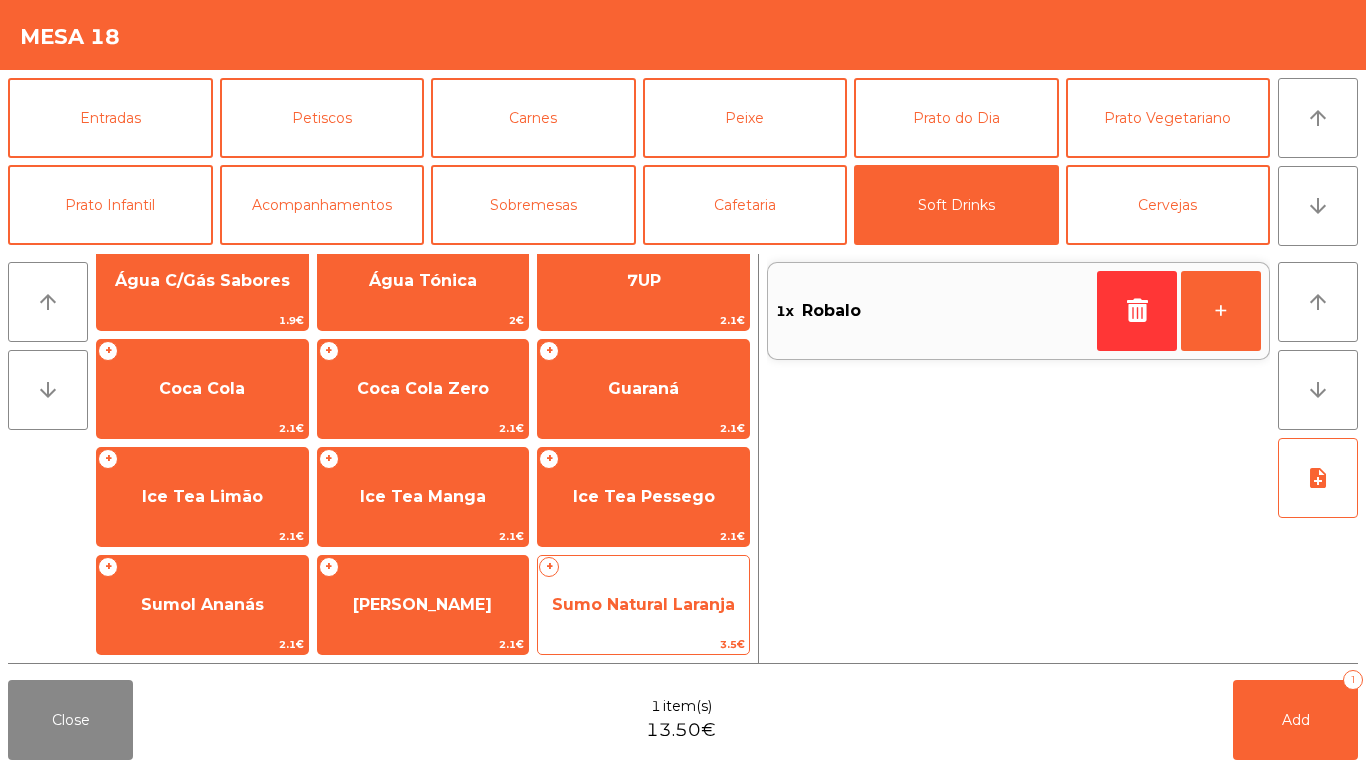 click on "Sumo Natural Laranja" 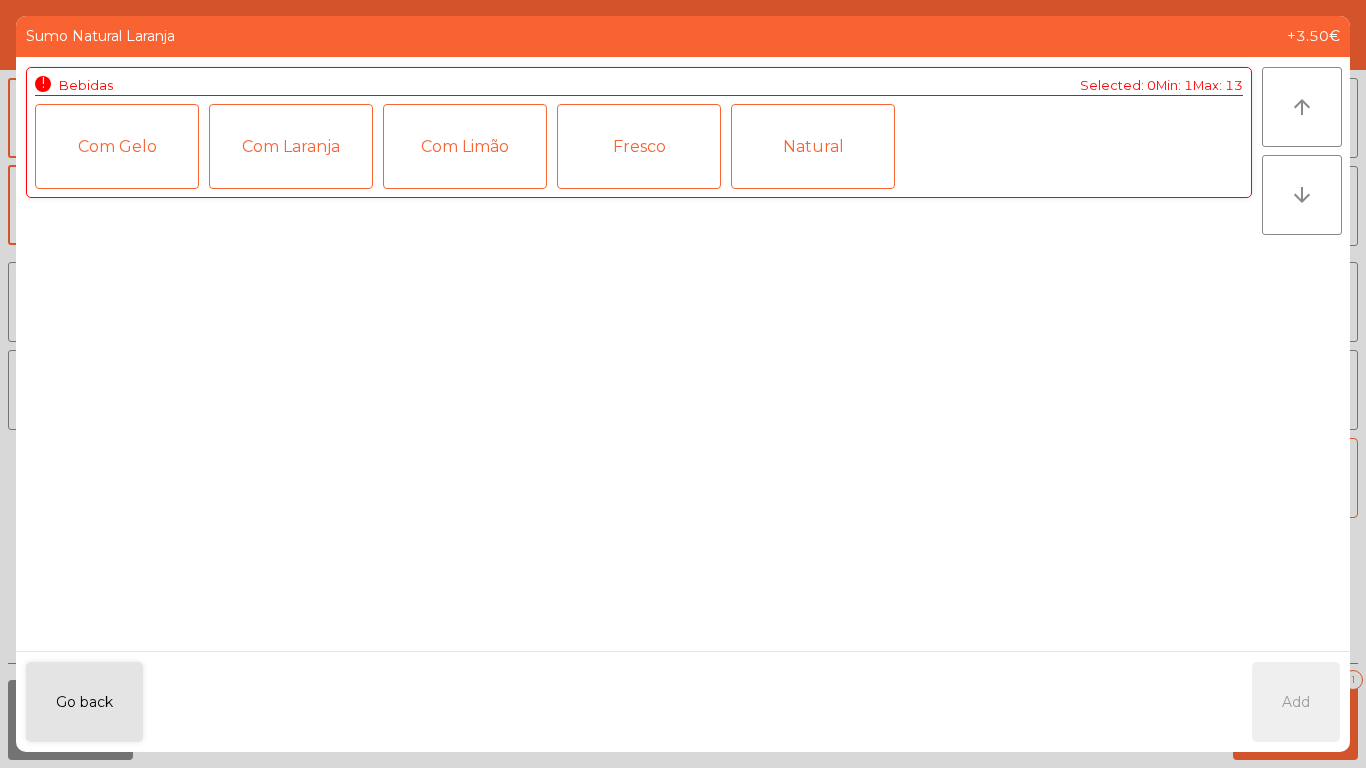 click on "Com Gelo" 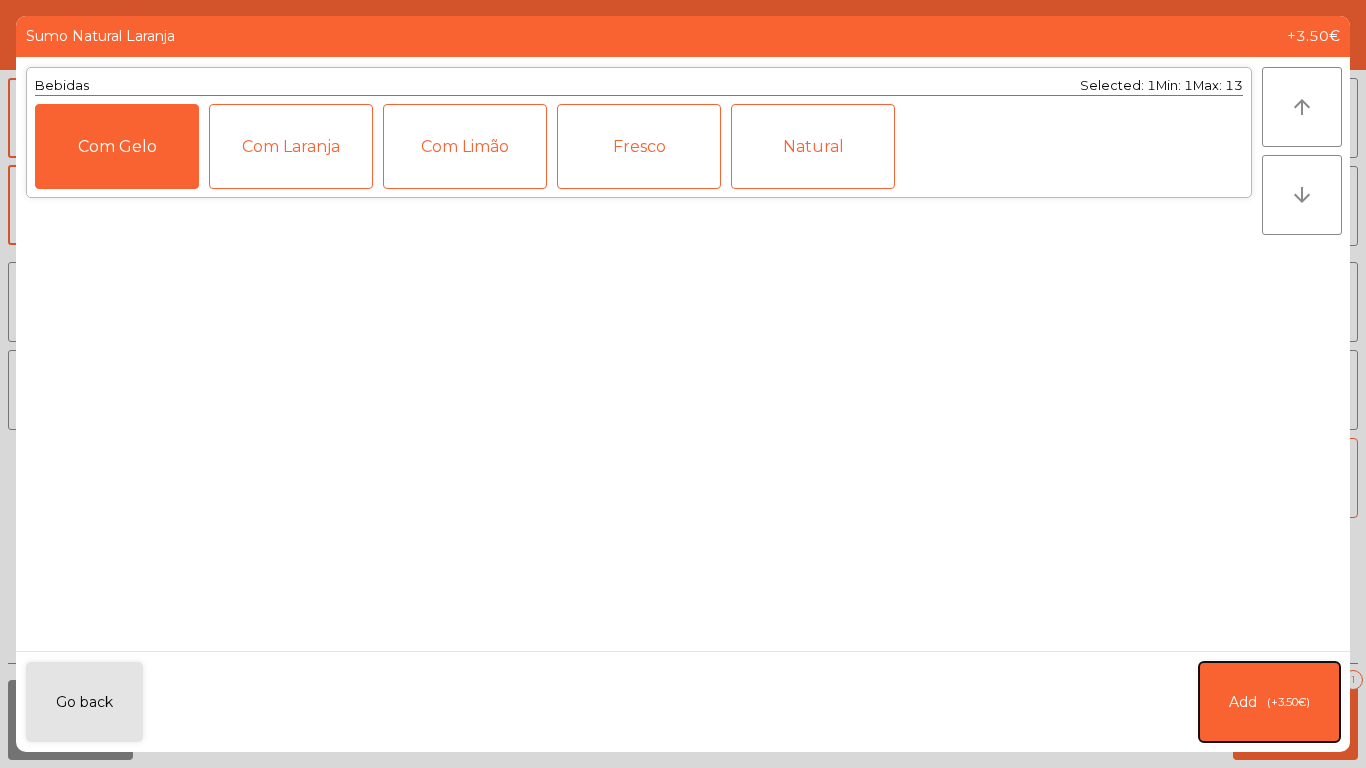 click on "(+3.50€)" 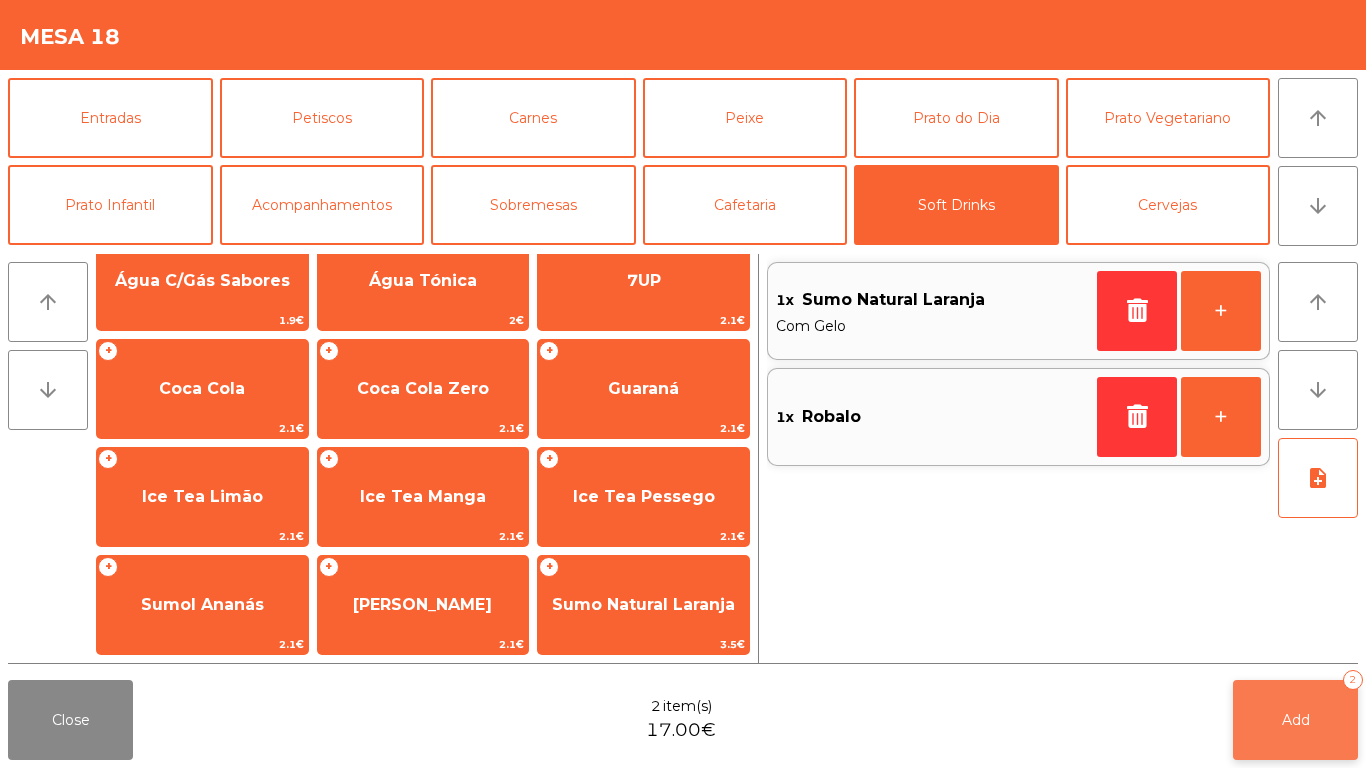 click on "Add   2" 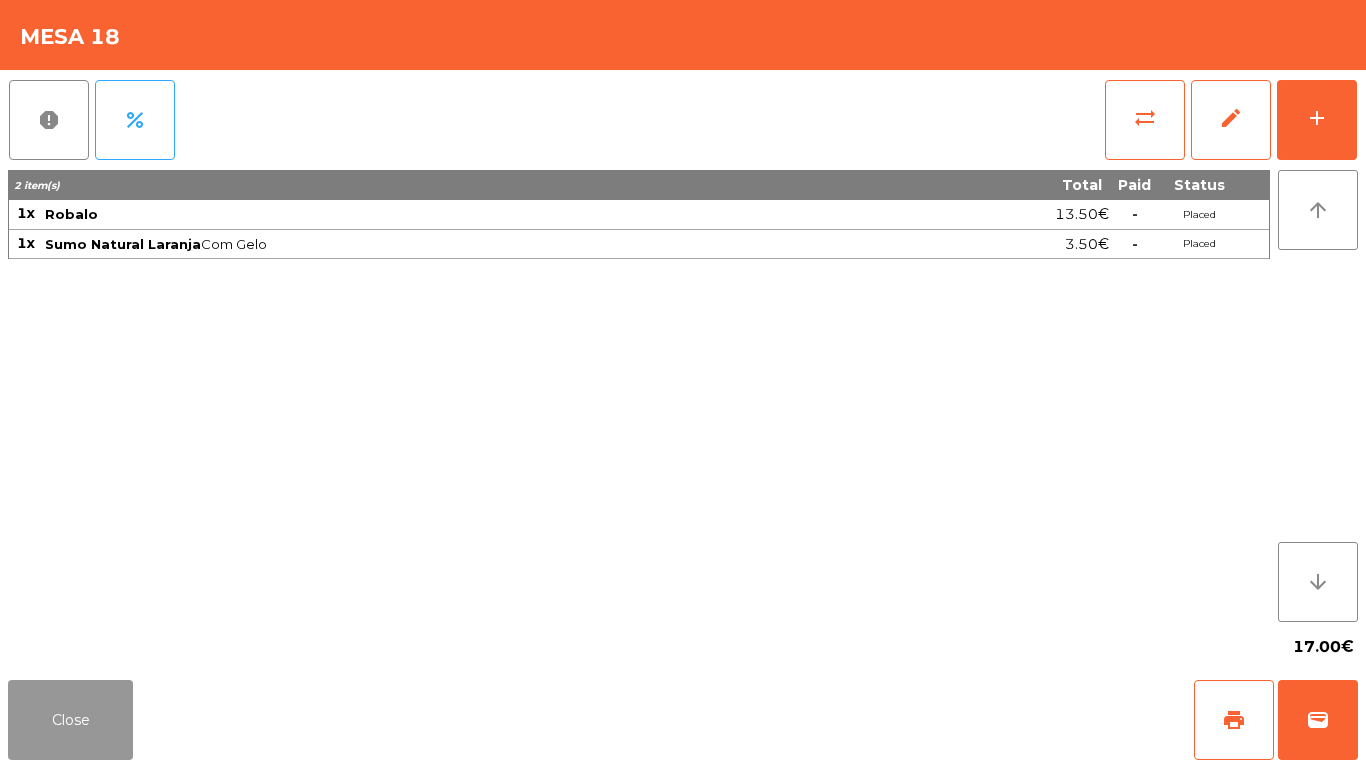 click on "Close" 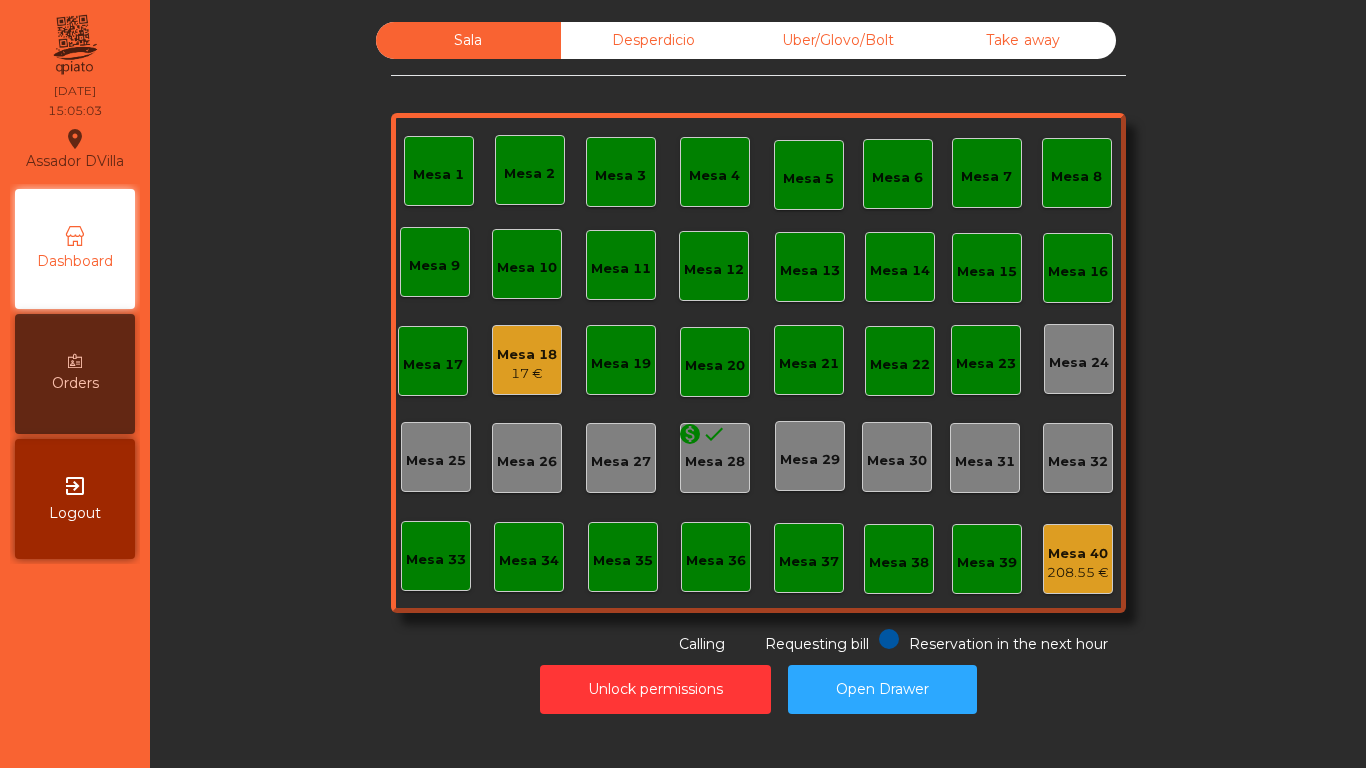 click on "Mesa 33" 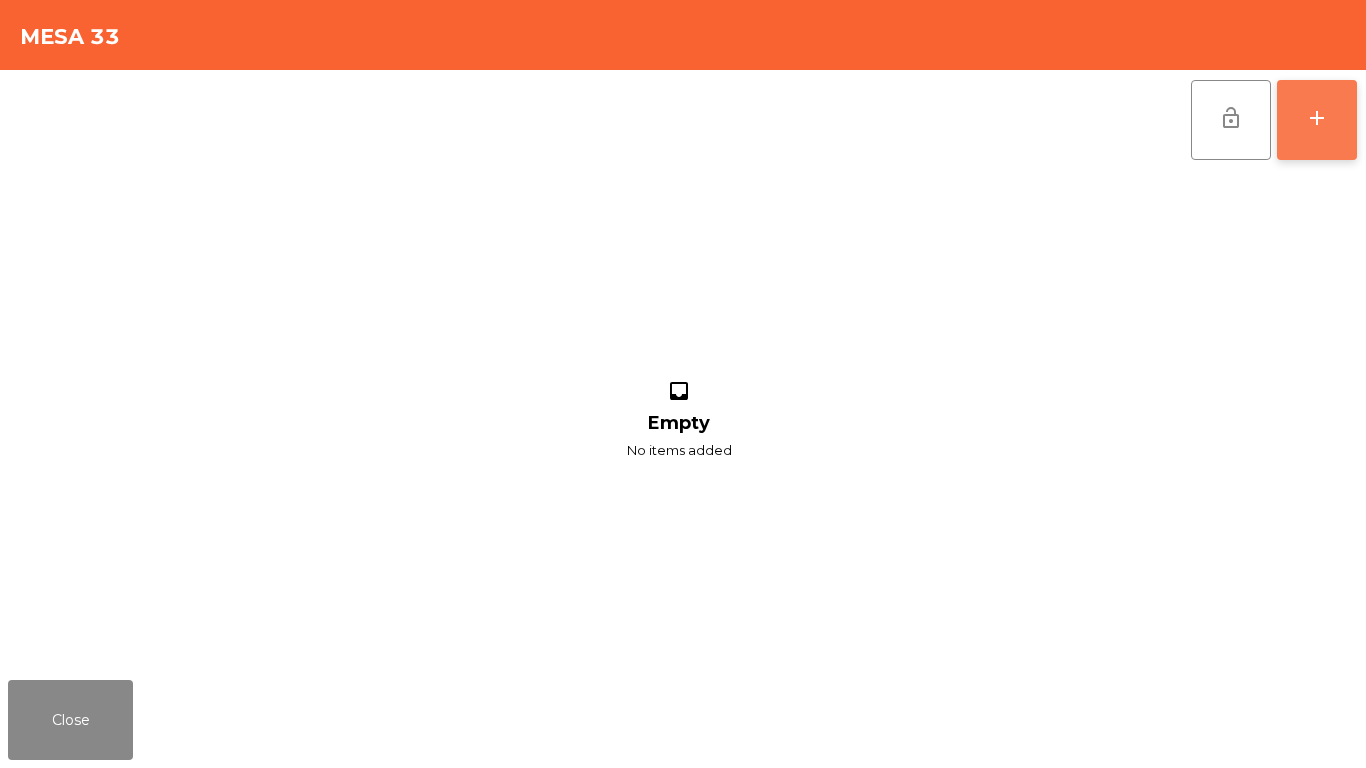 click on "add" 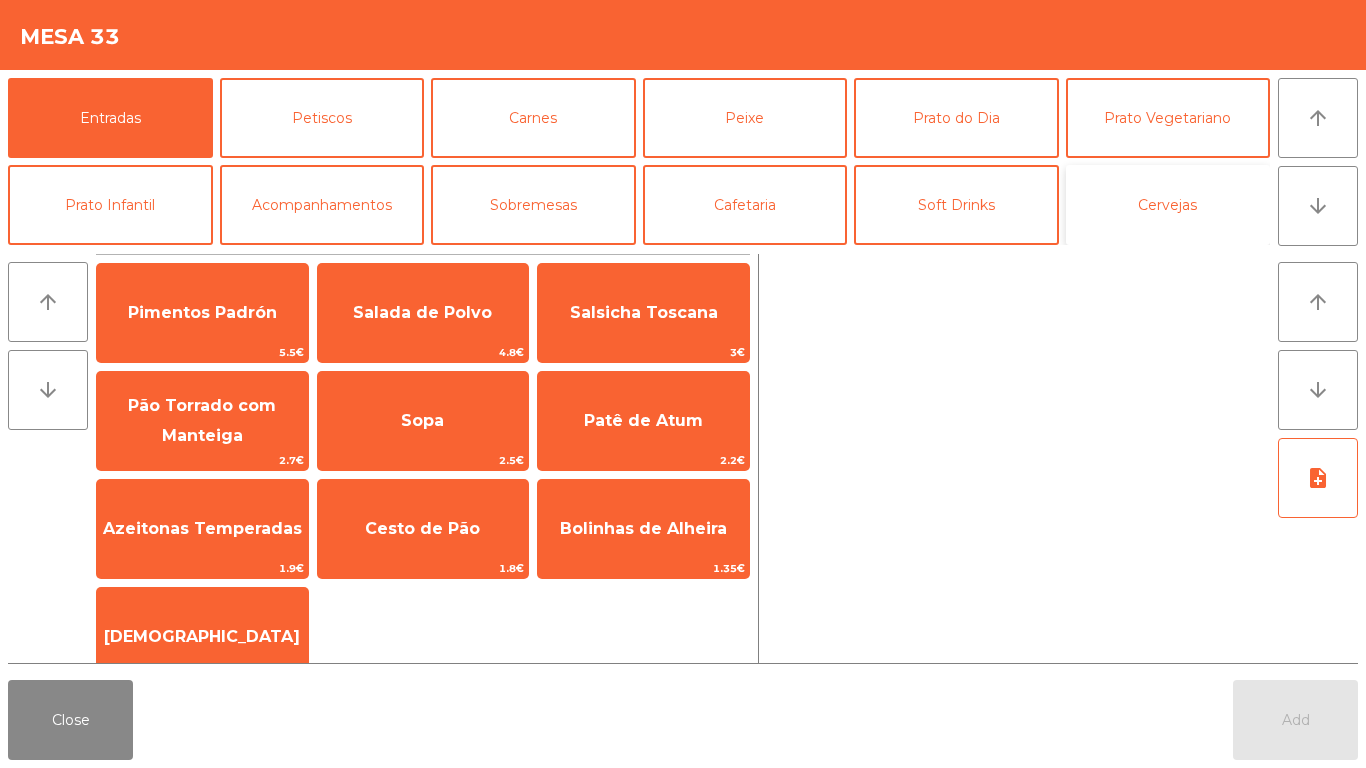 click on "Cervejas" 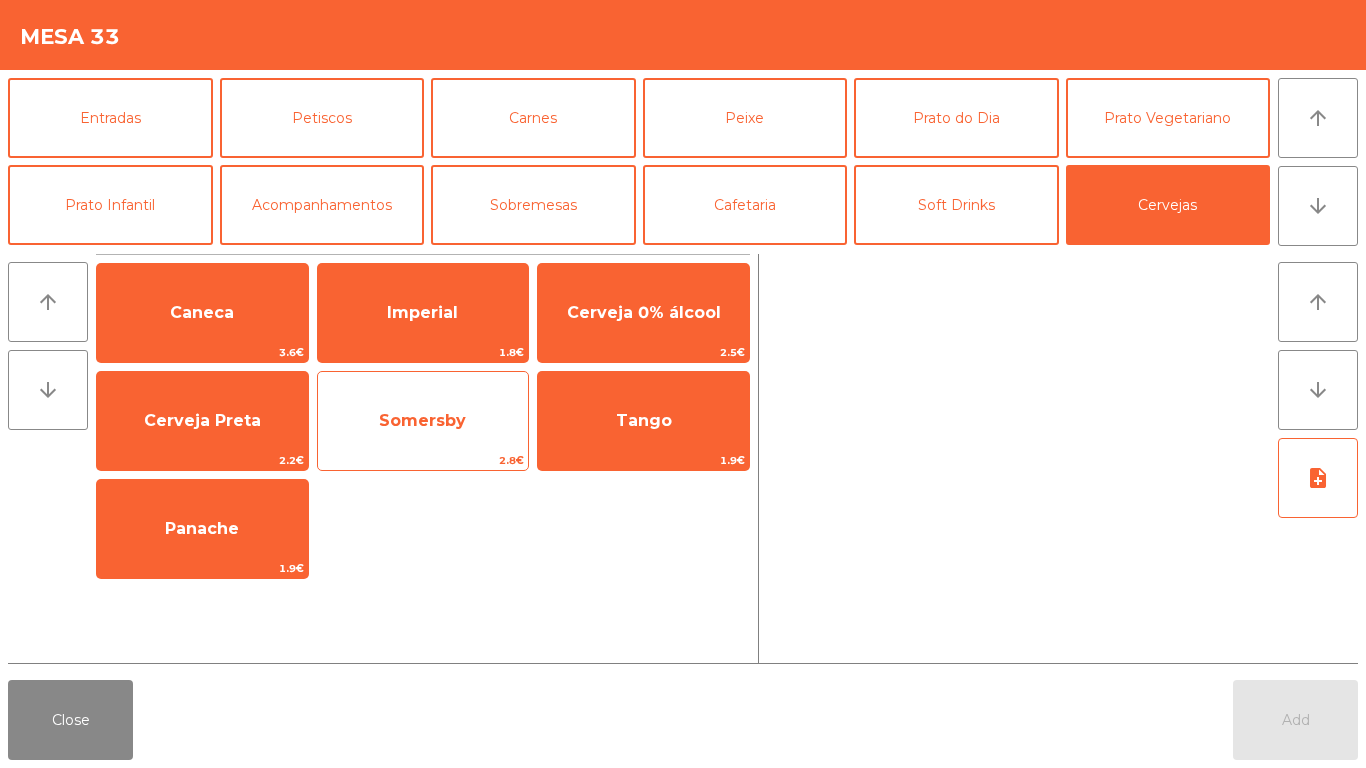 click on "Somersby" 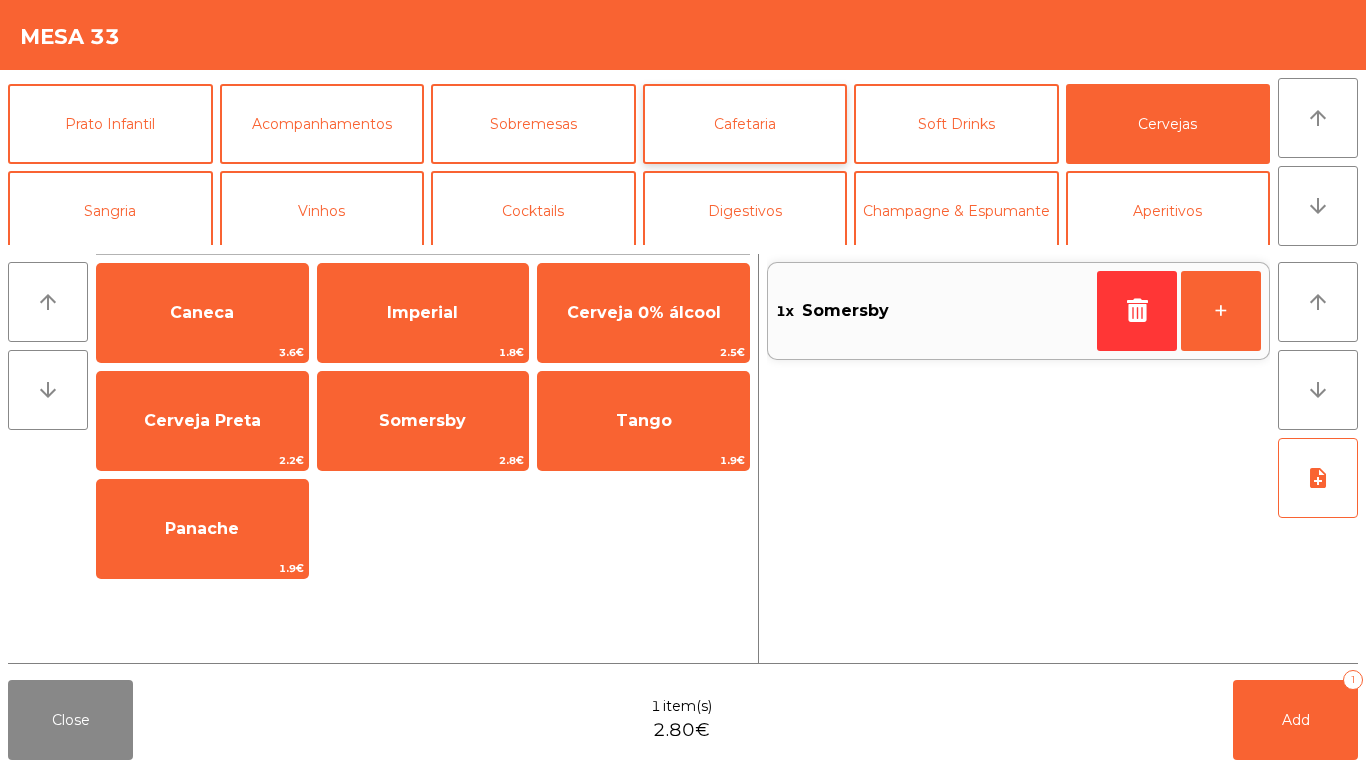scroll, scrollTop: 74, scrollLeft: 0, axis: vertical 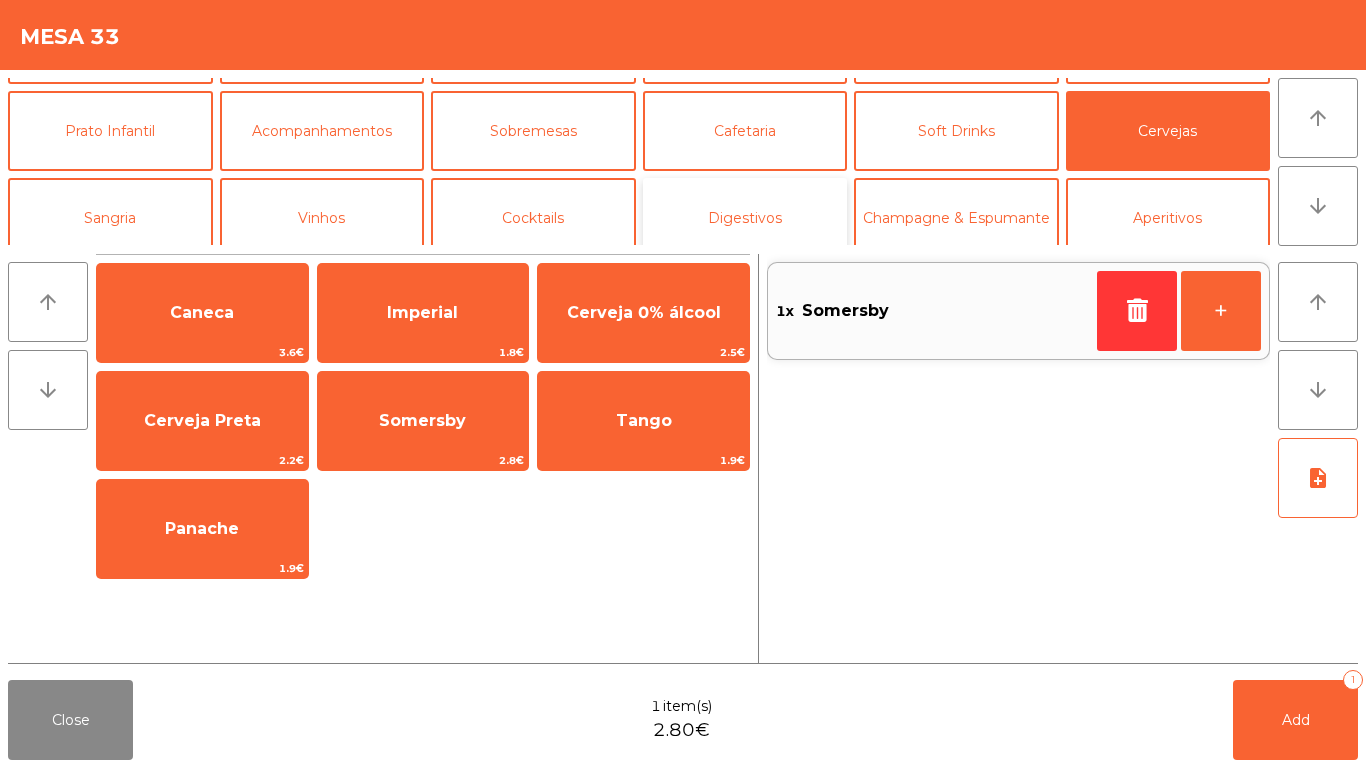 click on "Digestivos" 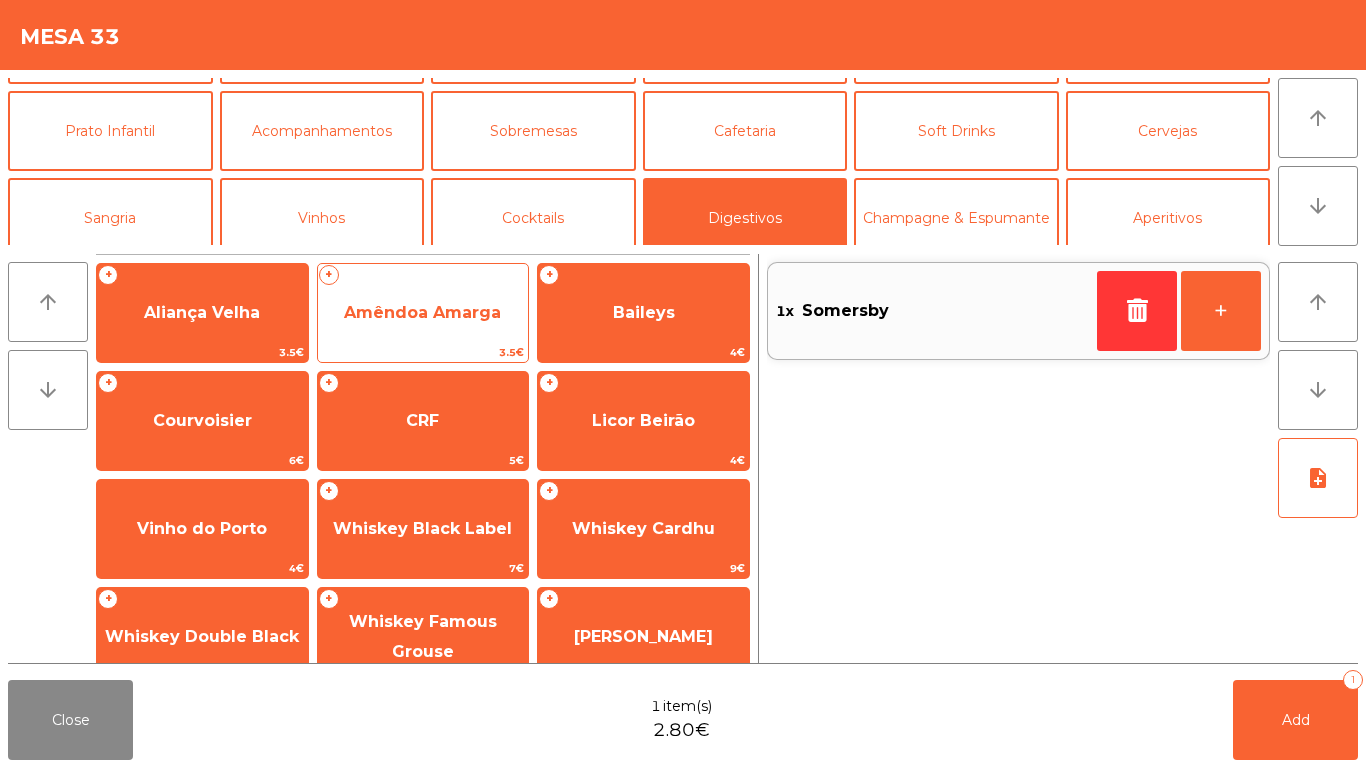 click on "Amêndoa Amarga" 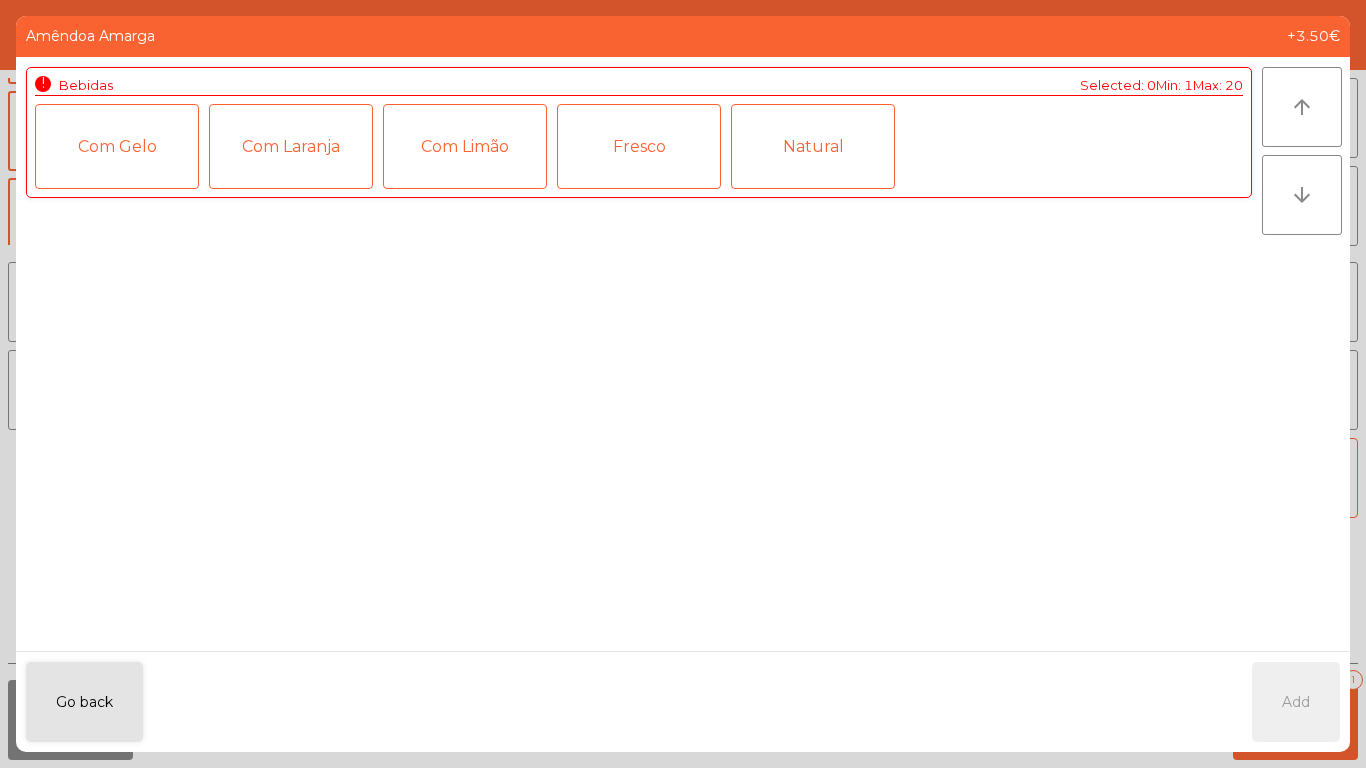 click on "Com Gelo" 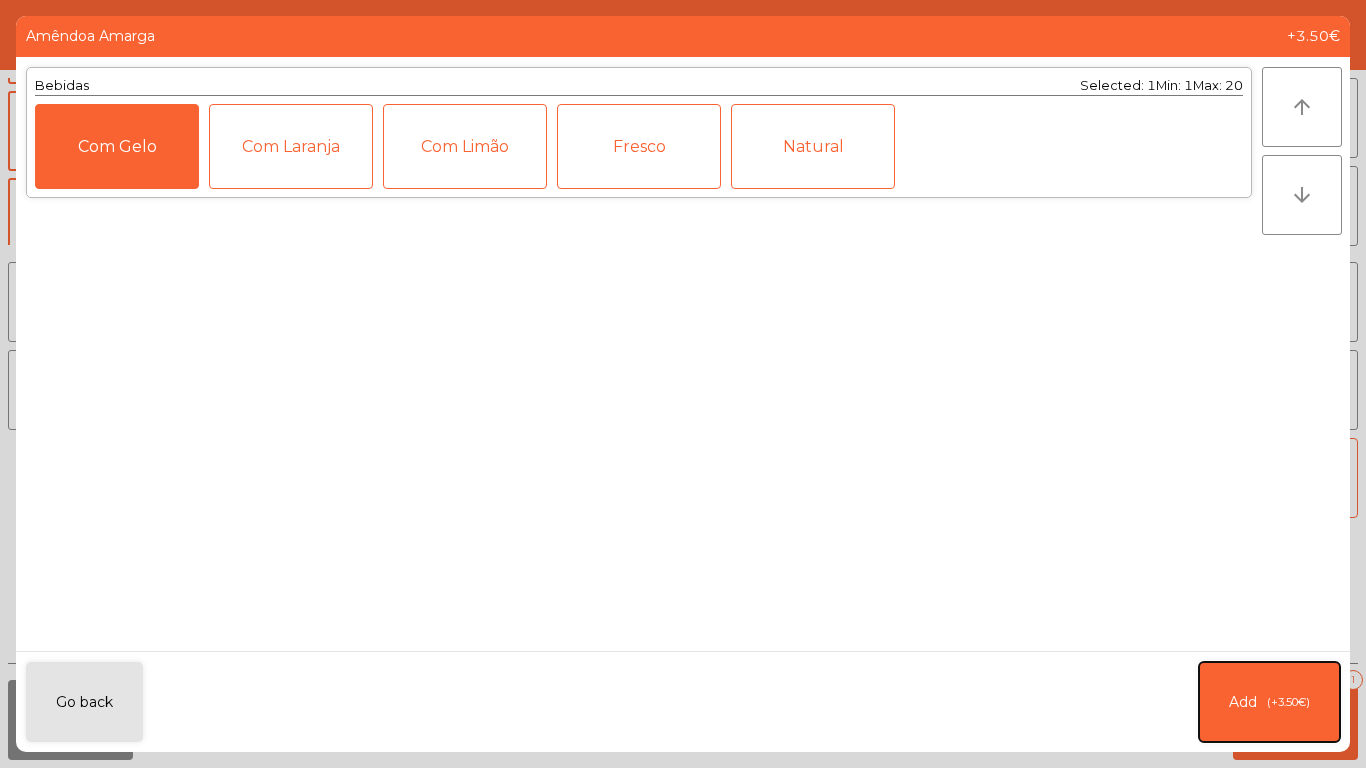 click on "Add   (+3.50€)" 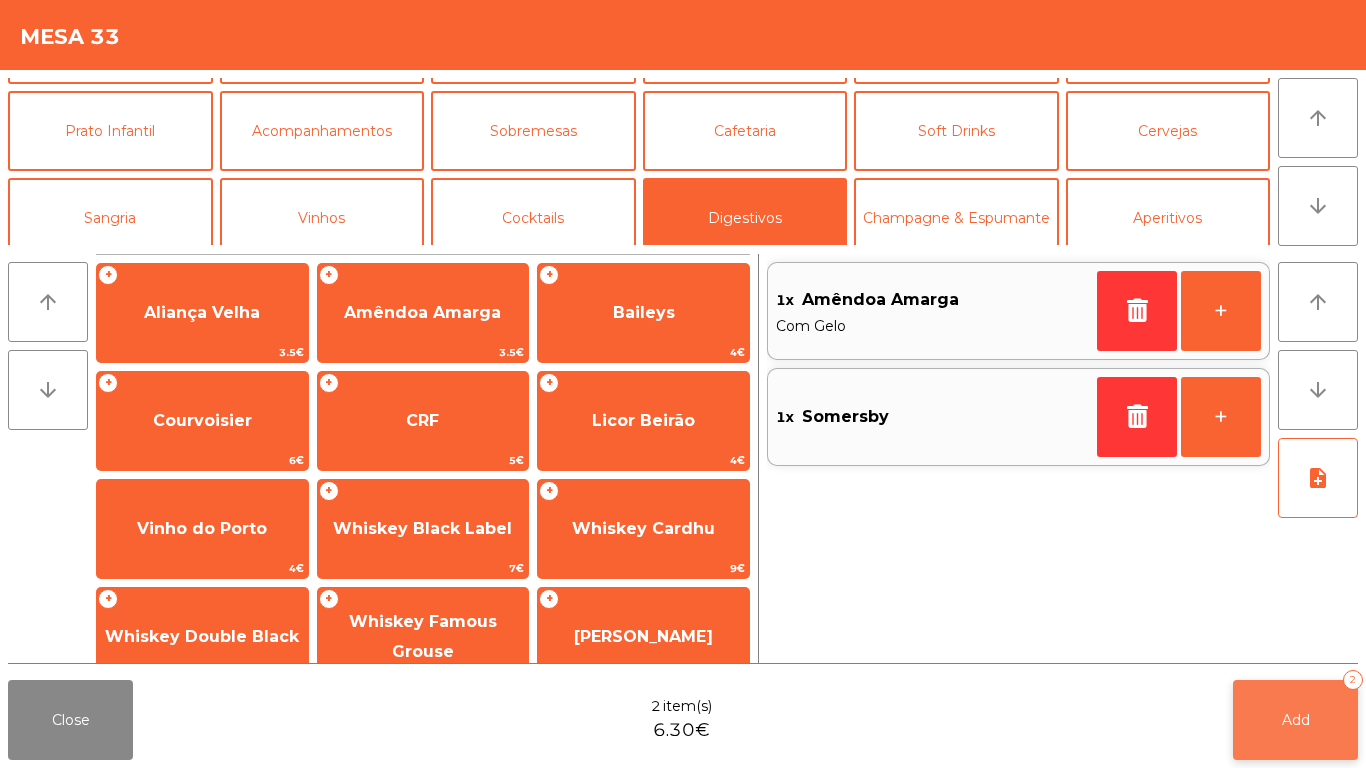 click on "Add" 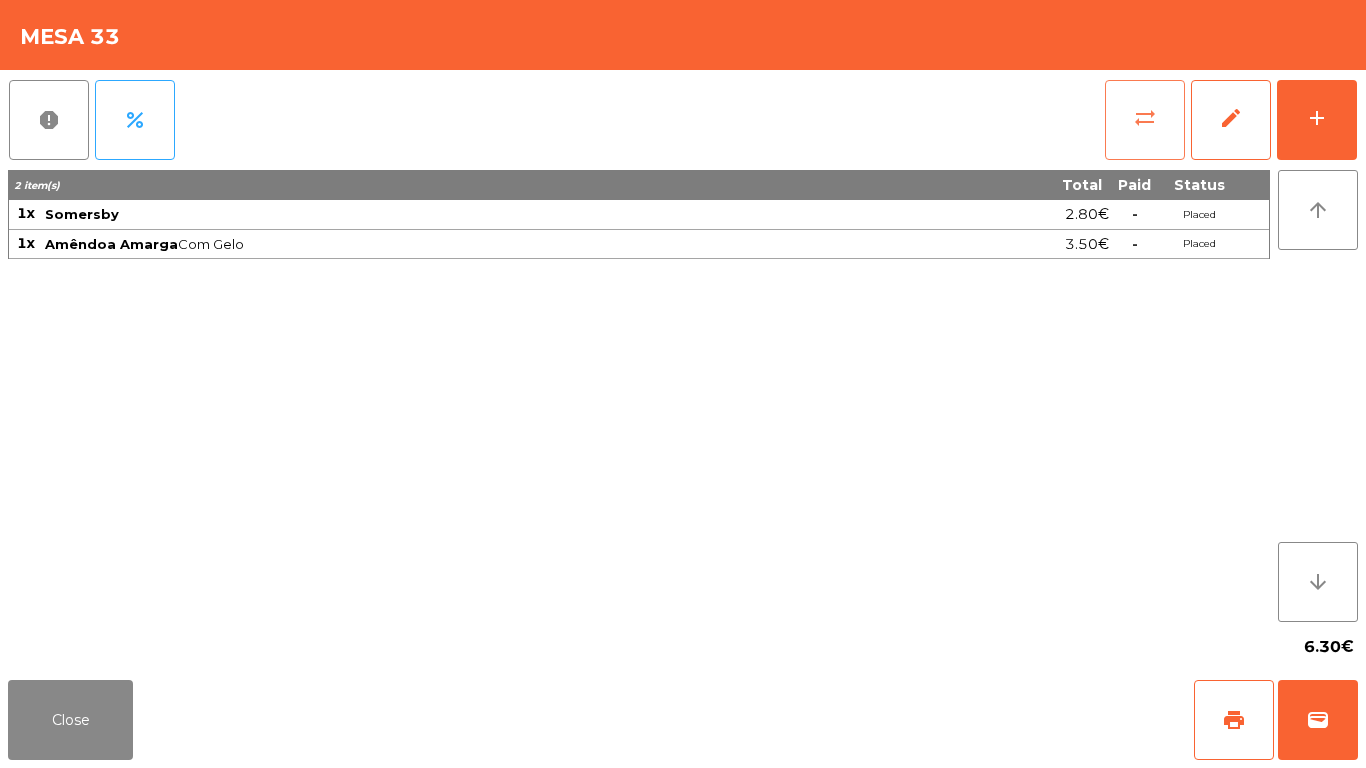 click on "sync_alt" 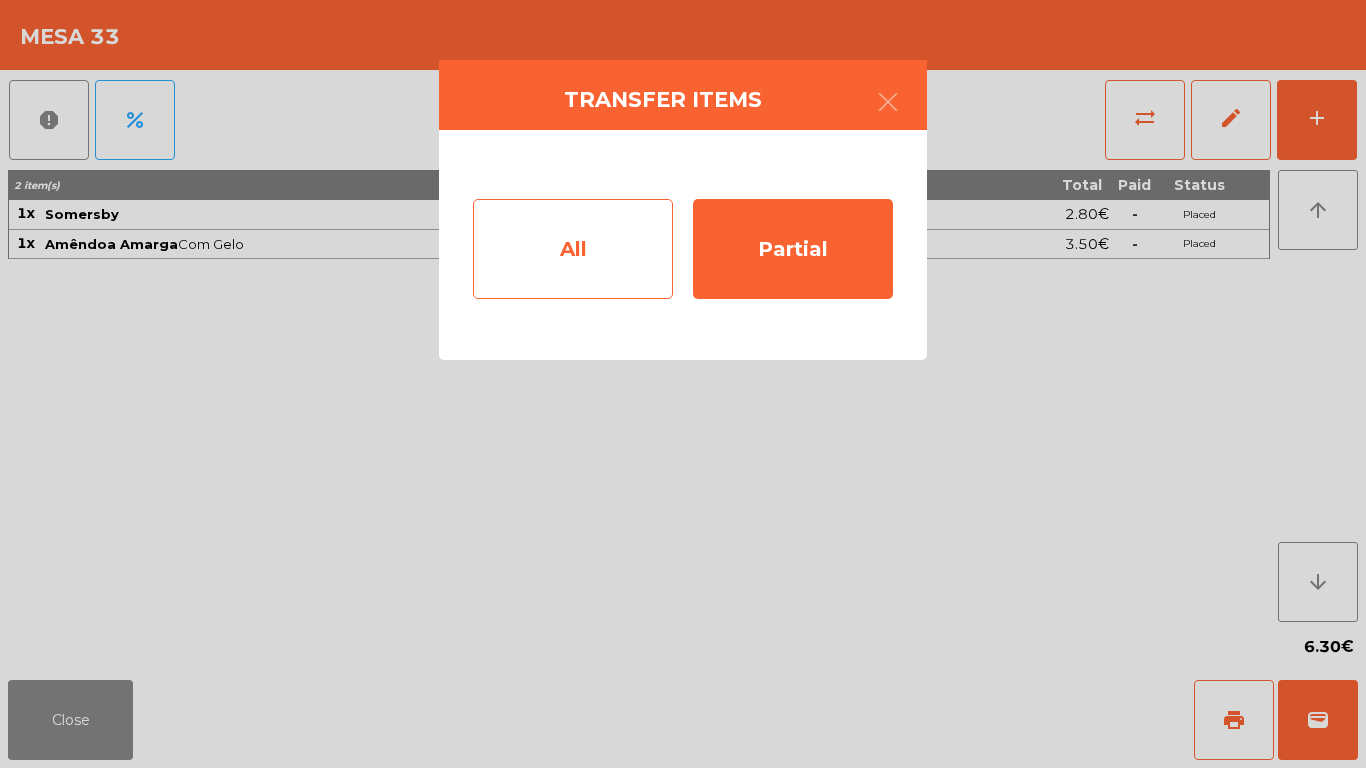 click on "All" 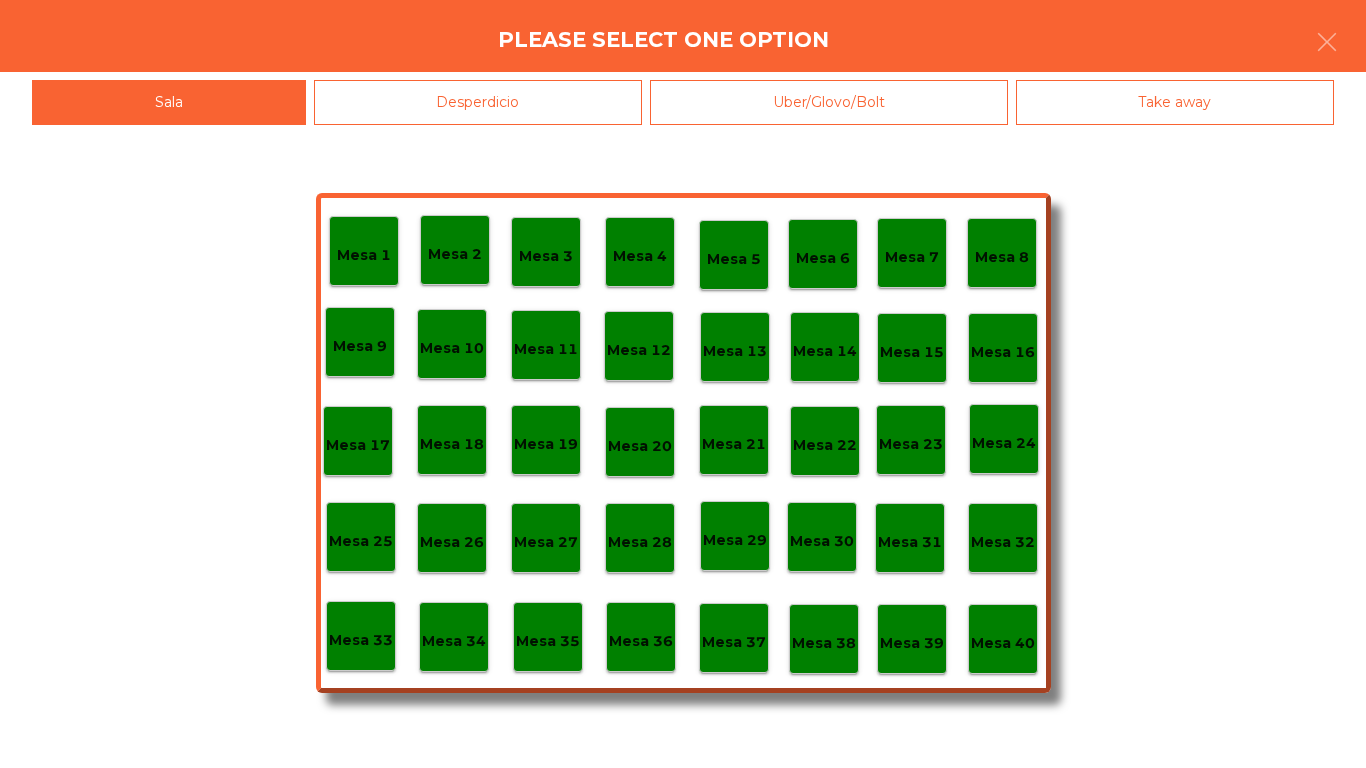 click on "Mesa 40" 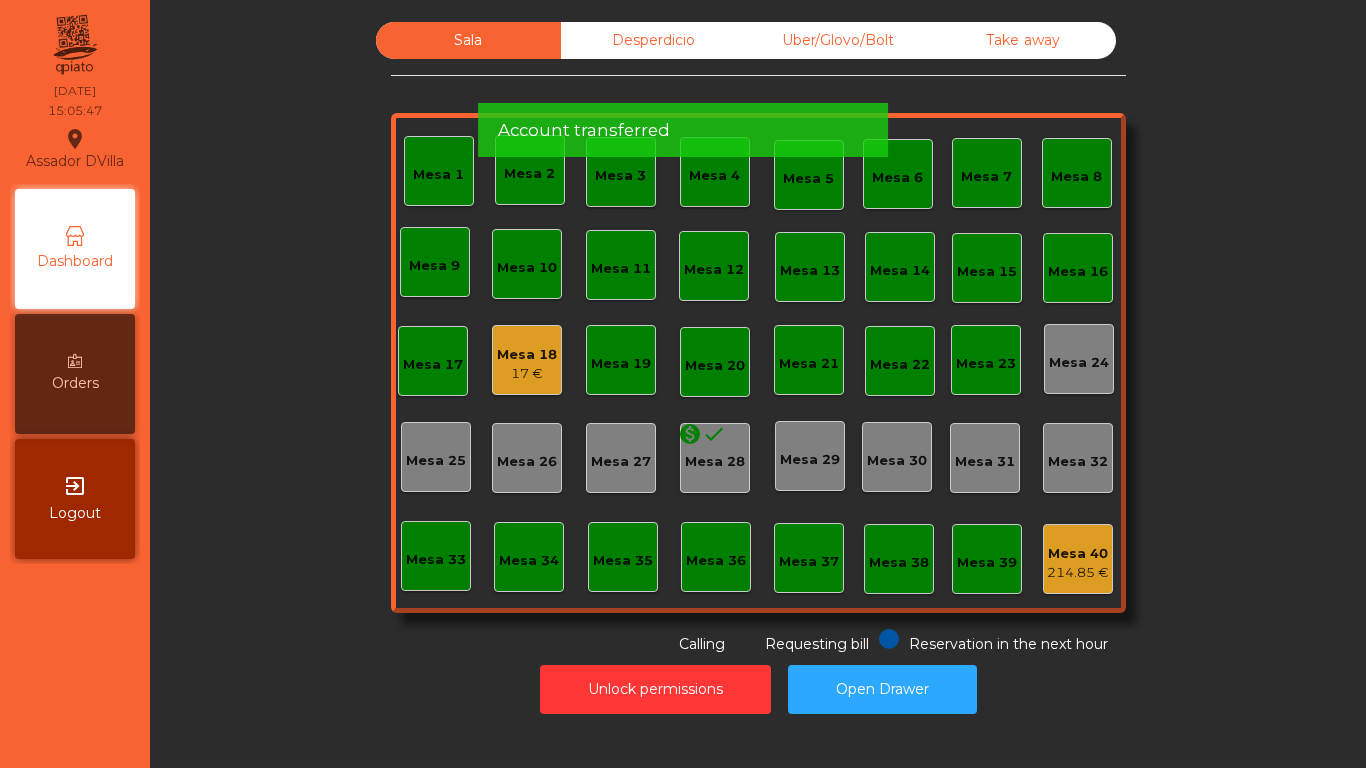 click on "Account transferred" 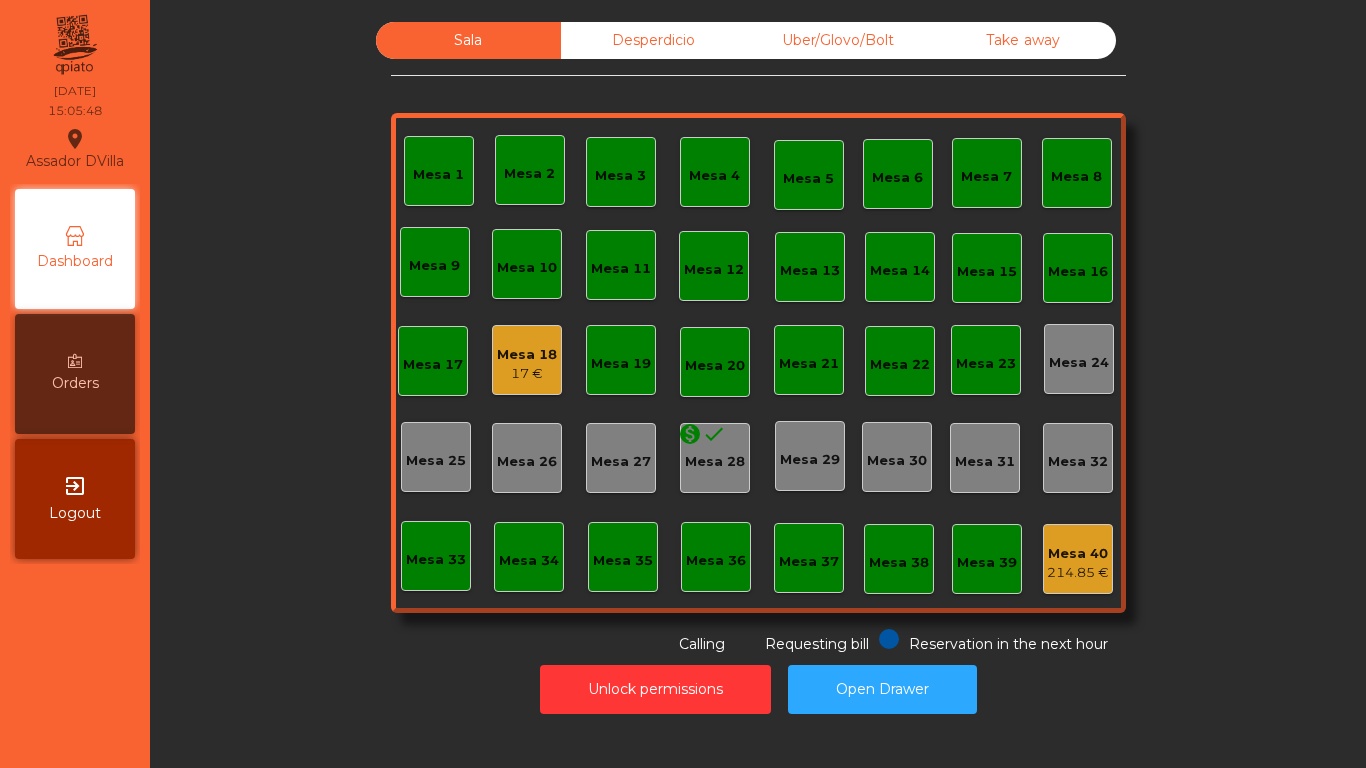 click on "Desperdicio" 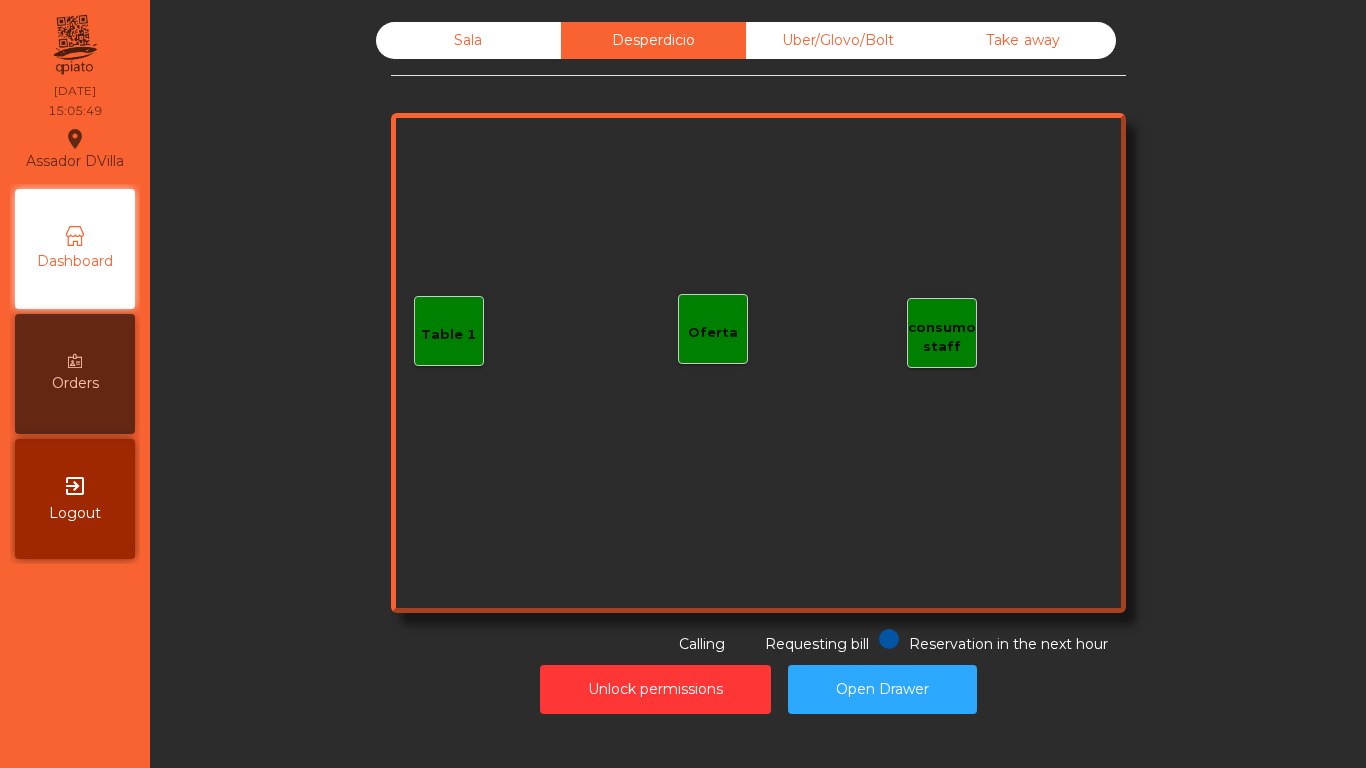 click on "Uber/Glovo/Bolt" 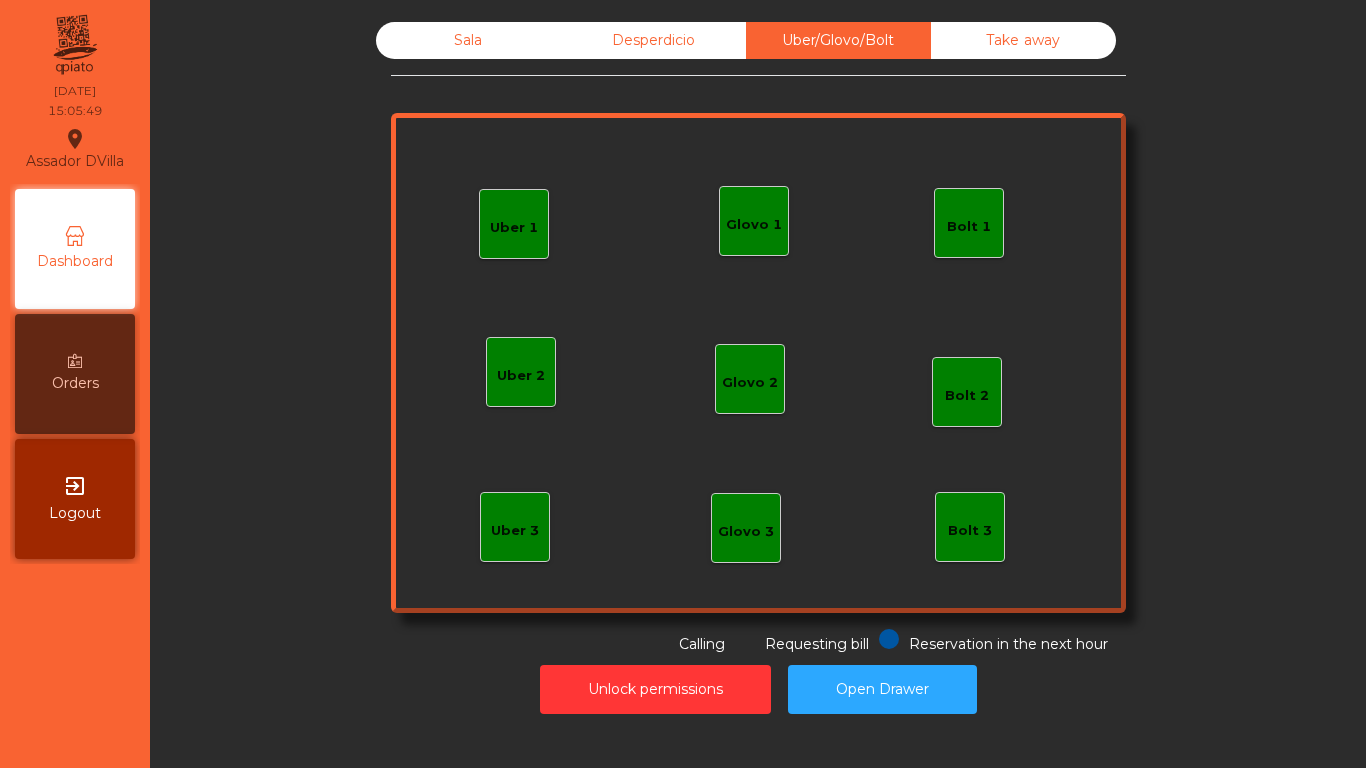 click on "Take away" 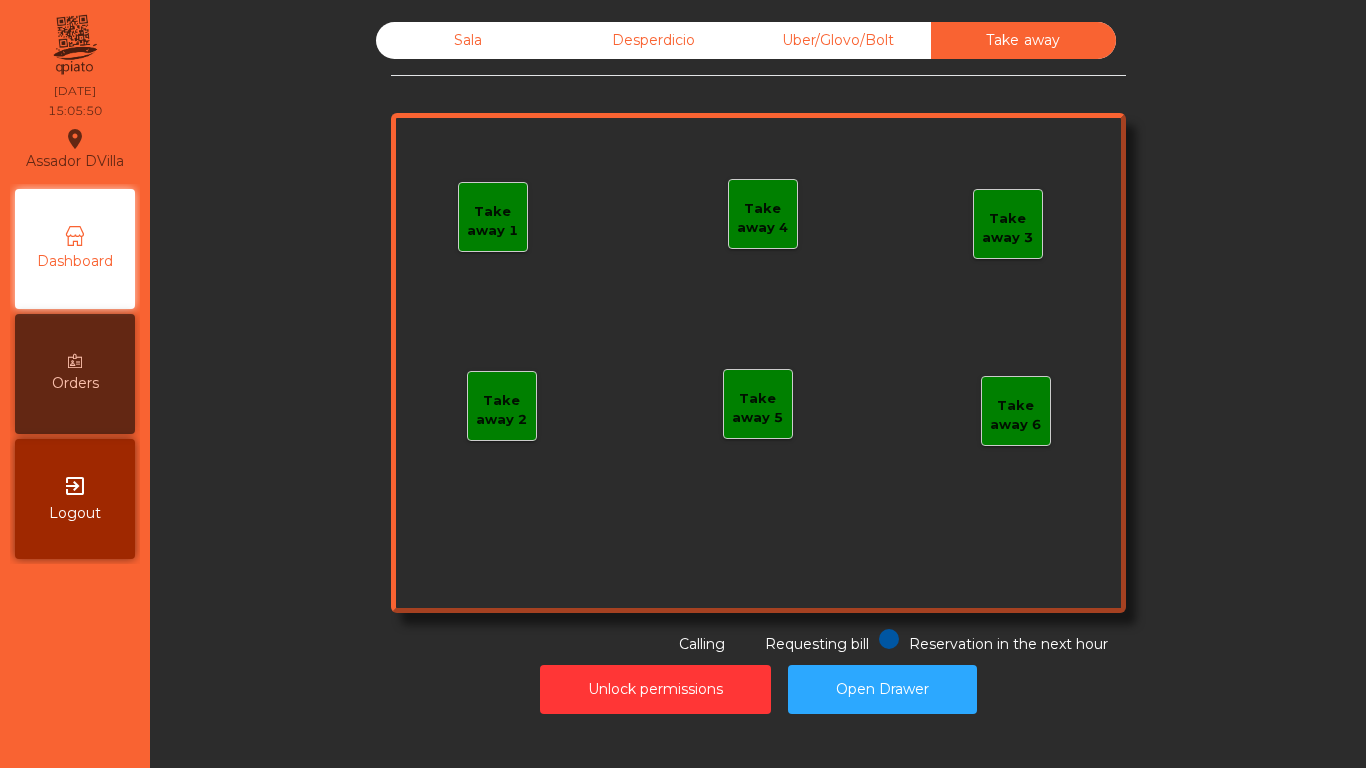 click on "Sala" 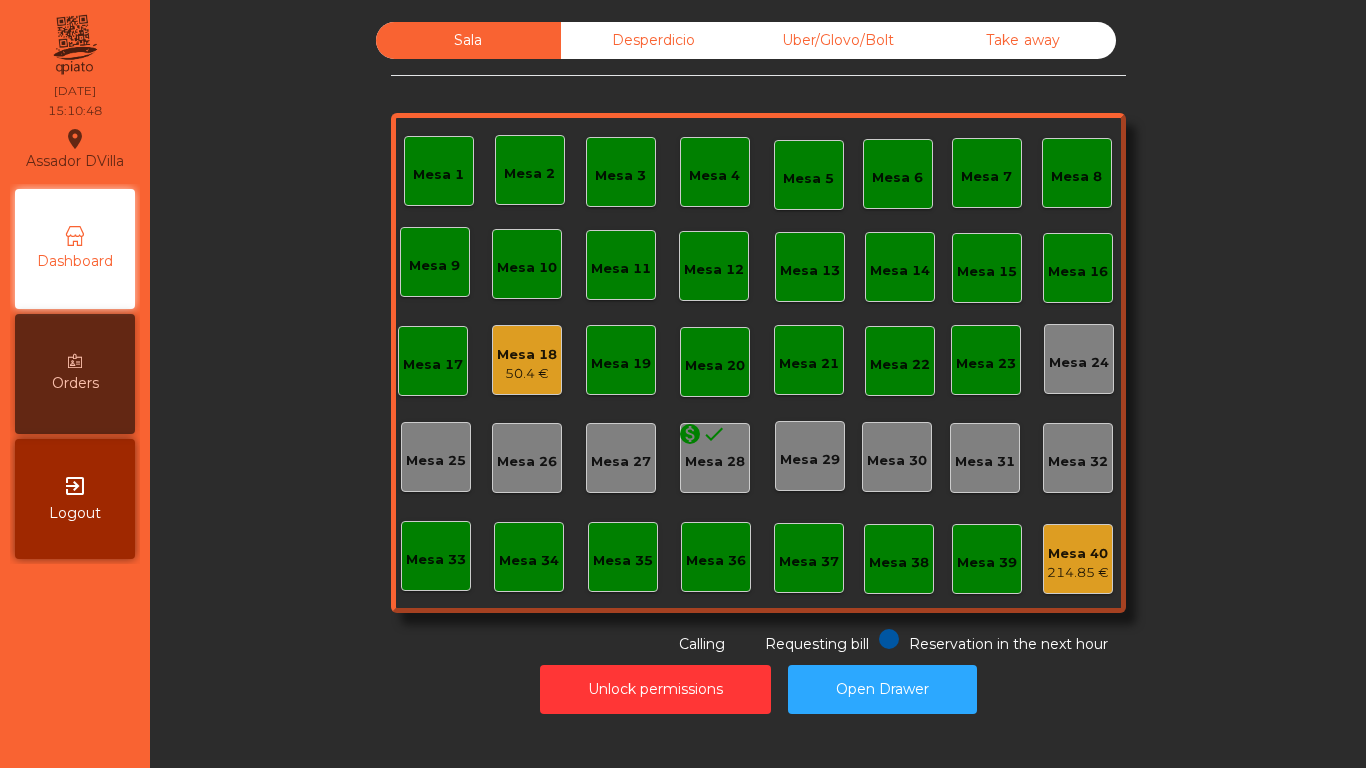 click on "Desperdicio" 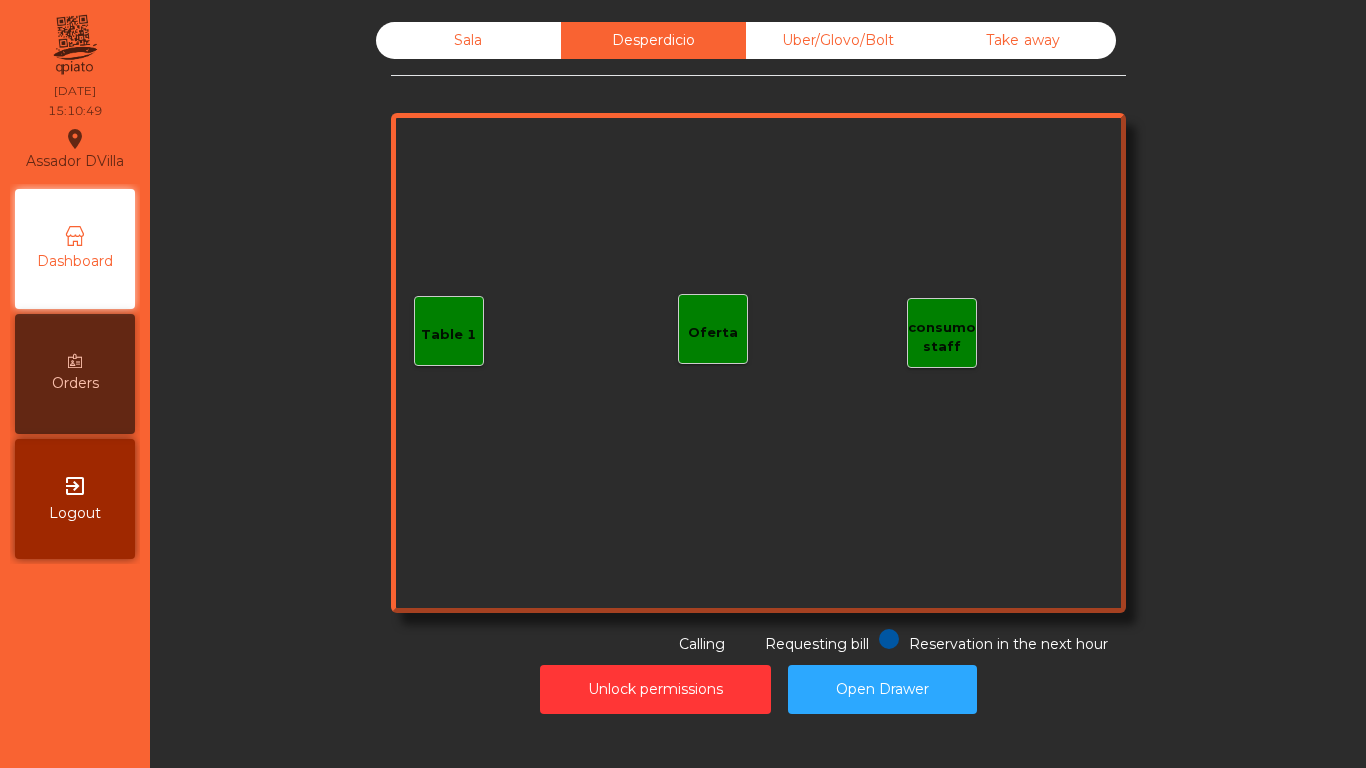 drag, startPoint x: 844, startPoint y: 43, endPoint x: 934, endPoint y: 62, distance: 91.983696 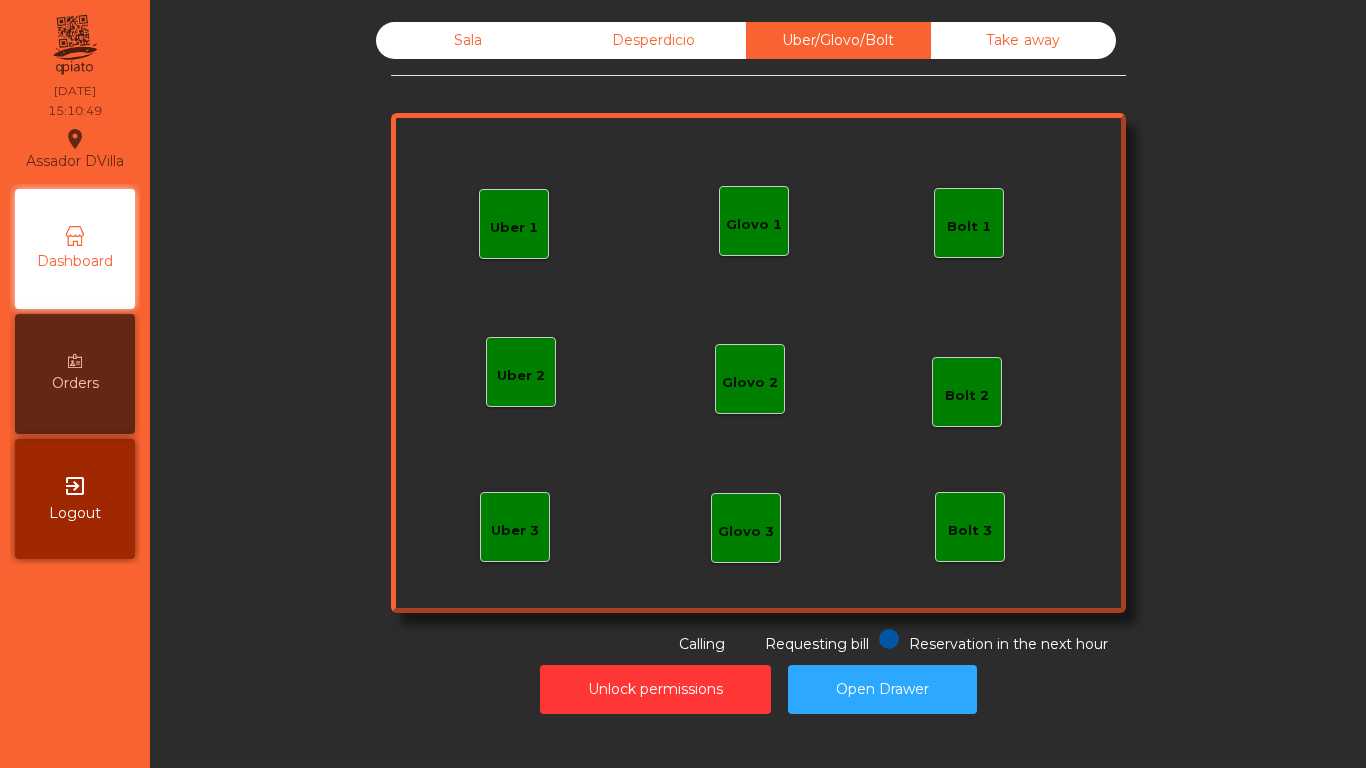drag, startPoint x: 995, startPoint y: 64, endPoint x: 991, endPoint y: 53, distance: 11.7046995 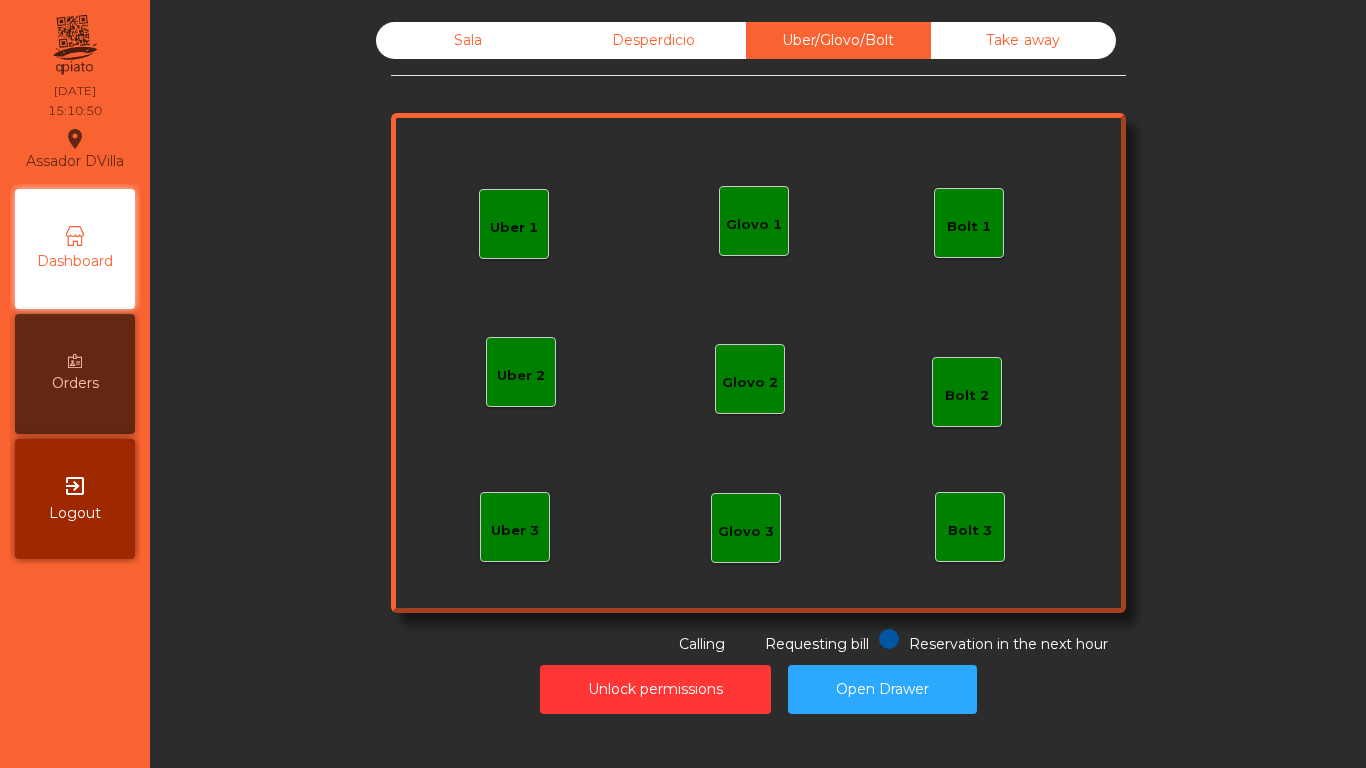 click on "Take away" 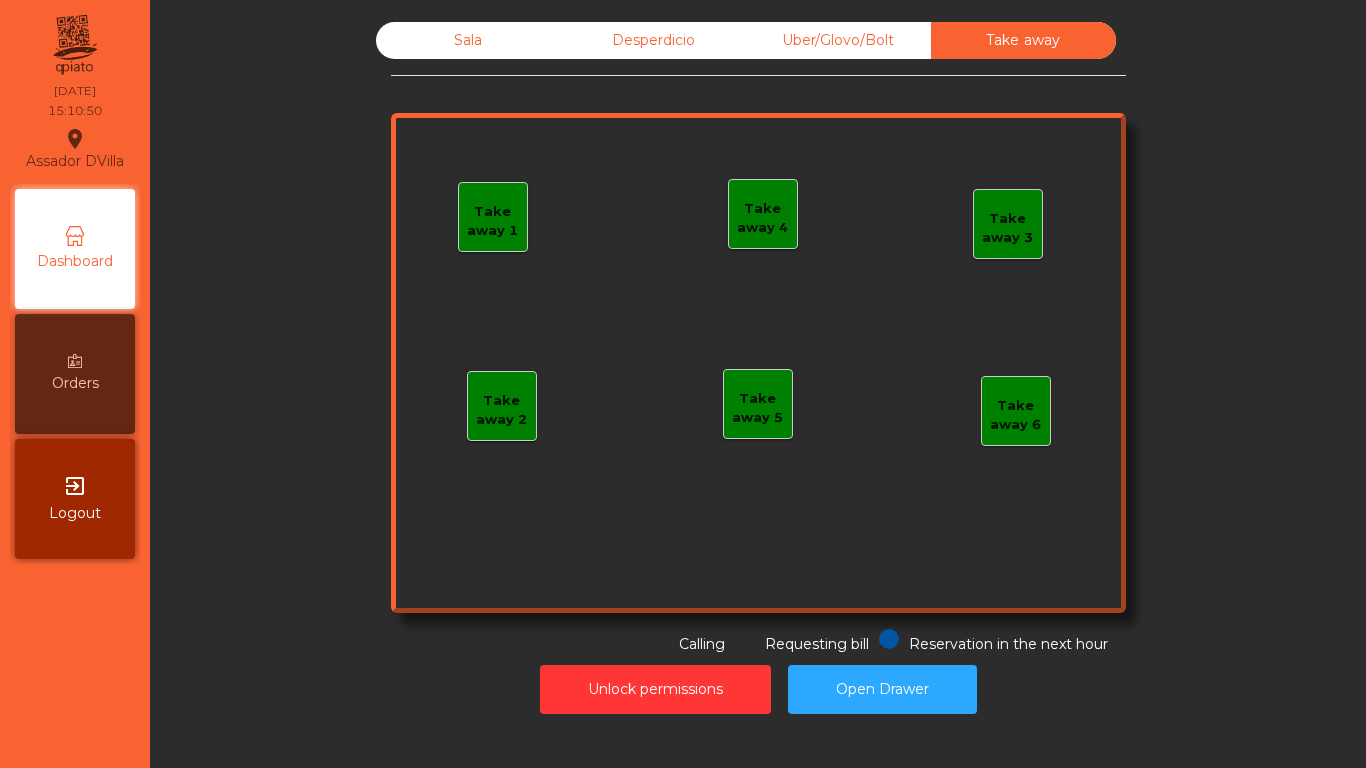 click on "Sala" 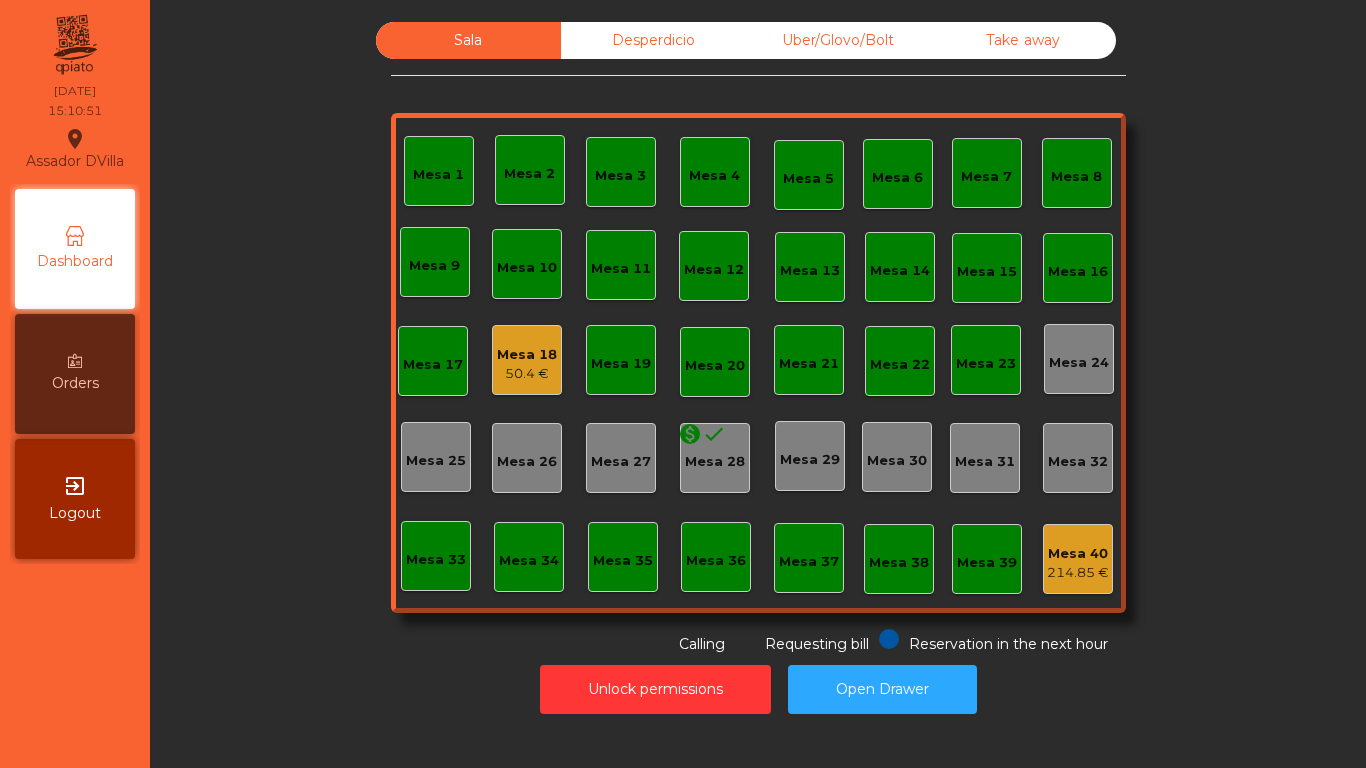 click on "50.4 €" 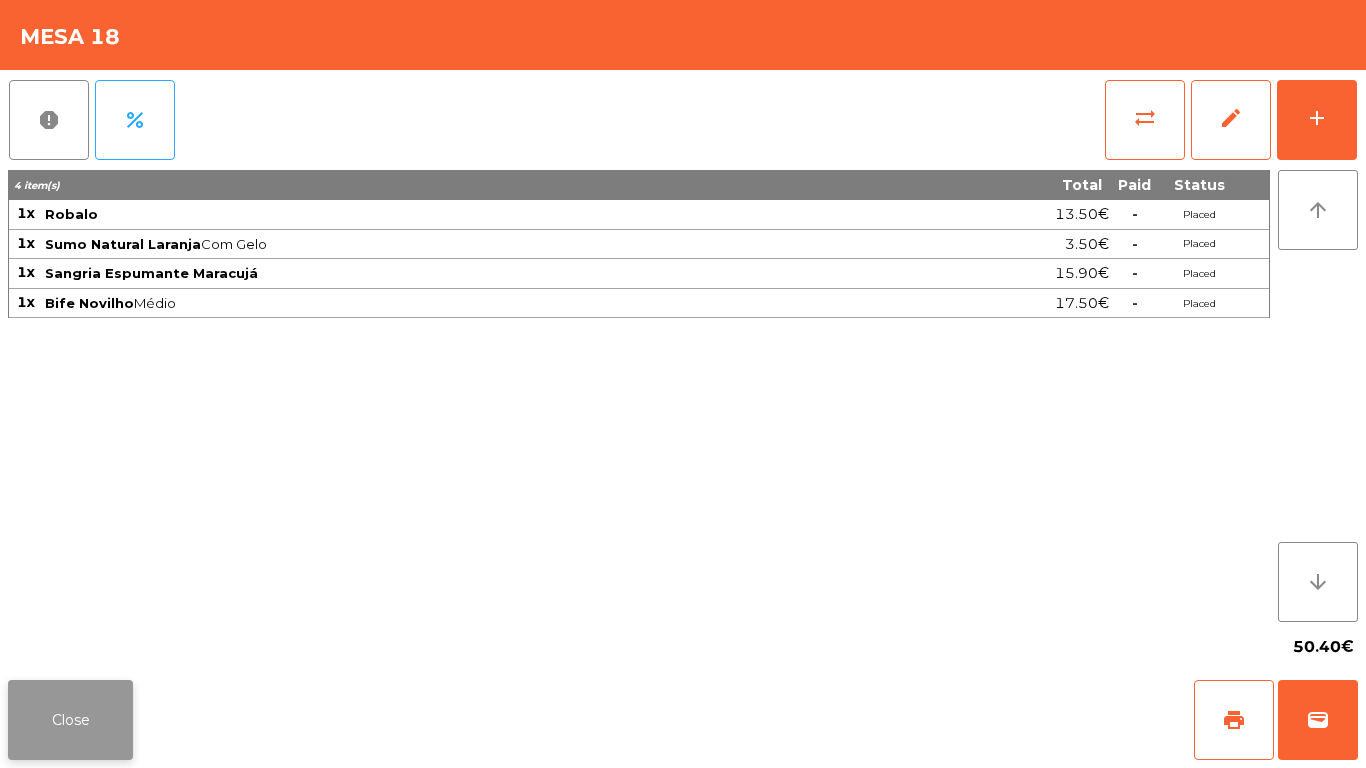 click on "Close" 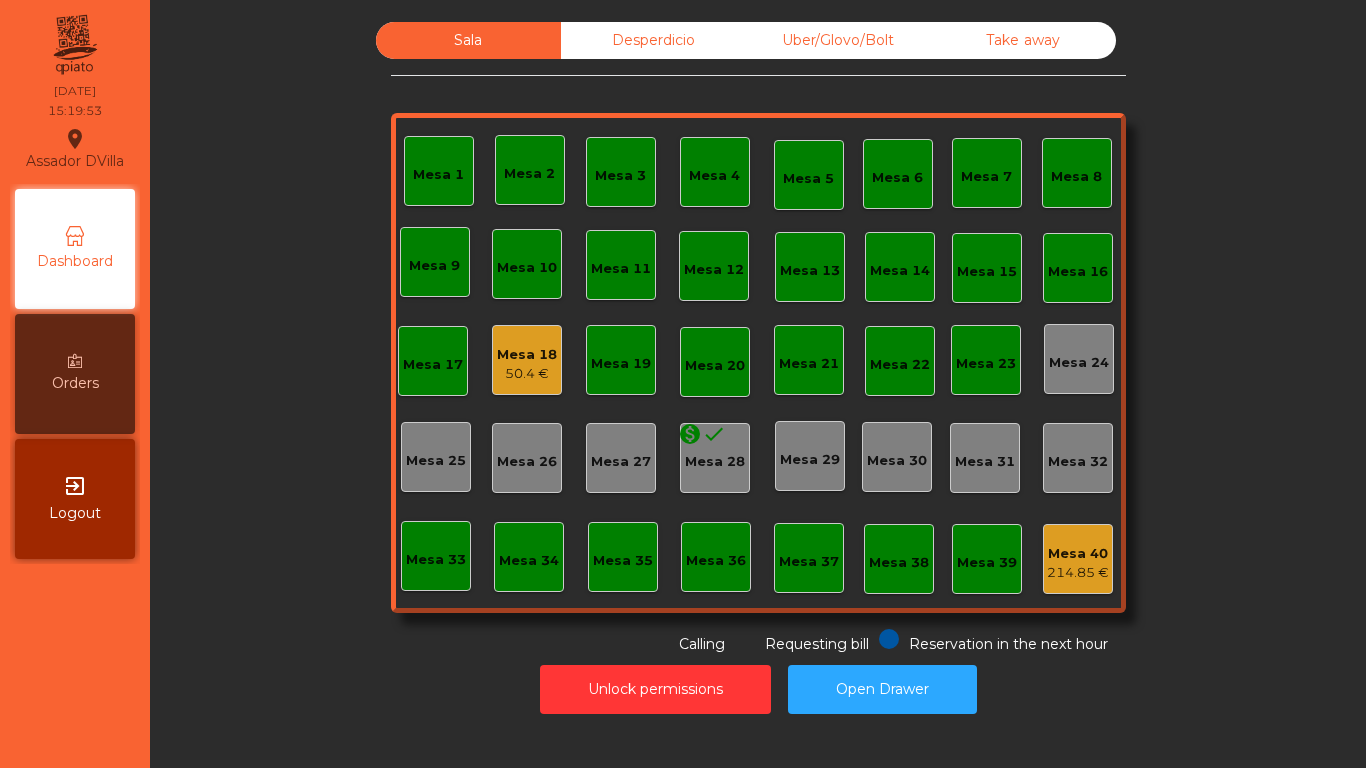 click on "Mesa 18   50.4 €" 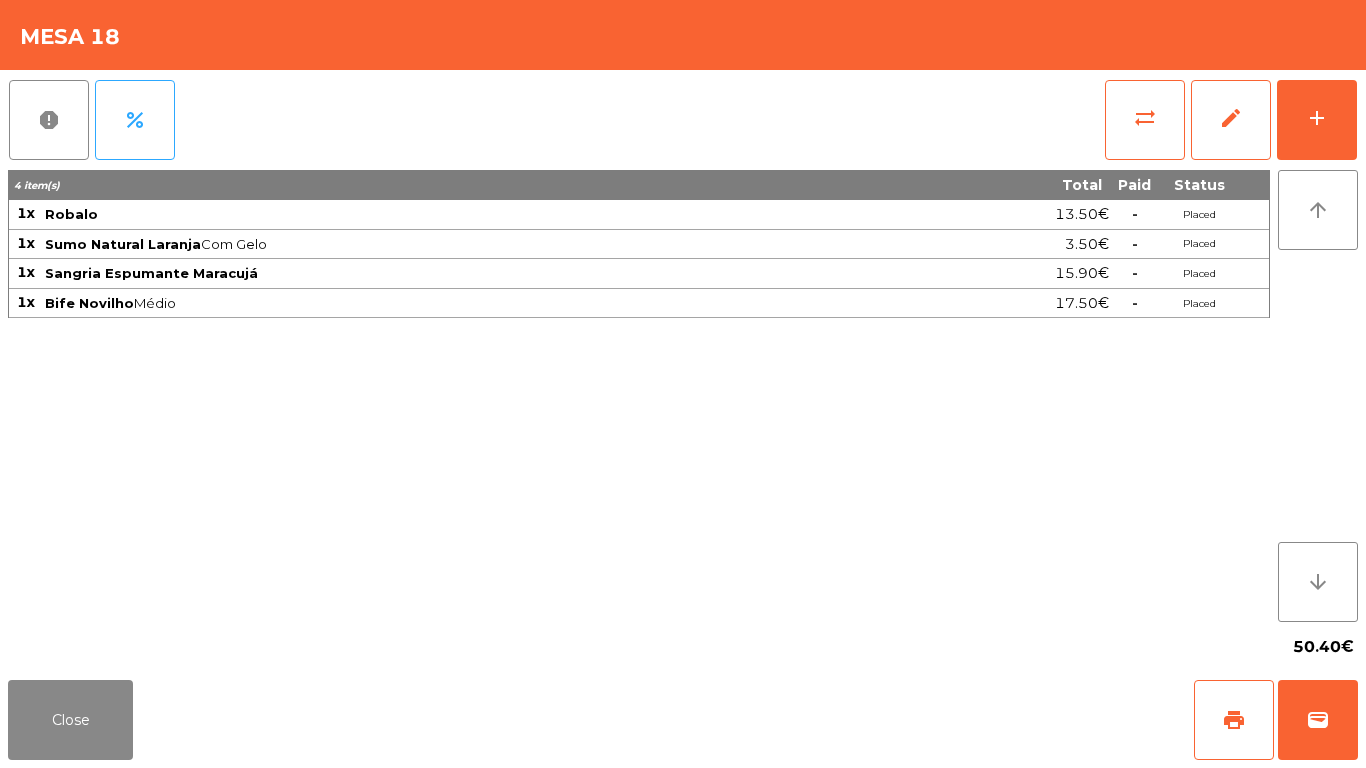click on "report   percent   sync_alt   edit   add  4 item(s) Total Paid Status 1x Robalo 13.50€  -  Placed 1x Sumo Natural Laranja  Com Gelo  3.50€  -  Placed 1x Sangria Espumante Maracujá 15.90€  -  Placed 1x Bife Novilho  Médio  17.50€  -  Placed arrow_upward arrow_downward  50.40€" 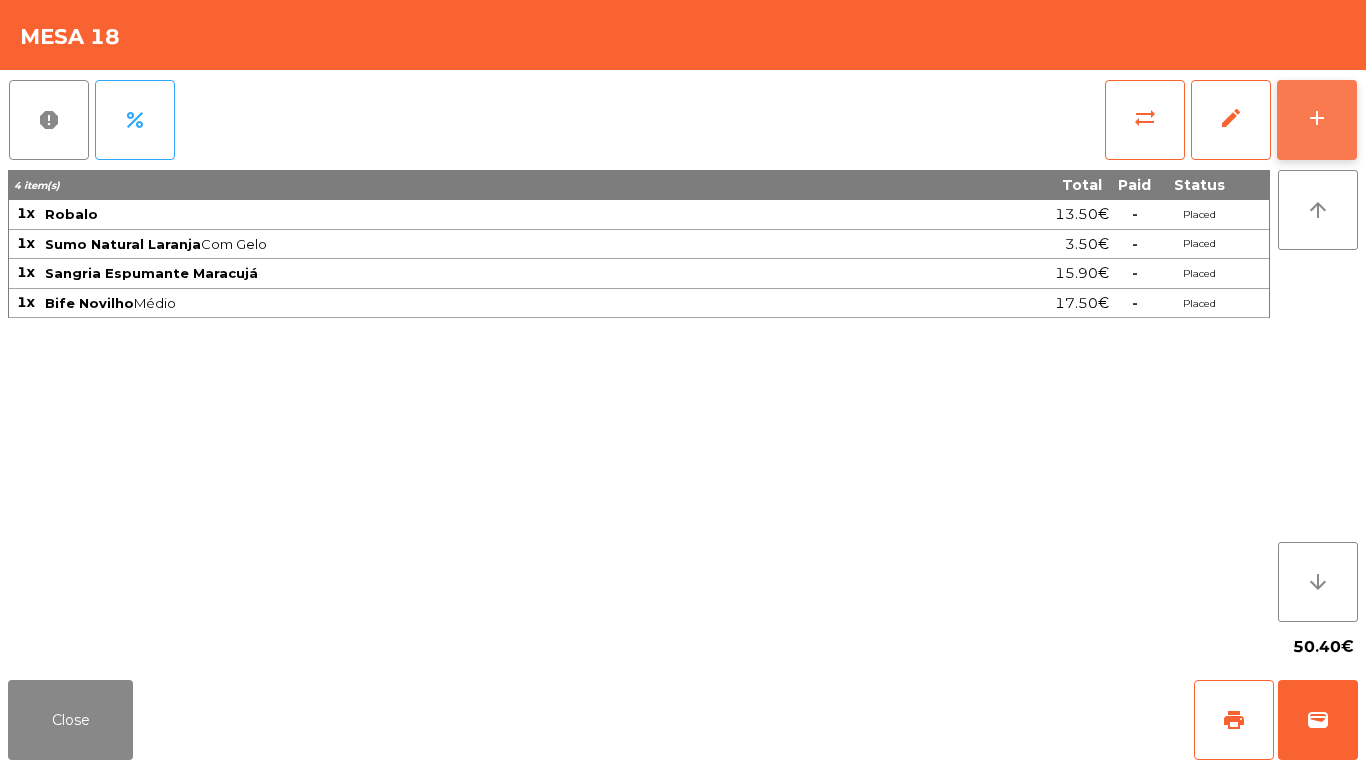 click on "add" 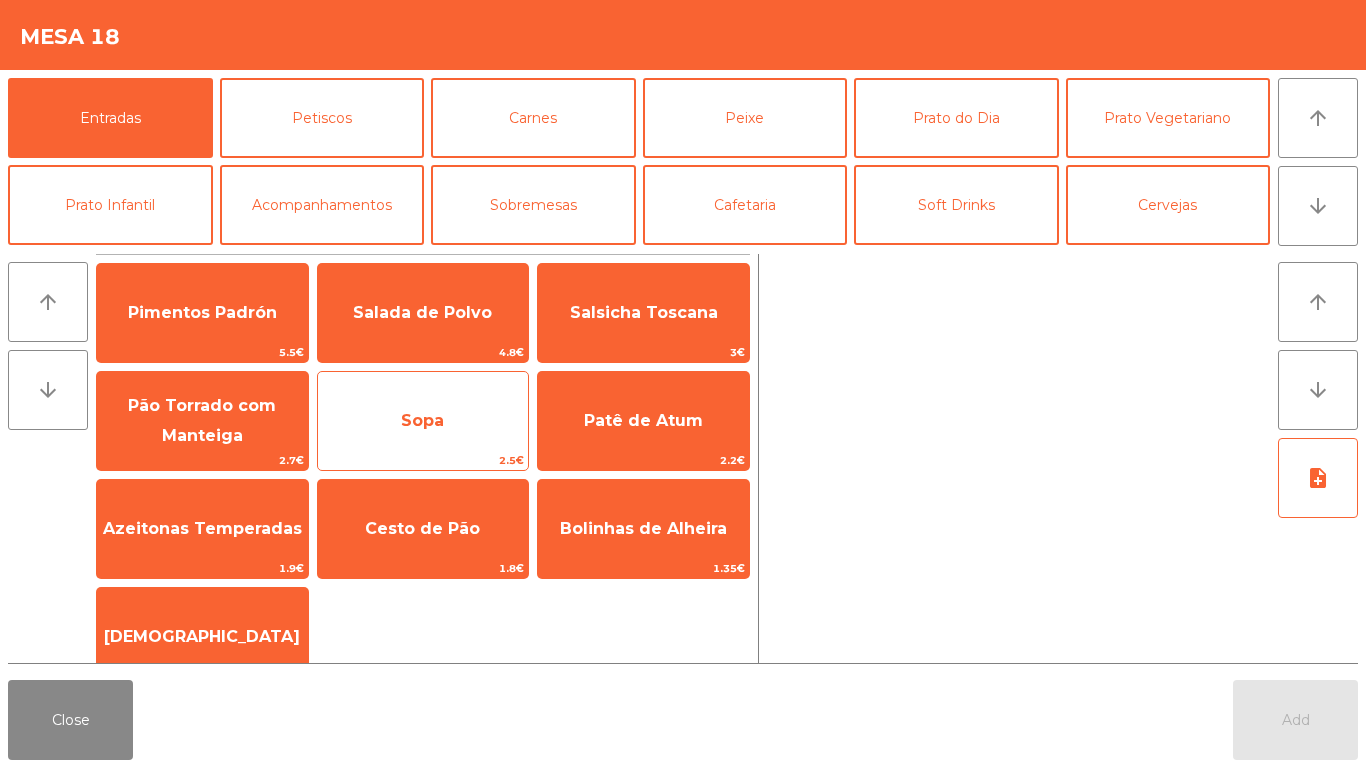 click on "Sopa" 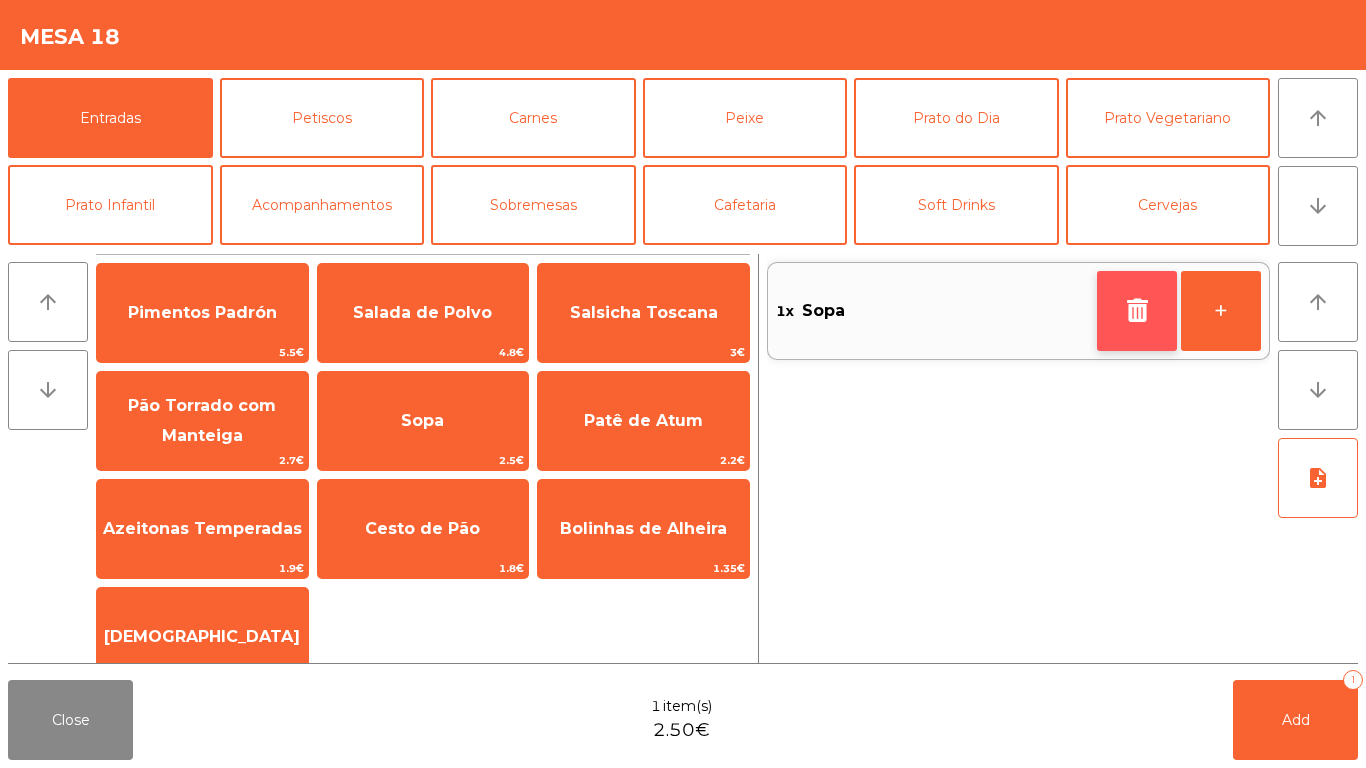 click 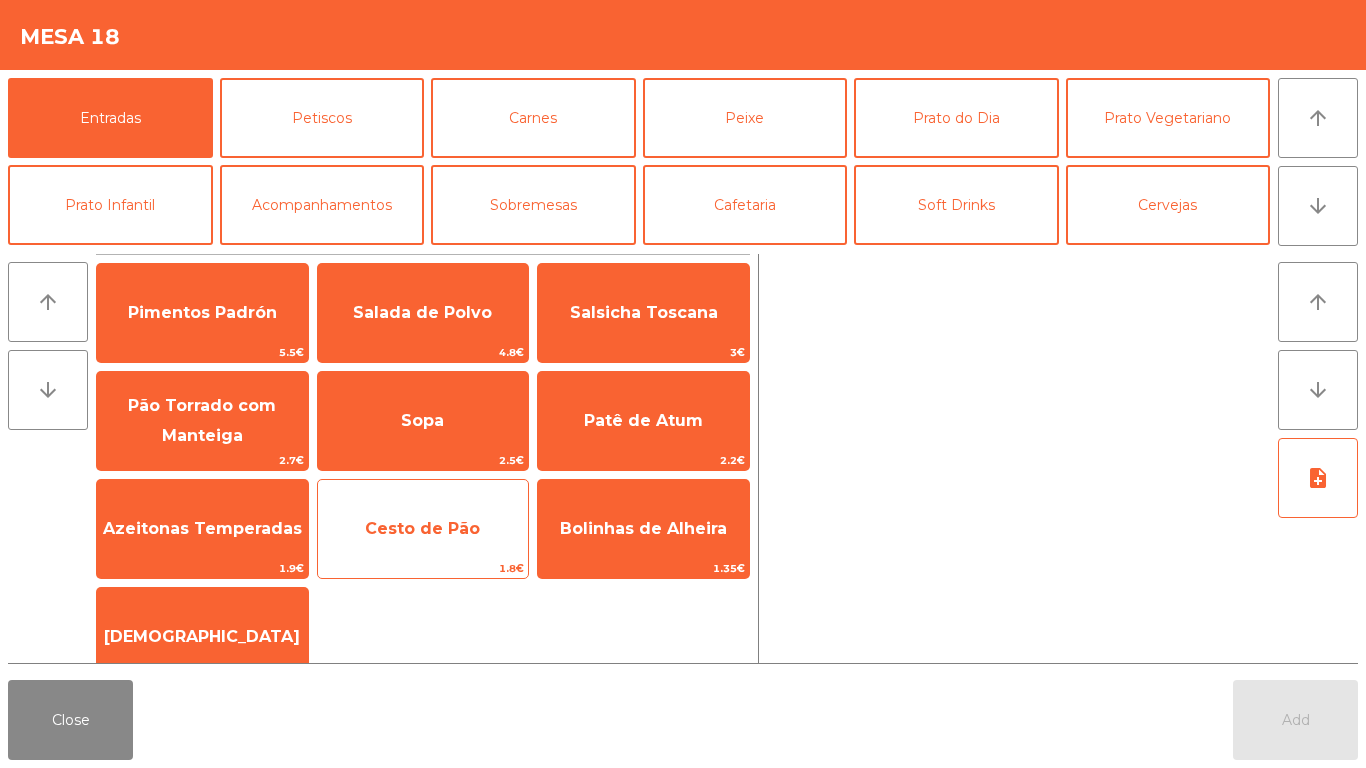 click on "Cesto de Pão" 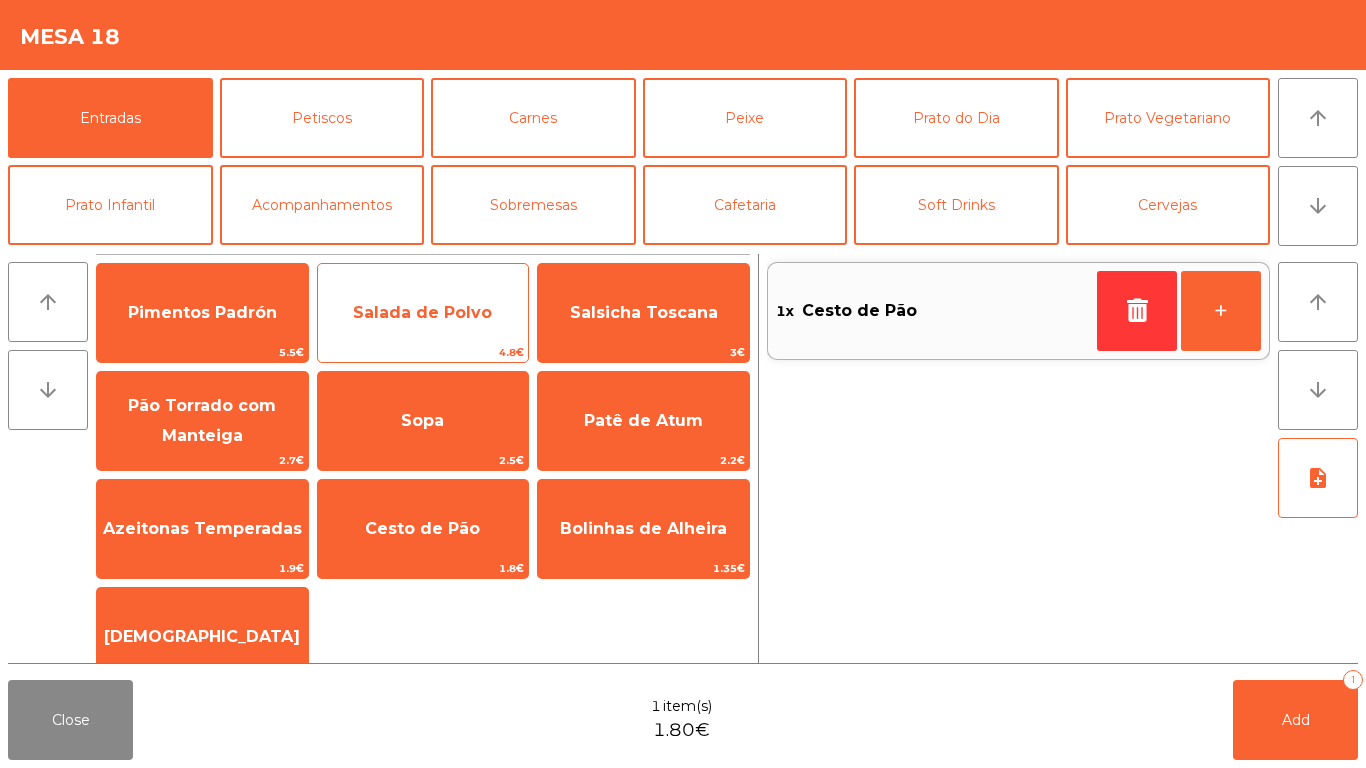 click on "Salada de Polvo" 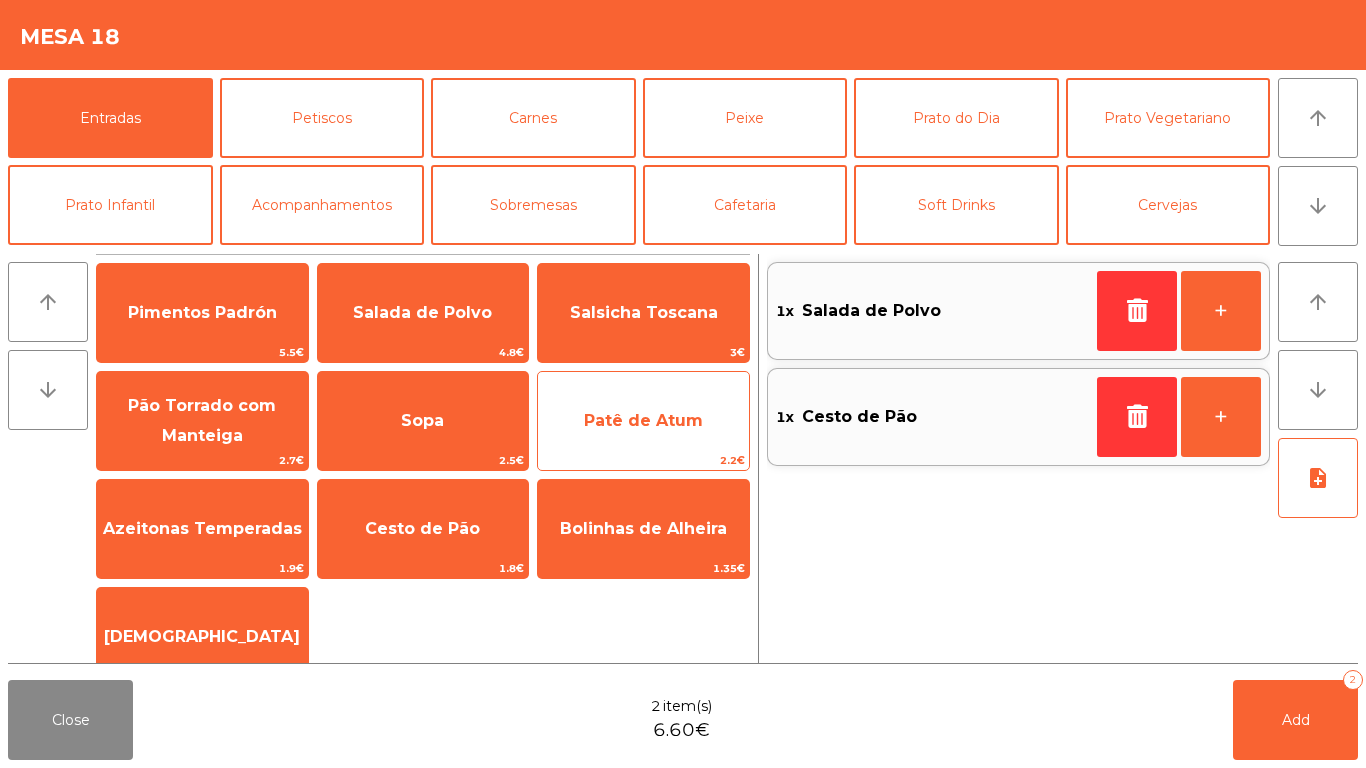 click on "Patê de Atum" 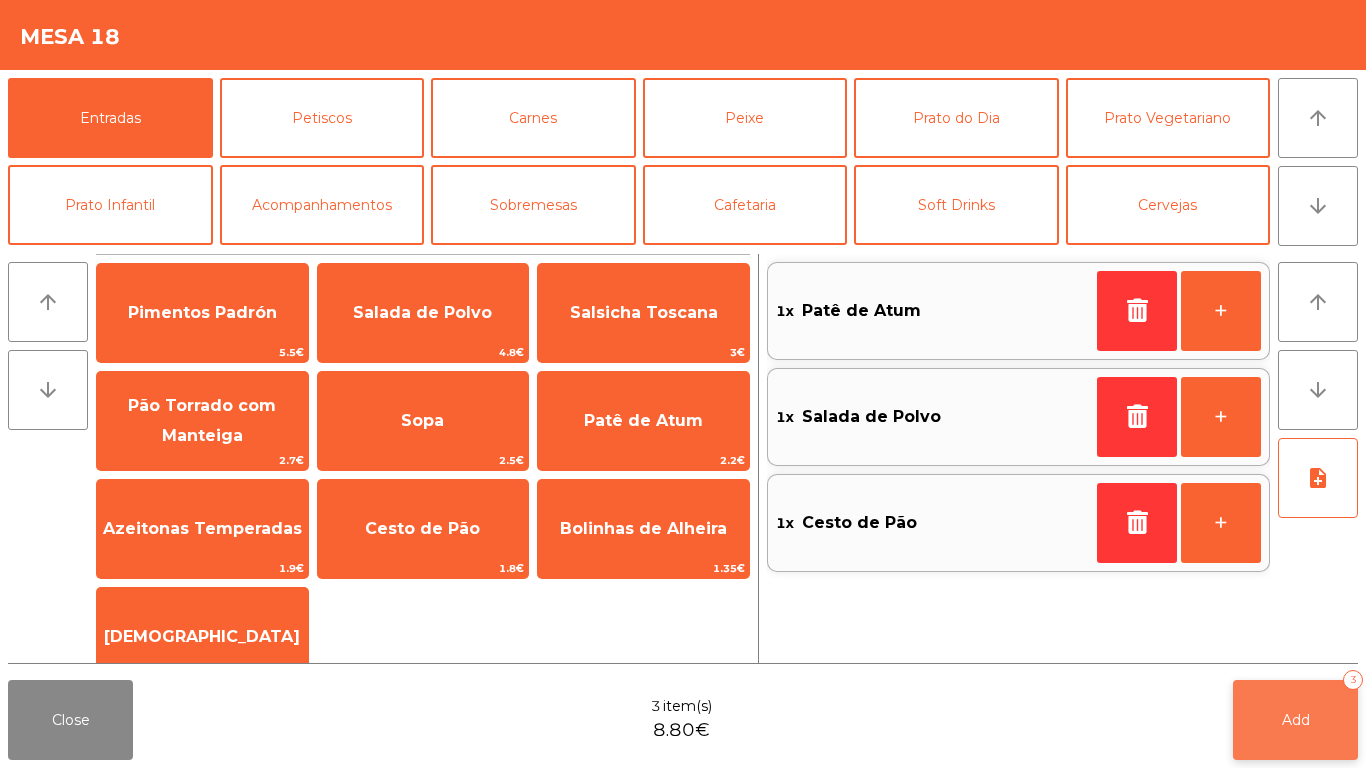 click on "Add   3" 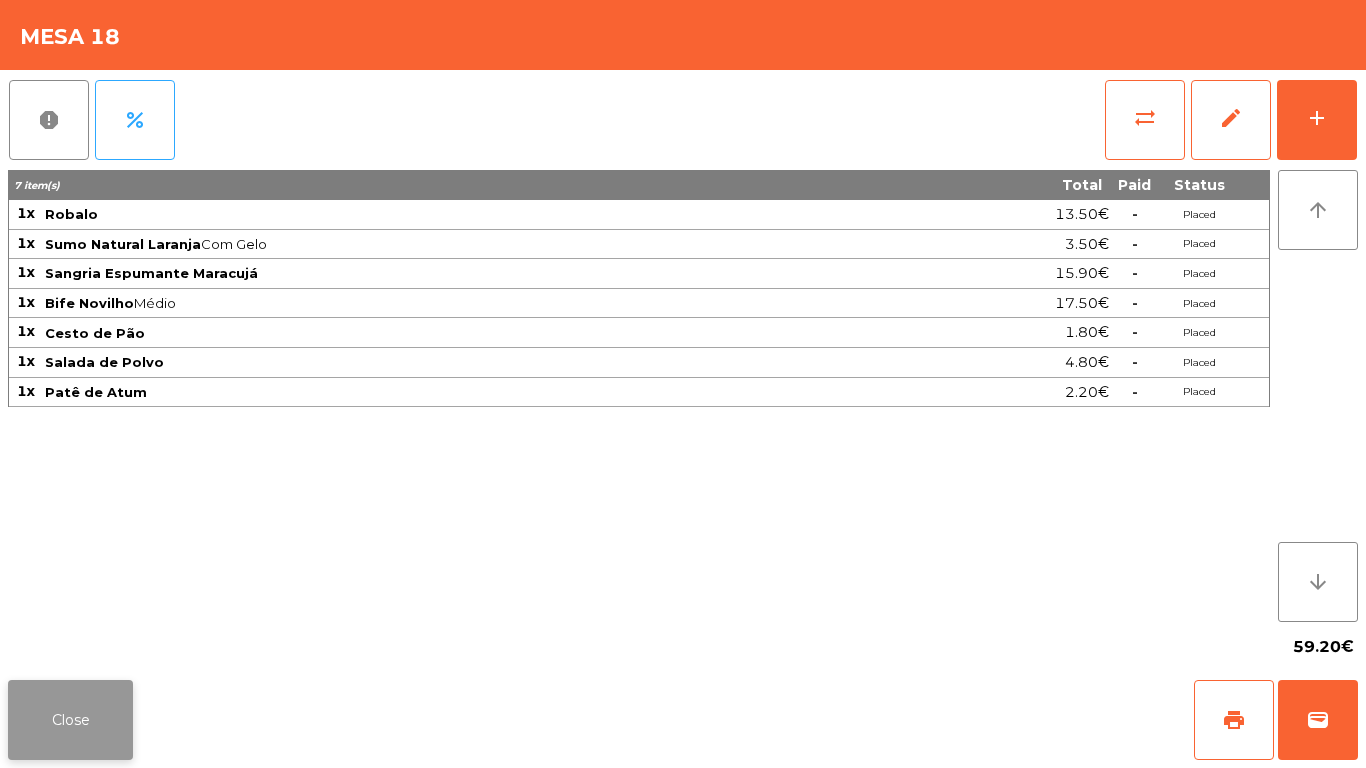 click on "Close" 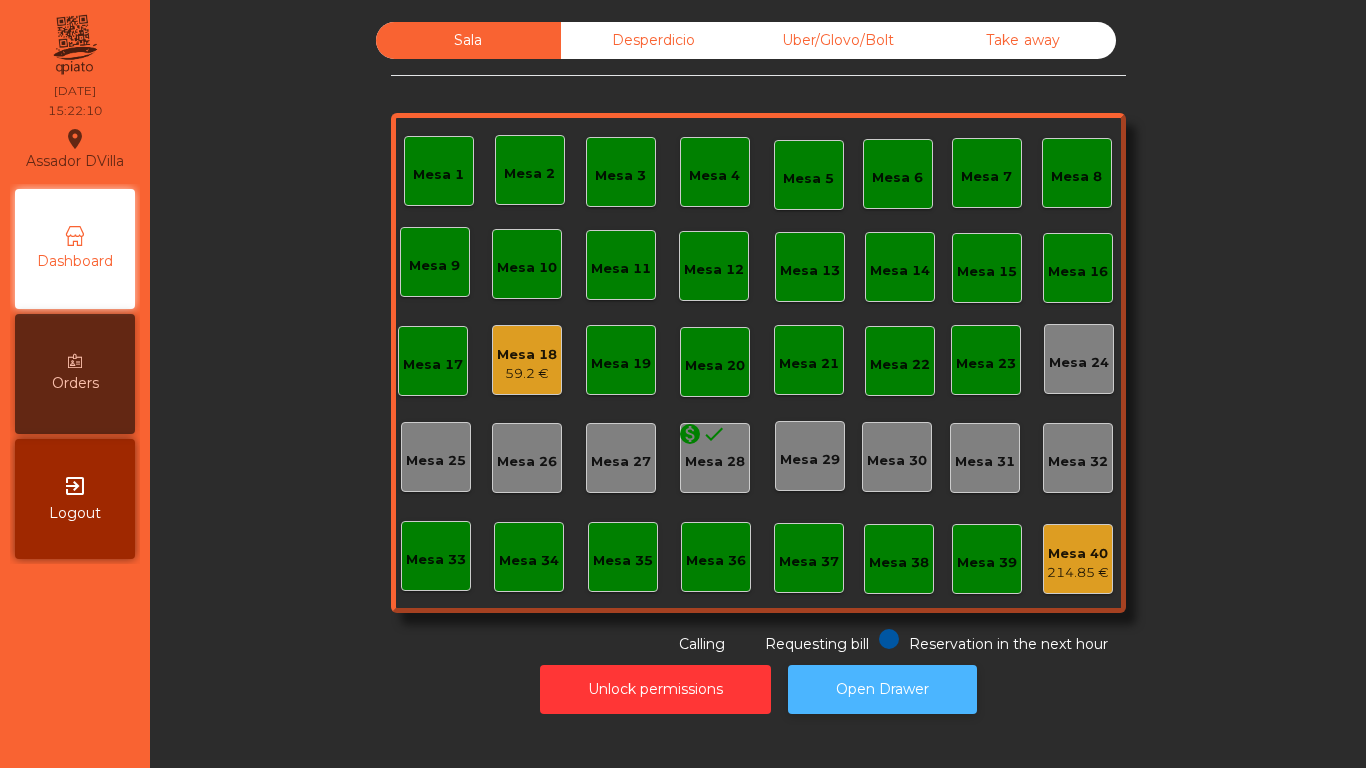 click on "Open Drawer" 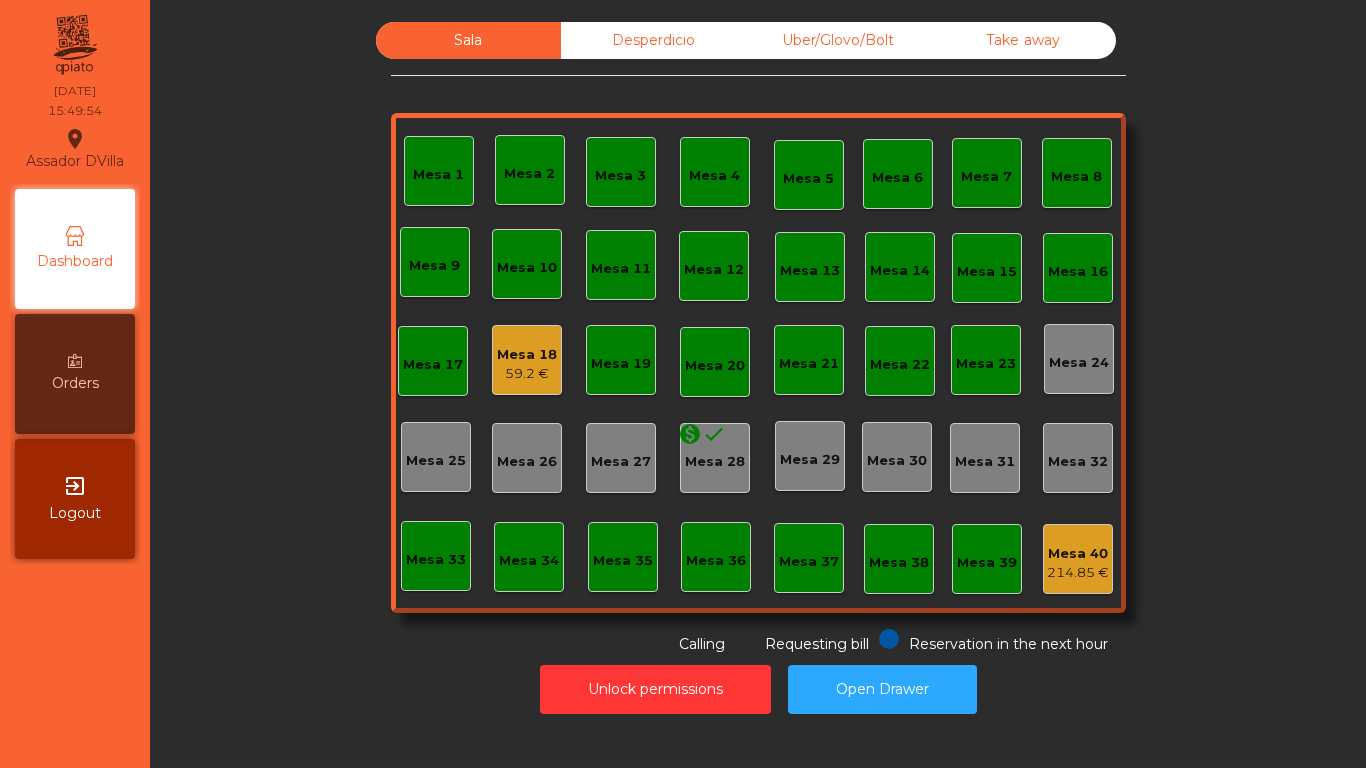 click on "59.2 €" 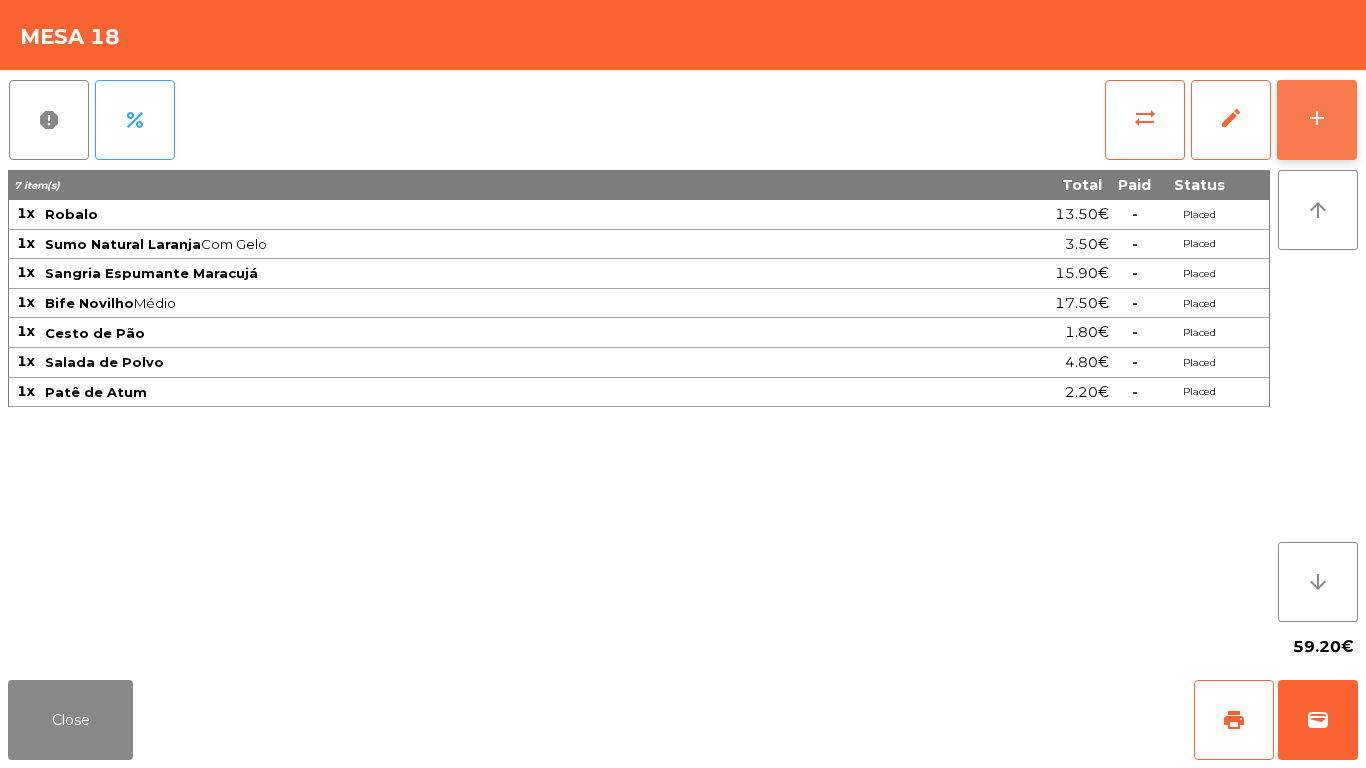 click on "add" 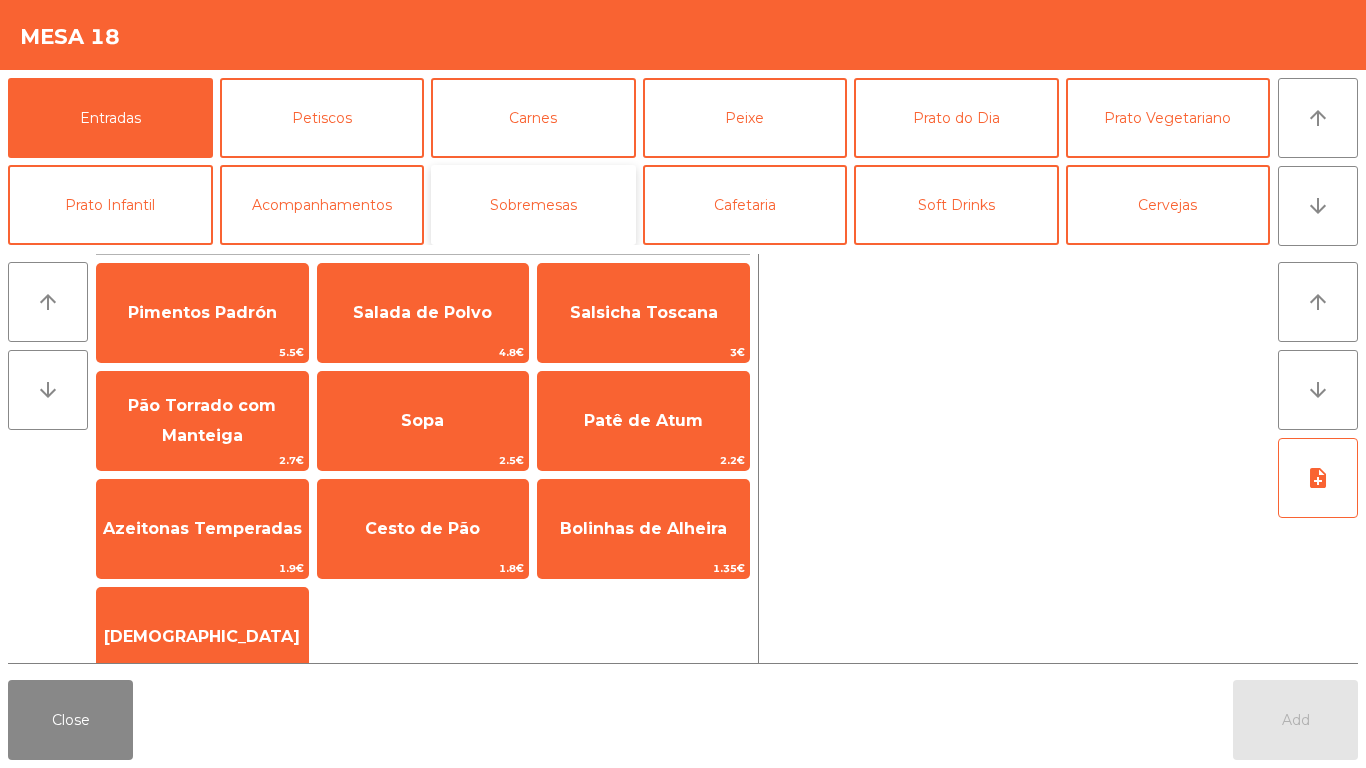 click on "Sobremesas" 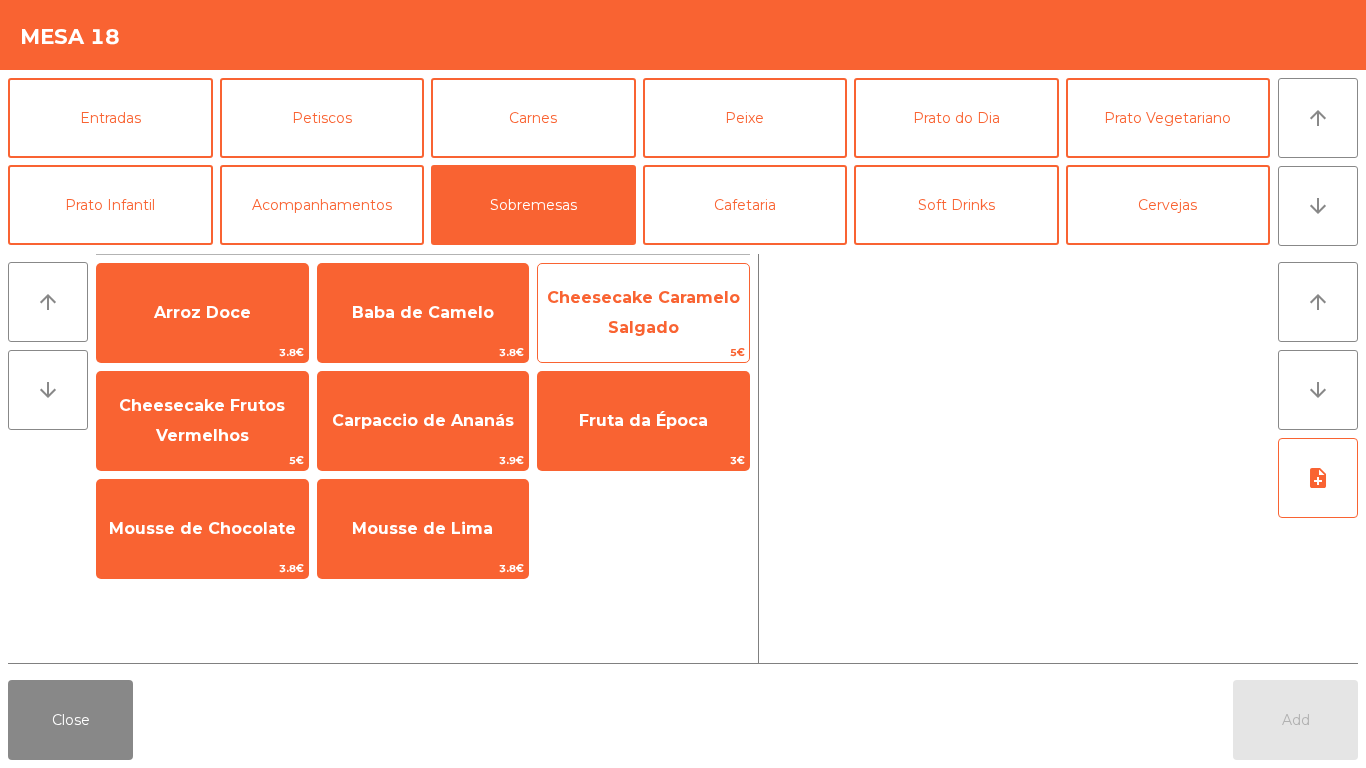 click on "Cheesecake Caramelo Salgado" 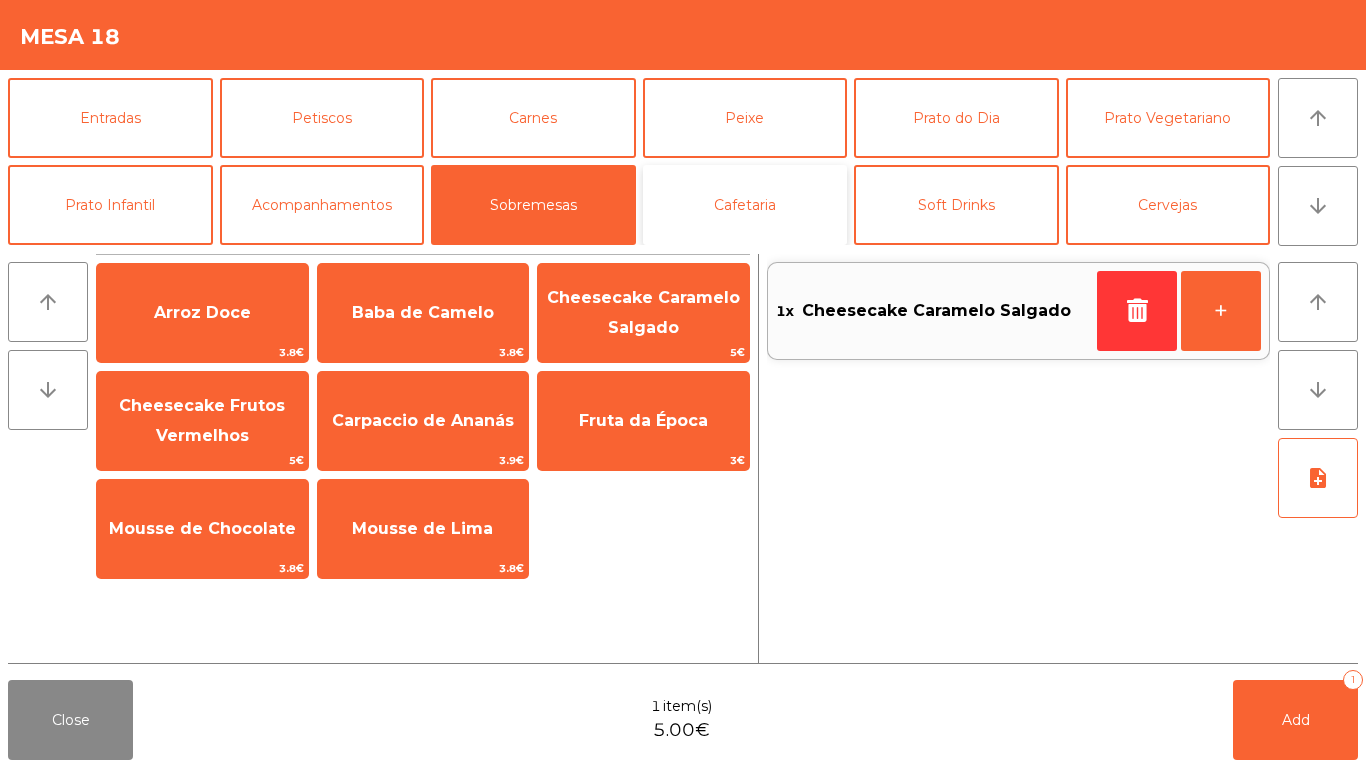 click on "Cafetaria" 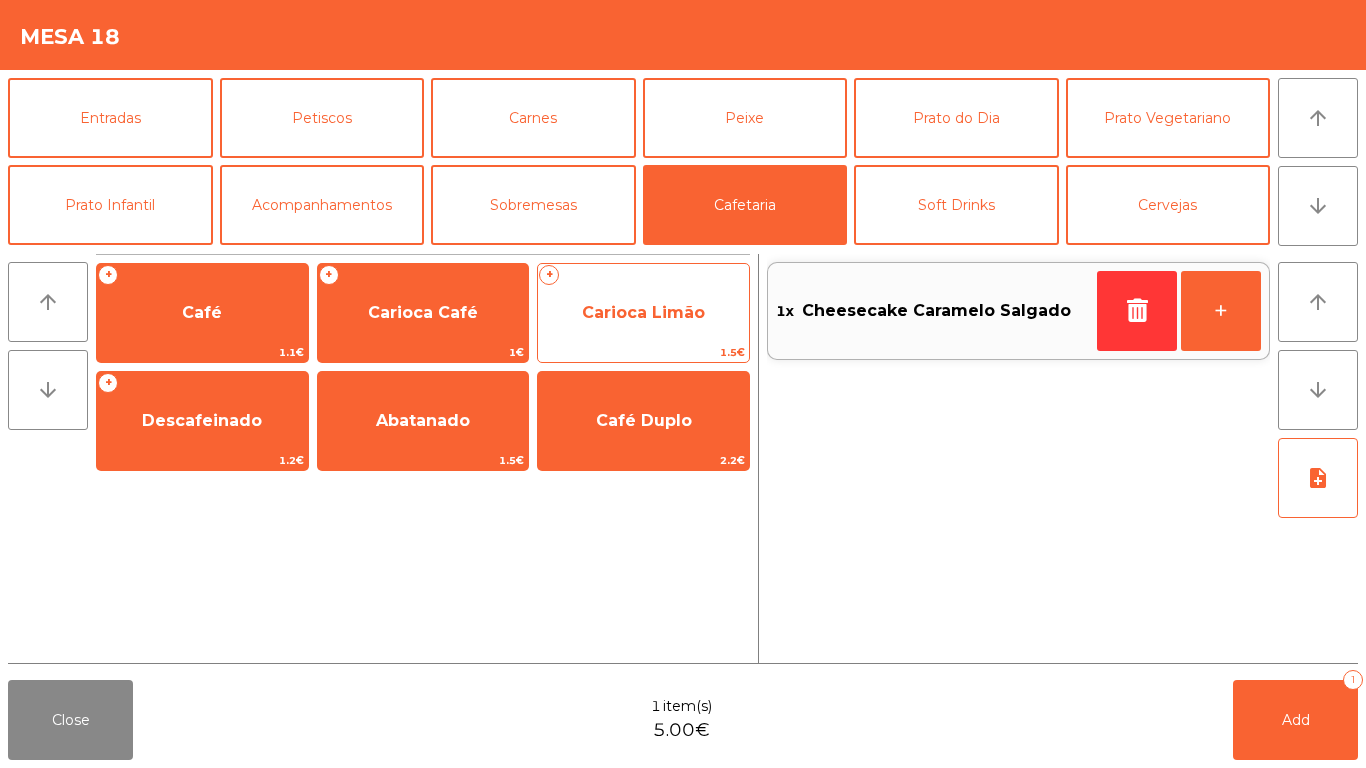 click on "Carioca Limão" 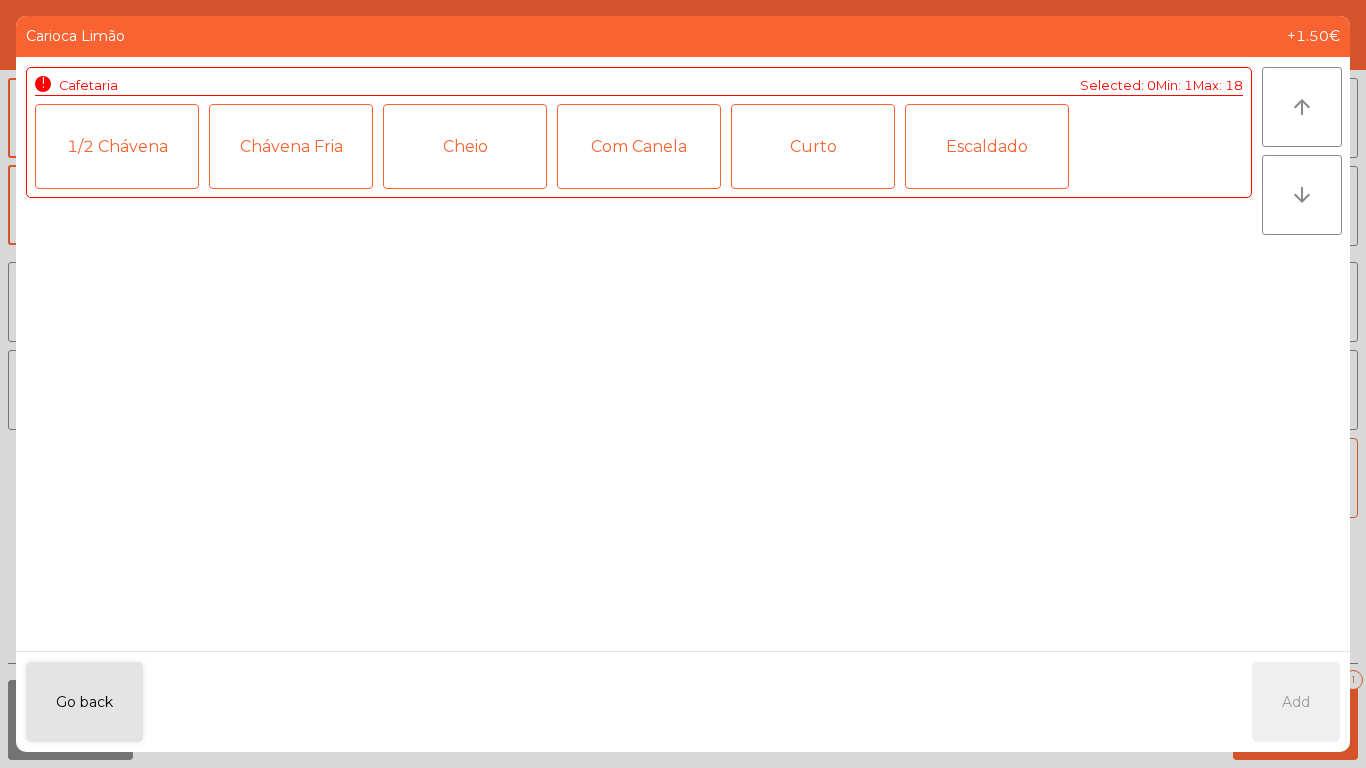 click on "1/2 Chávena" 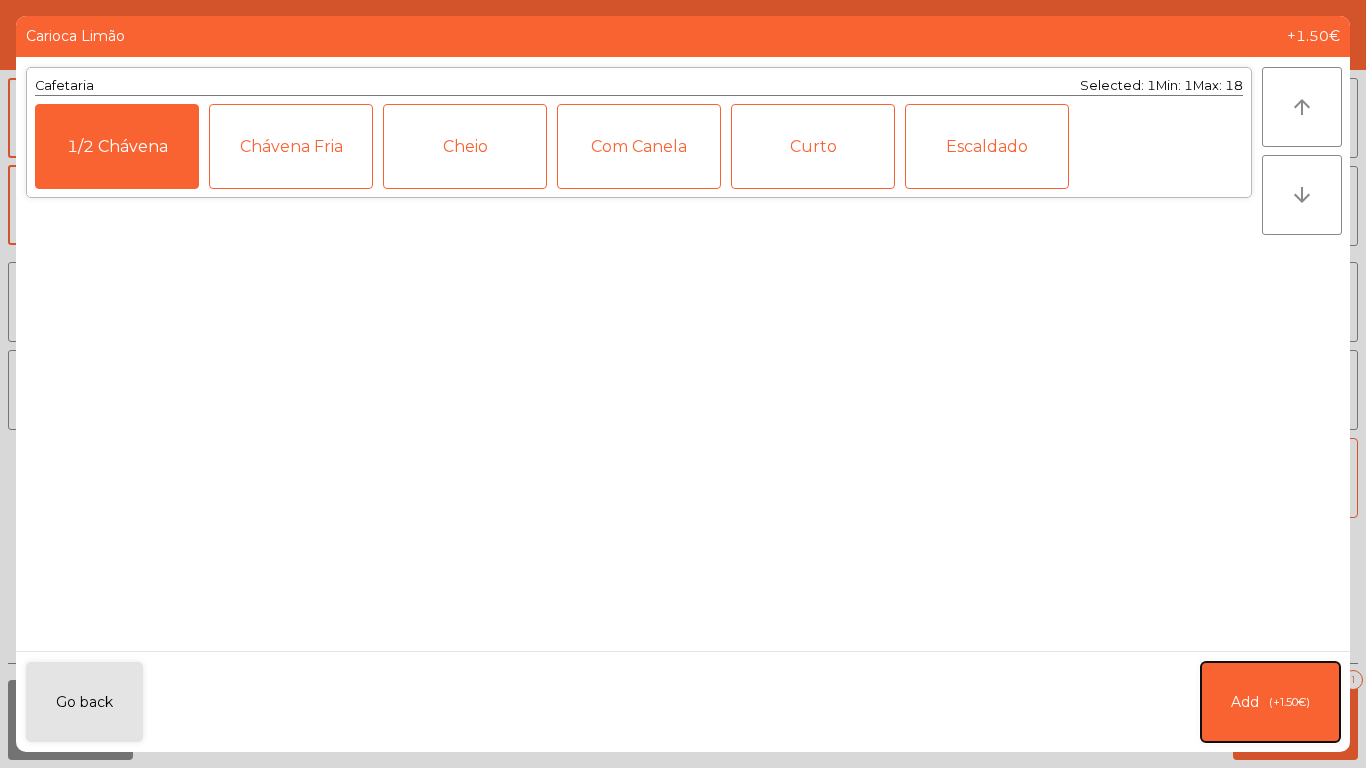 click on "Add   (+1.50€)" 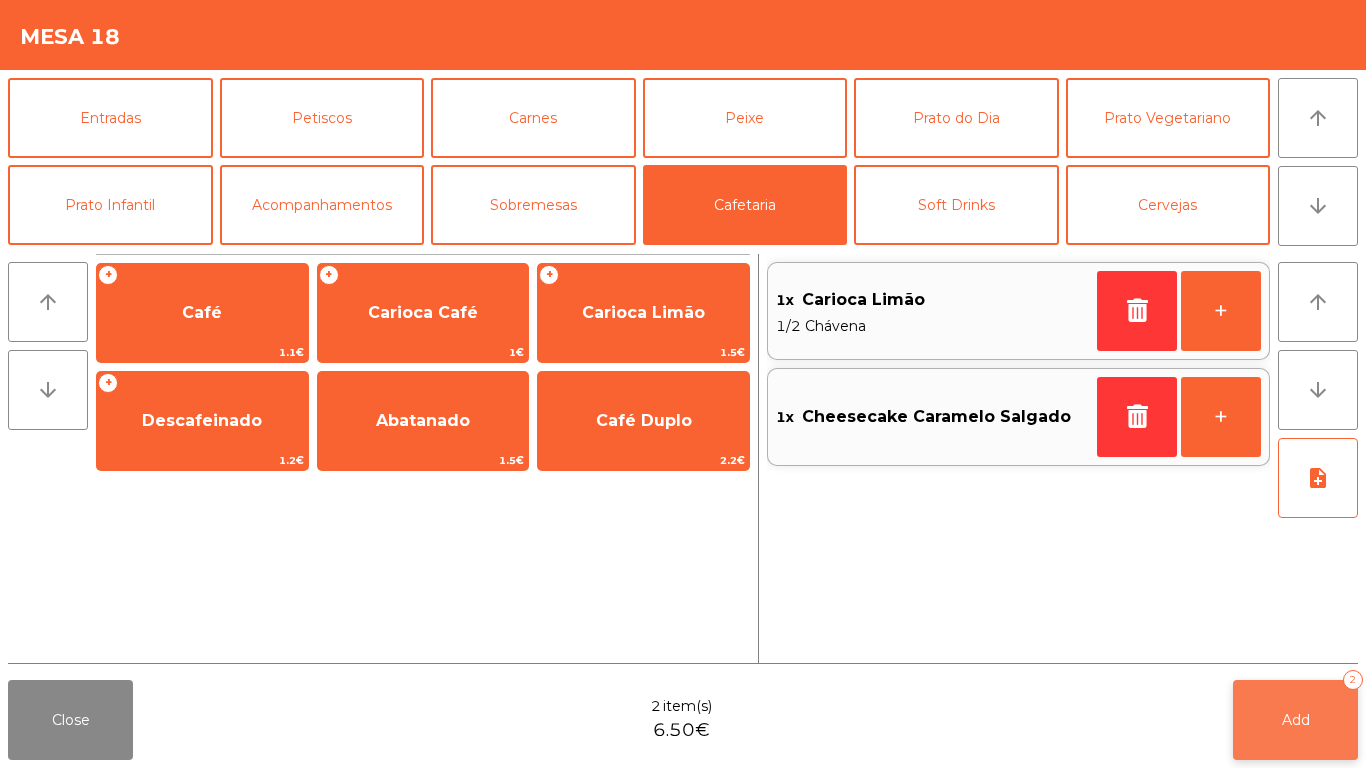 click on "Add   2" 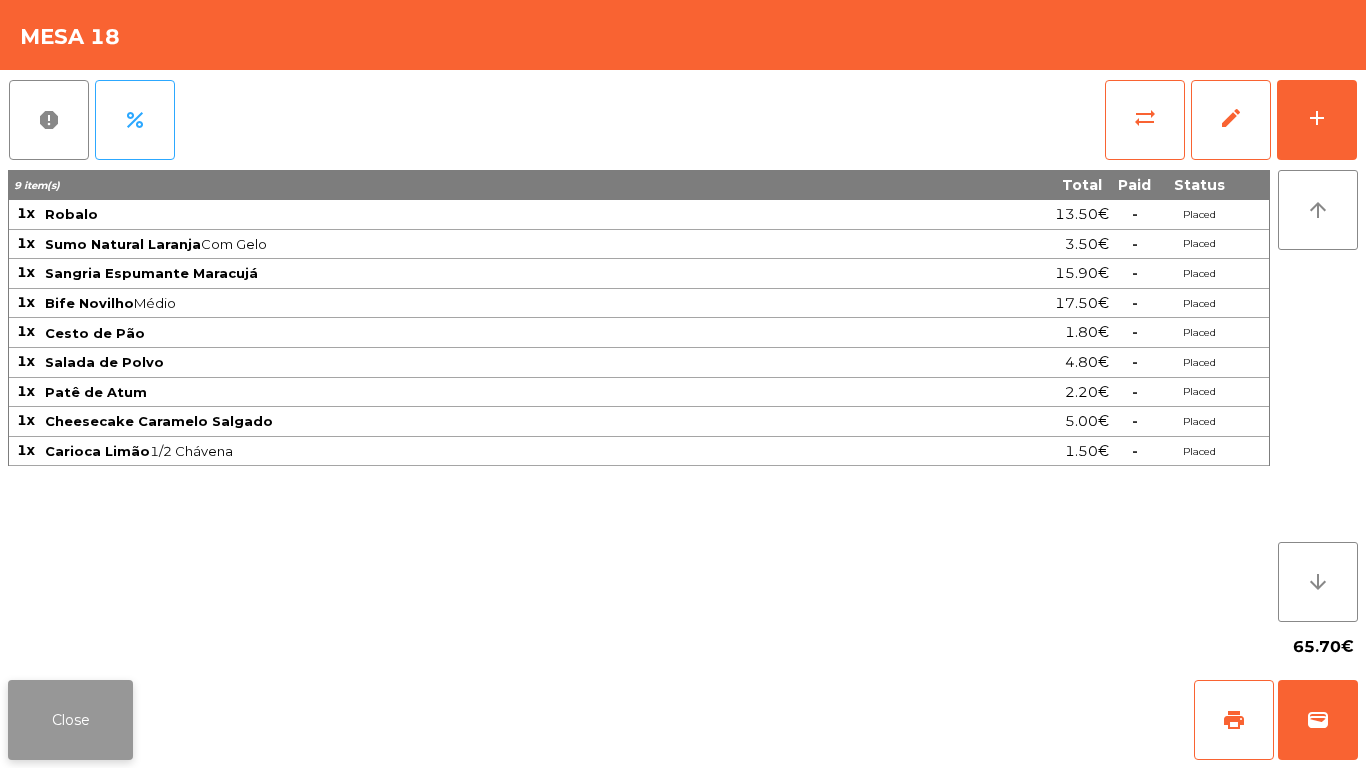 click on "Close" 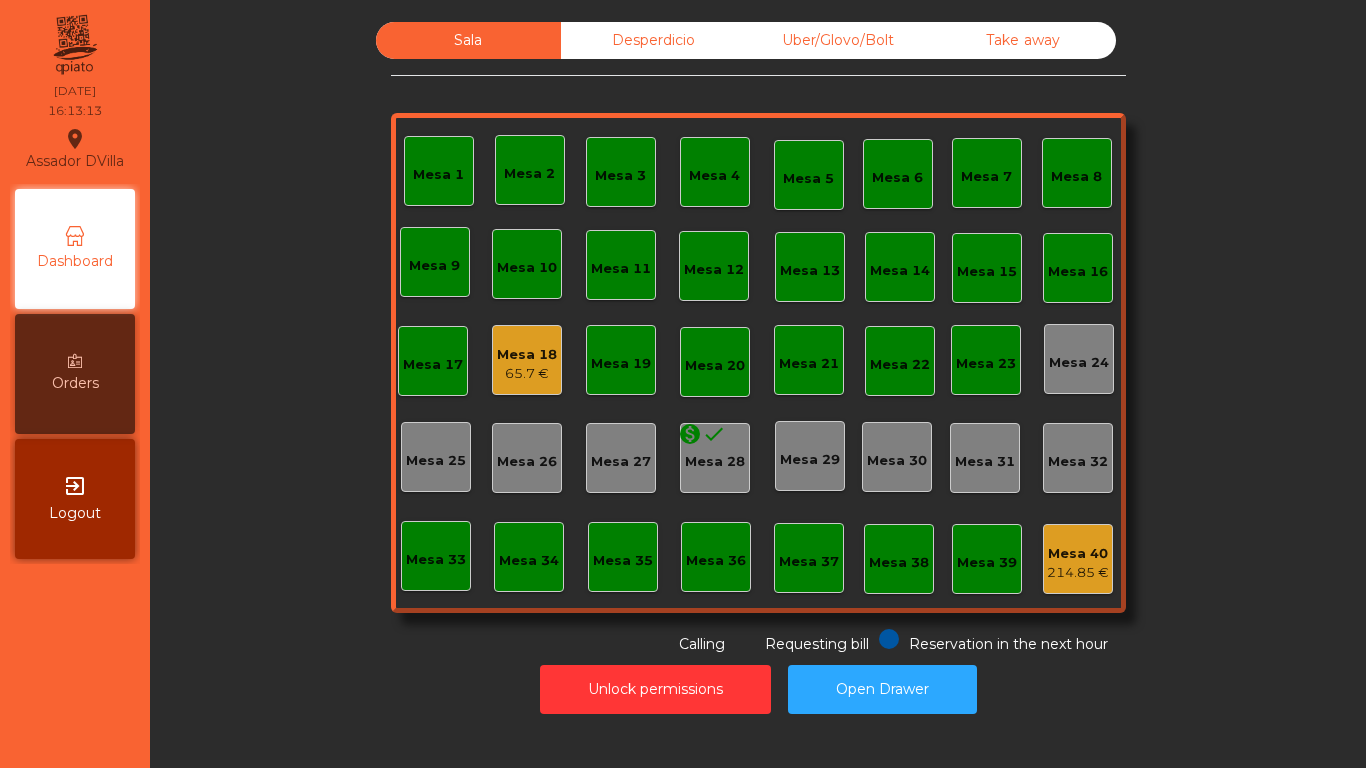 click on "Mesa 18" 